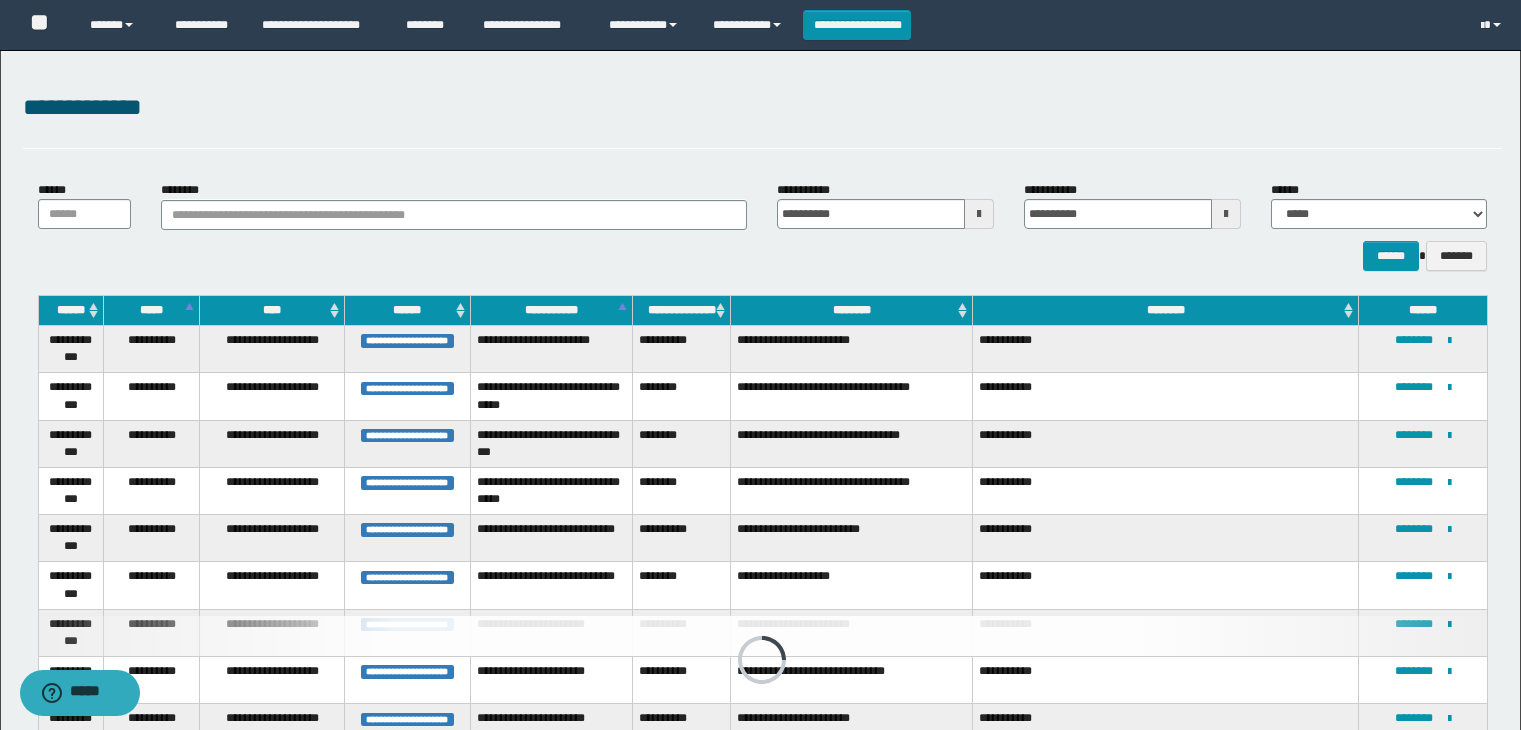 scroll, scrollTop: 411, scrollLeft: 0, axis: vertical 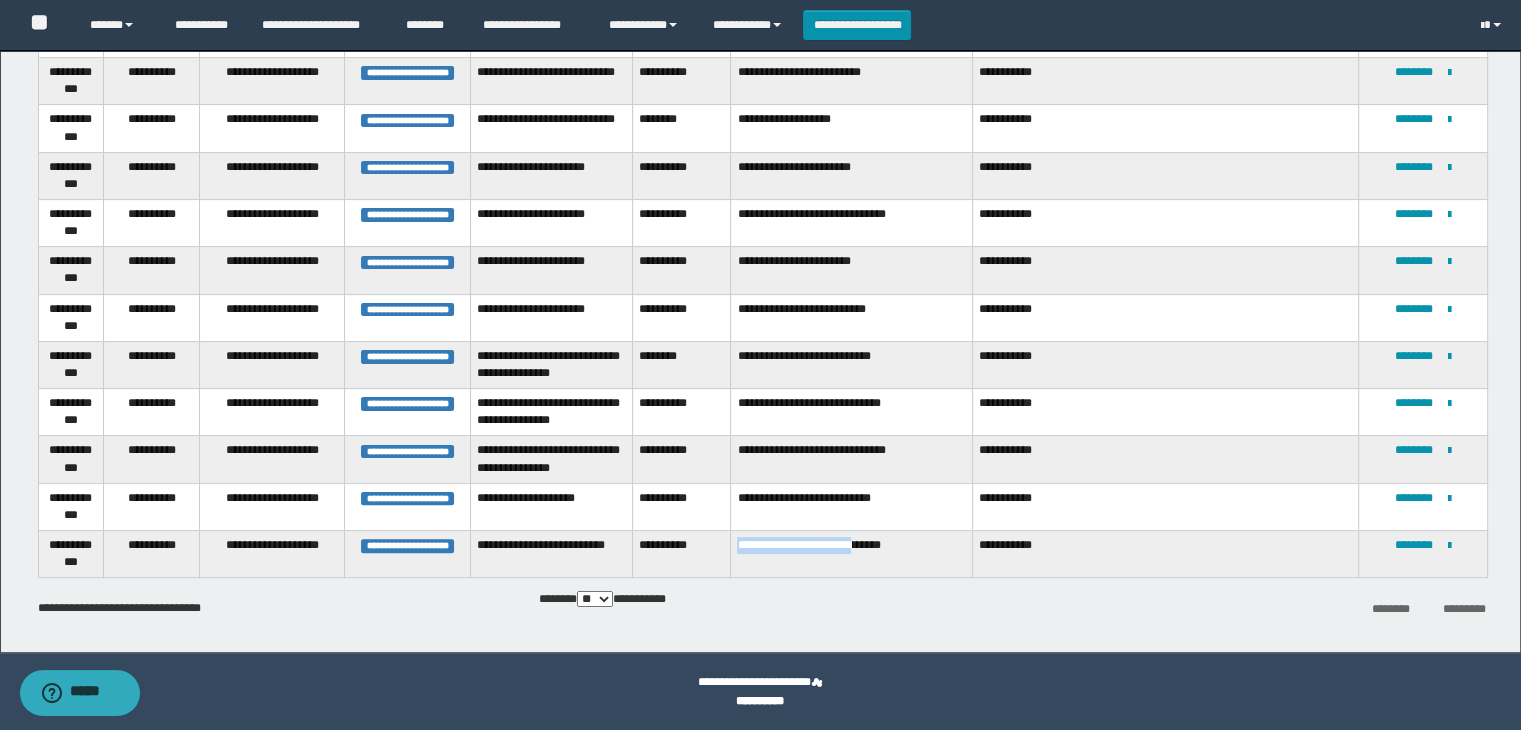 drag, startPoint x: 735, startPoint y: 541, endPoint x: 864, endPoint y: 555, distance: 129.75746 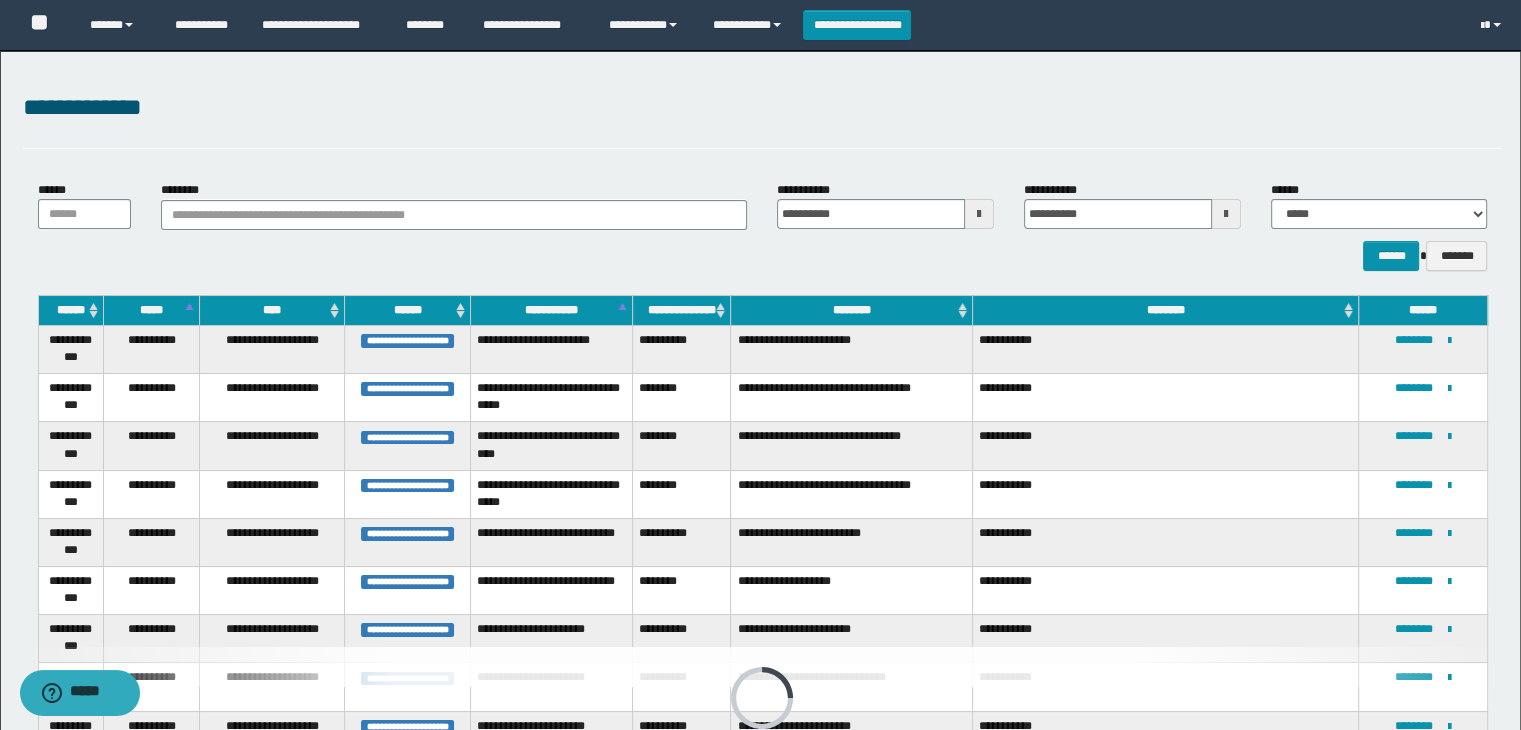 scroll, scrollTop: 475, scrollLeft: 0, axis: vertical 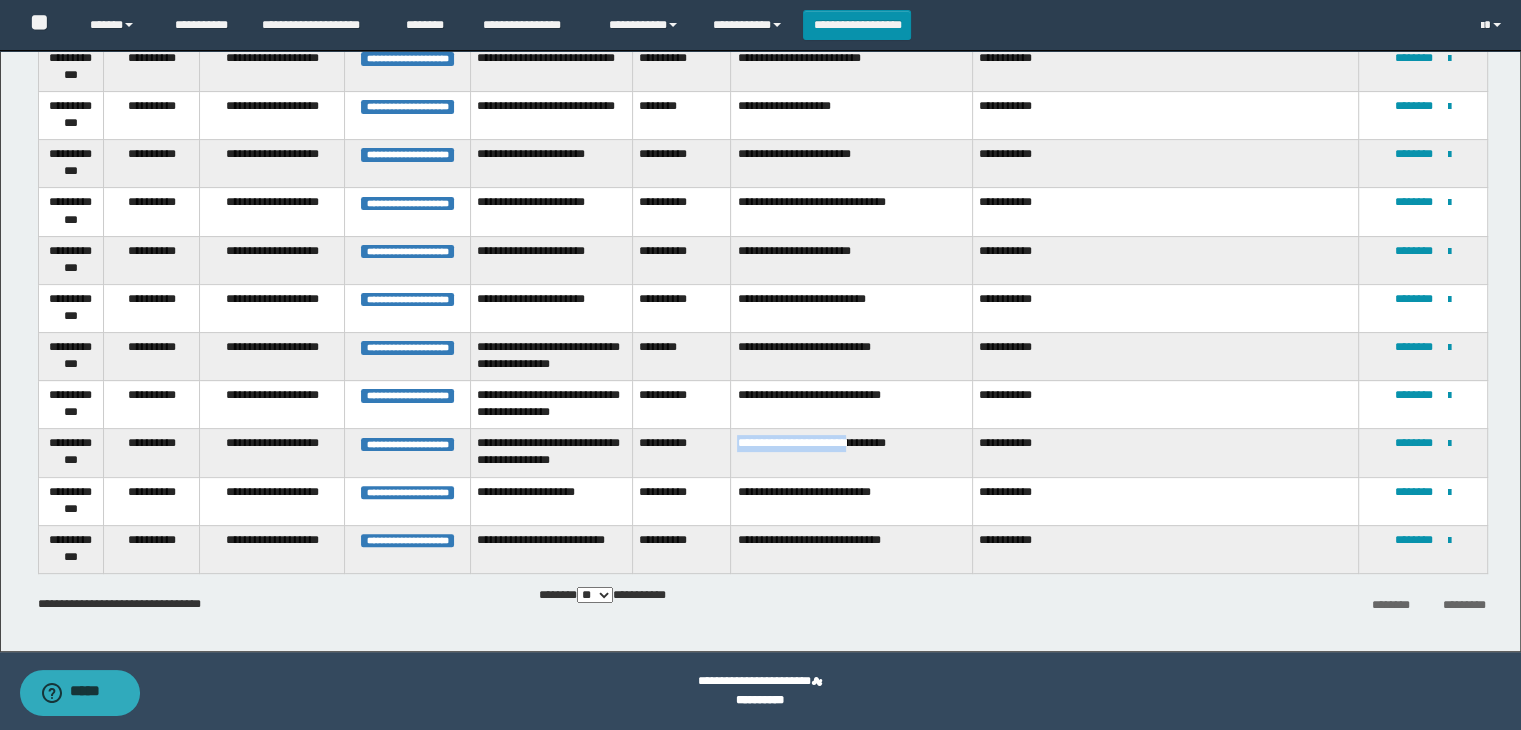 drag, startPoint x: 732, startPoint y: 446, endPoint x: 858, endPoint y: 461, distance: 126.88972 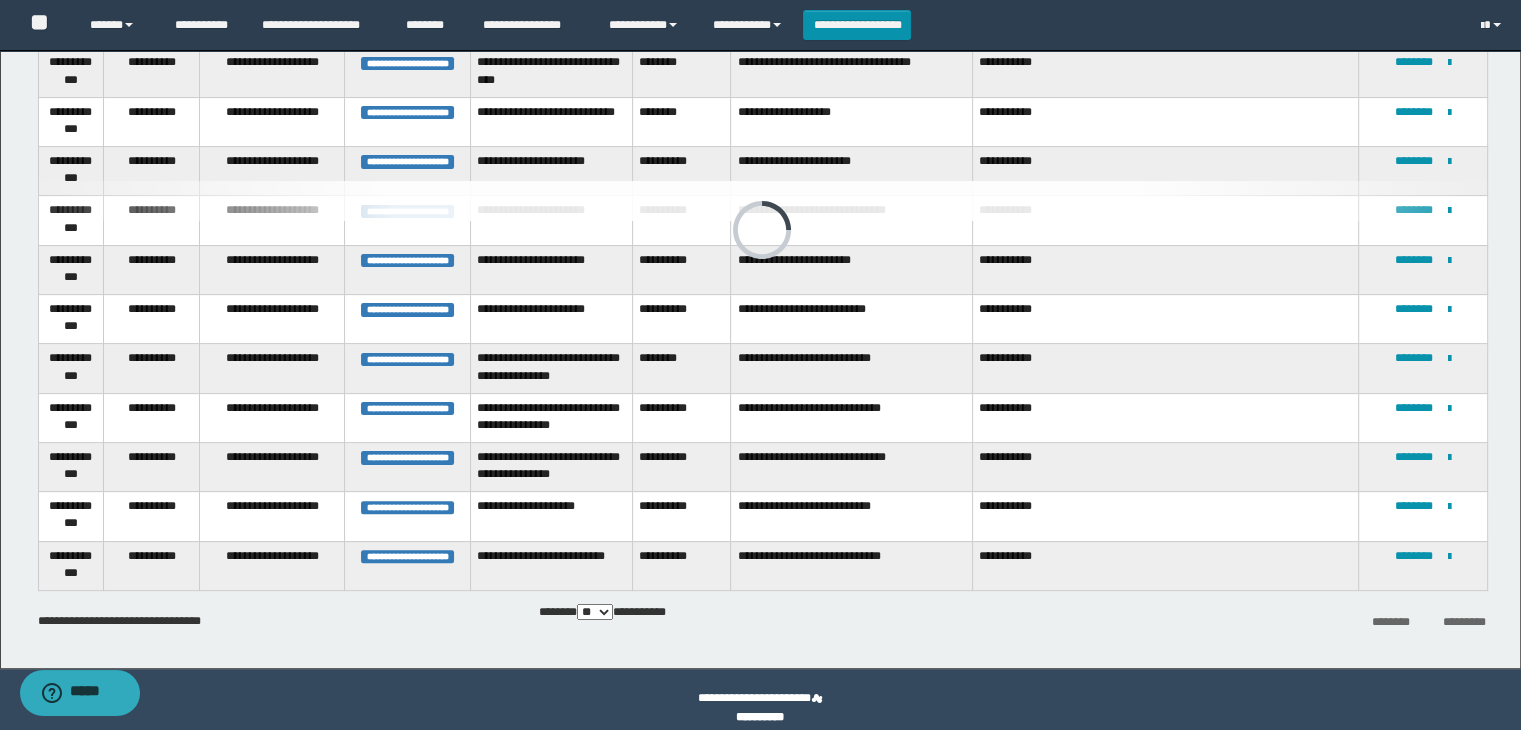 scroll, scrollTop: 75, scrollLeft: 0, axis: vertical 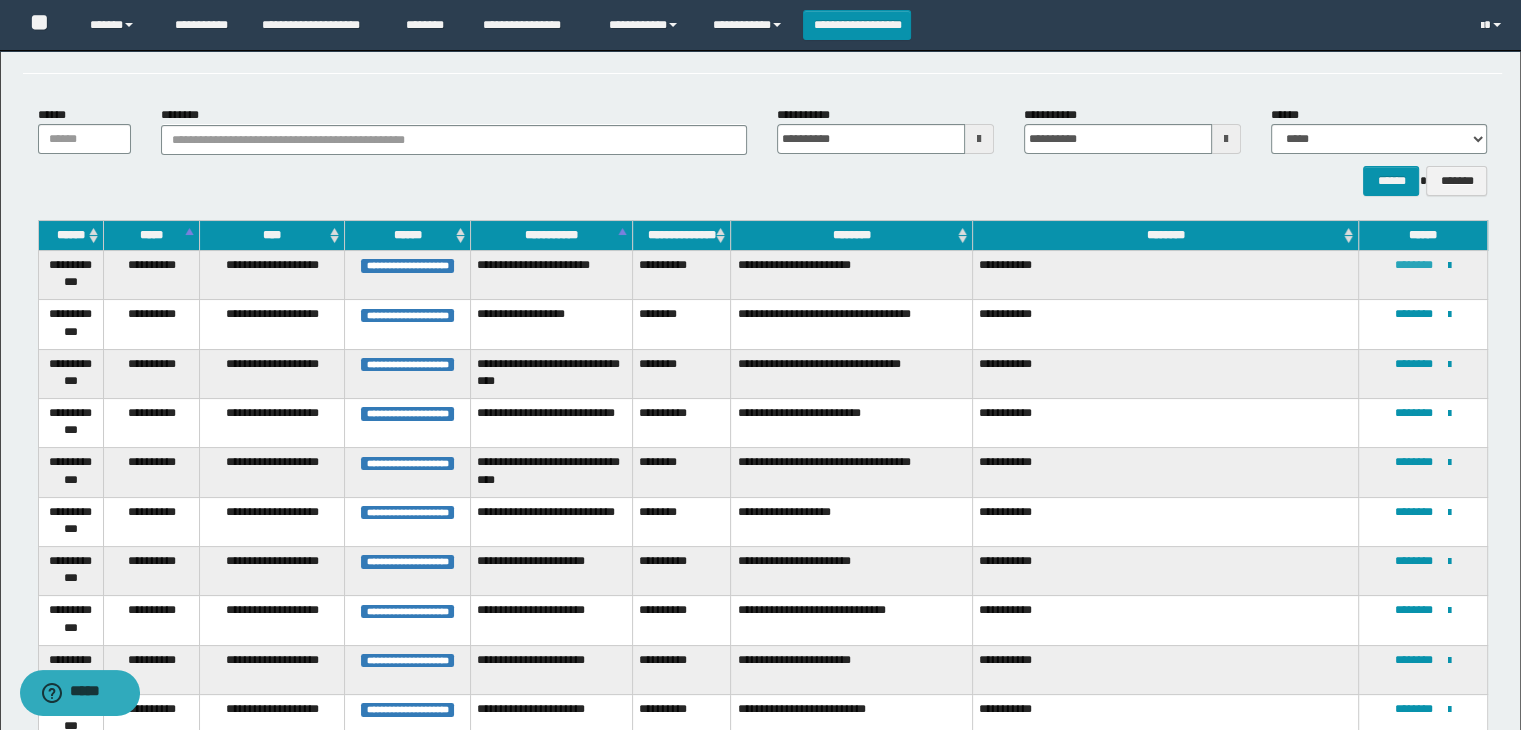 click on "********" at bounding box center [1414, 265] 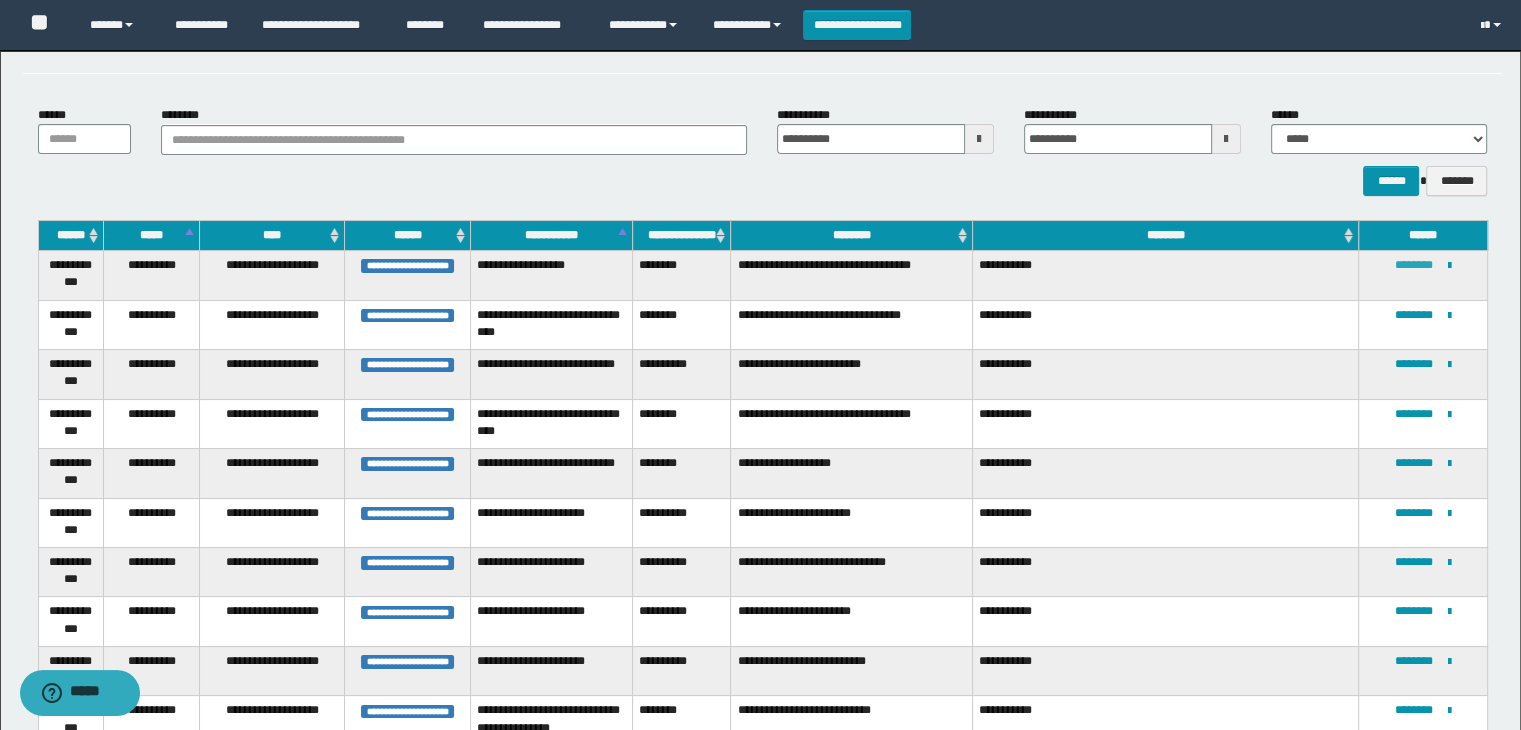 click on "********" at bounding box center [1414, 265] 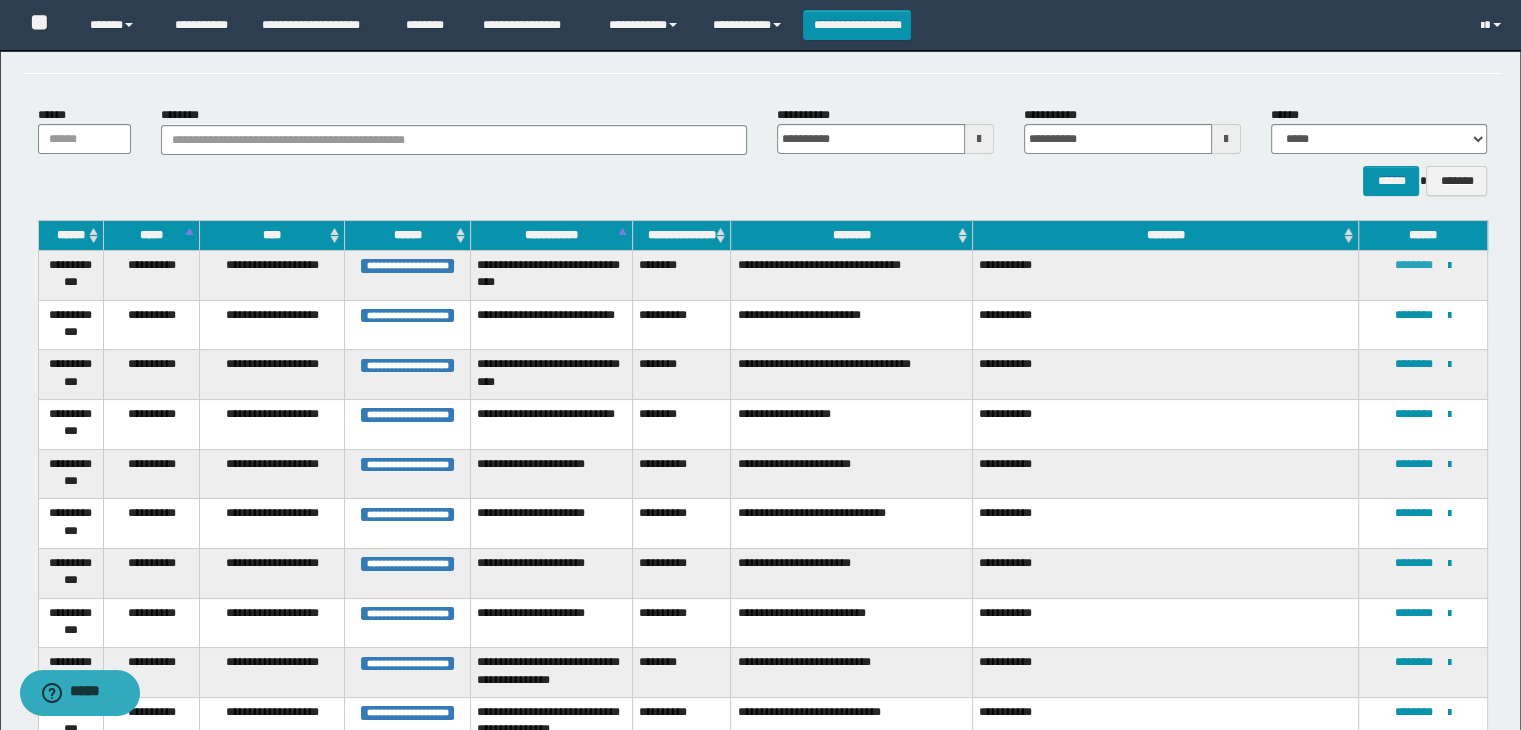 click on "********" at bounding box center (1414, 265) 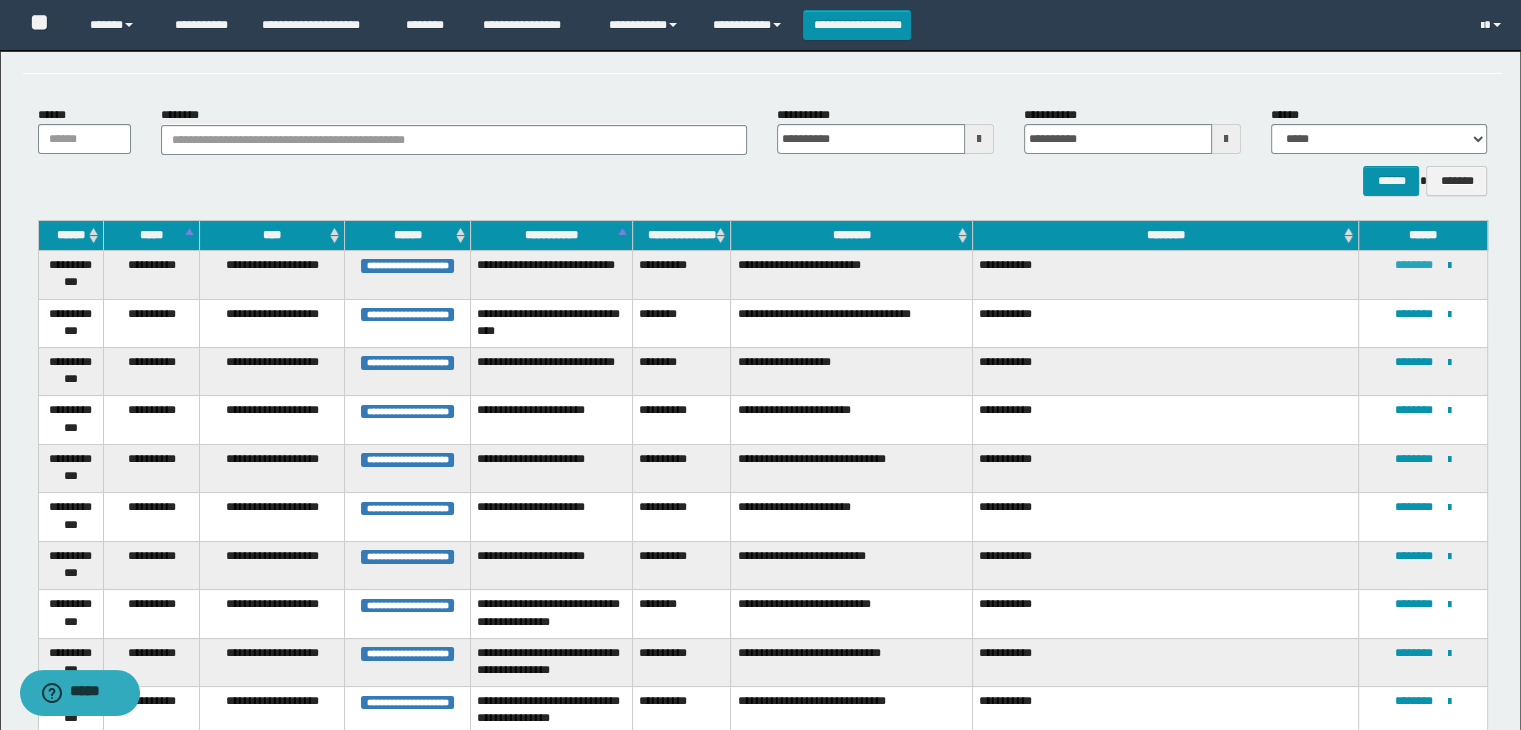 click on "********" at bounding box center (1414, 265) 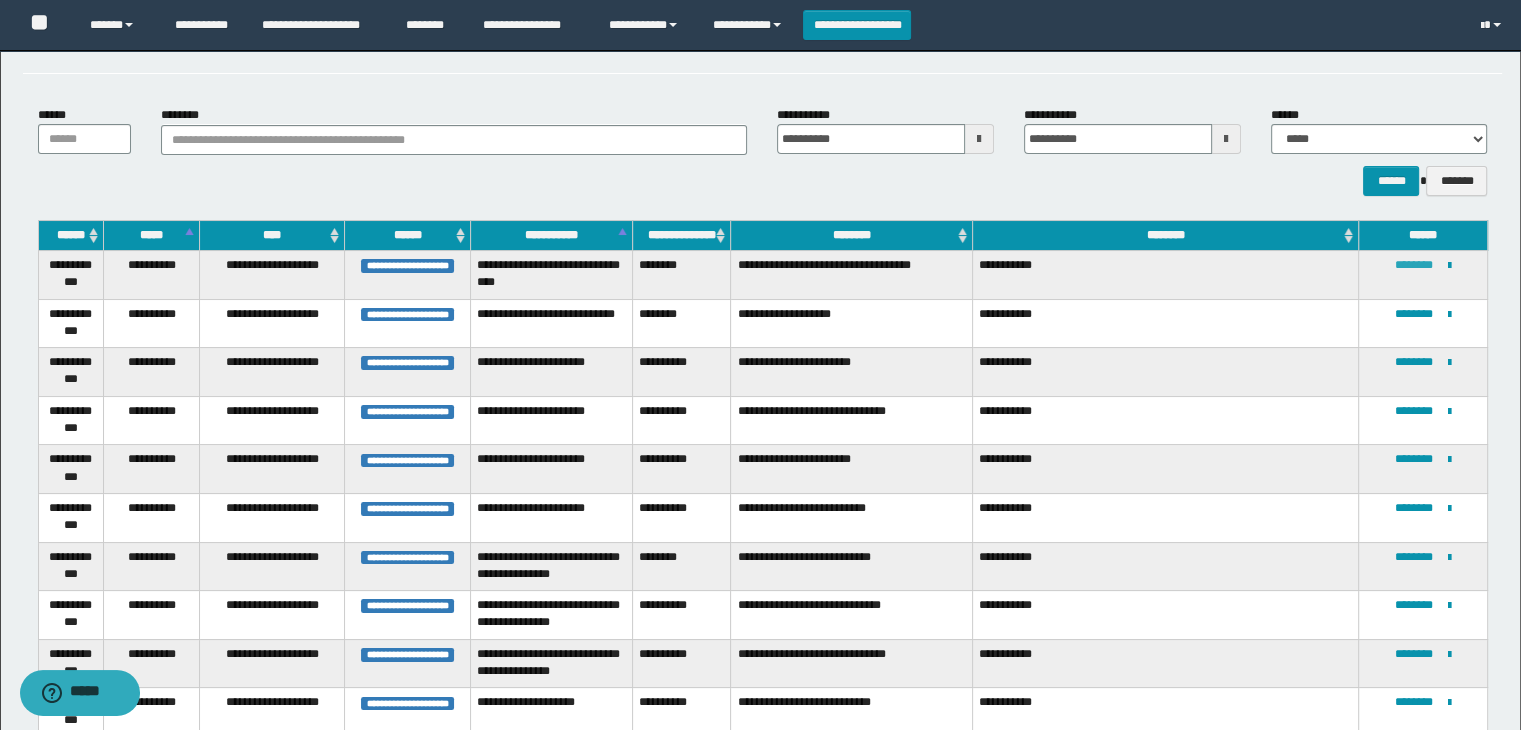 click on "********" at bounding box center (1414, 265) 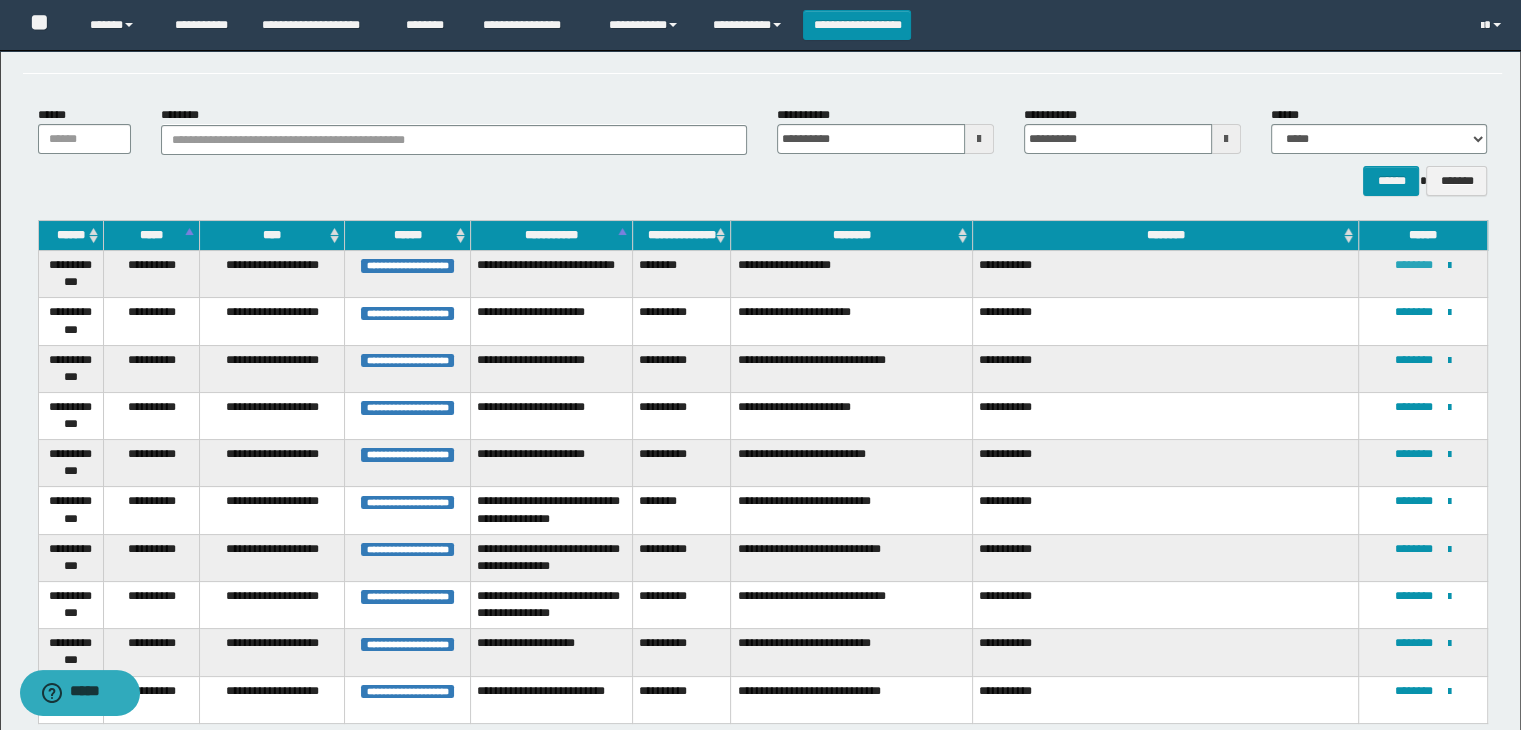 click on "********" at bounding box center (1414, 265) 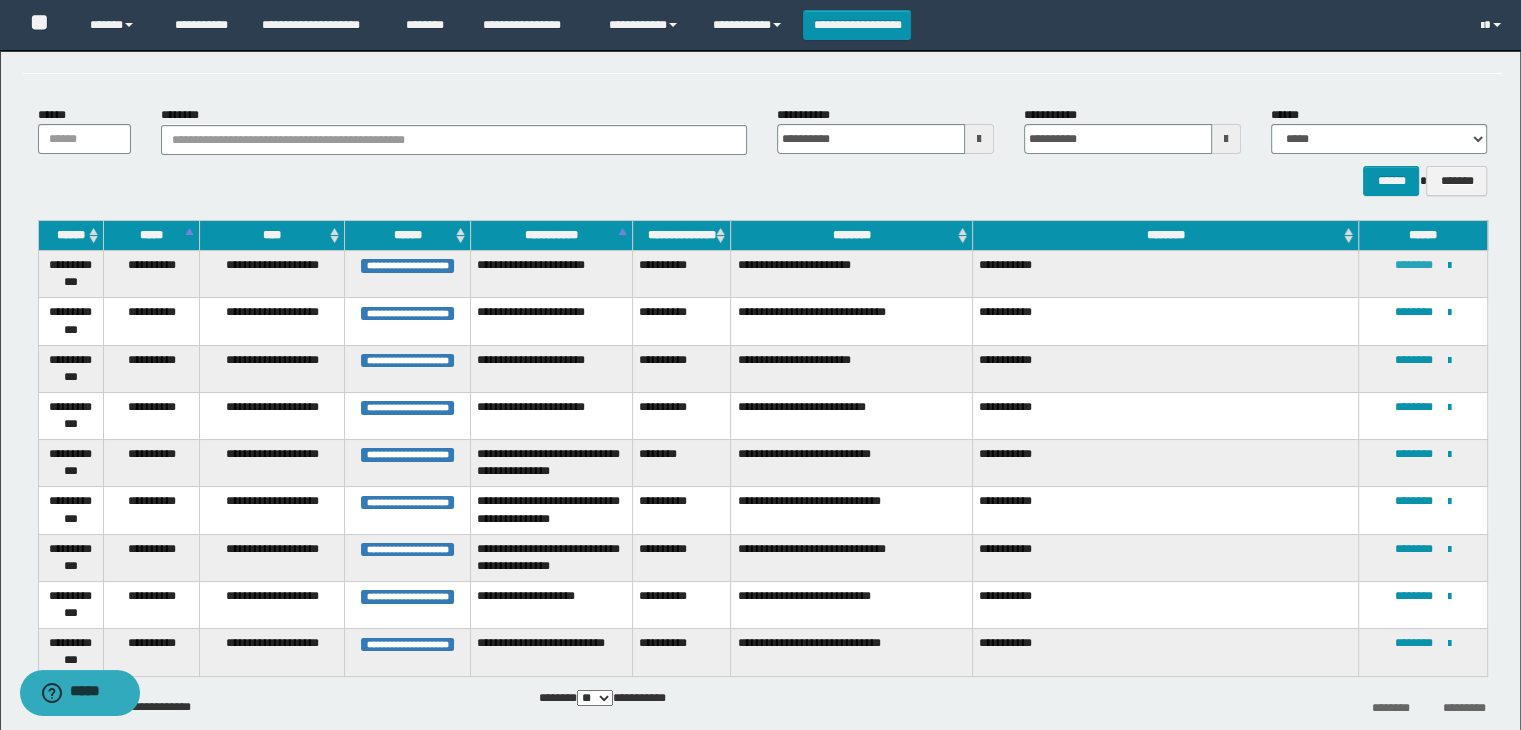 click on "********" at bounding box center [1414, 265] 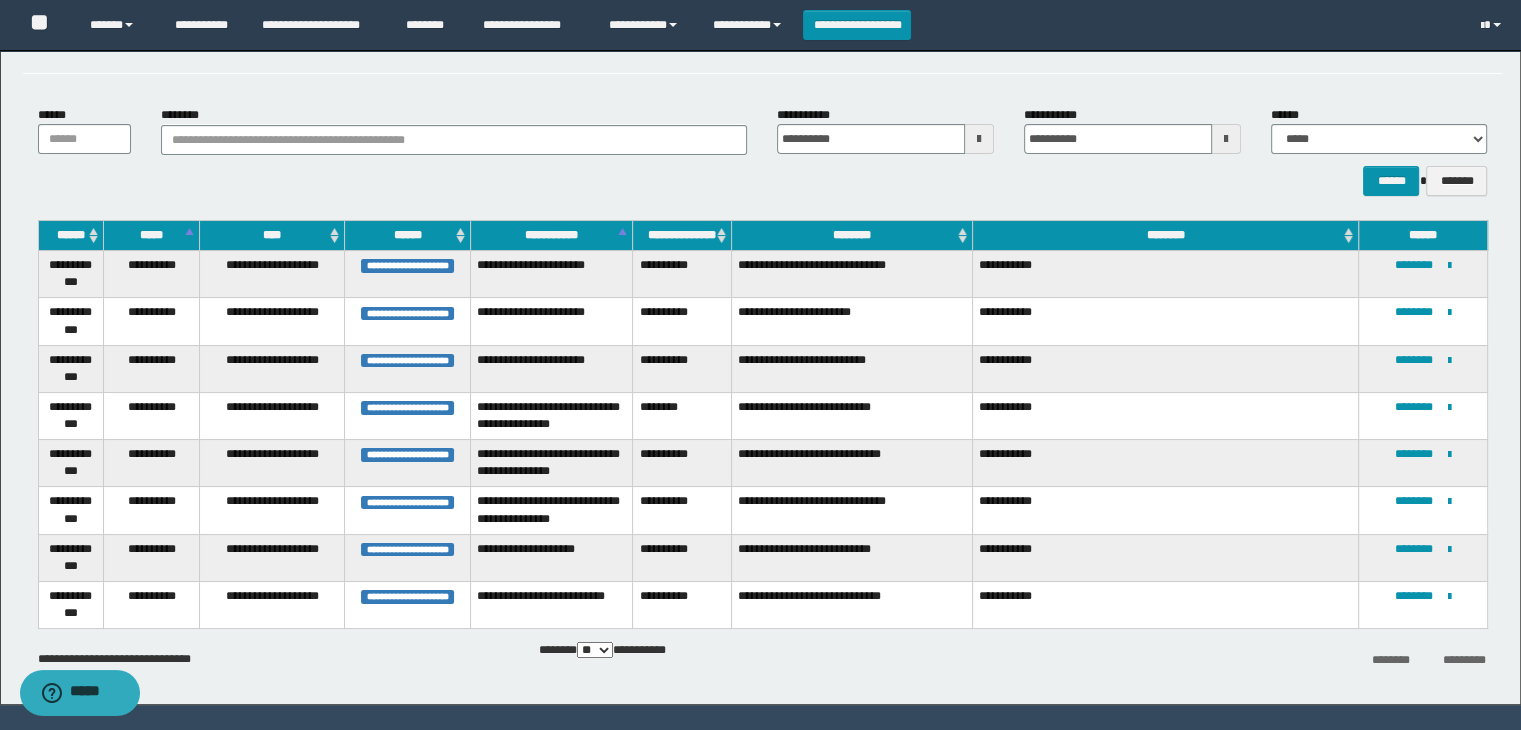 click on "**********" at bounding box center (1423, 274) 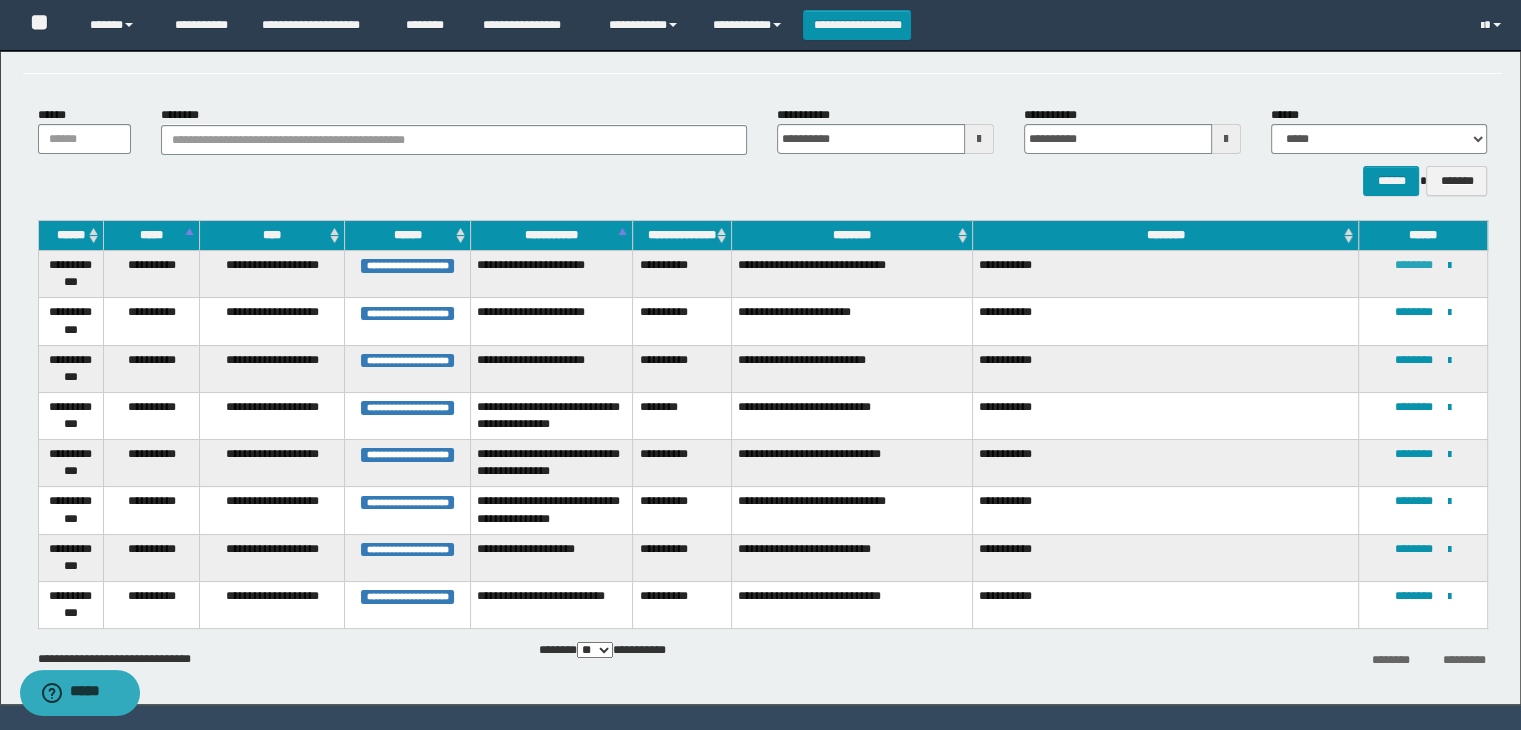 click on "********" at bounding box center (1414, 265) 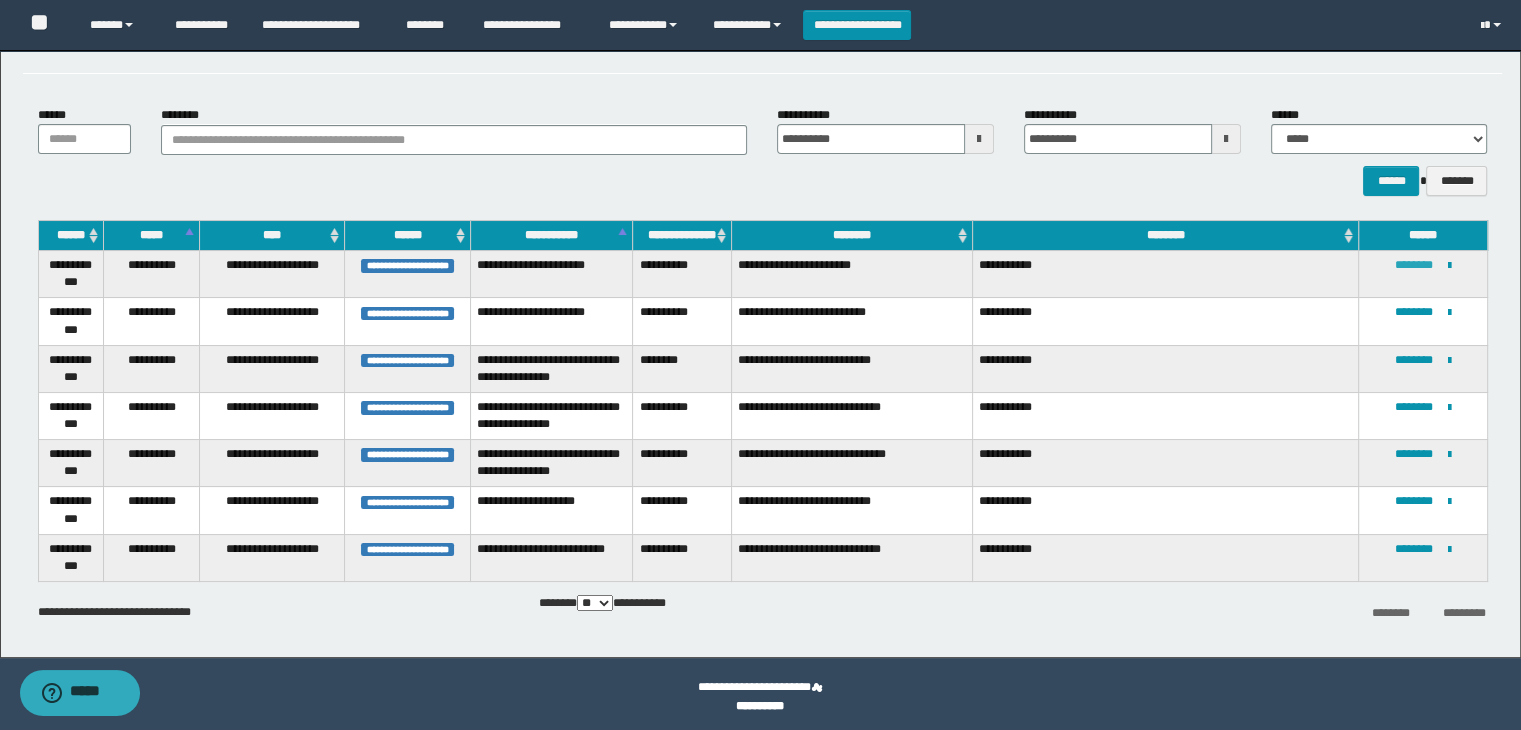 click on "********" at bounding box center [1414, 265] 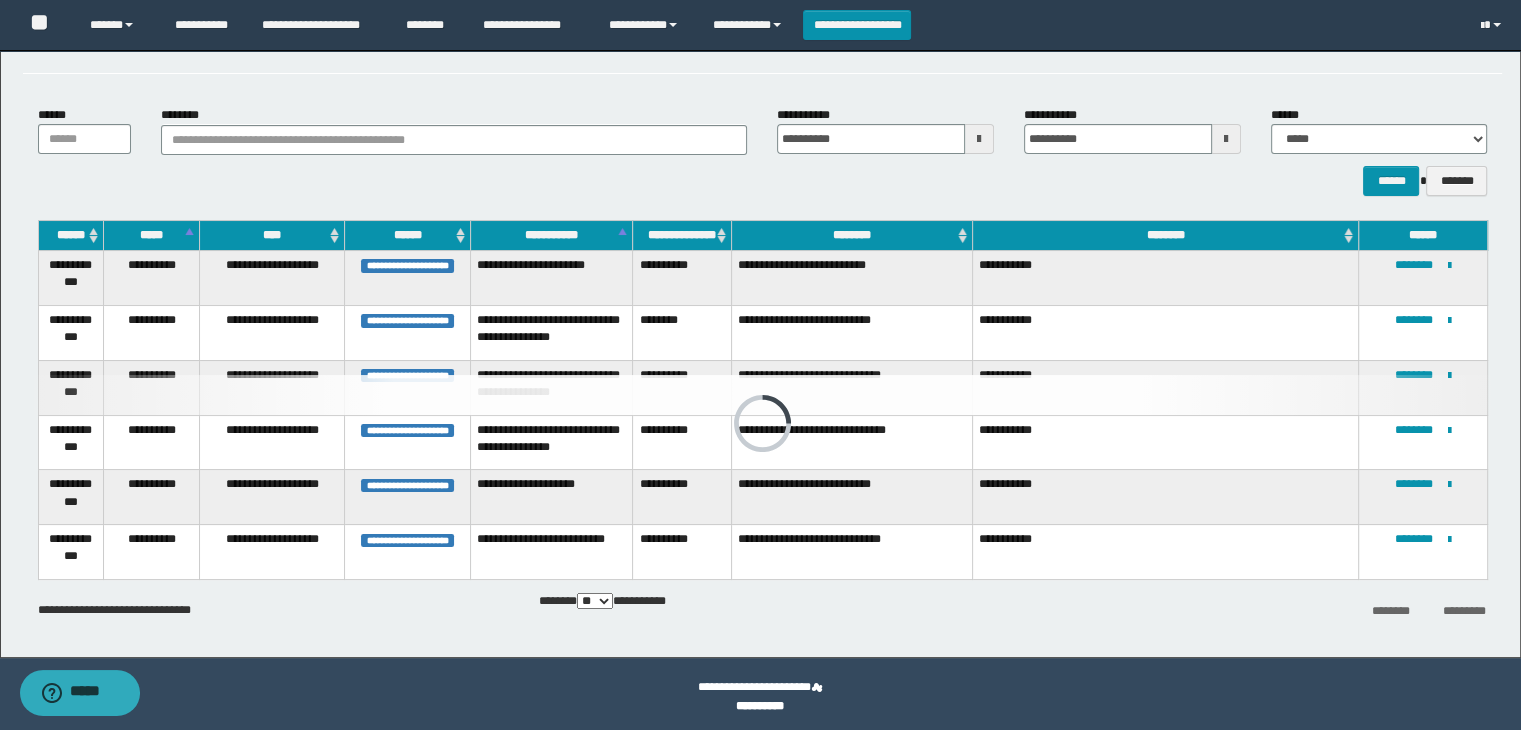 scroll, scrollTop: 34, scrollLeft: 0, axis: vertical 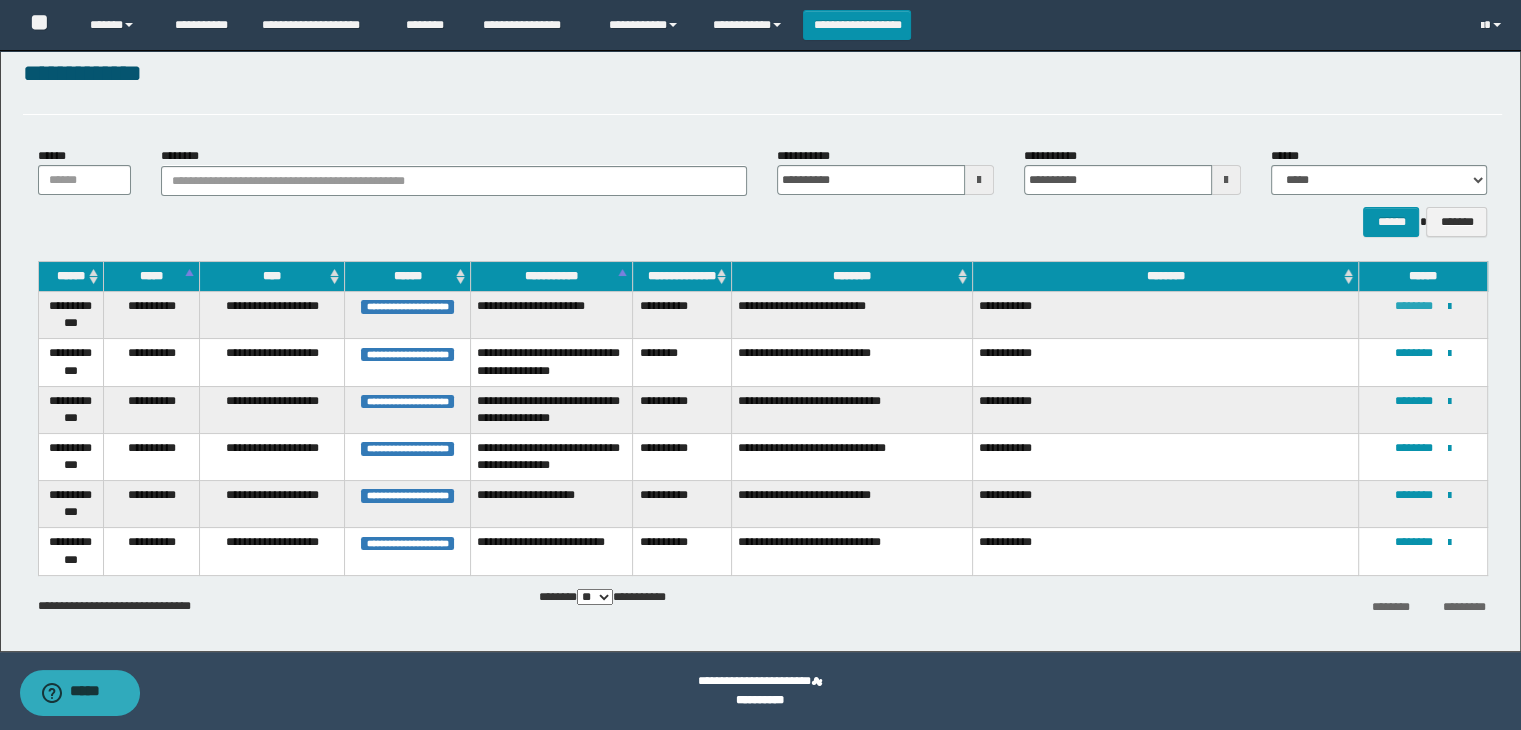 click on "********" at bounding box center [1414, 306] 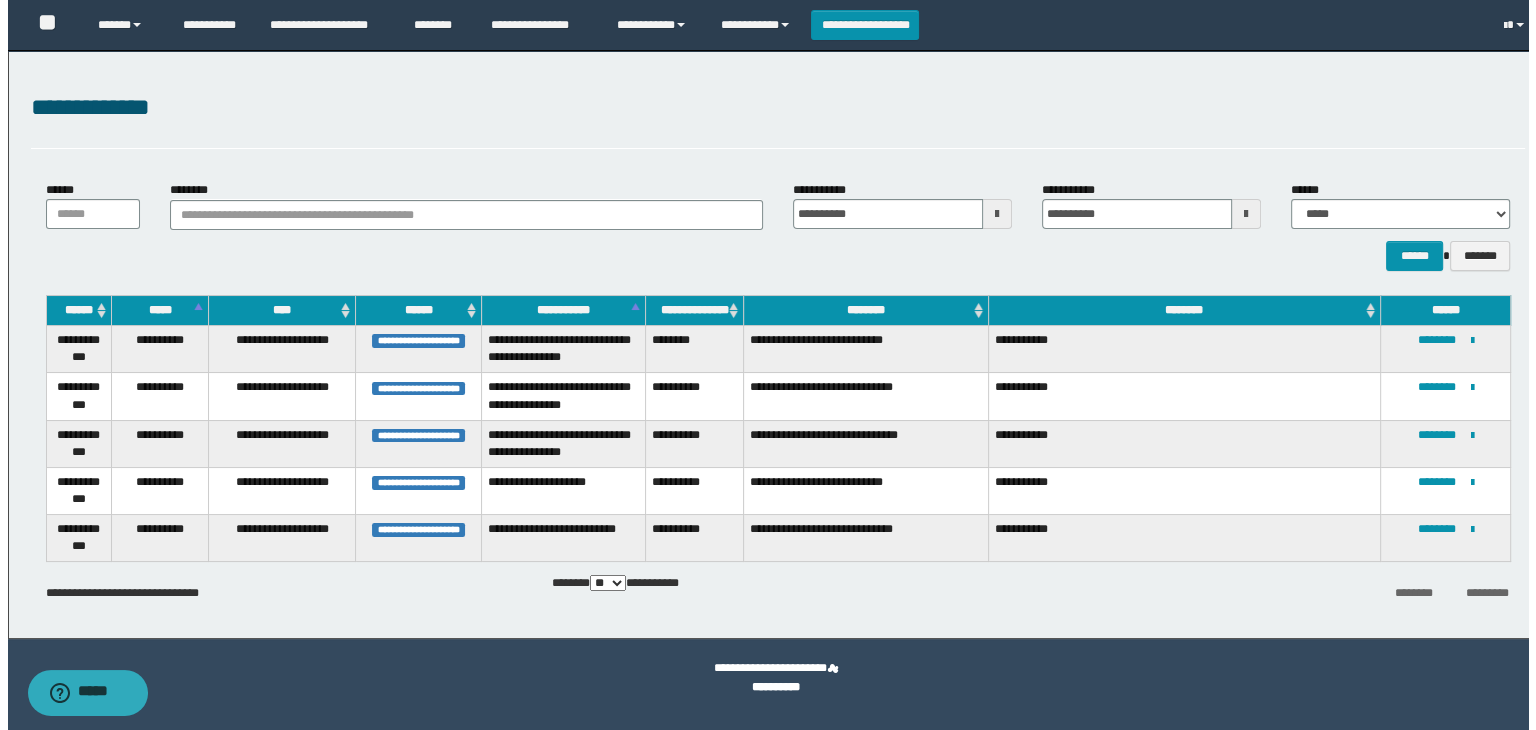 scroll, scrollTop: 0, scrollLeft: 0, axis: both 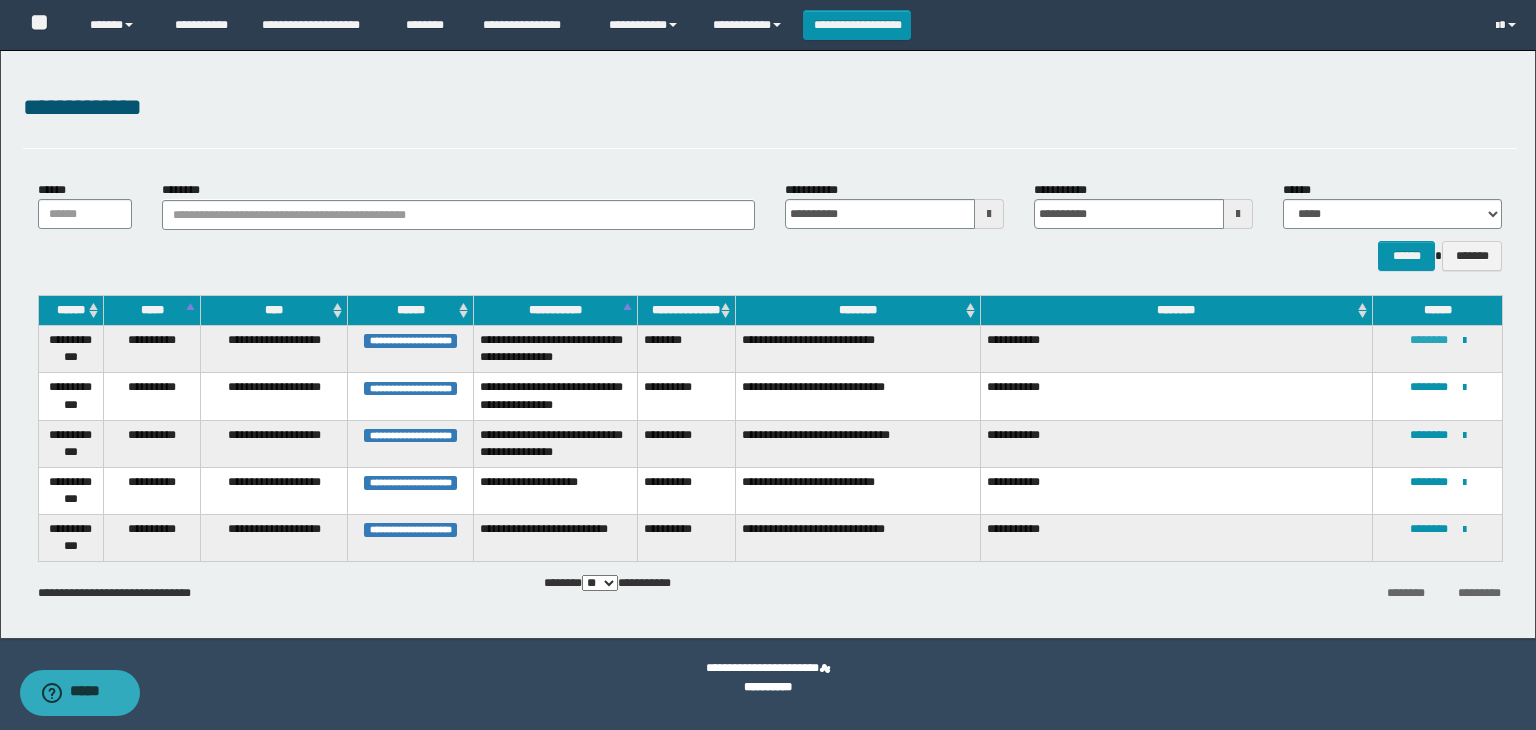 click on "********" at bounding box center (1429, 340) 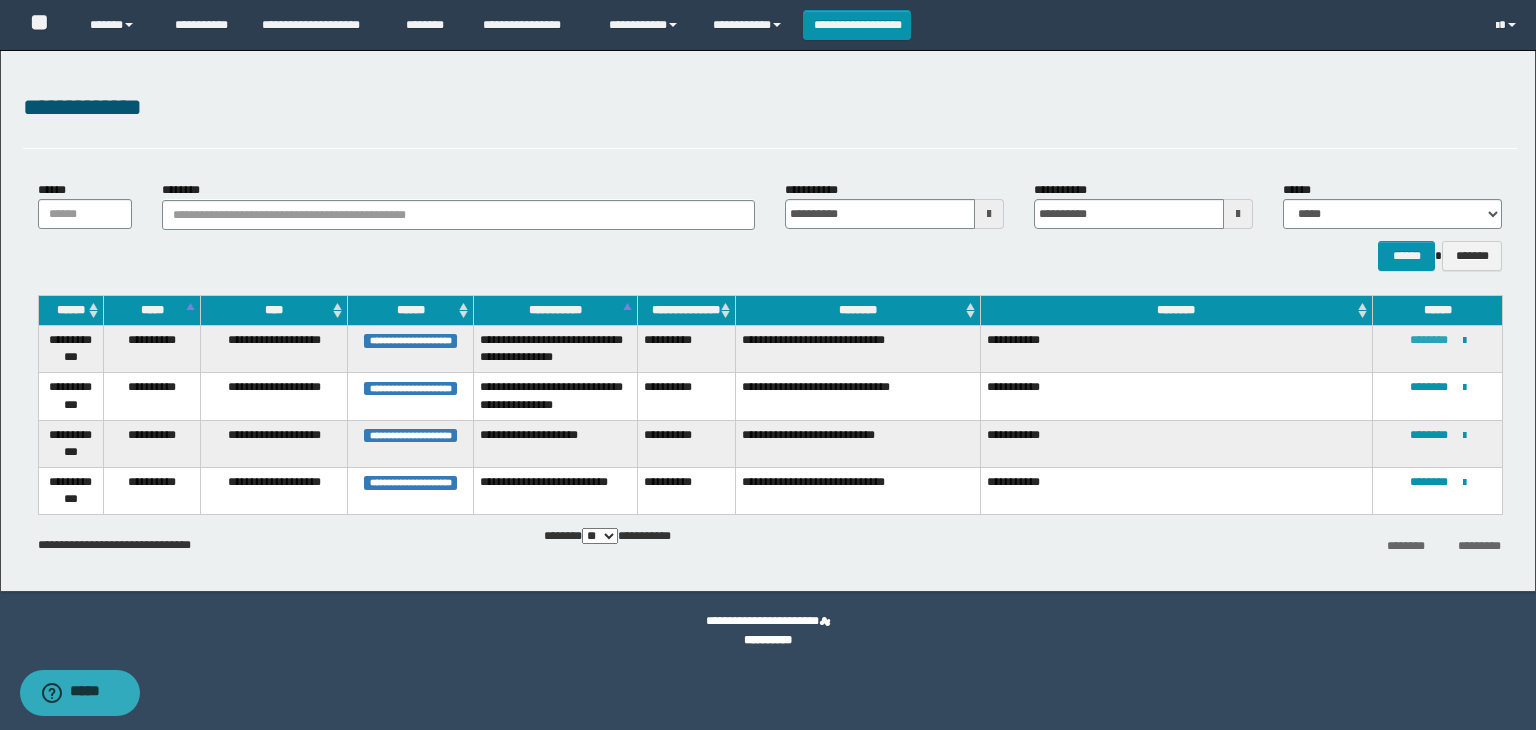click on "********" at bounding box center [1429, 340] 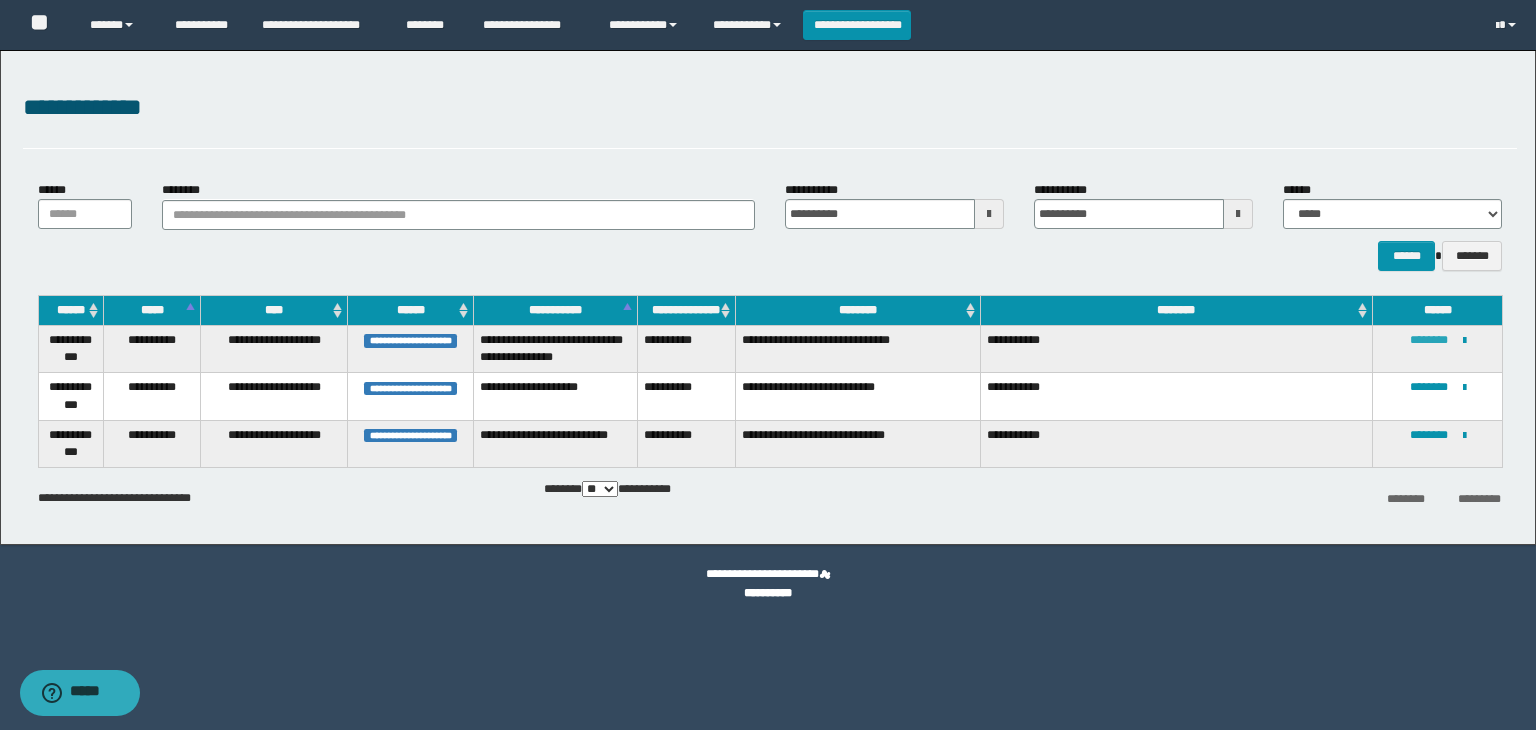 click on "********" at bounding box center (1429, 340) 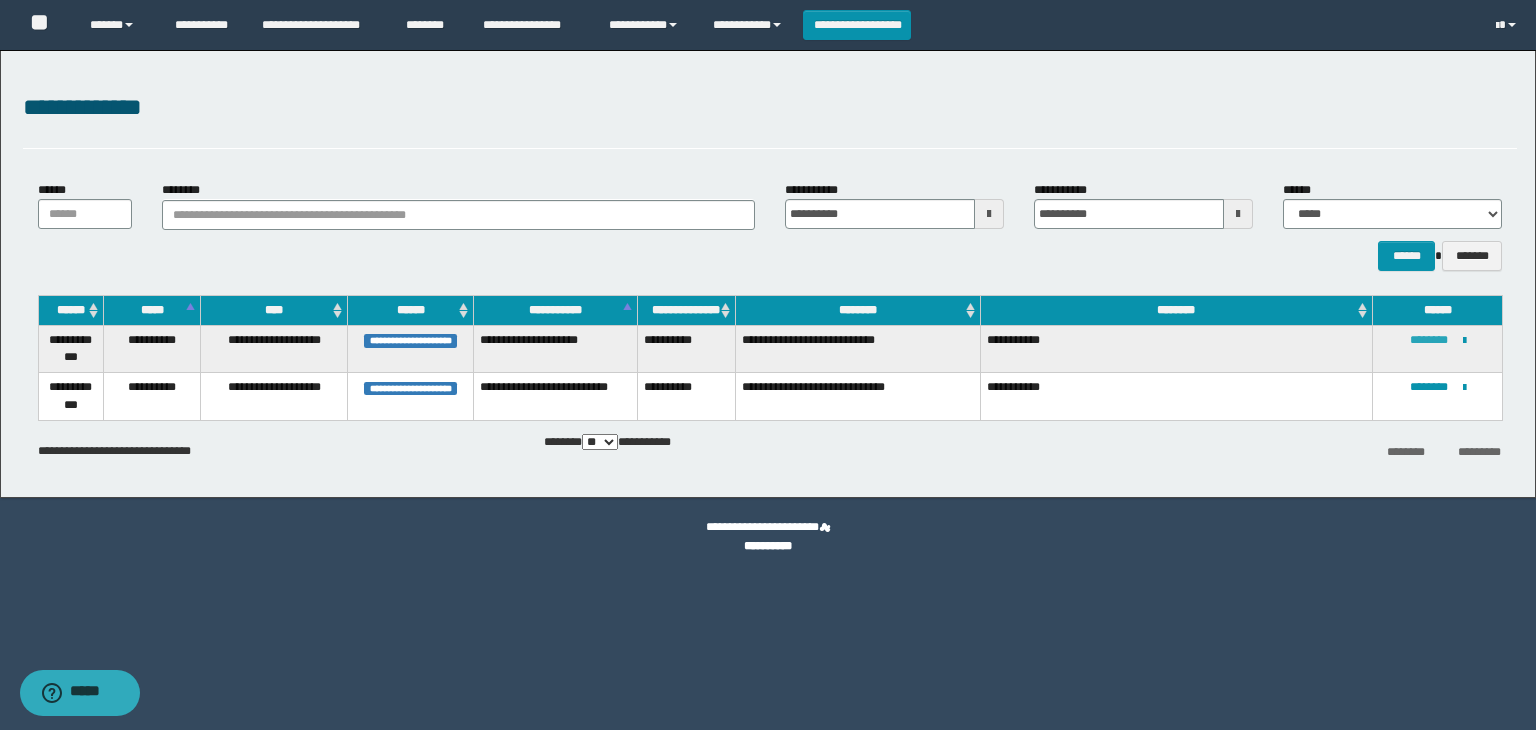 click on "********" at bounding box center [1429, 340] 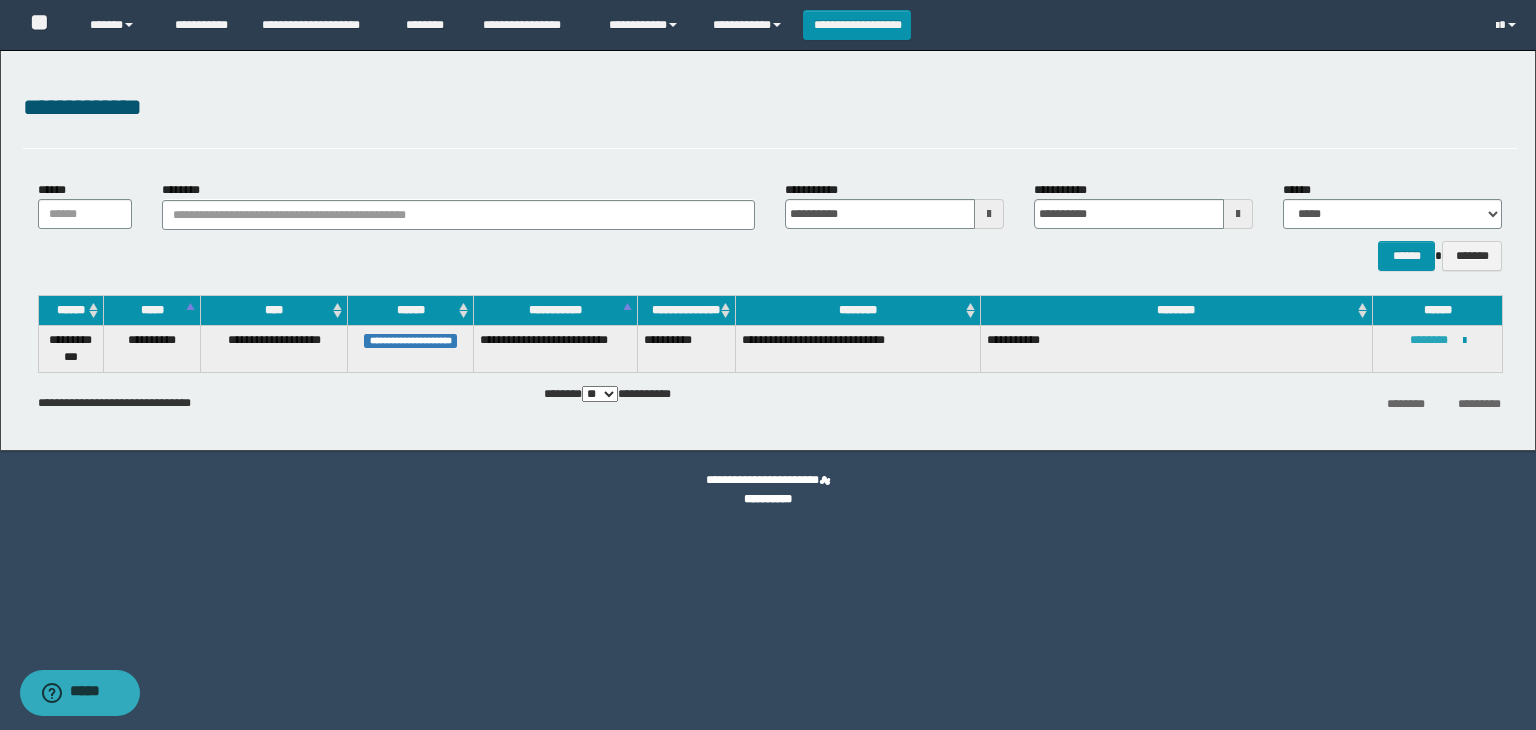 click on "********" at bounding box center (1429, 340) 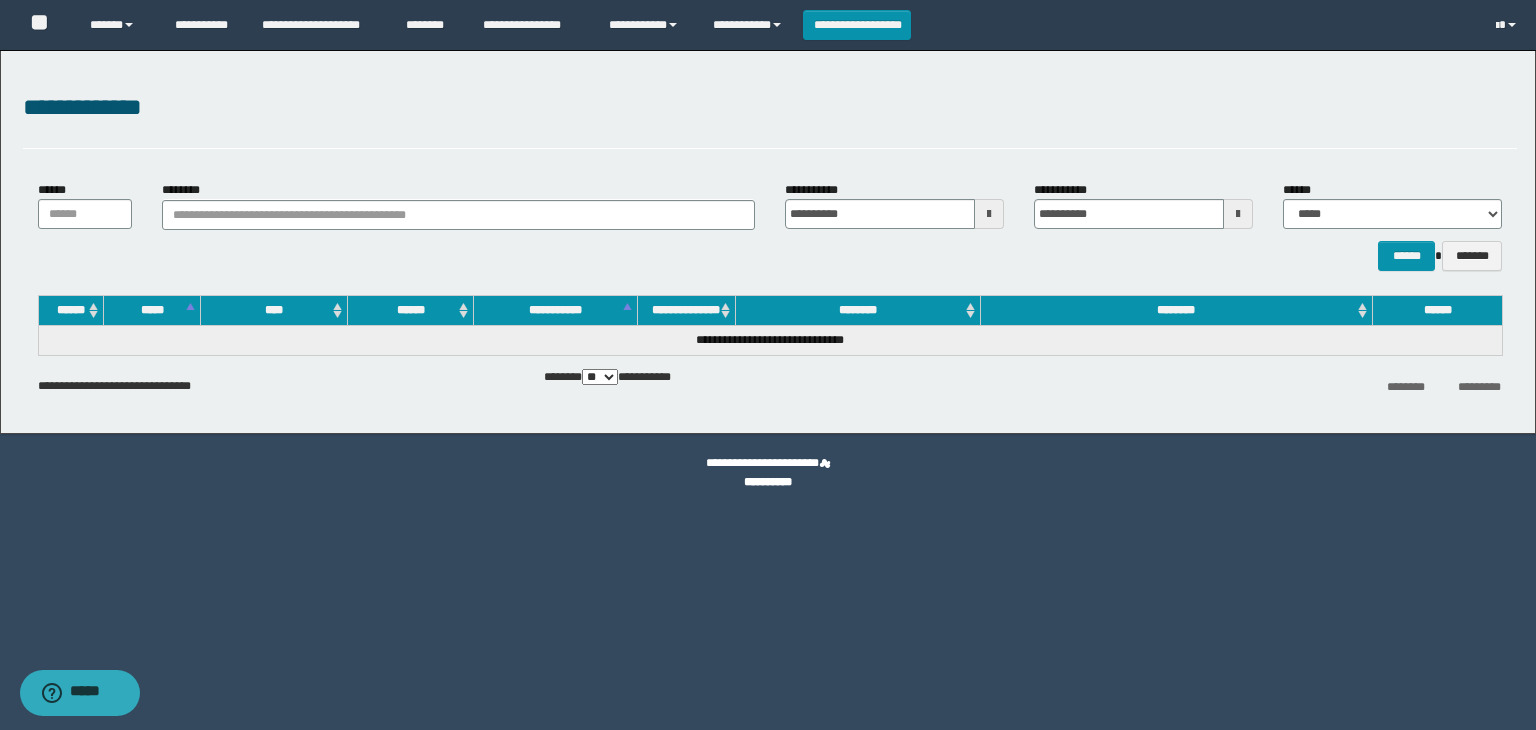 drag, startPoint x: 1048, startPoint y: 561, endPoint x: 1008, endPoint y: 628, distance: 78.03204 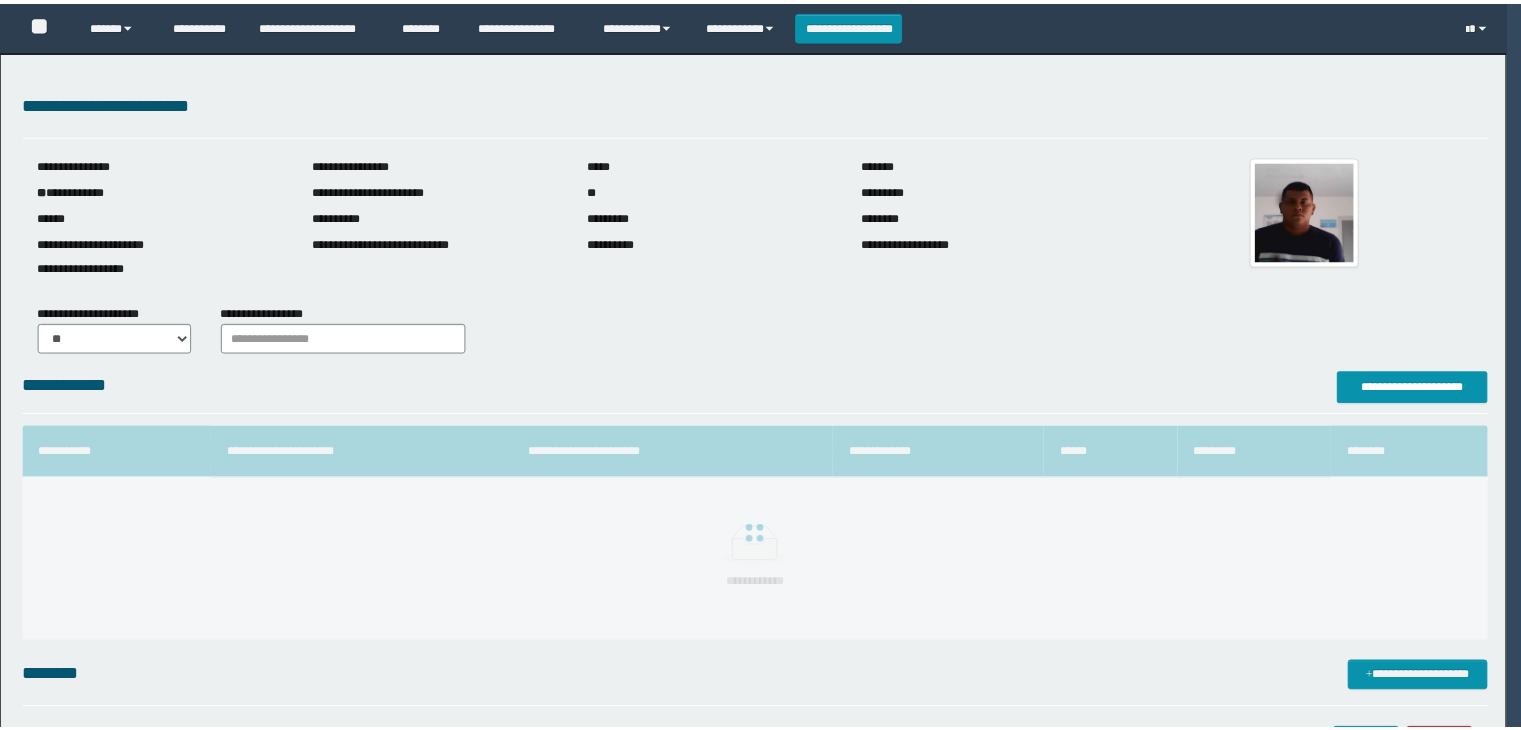 scroll, scrollTop: 0, scrollLeft: 0, axis: both 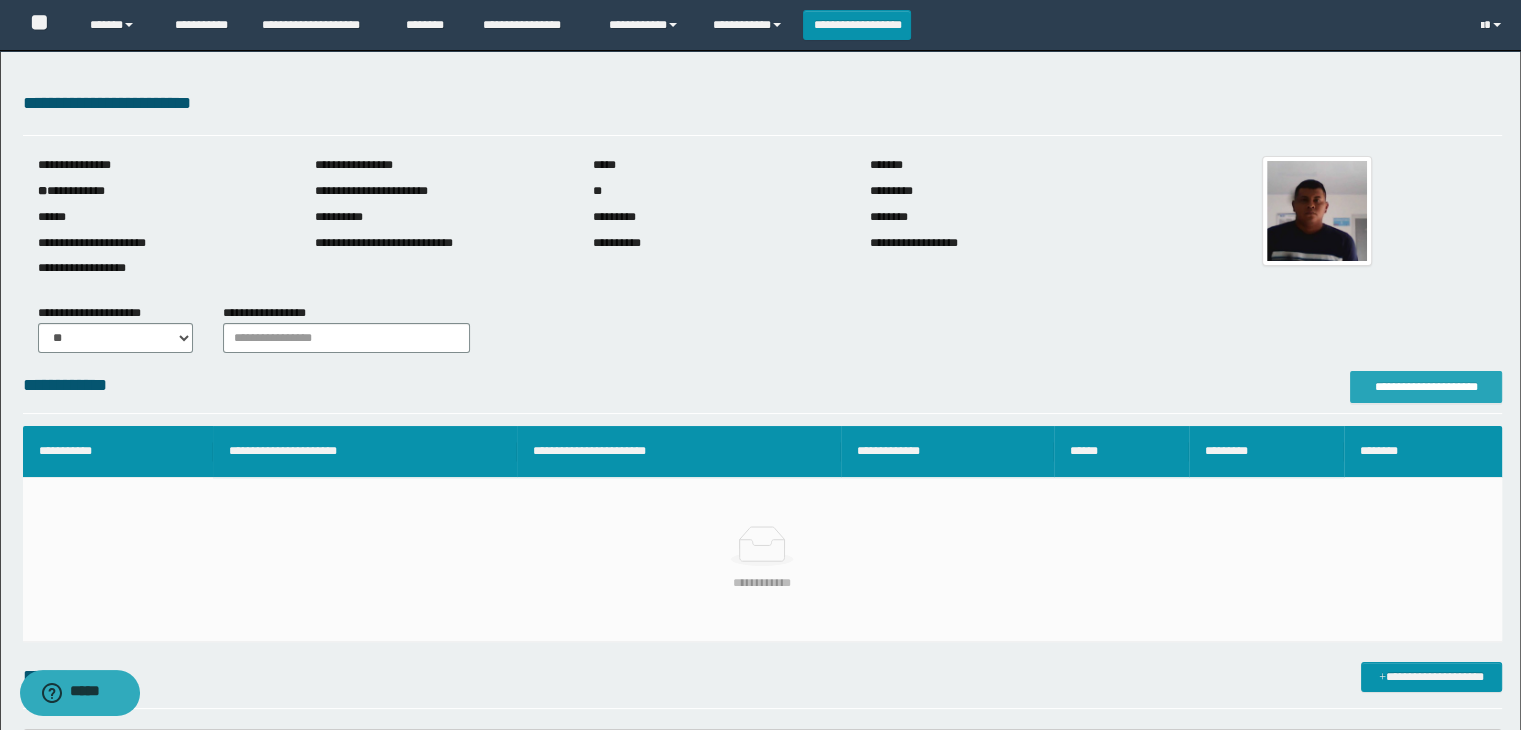 click on "**********" at bounding box center (1426, 387) 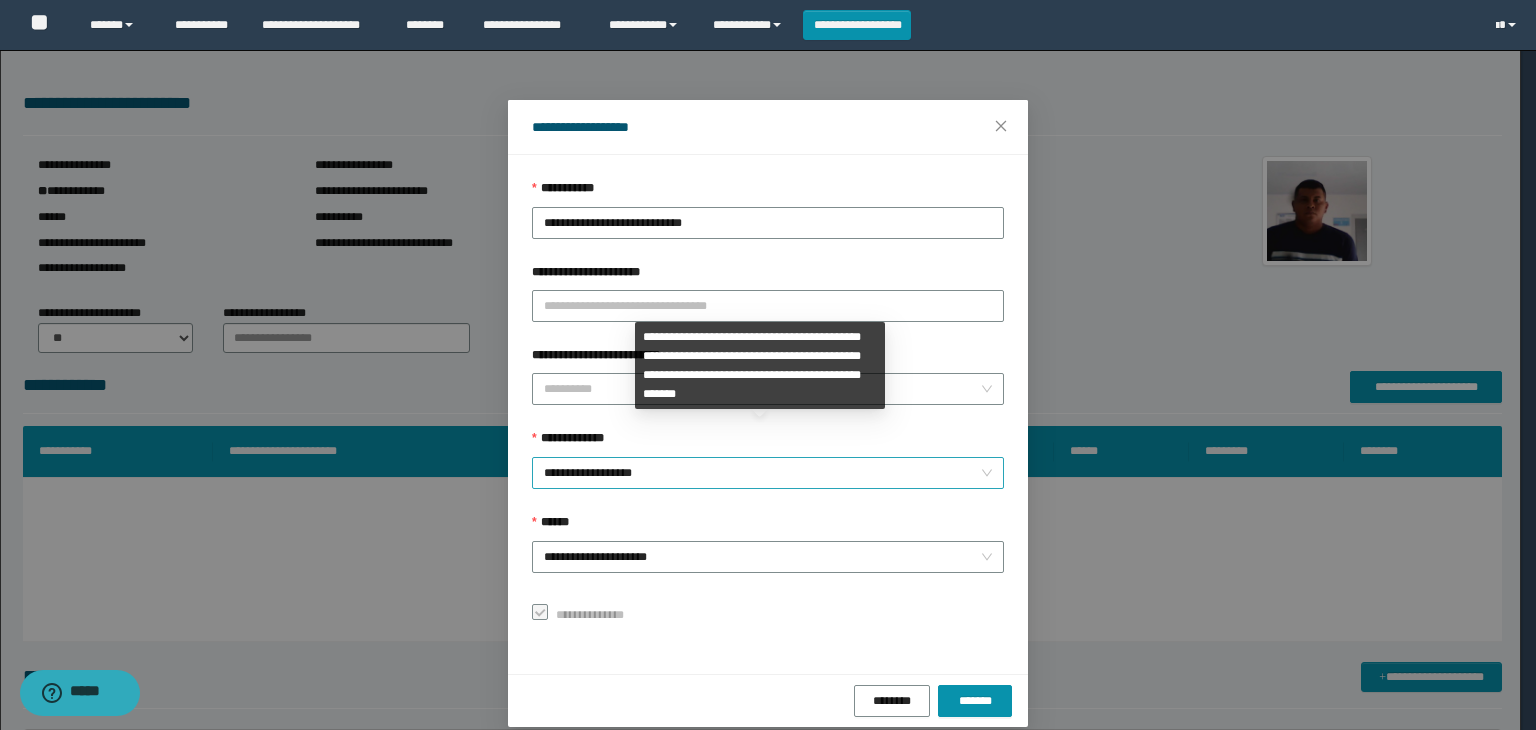 click on "**********" at bounding box center (768, 473) 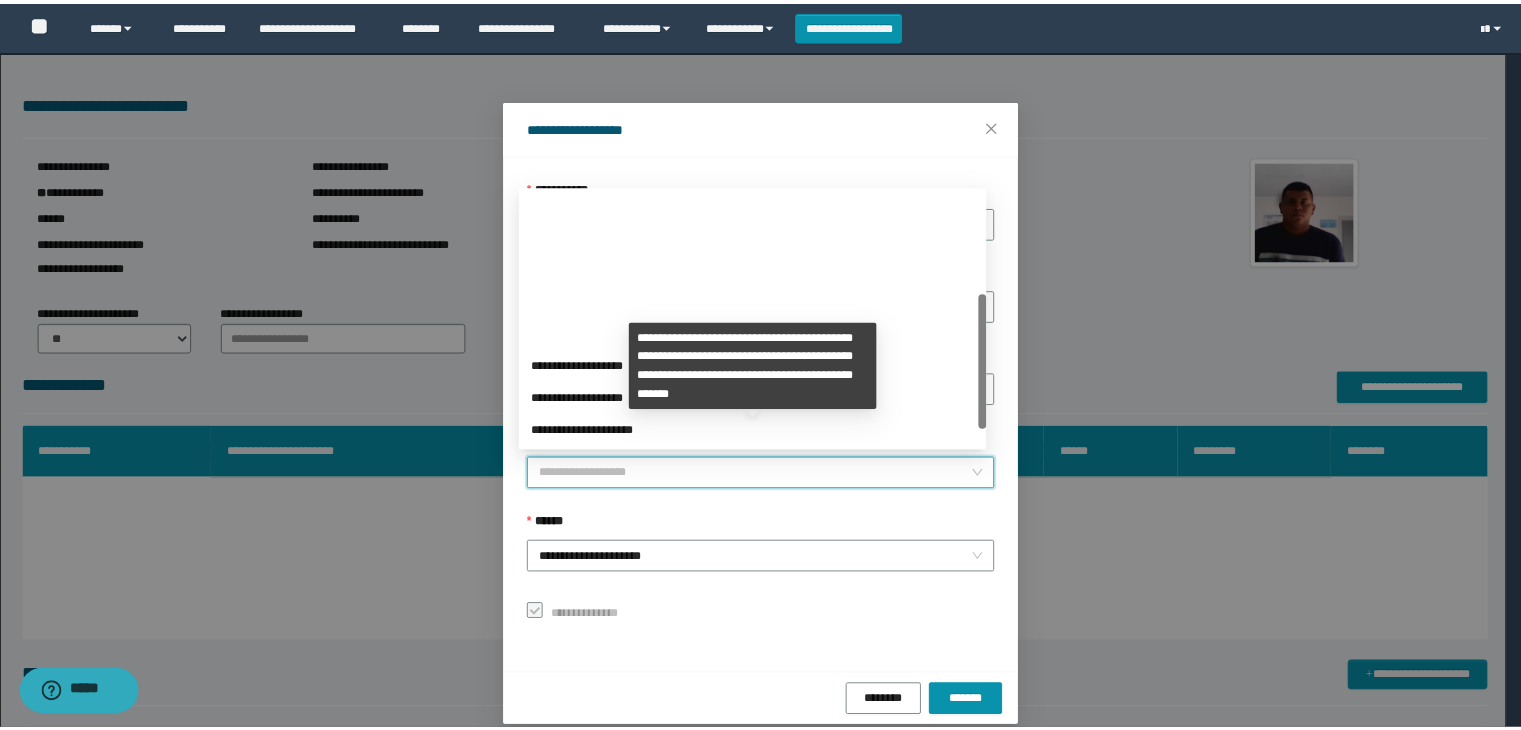 scroll, scrollTop: 192, scrollLeft: 0, axis: vertical 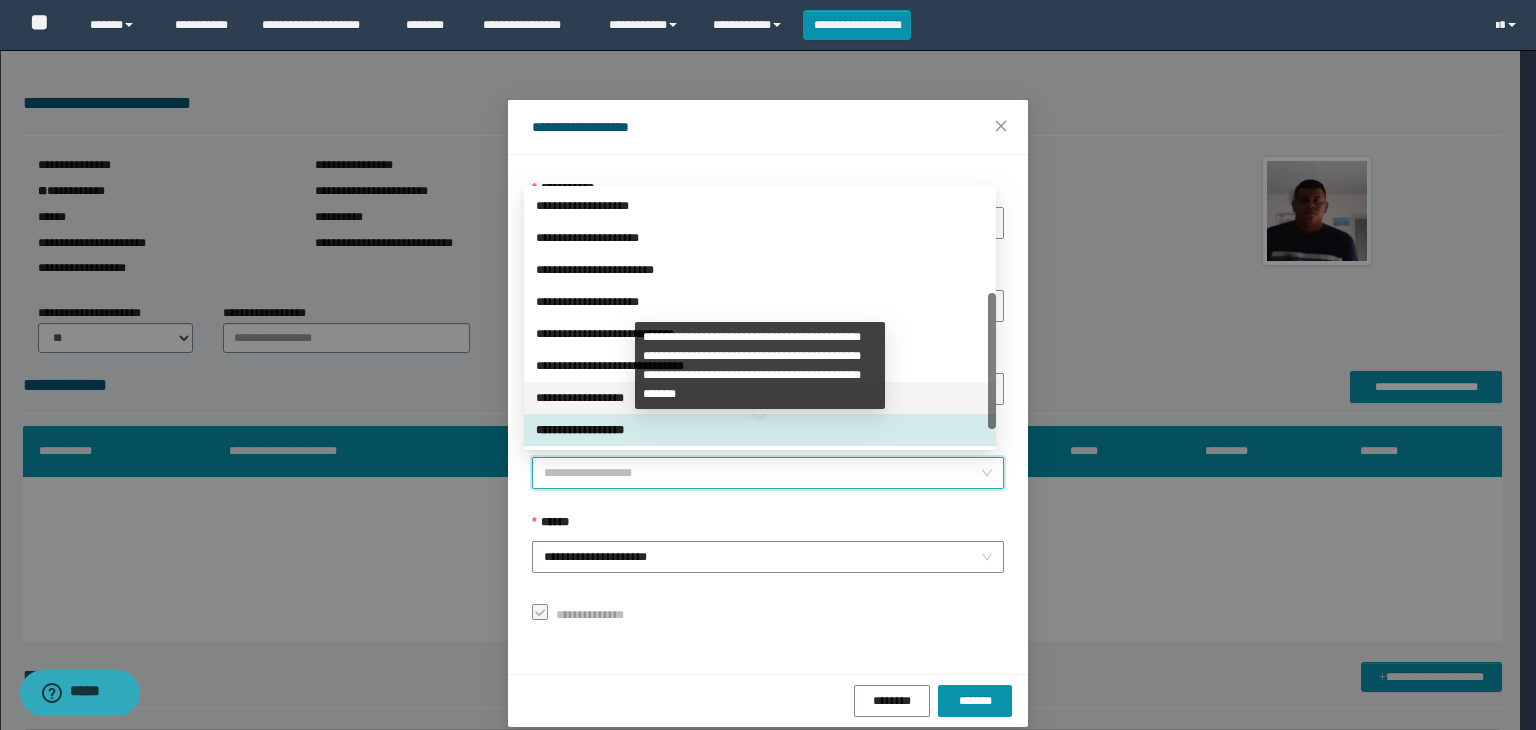 click on "**********" at bounding box center (760, 398) 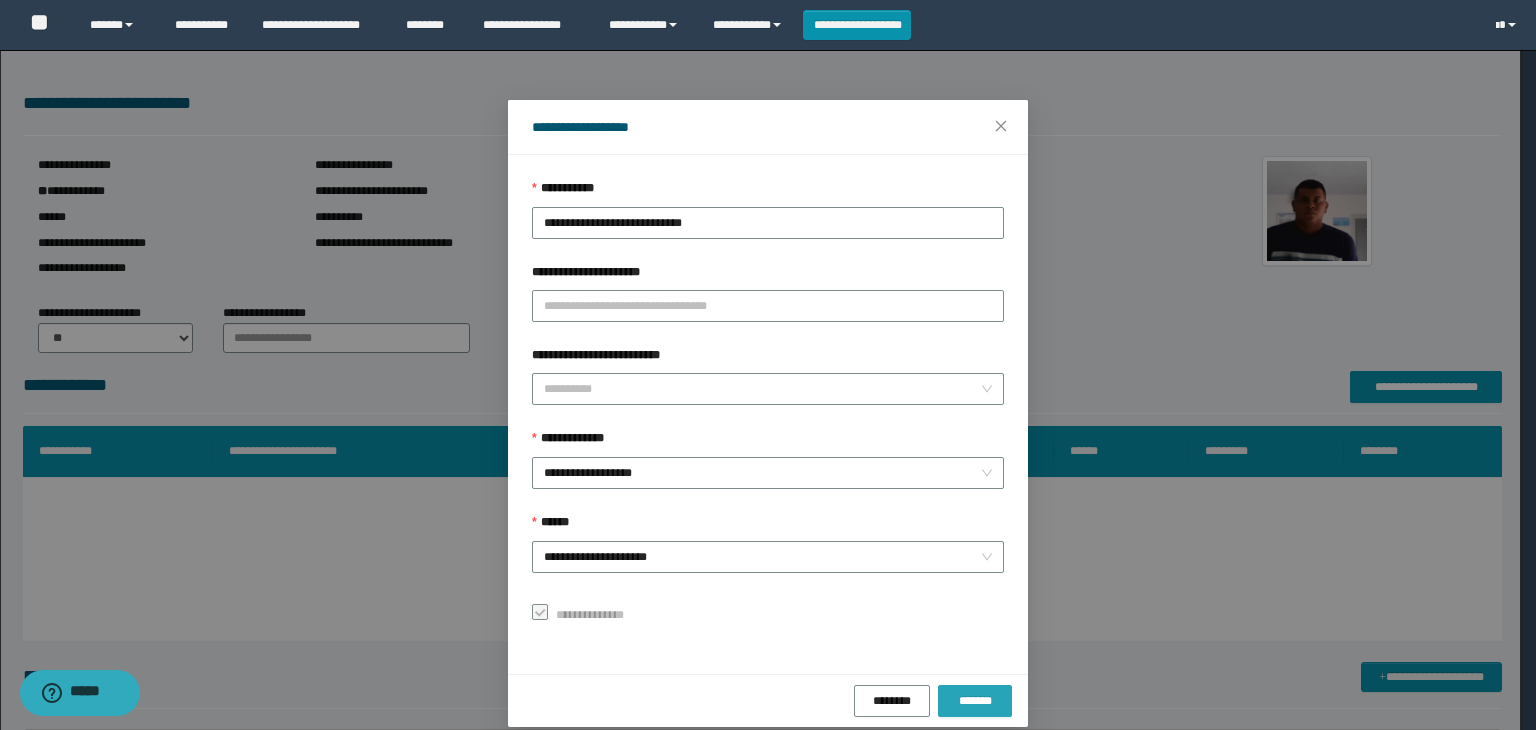 click on "*******" at bounding box center (975, 701) 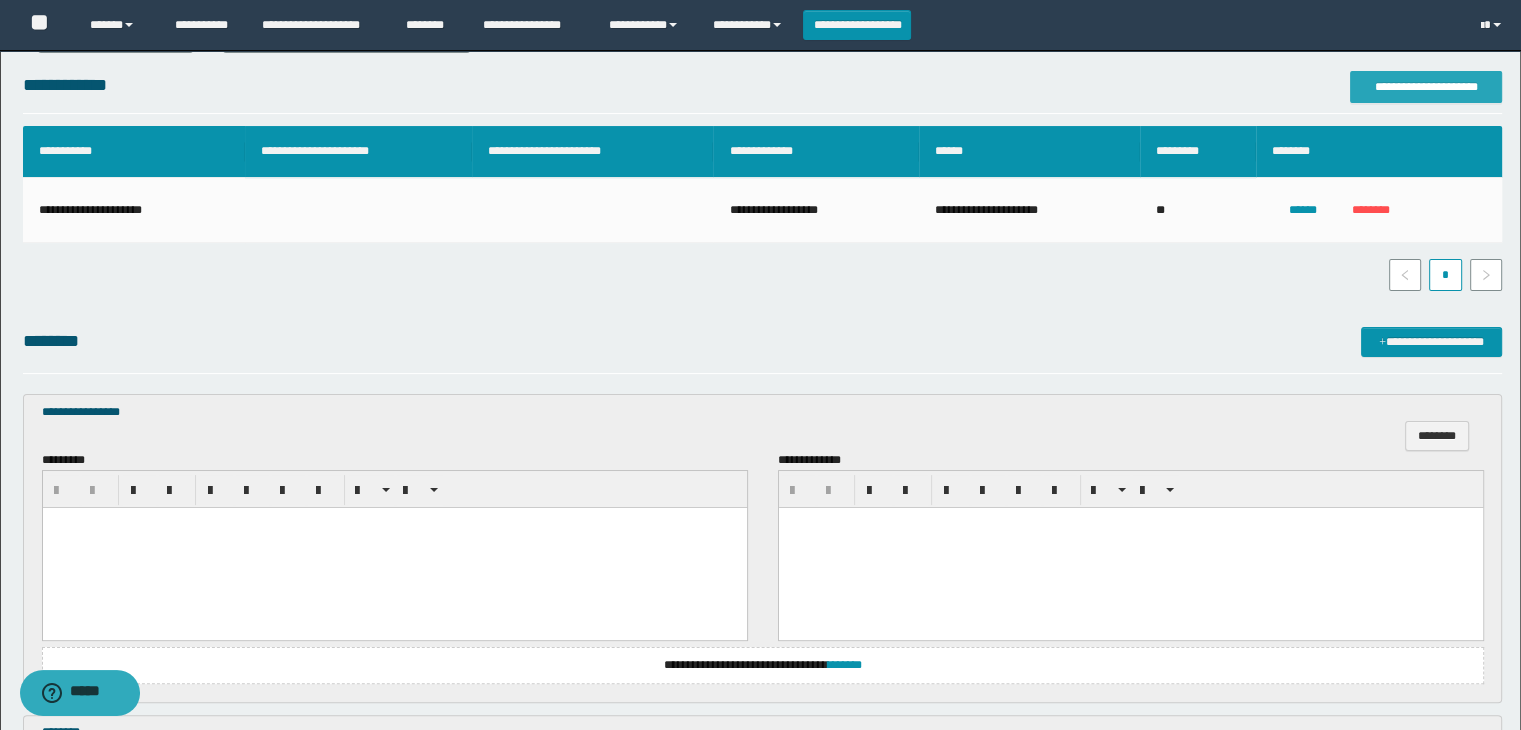 scroll, scrollTop: 400, scrollLeft: 0, axis: vertical 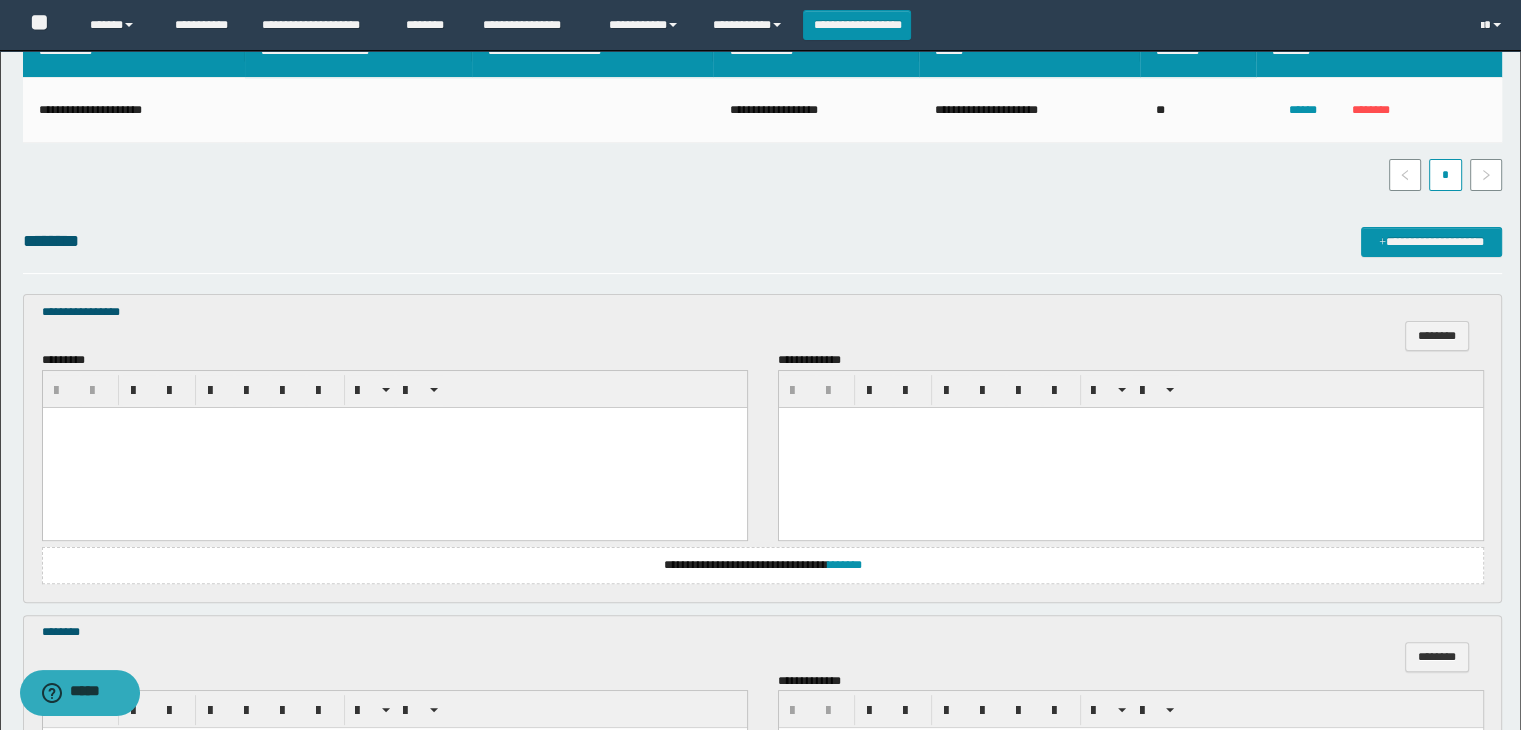 click at bounding box center (394, 447) 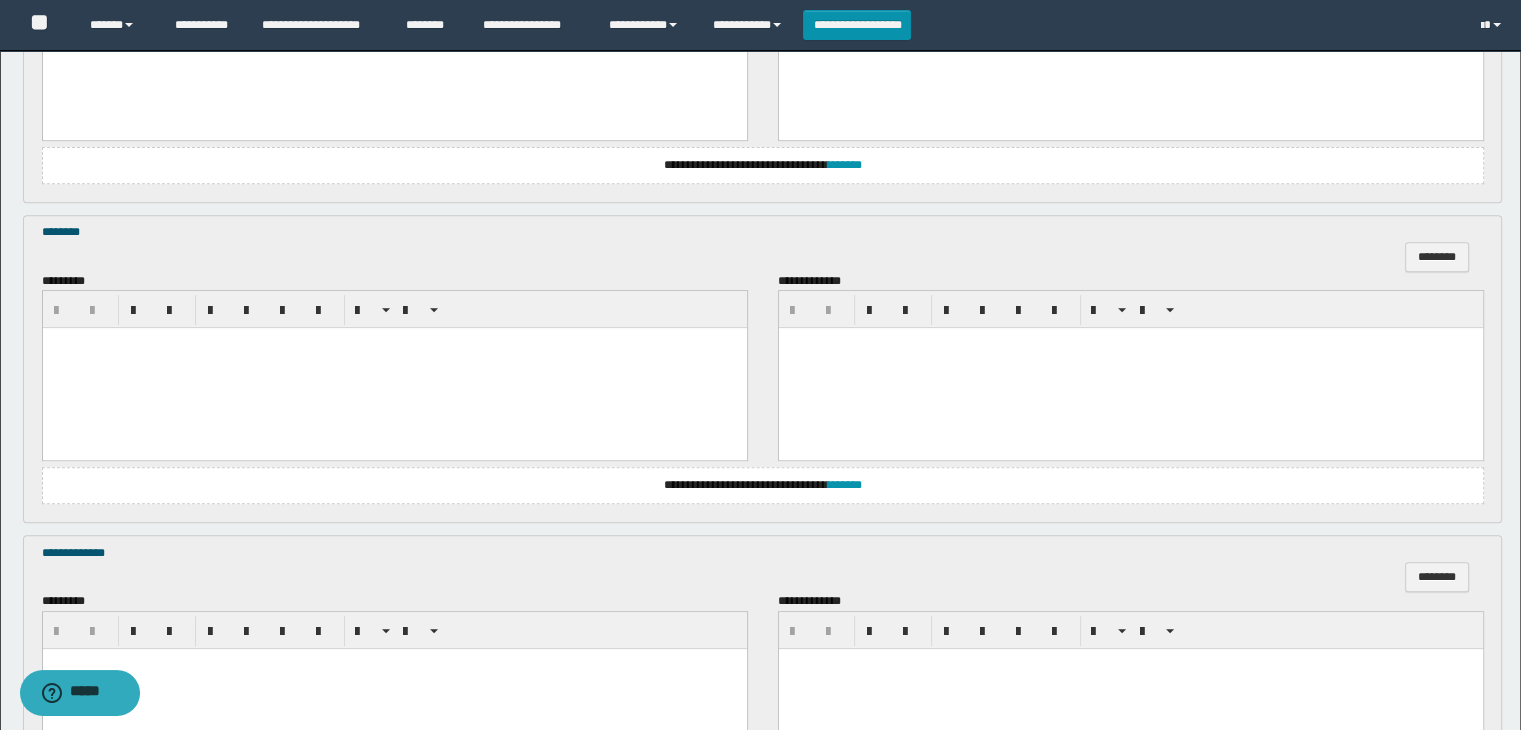 scroll, scrollTop: 900, scrollLeft: 0, axis: vertical 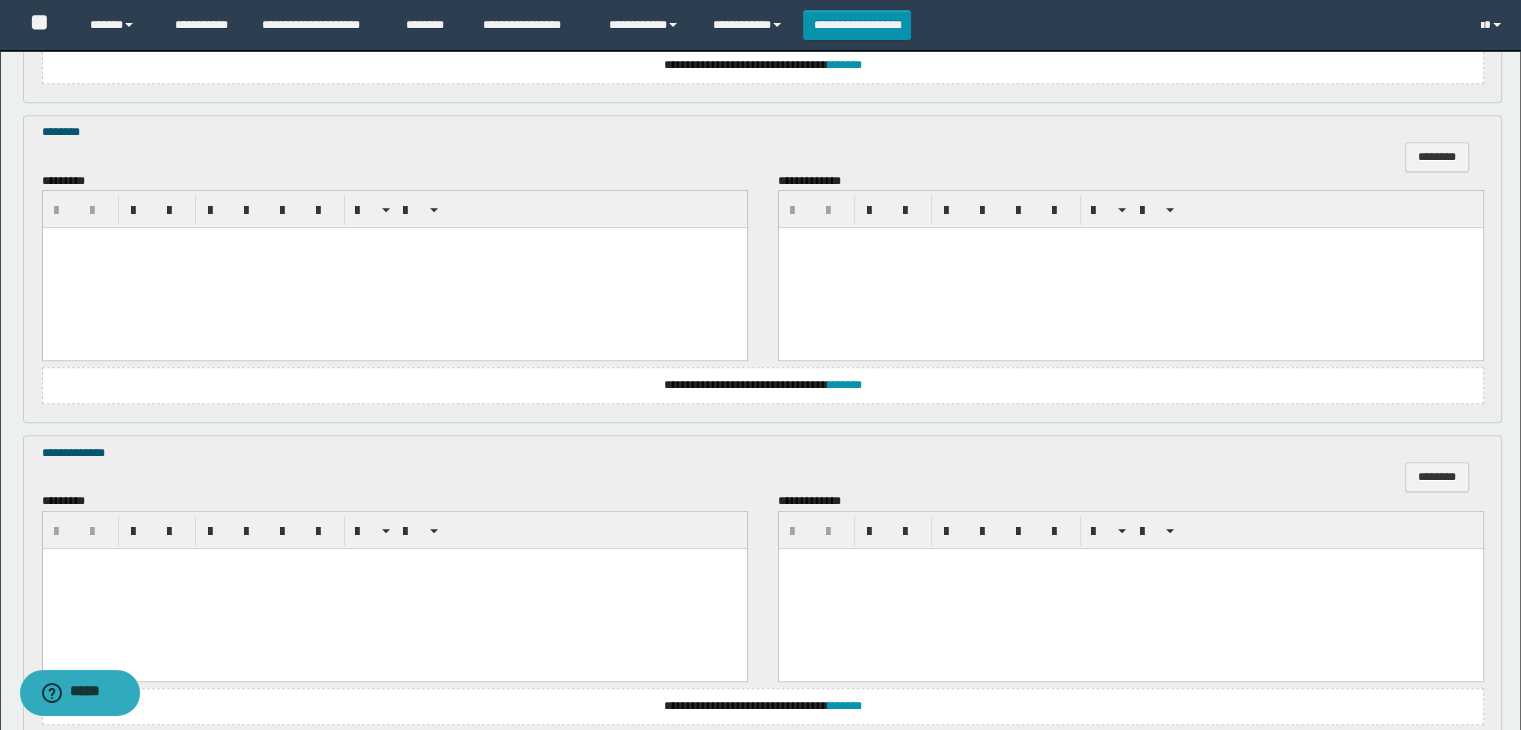 click at bounding box center [394, 268] 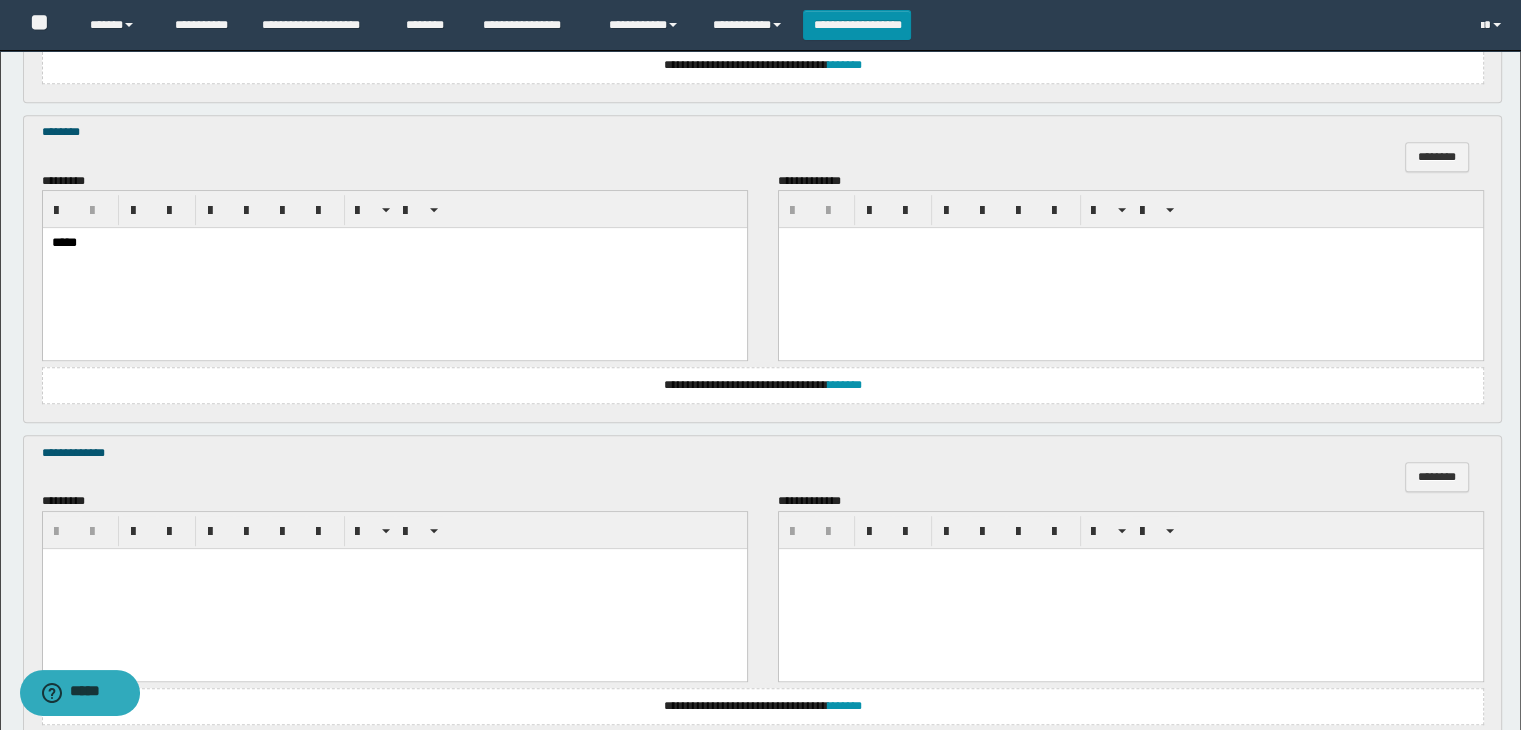 scroll, scrollTop: 1064, scrollLeft: 0, axis: vertical 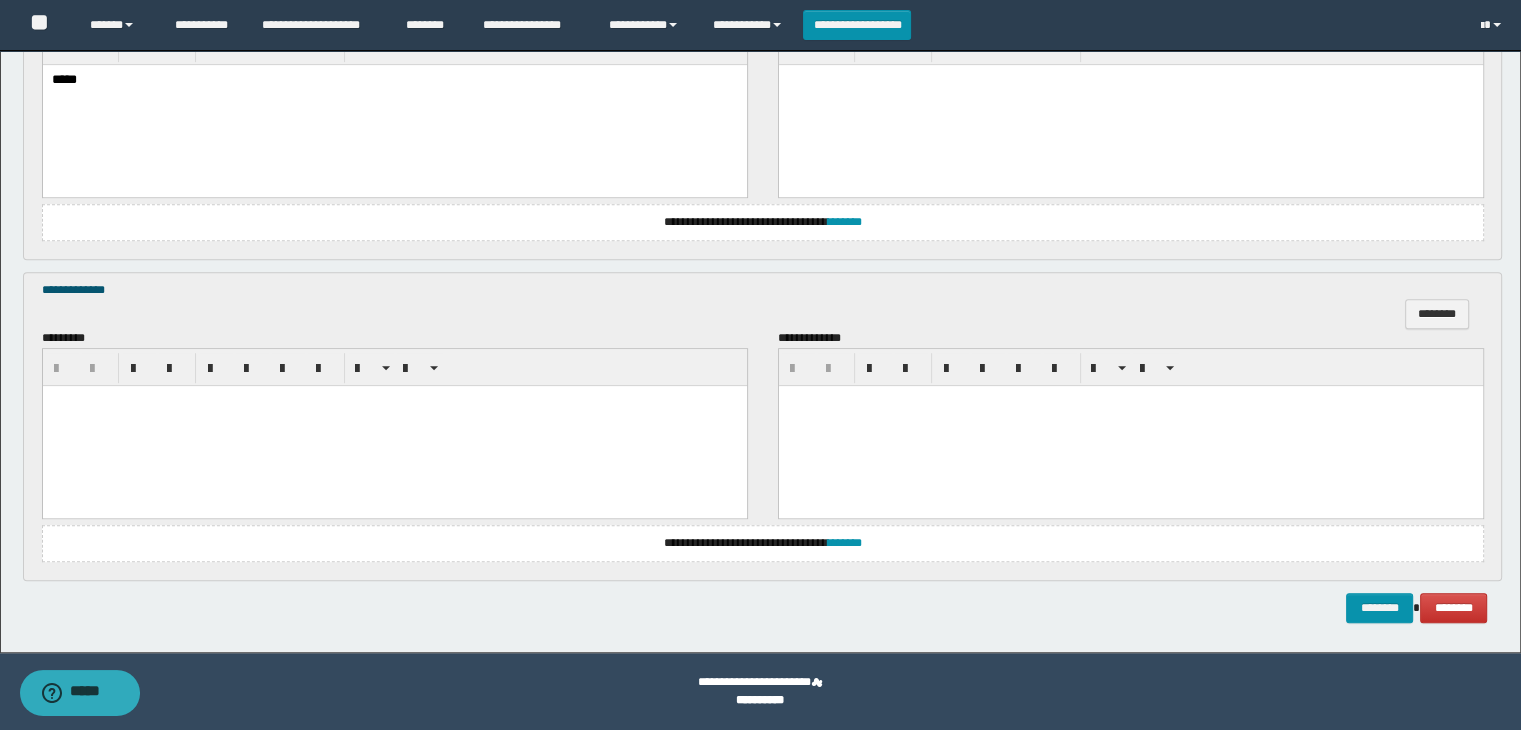 click at bounding box center (394, 400) 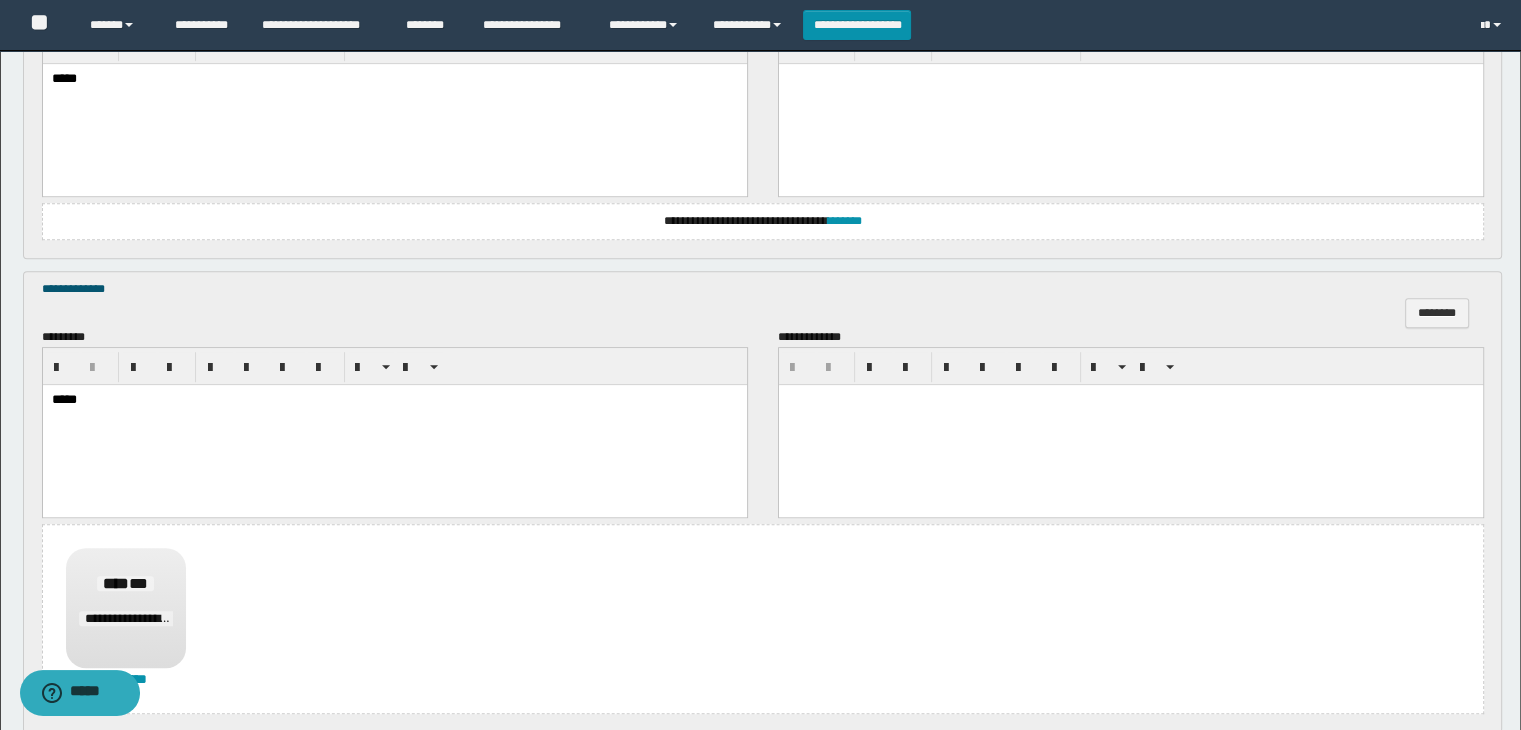 scroll, scrollTop: 664, scrollLeft: 0, axis: vertical 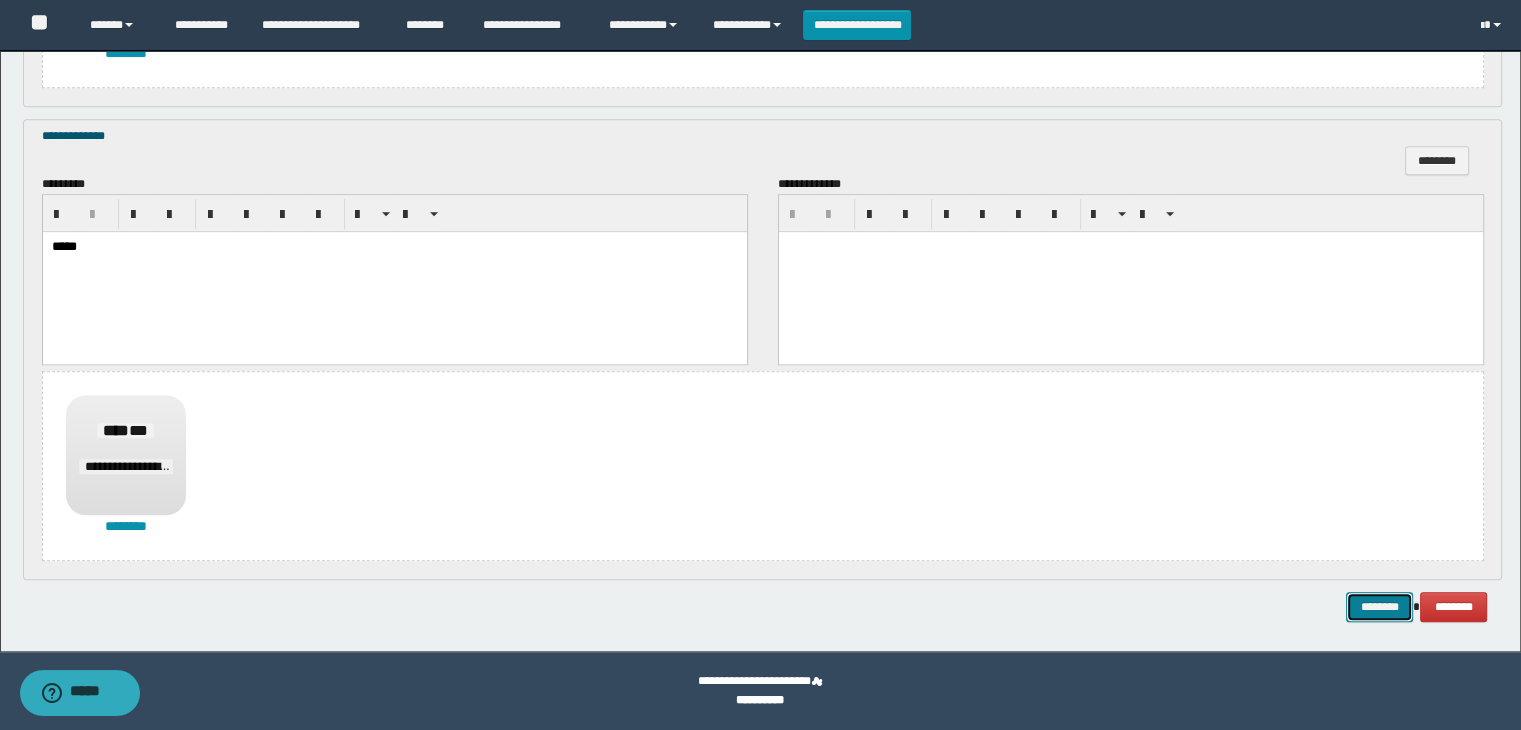click on "********" at bounding box center [1379, 607] 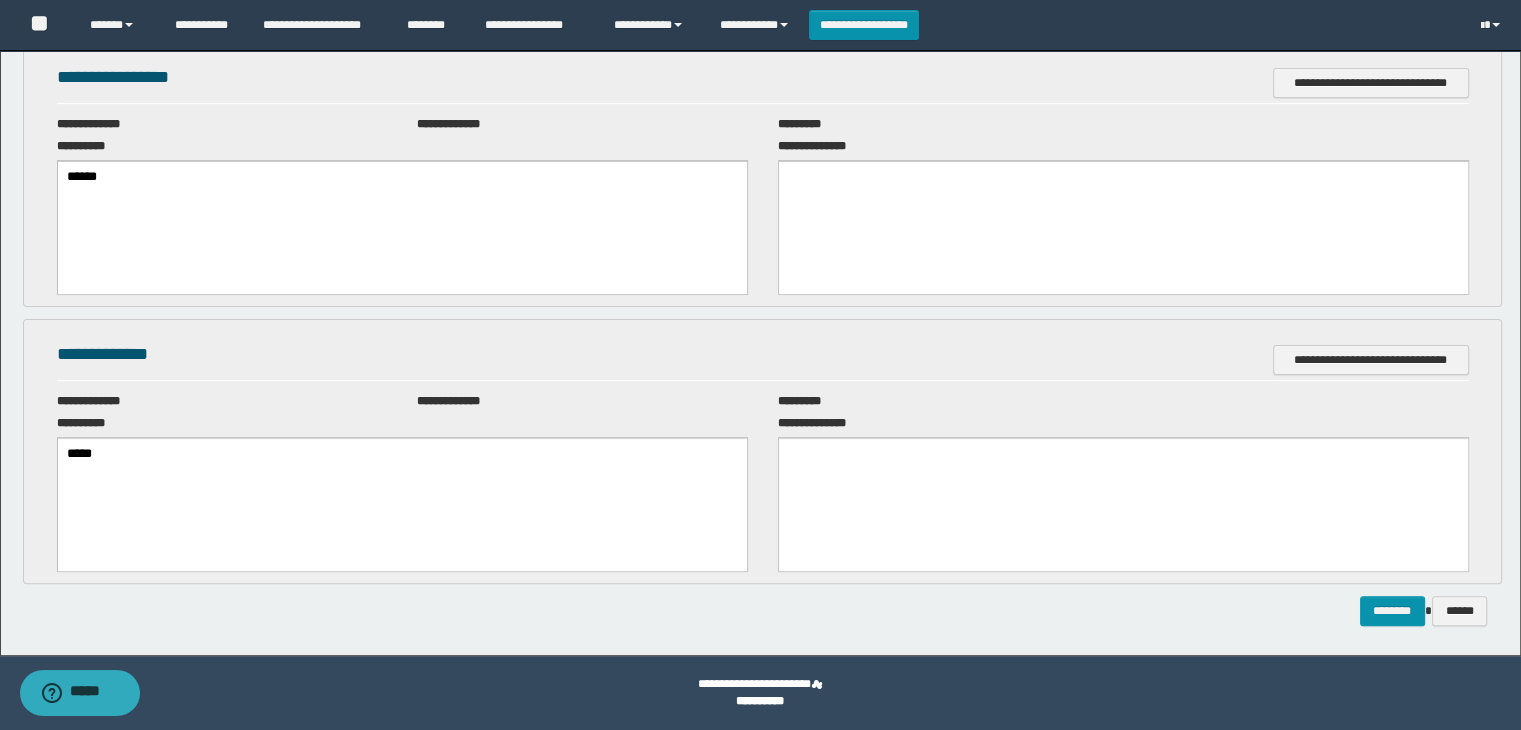 scroll, scrollTop: 0, scrollLeft: 0, axis: both 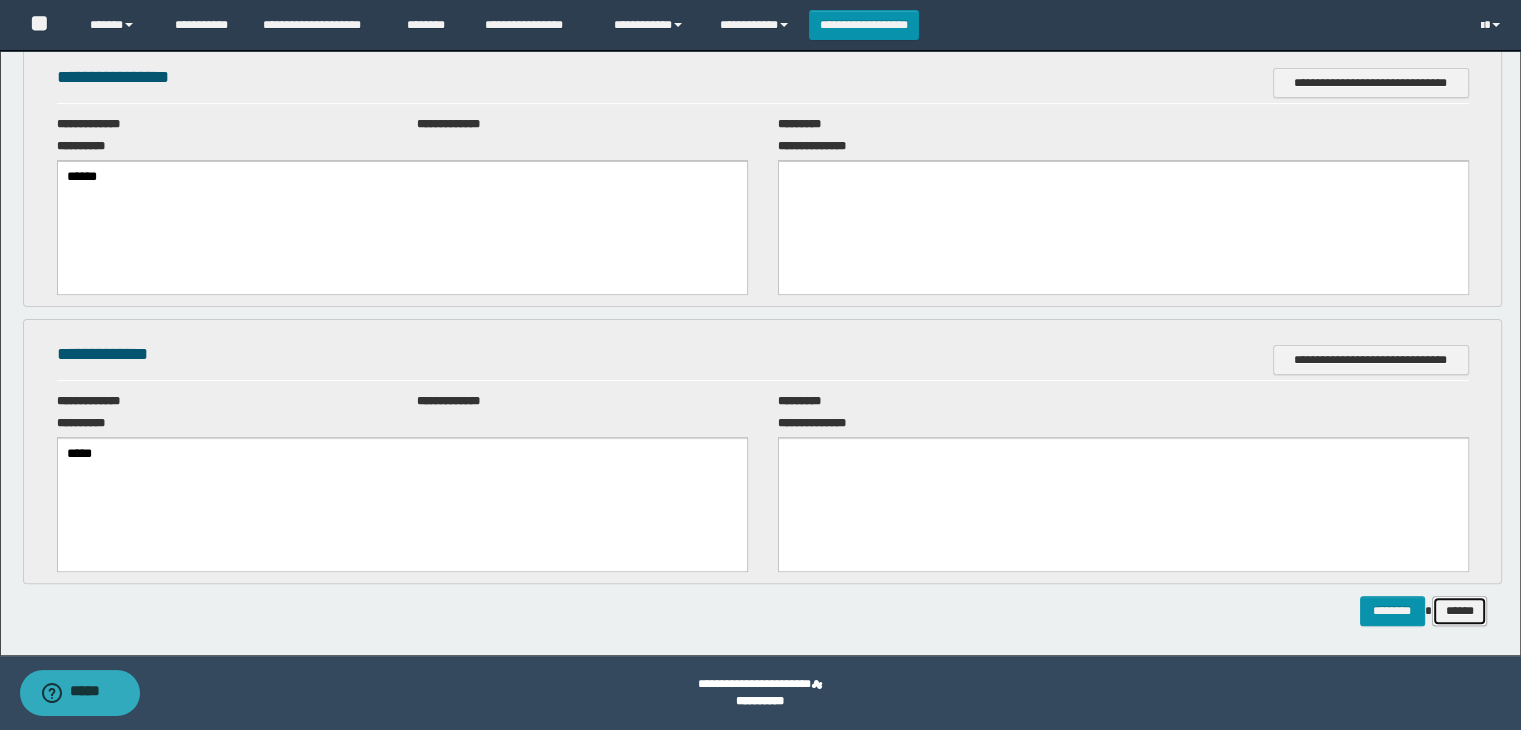 click on "******" at bounding box center [1460, 611] 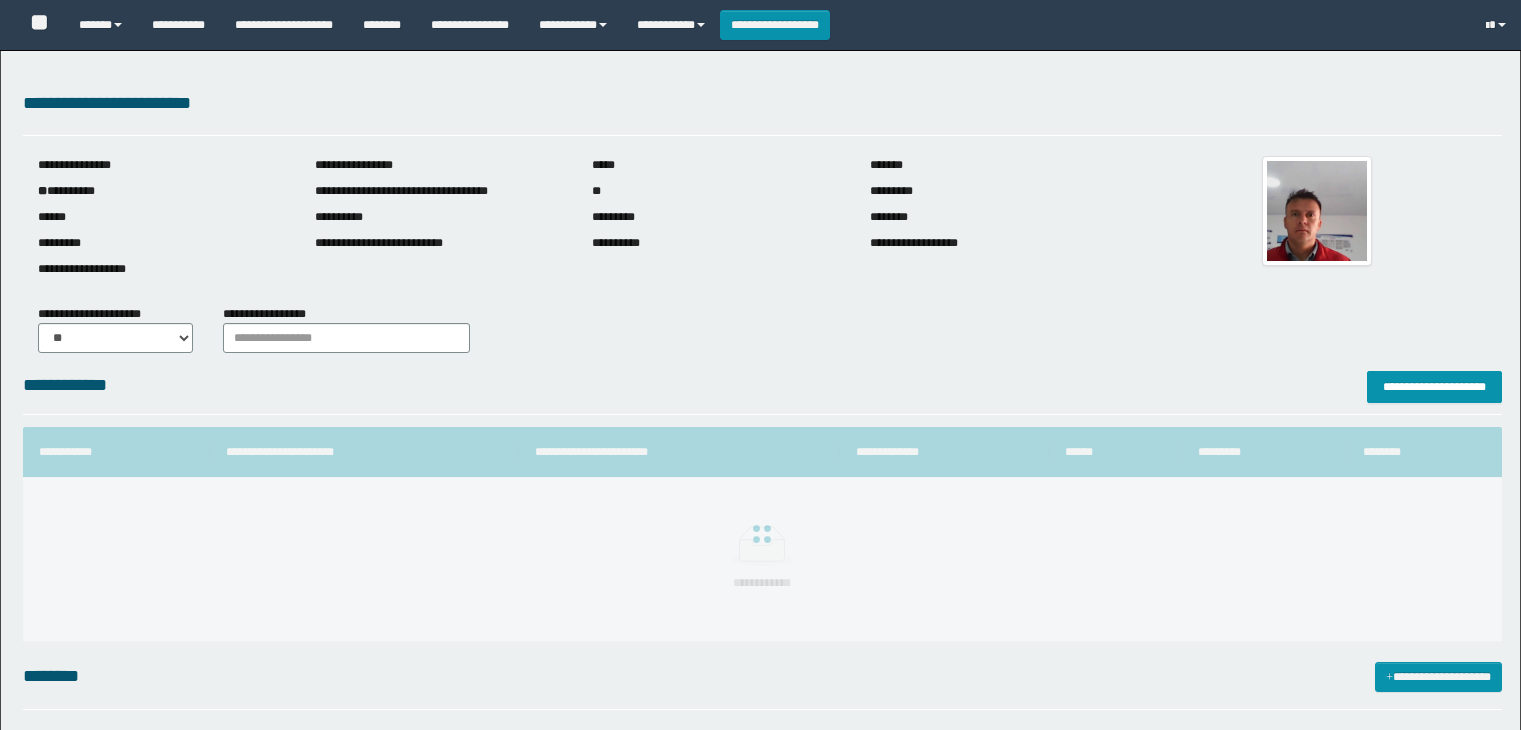 scroll, scrollTop: 0, scrollLeft: 0, axis: both 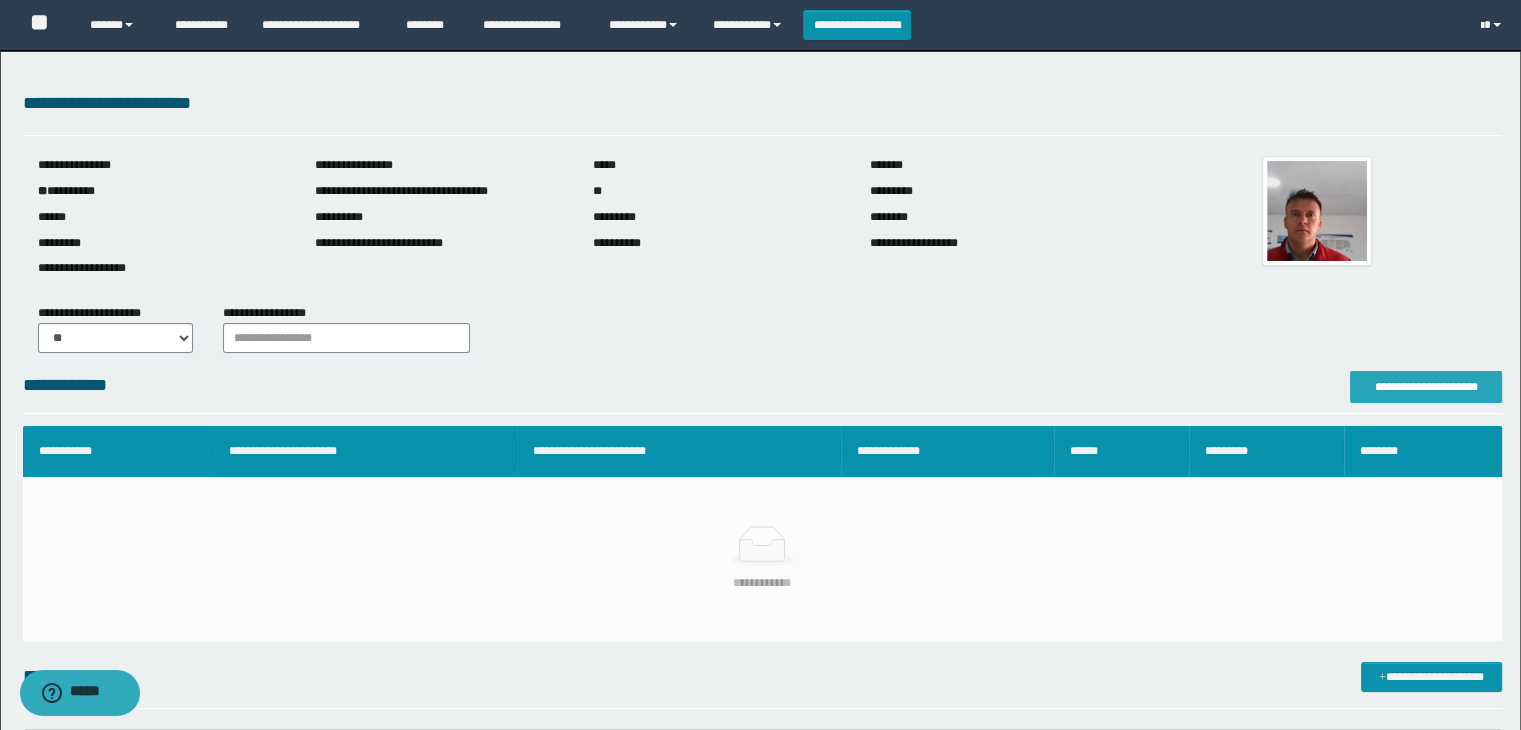 click on "**********" at bounding box center (1426, 387) 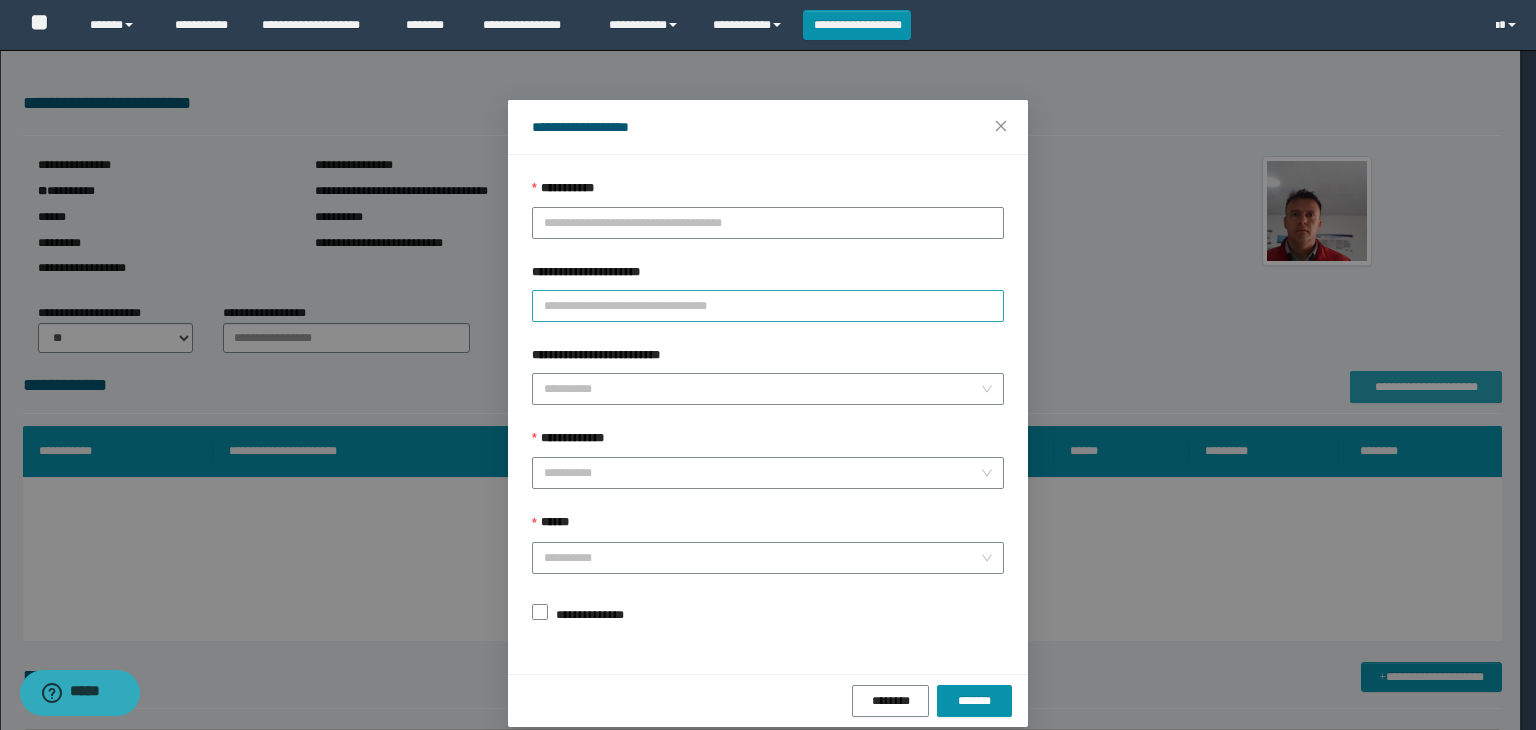 scroll, scrollTop: 0, scrollLeft: 0, axis: both 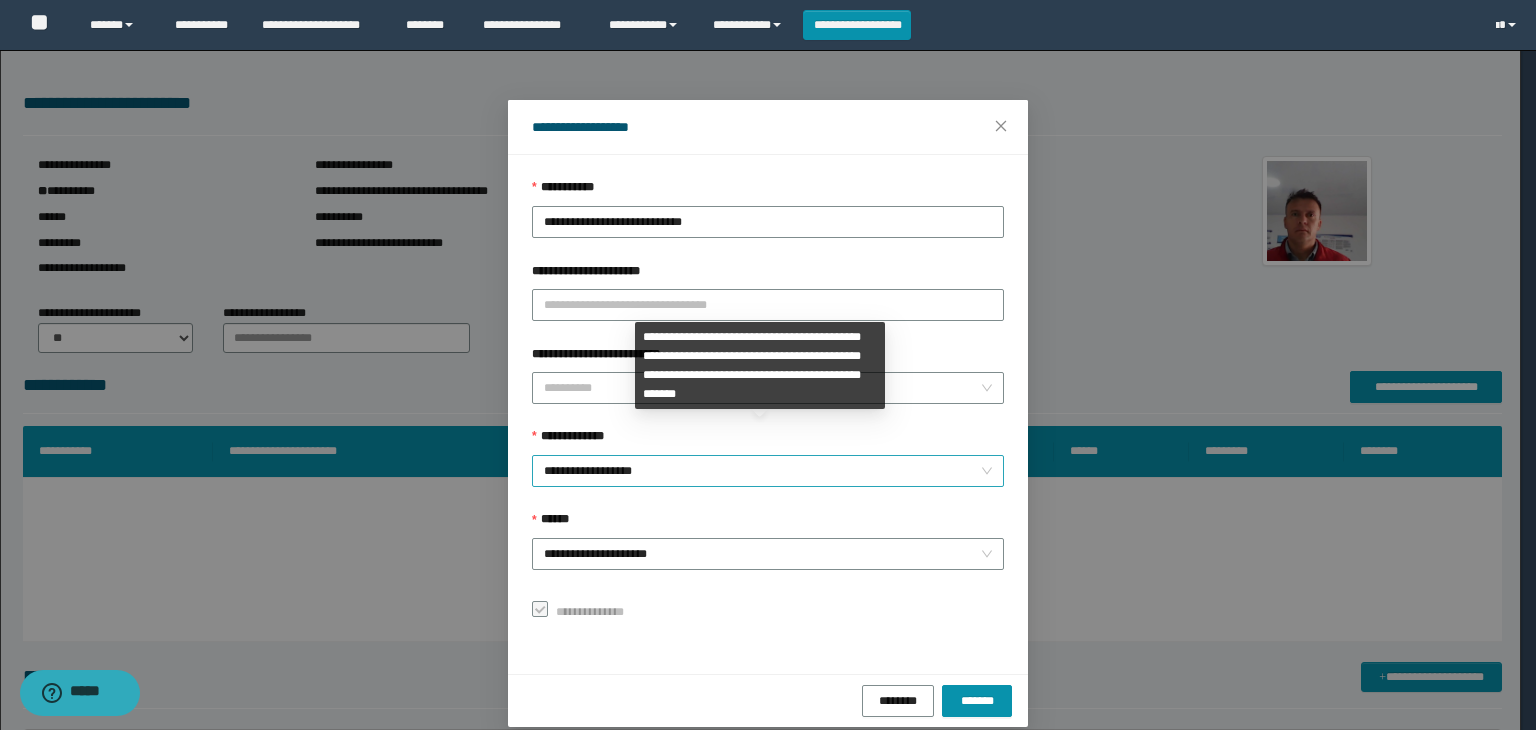 click on "**********" at bounding box center (768, 471) 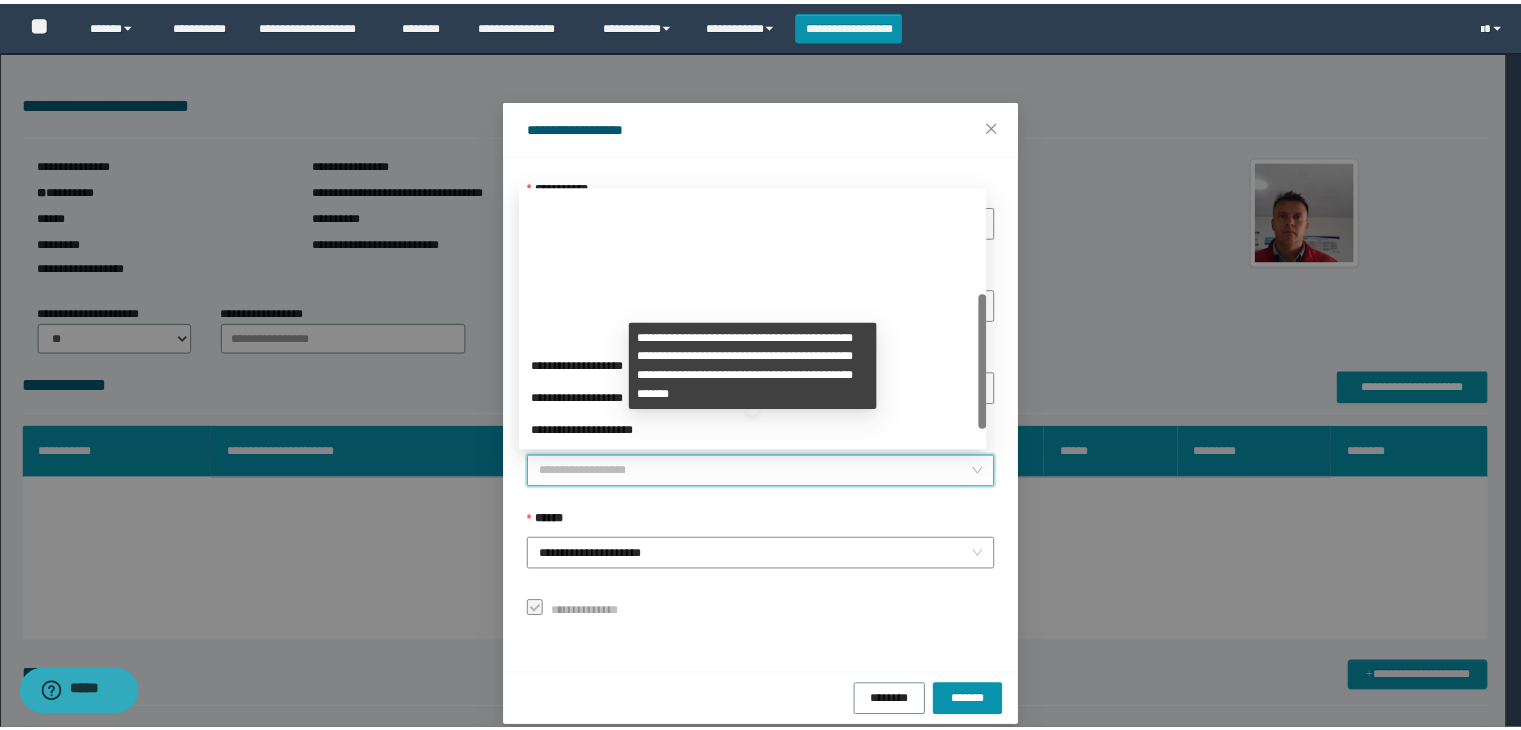 scroll, scrollTop: 192, scrollLeft: 0, axis: vertical 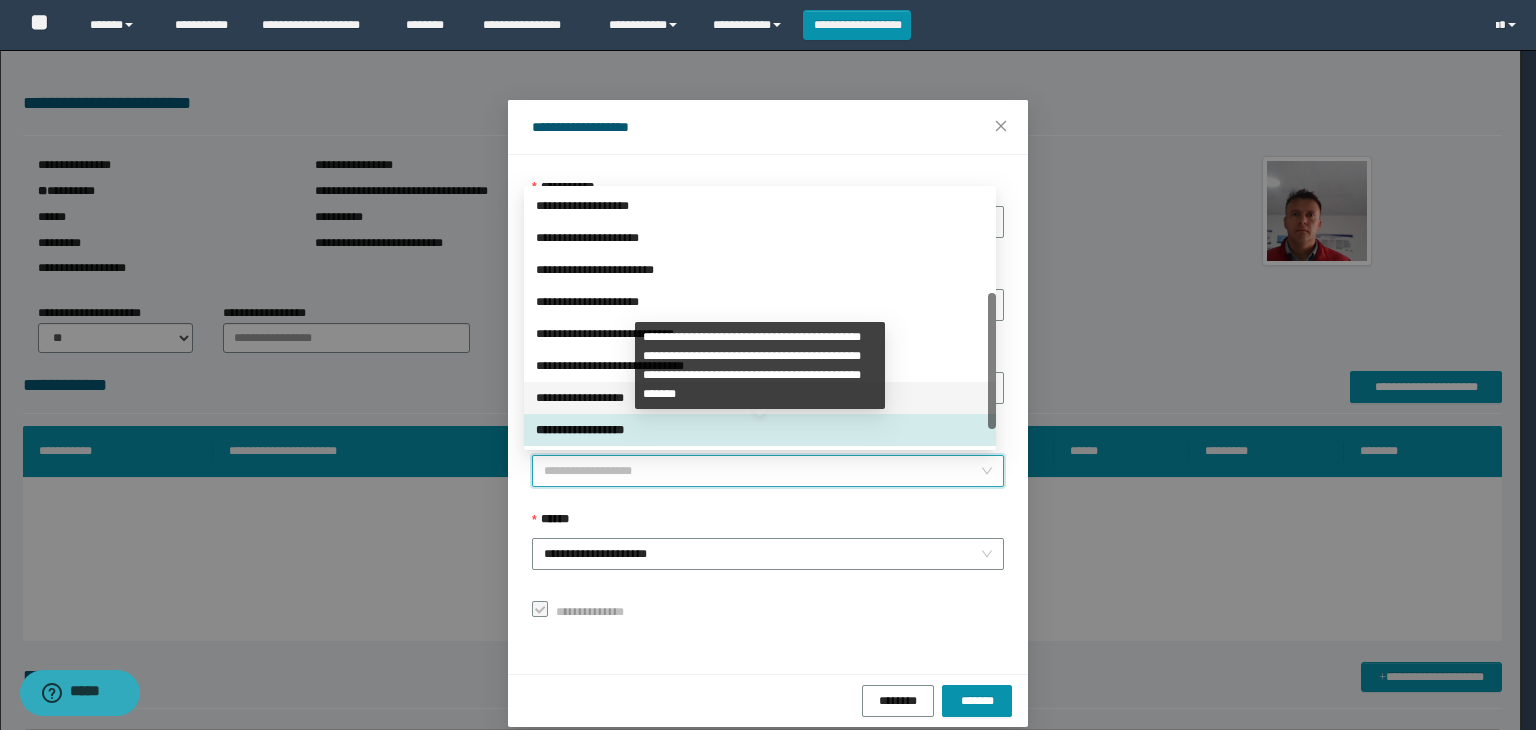 click on "**********" at bounding box center [760, 398] 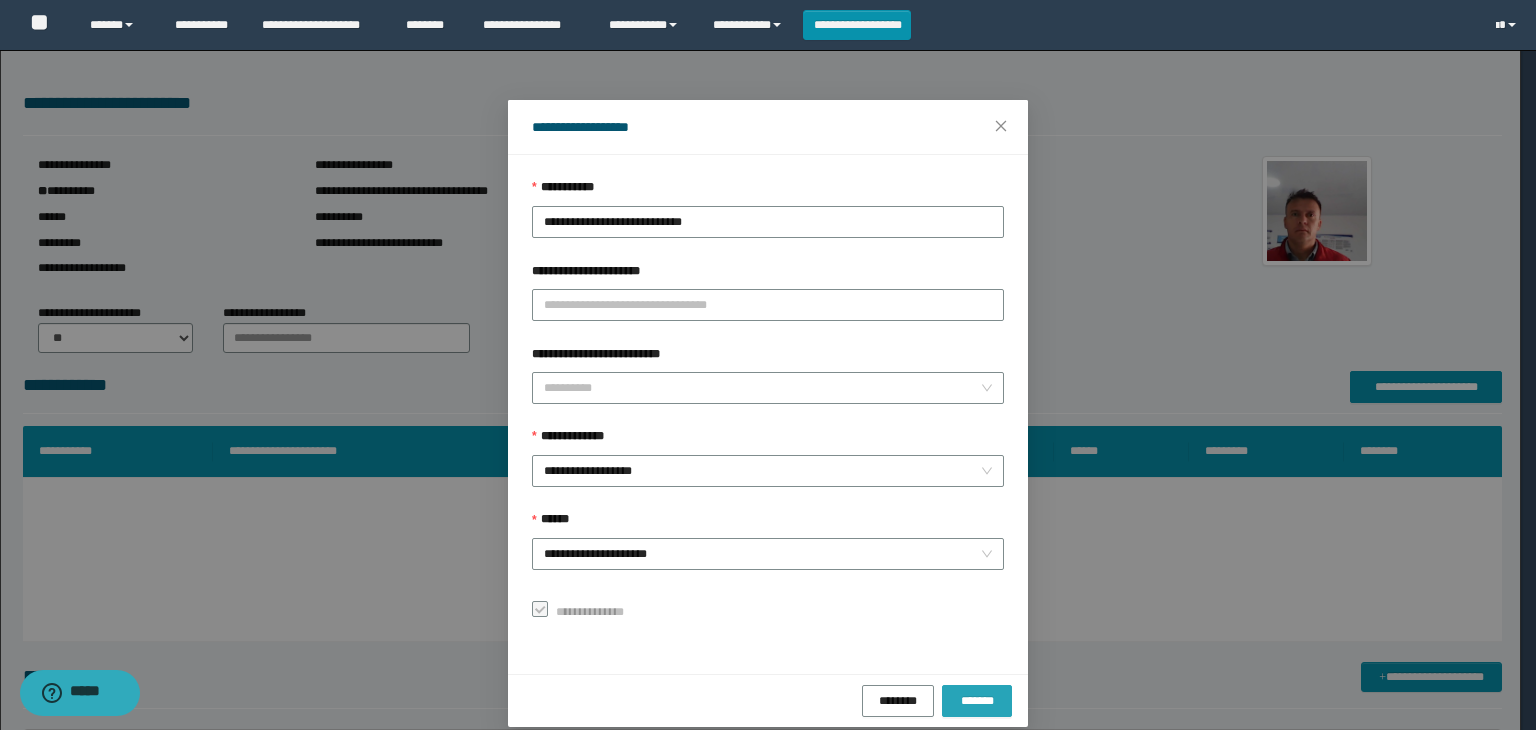 click on "*******" at bounding box center (977, 701) 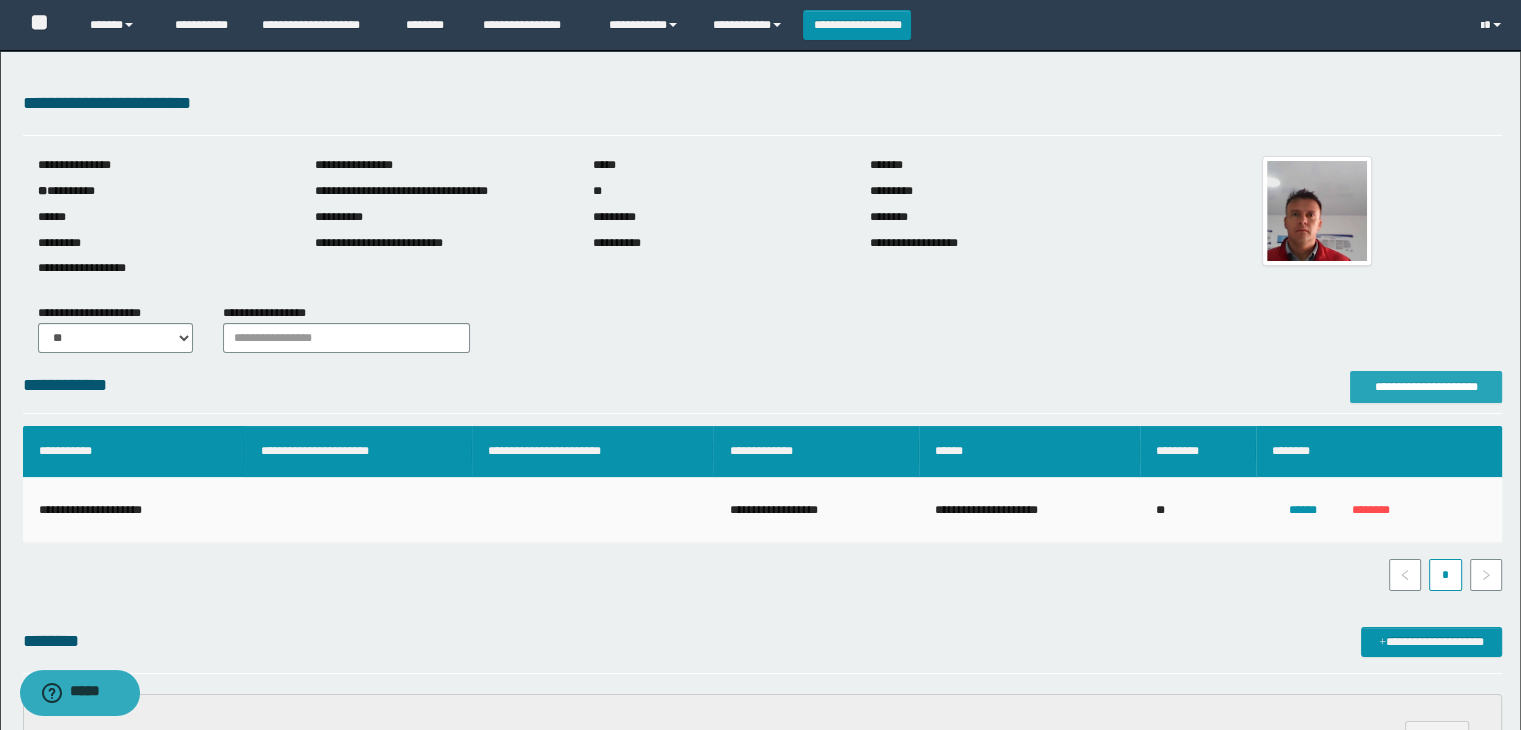 scroll, scrollTop: 300, scrollLeft: 0, axis: vertical 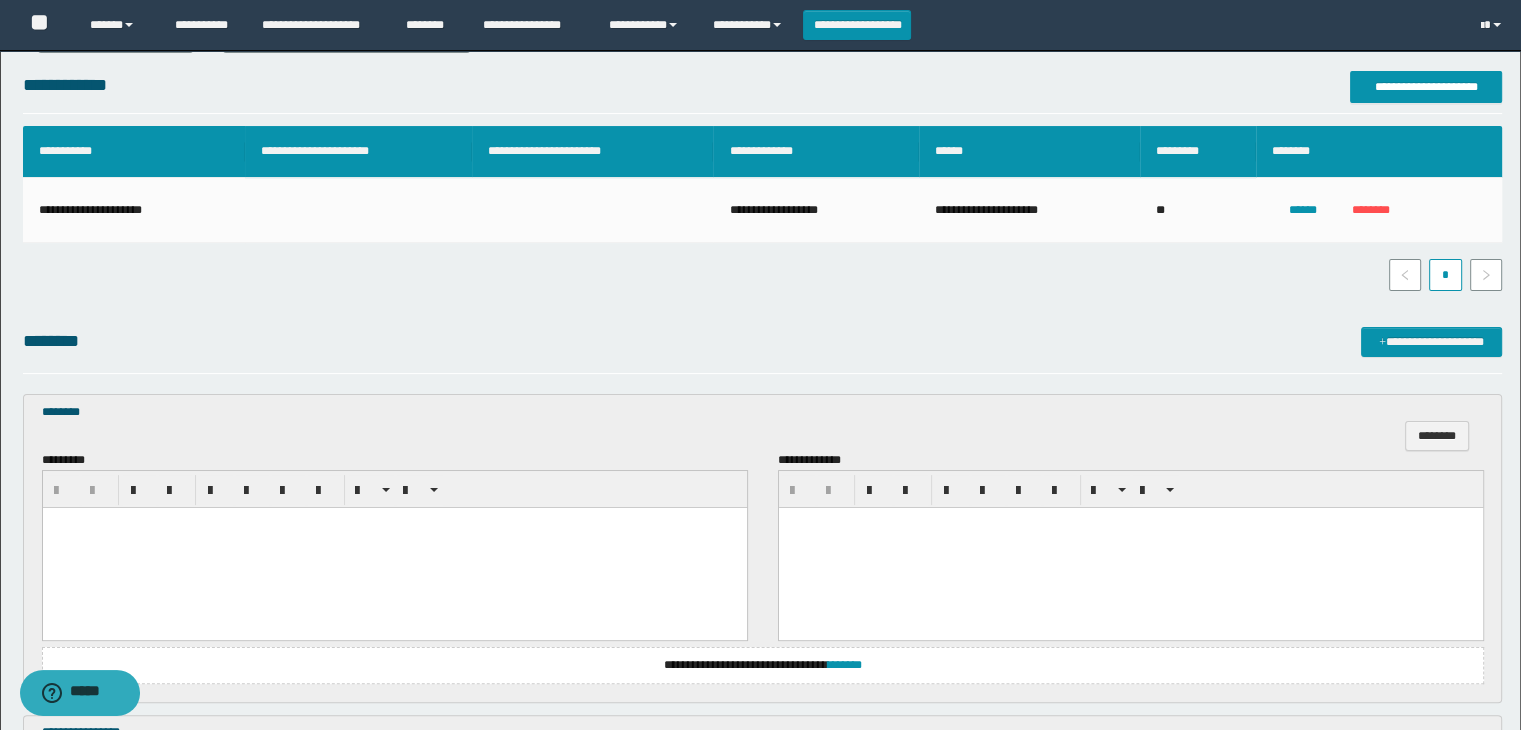click at bounding box center [394, 547] 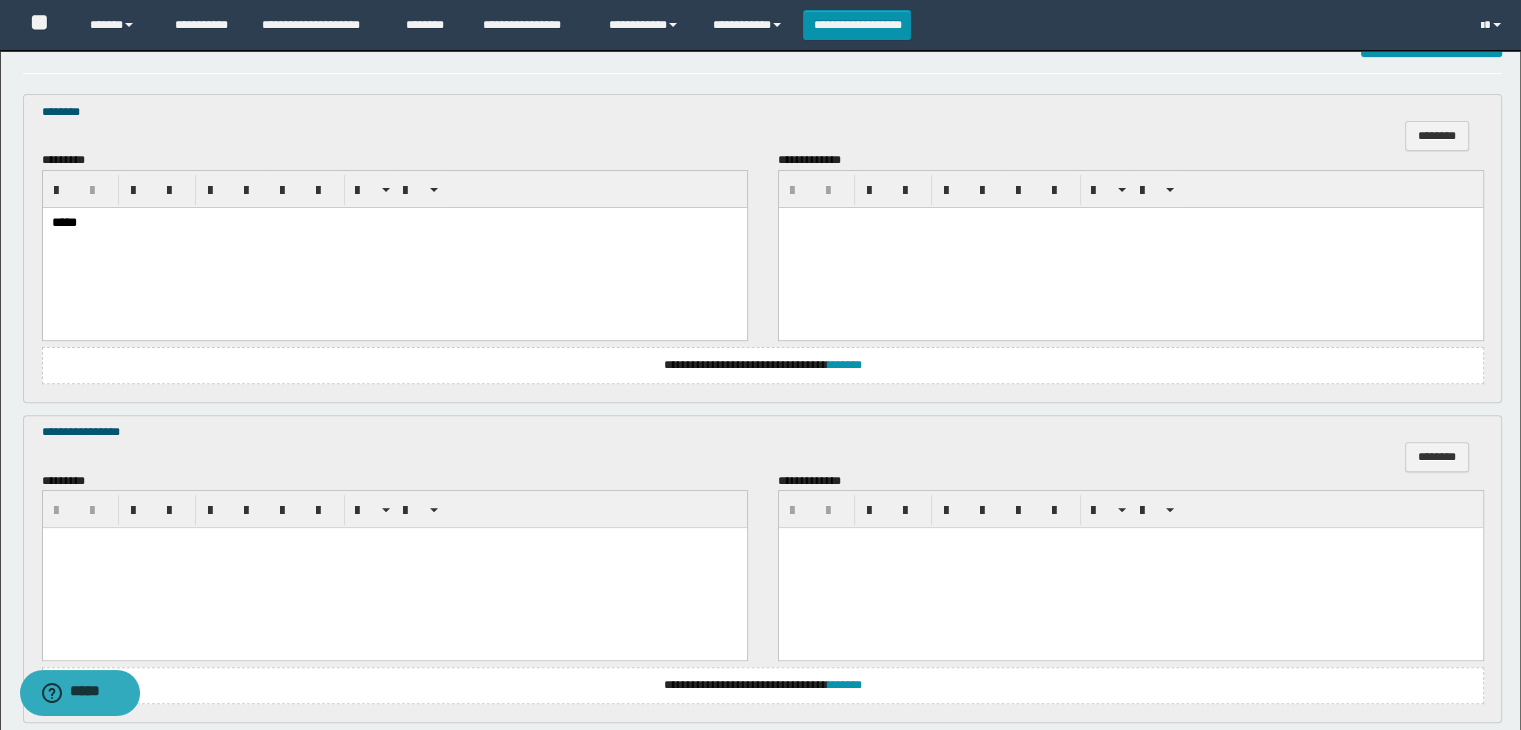 scroll, scrollTop: 700, scrollLeft: 0, axis: vertical 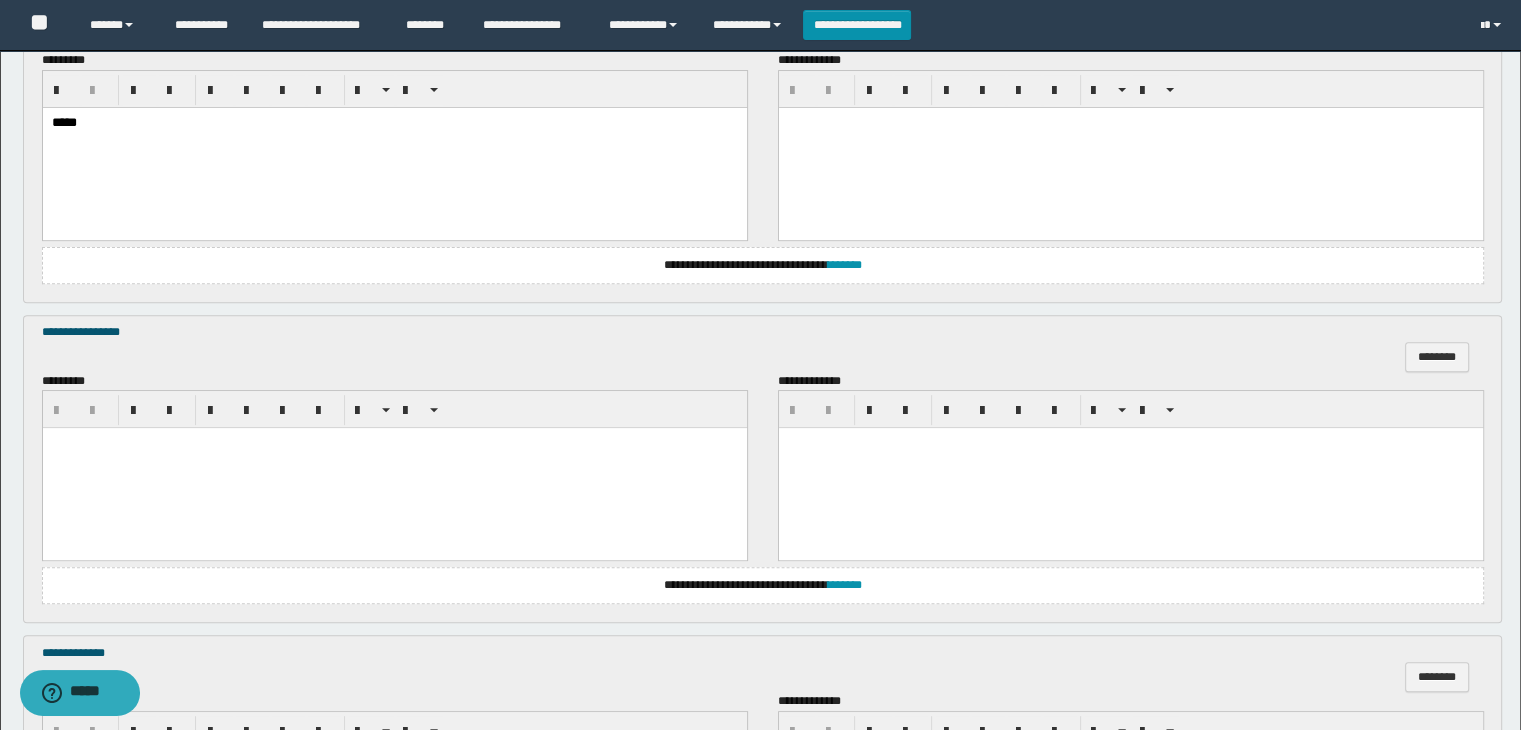 click at bounding box center [394, 468] 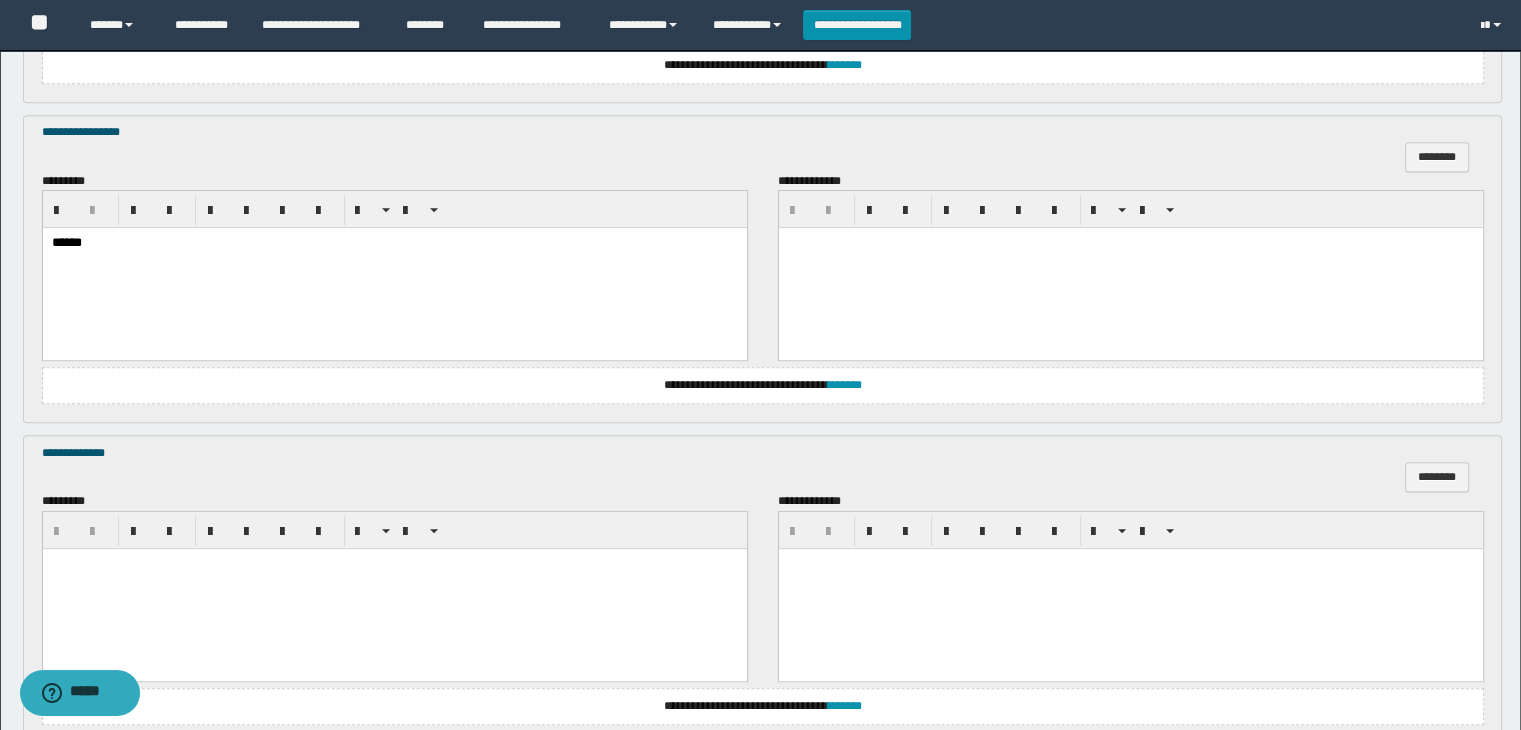 scroll, scrollTop: 1064, scrollLeft: 0, axis: vertical 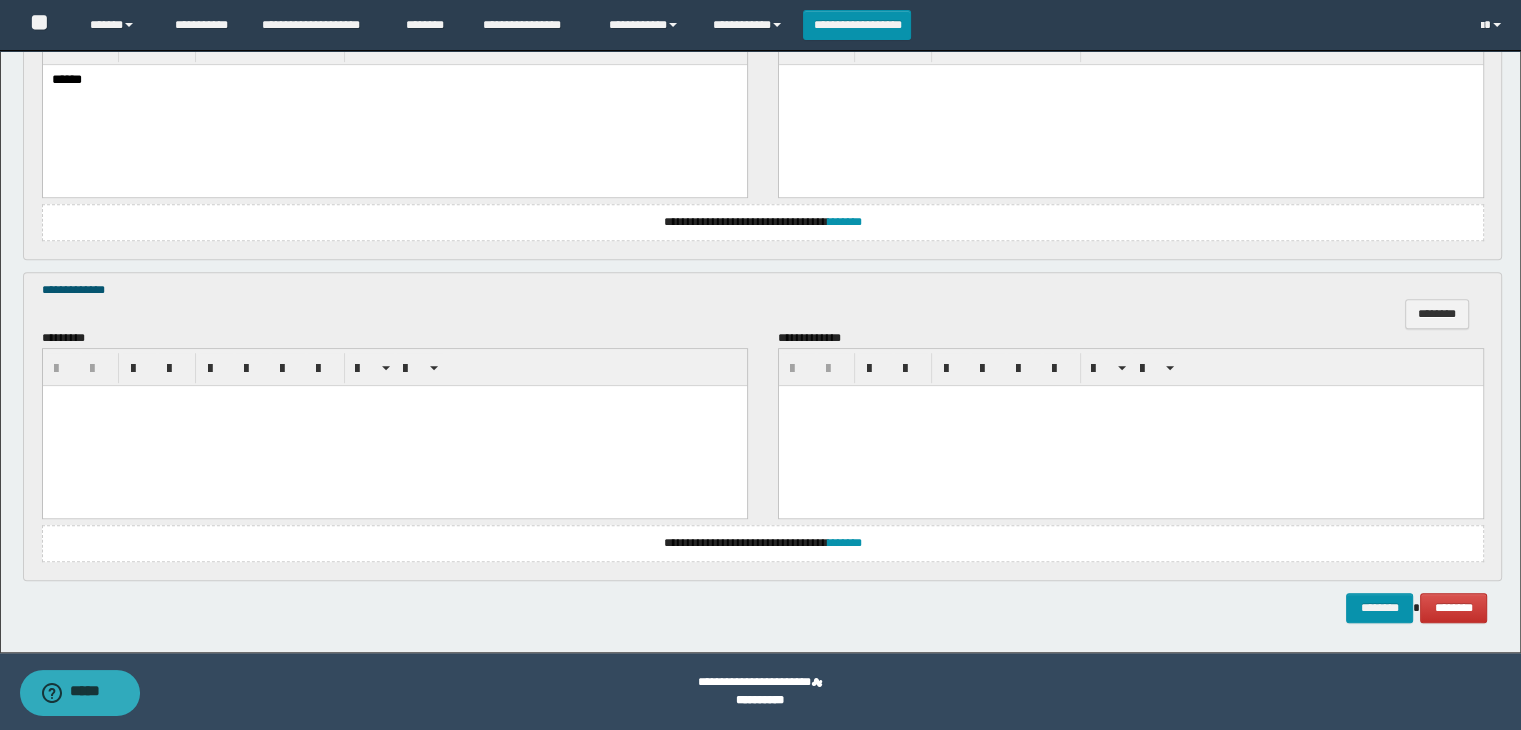 click at bounding box center (394, 425) 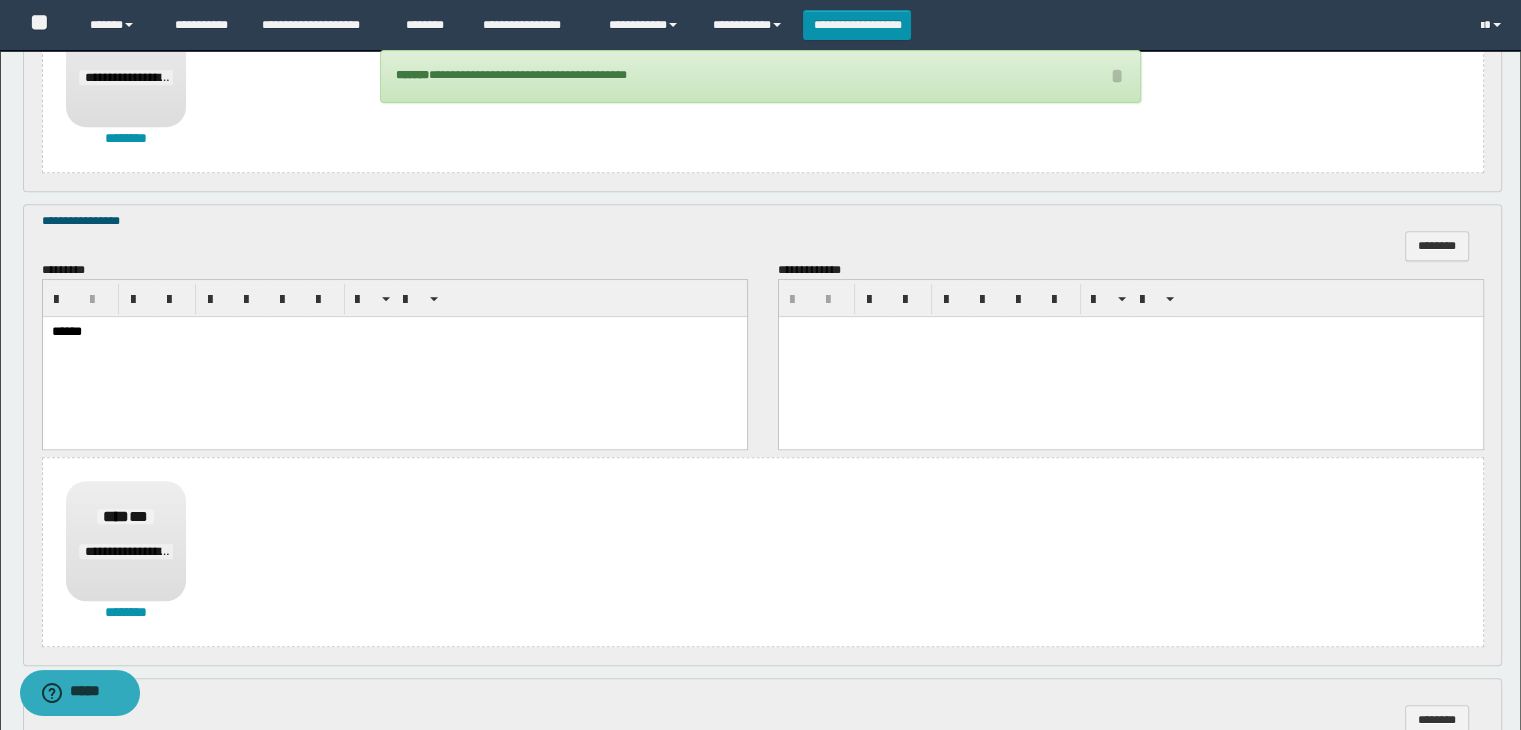scroll, scrollTop: 1523, scrollLeft: 0, axis: vertical 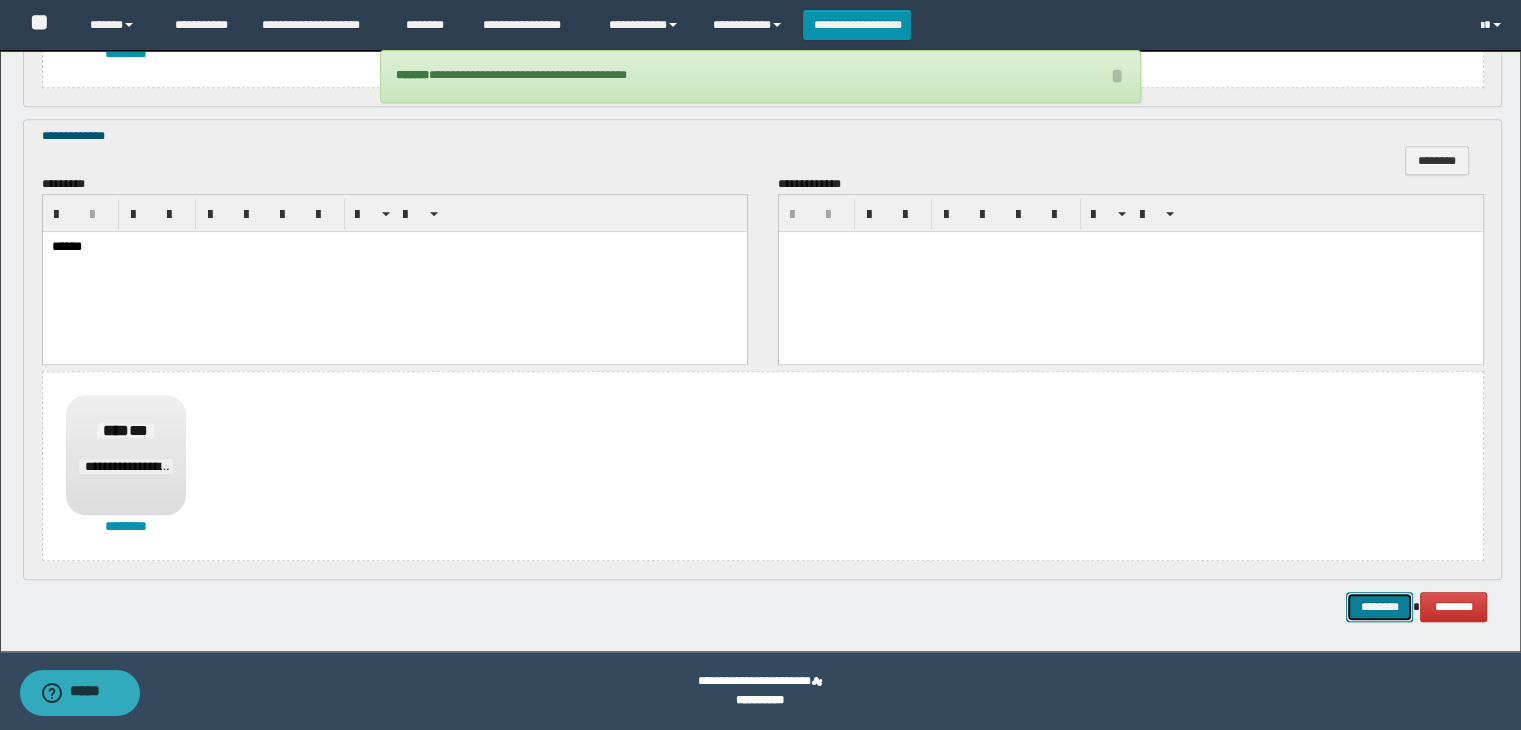 click on "********" at bounding box center [1379, 607] 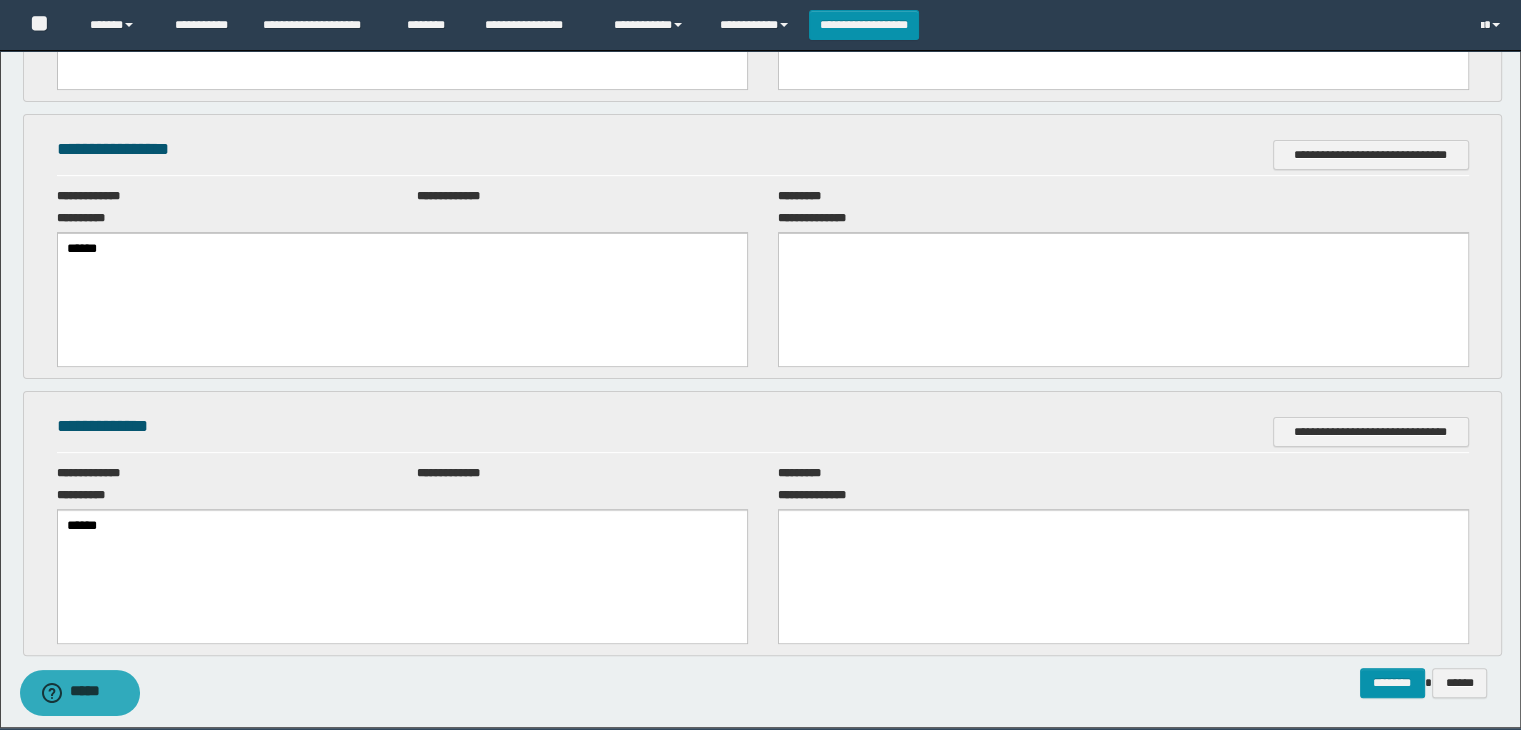 scroll, scrollTop: 0, scrollLeft: 0, axis: both 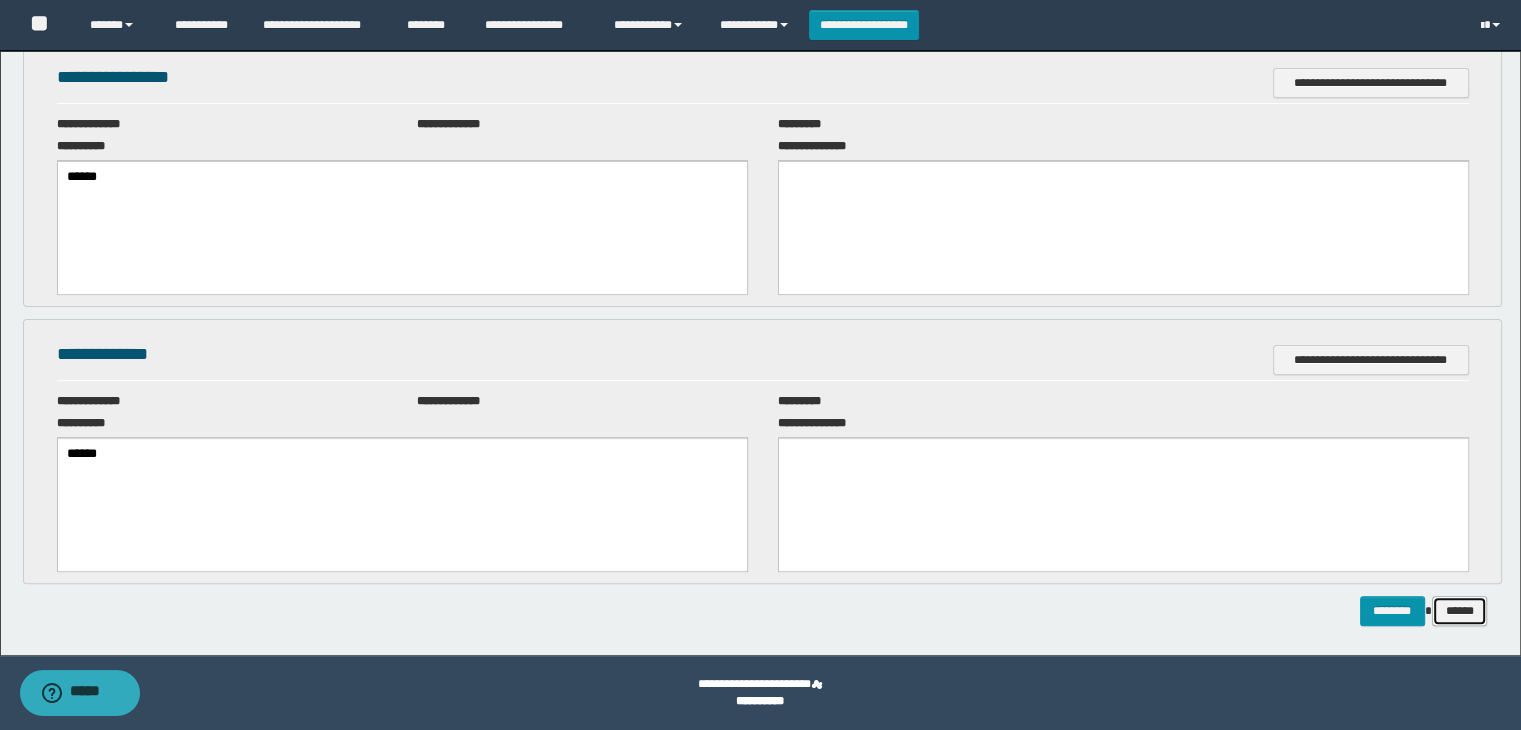 click on "******" at bounding box center [1460, 611] 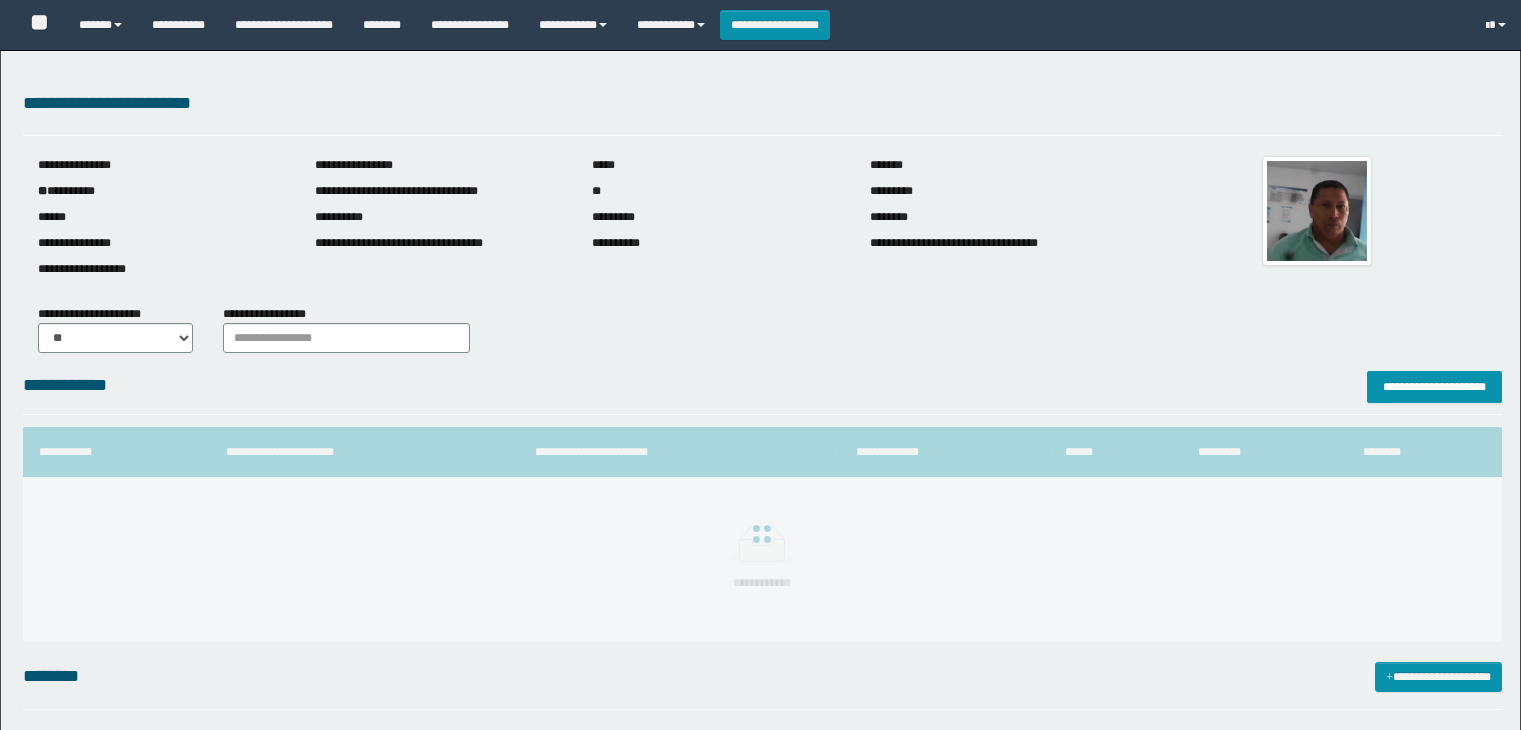 scroll, scrollTop: 0, scrollLeft: 0, axis: both 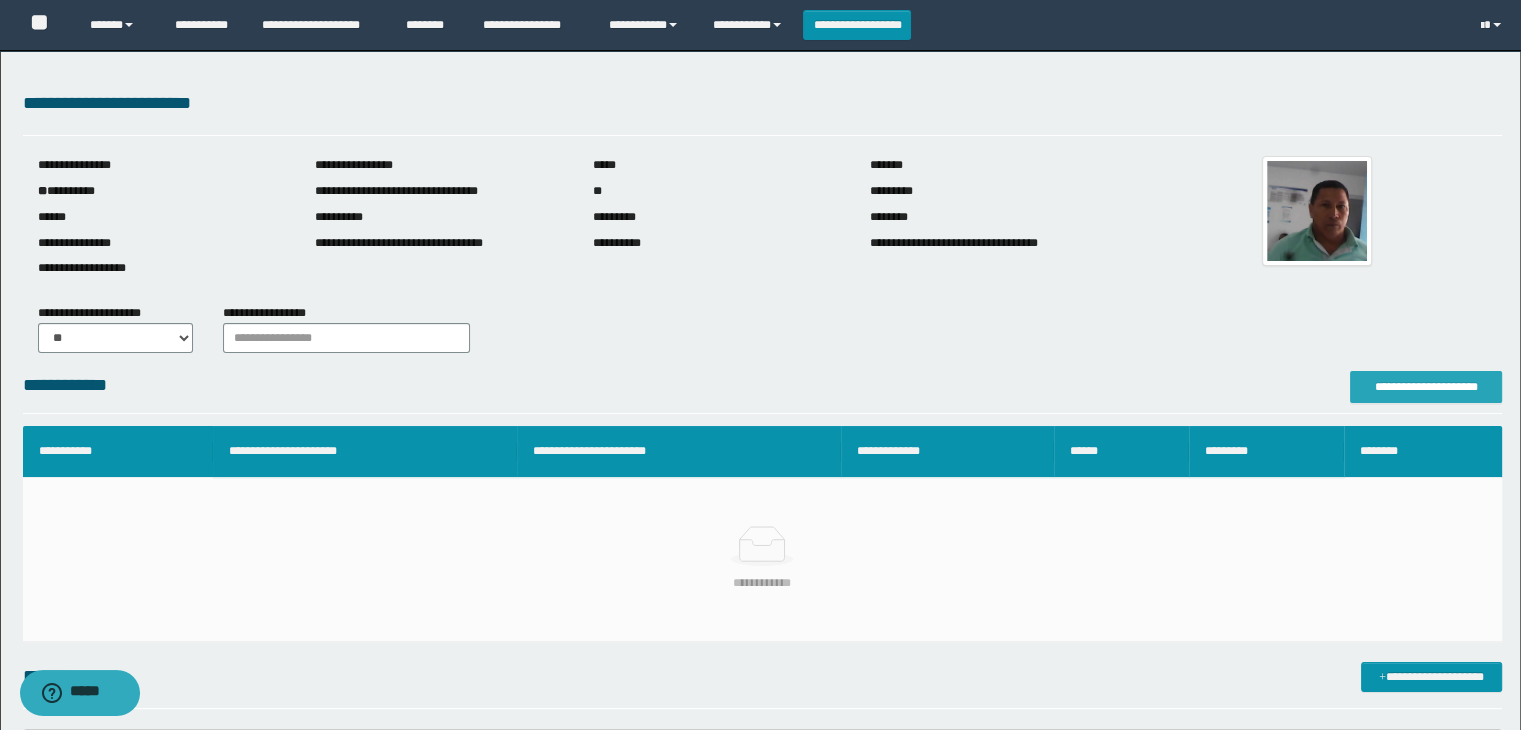 click on "**********" at bounding box center (1426, 387) 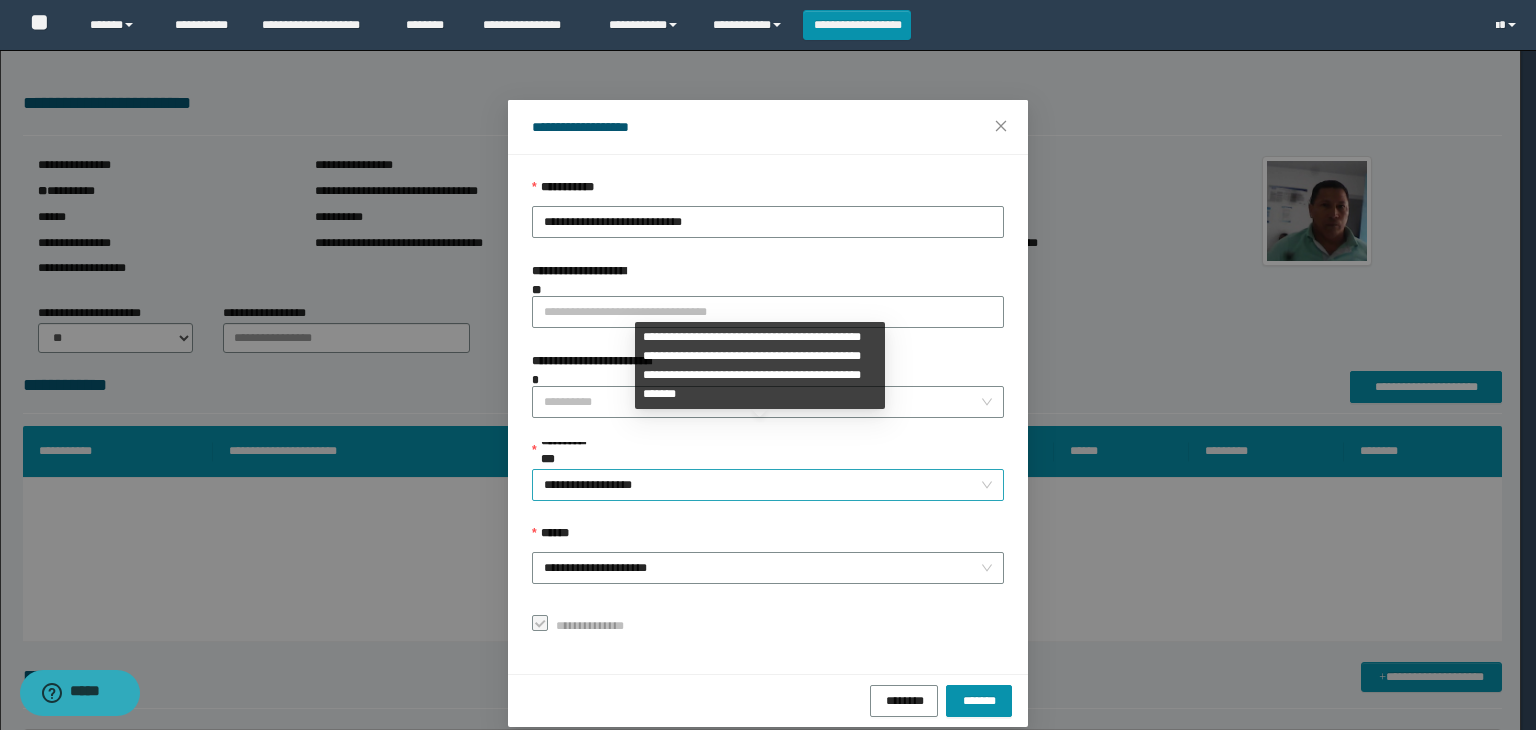click on "**********" at bounding box center (768, 485) 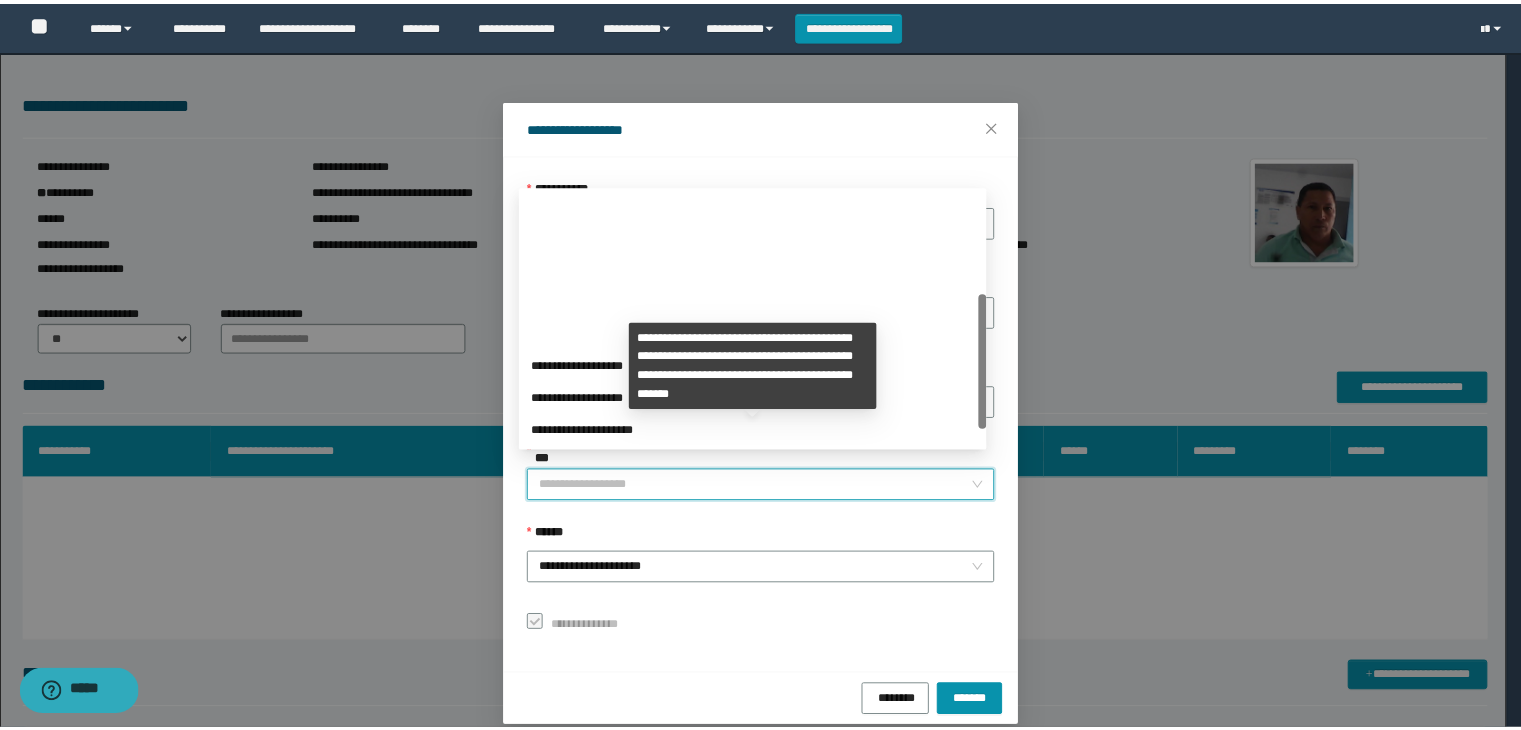 scroll, scrollTop: 192, scrollLeft: 0, axis: vertical 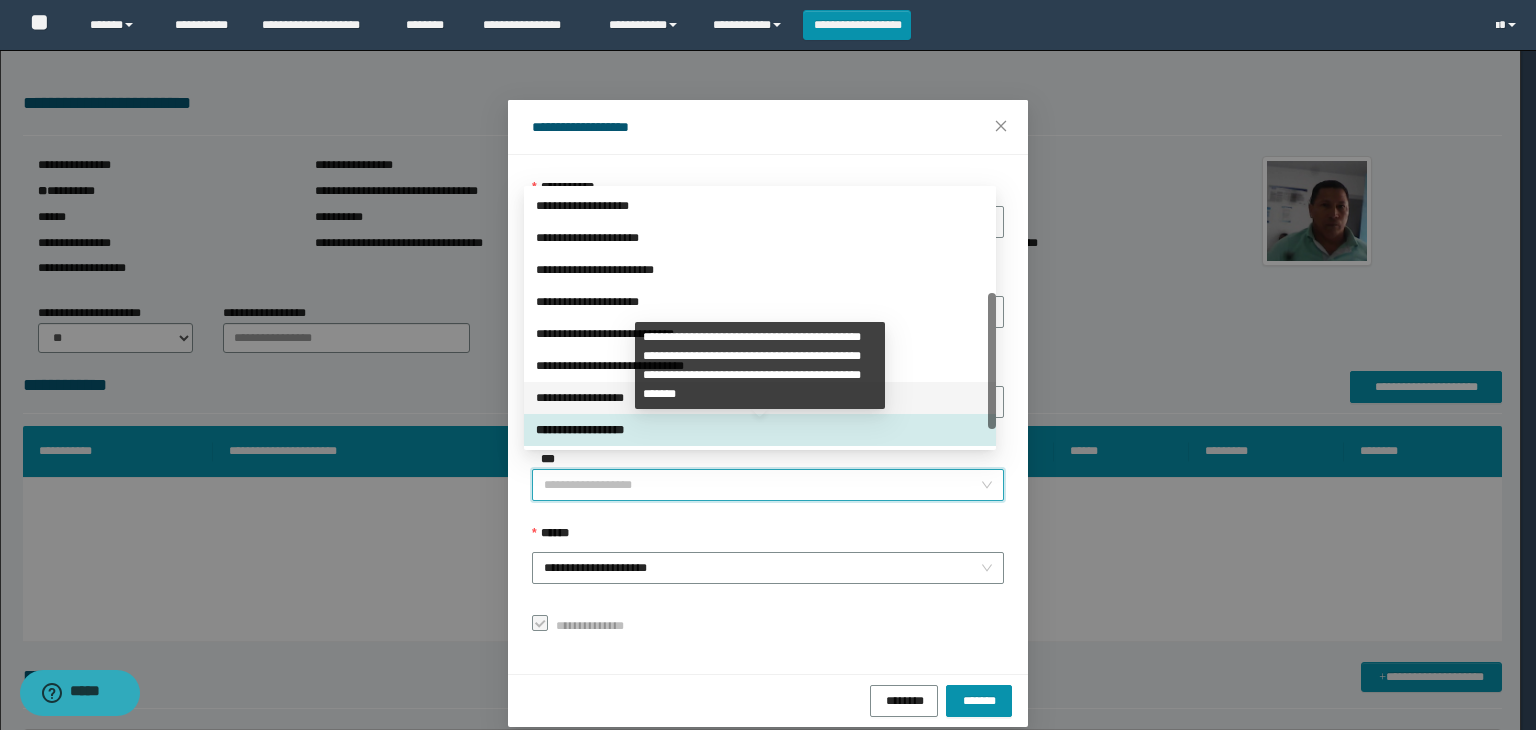 click on "**********" at bounding box center [760, 398] 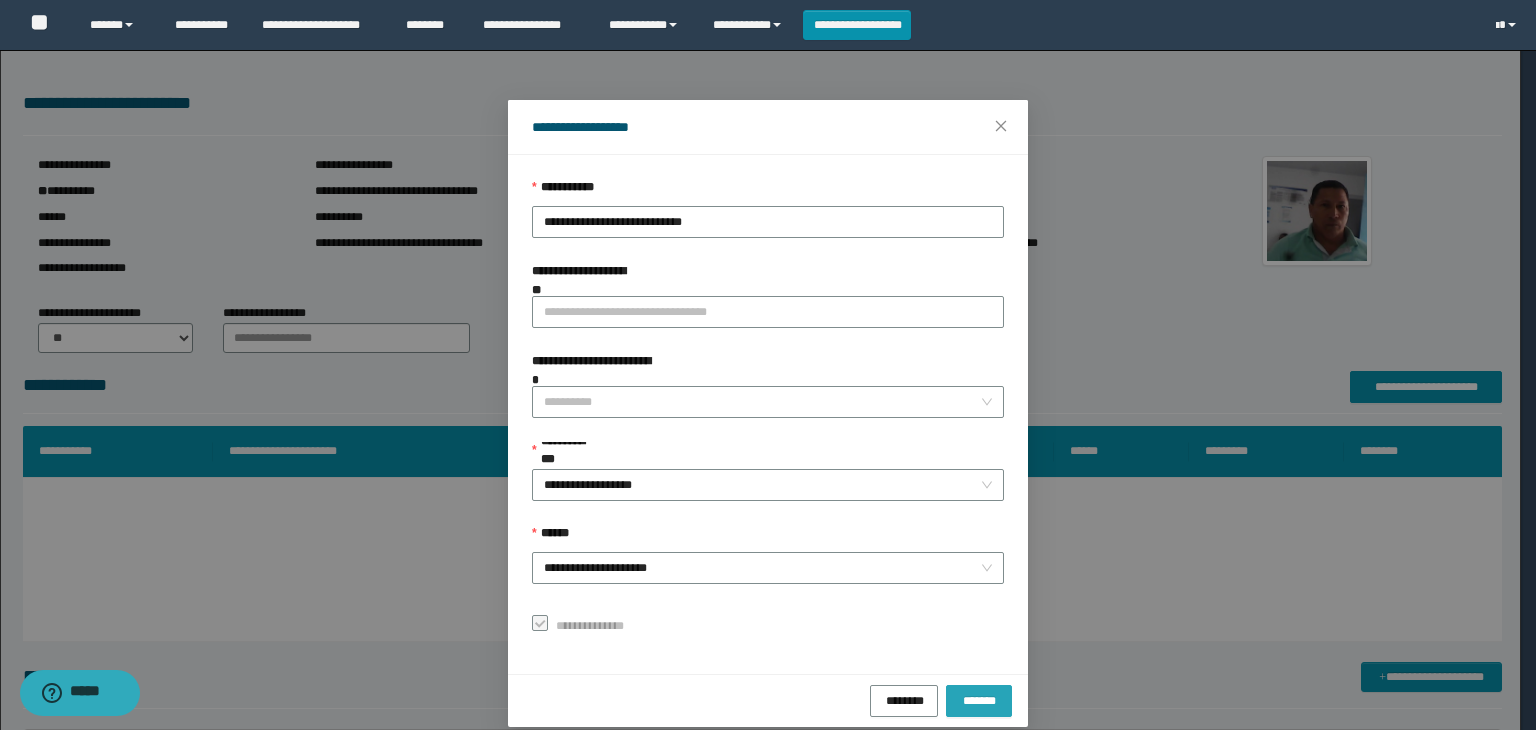 click on "*******" at bounding box center [979, 699] 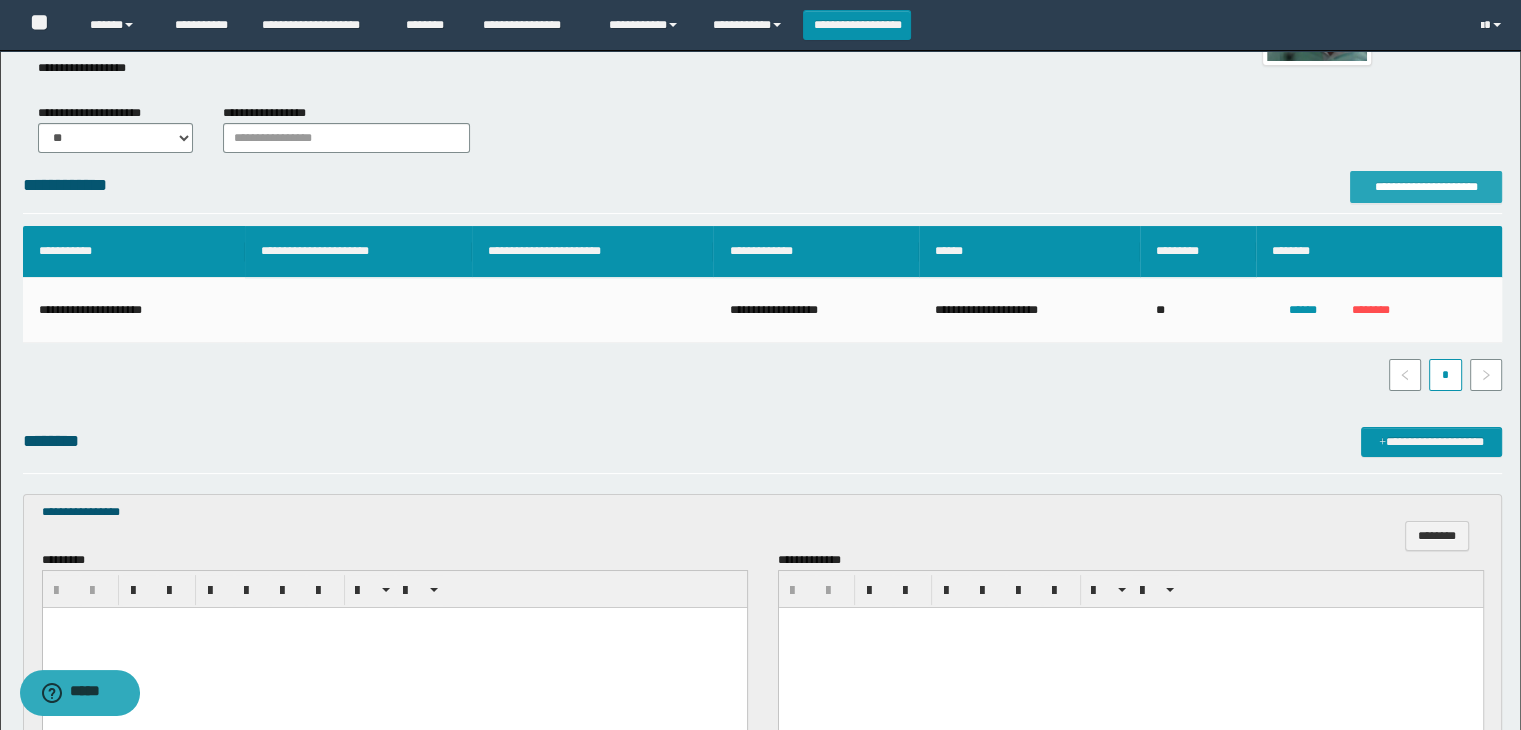 scroll, scrollTop: 400, scrollLeft: 0, axis: vertical 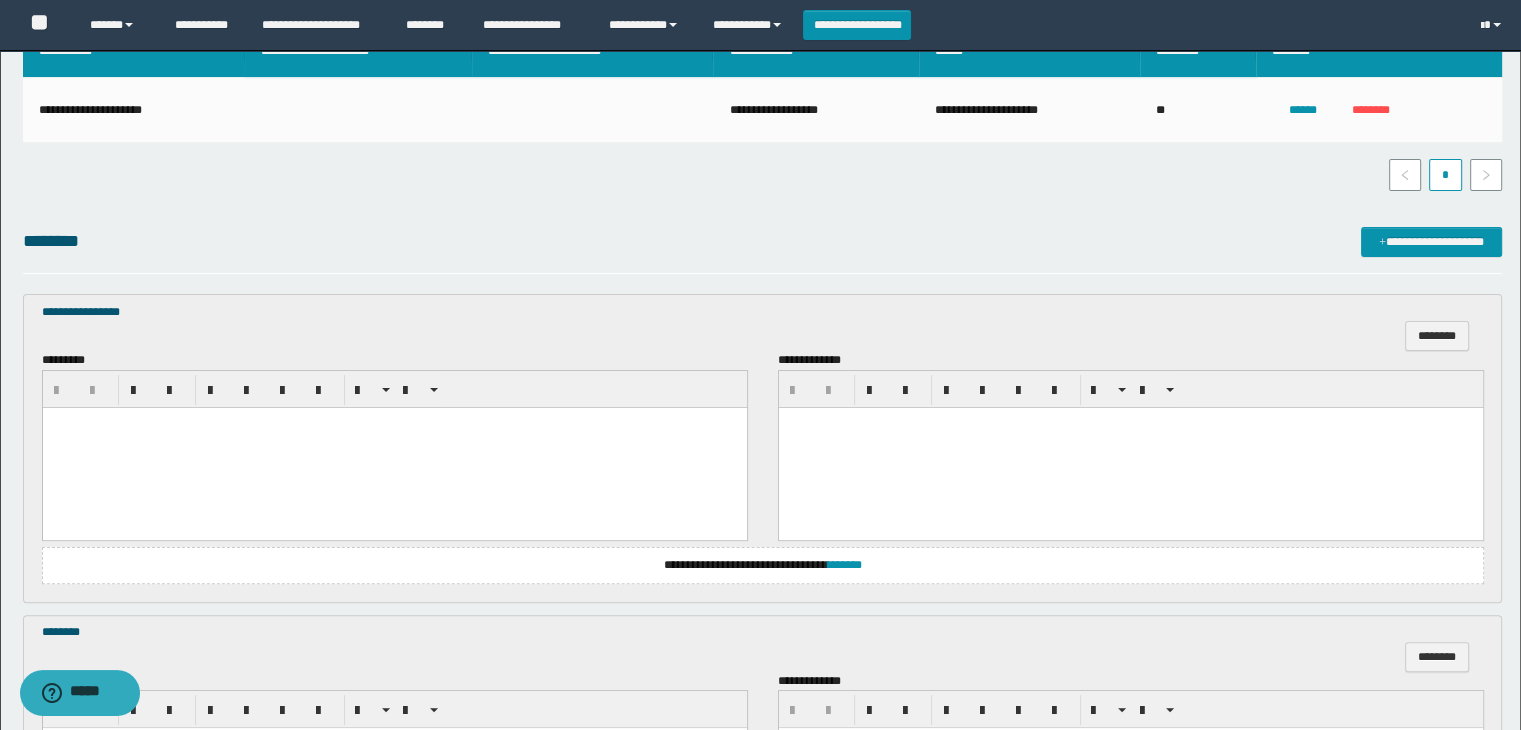 click at bounding box center [394, 447] 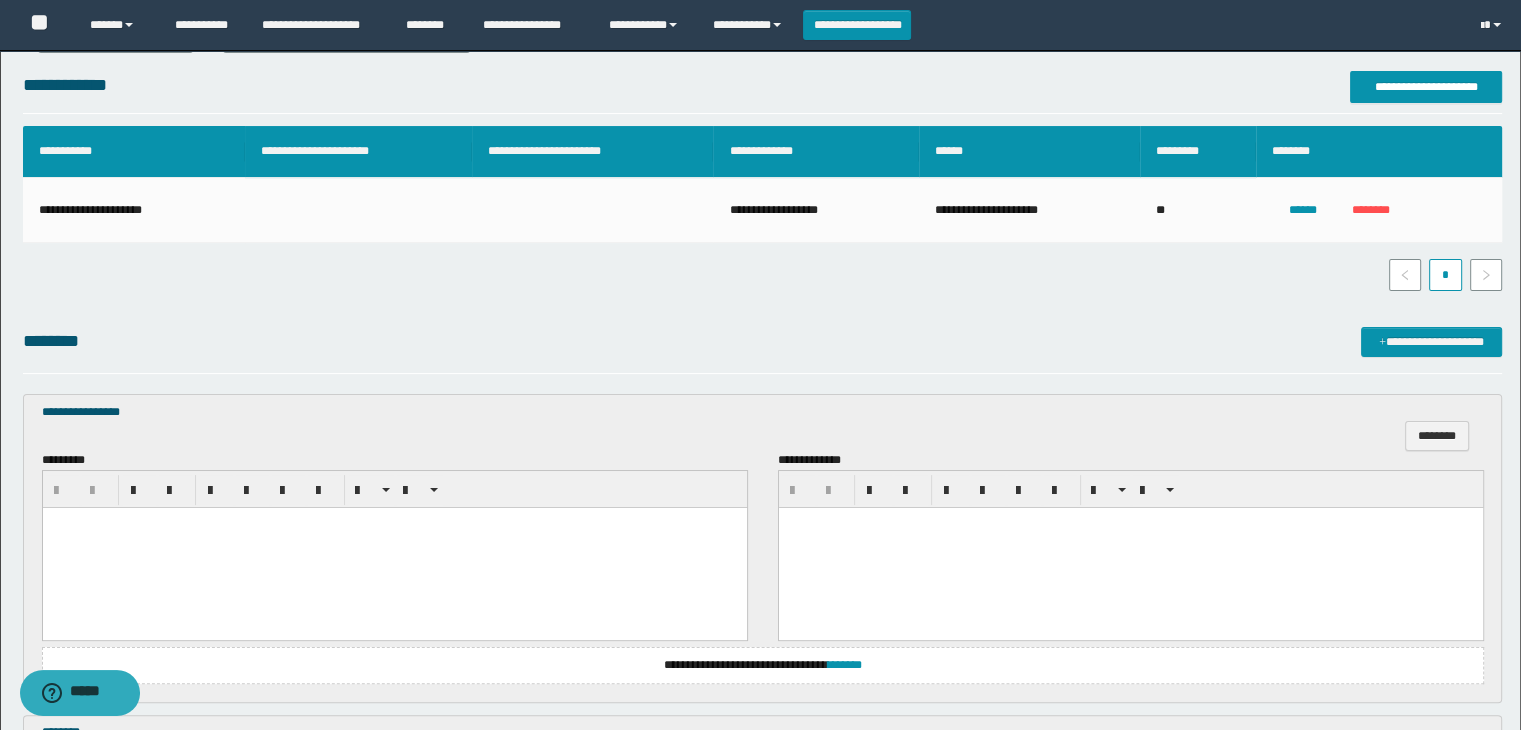 scroll, scrollTop: 500, scrollLeft: 0, axis: vertical 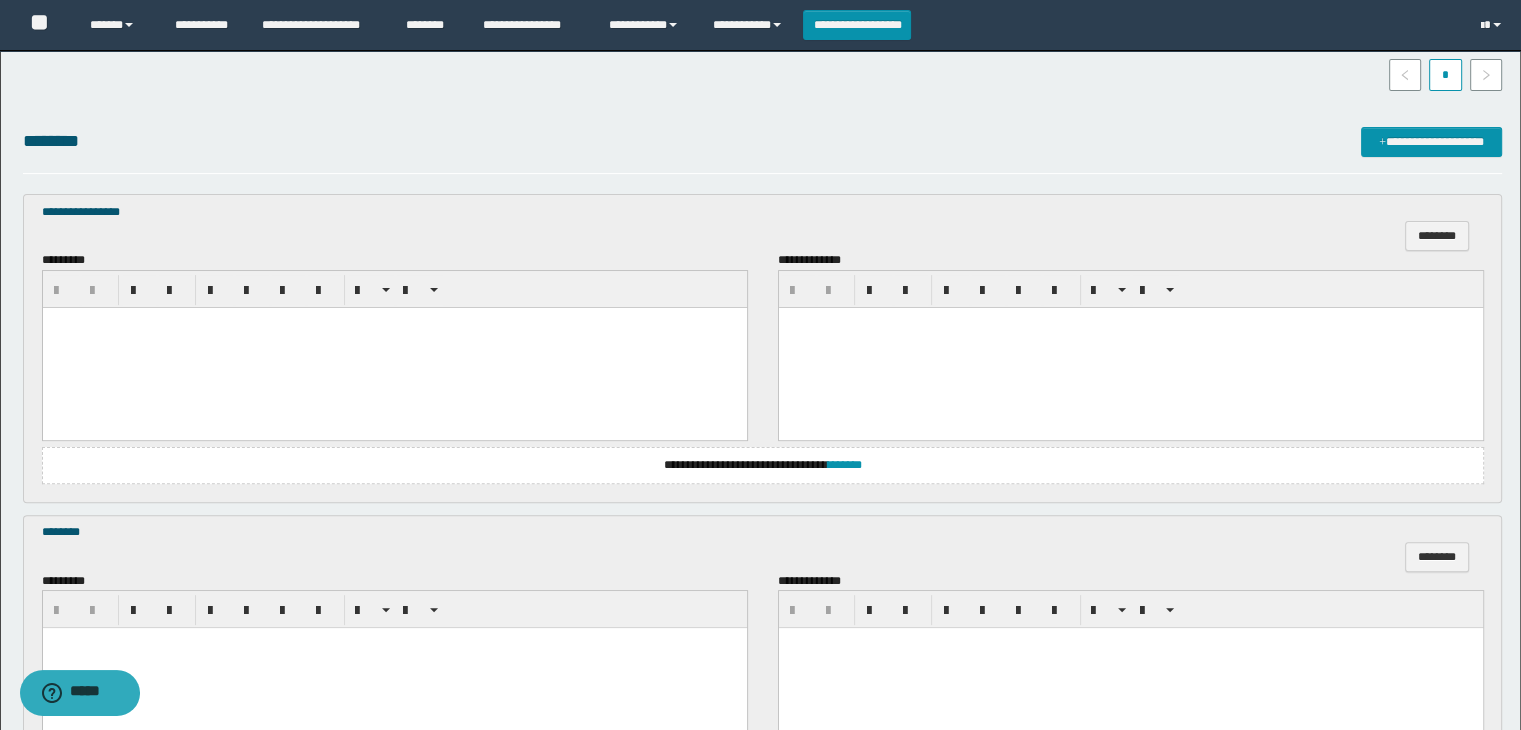 type 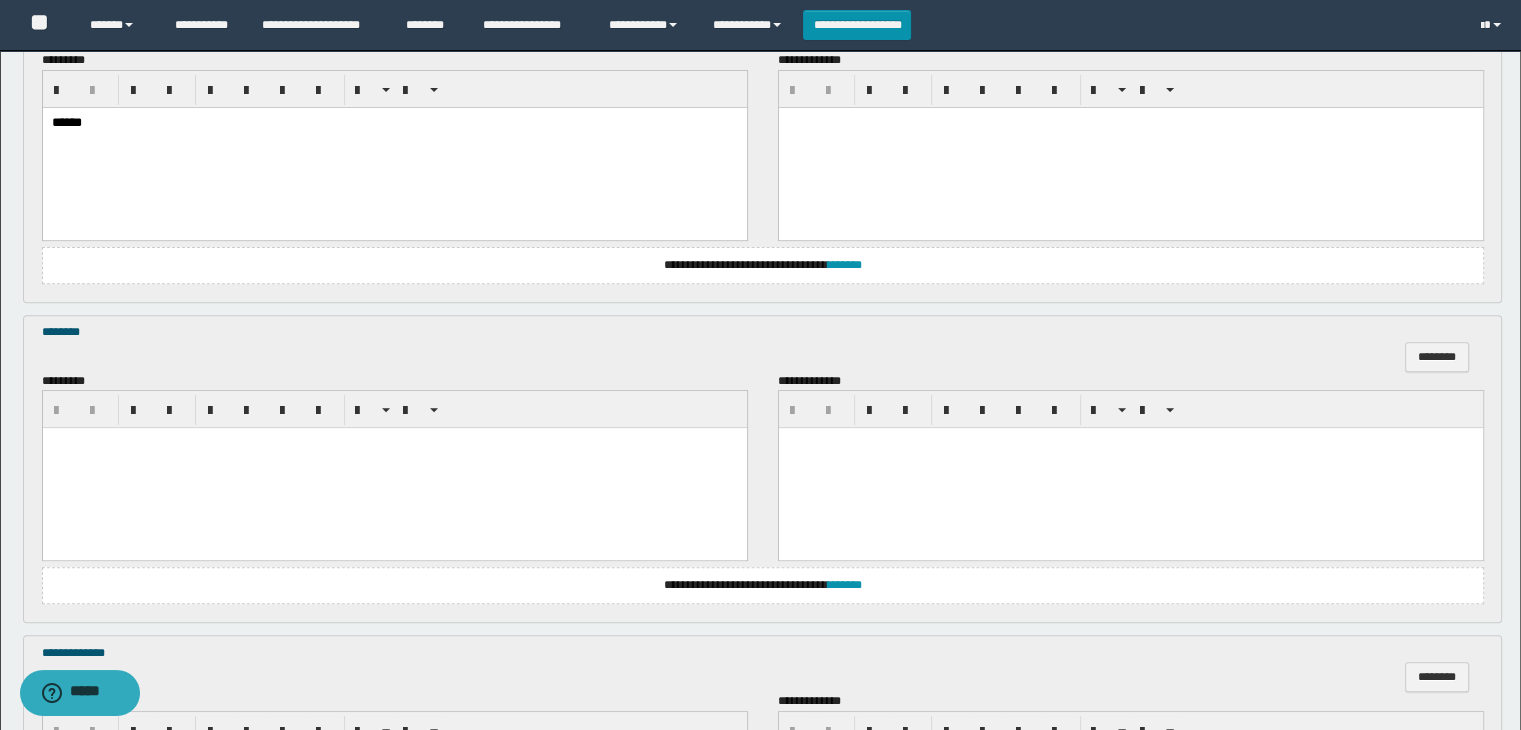scroll, scrollTop: 800, scrollLeft: 0, axis: vertical 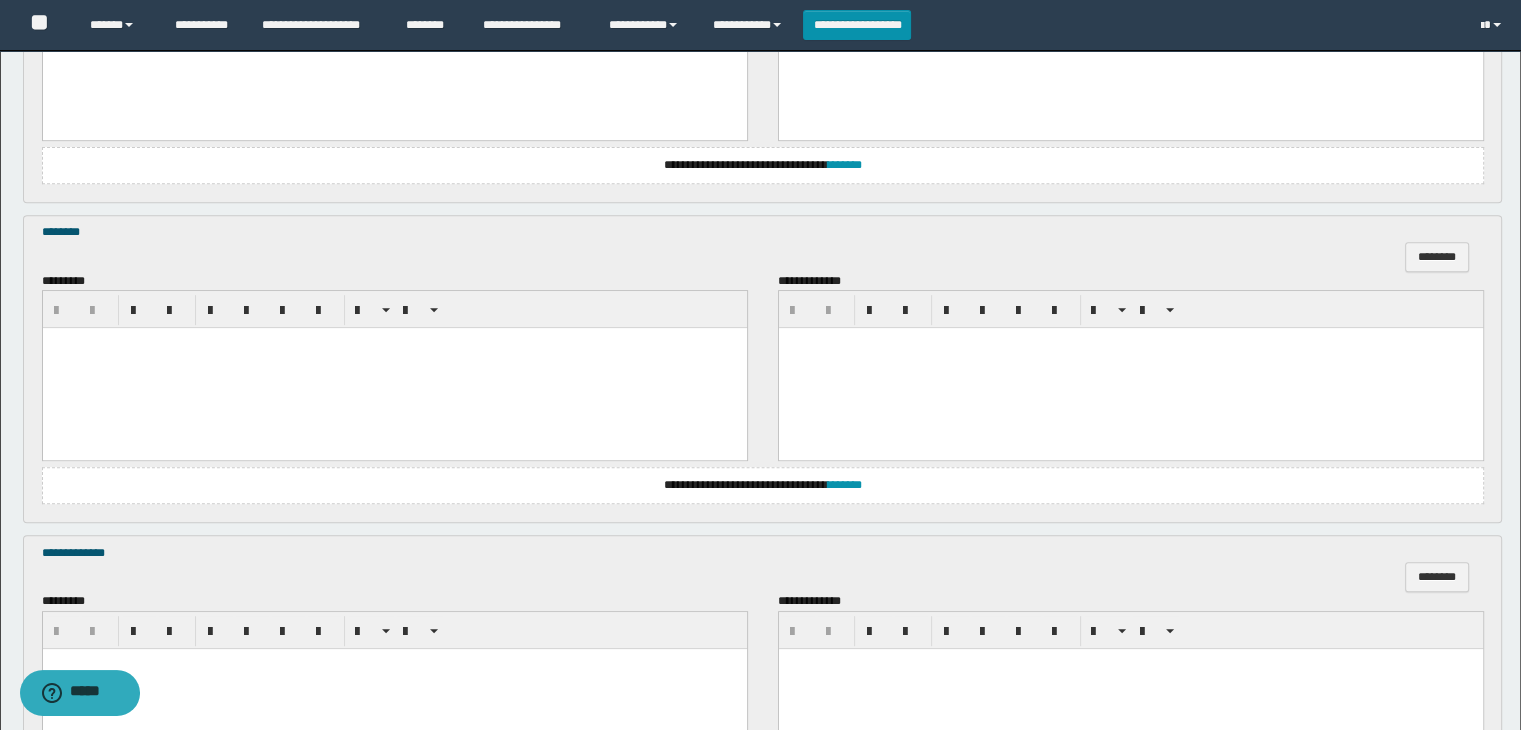 click at bounding box center (394, 368) 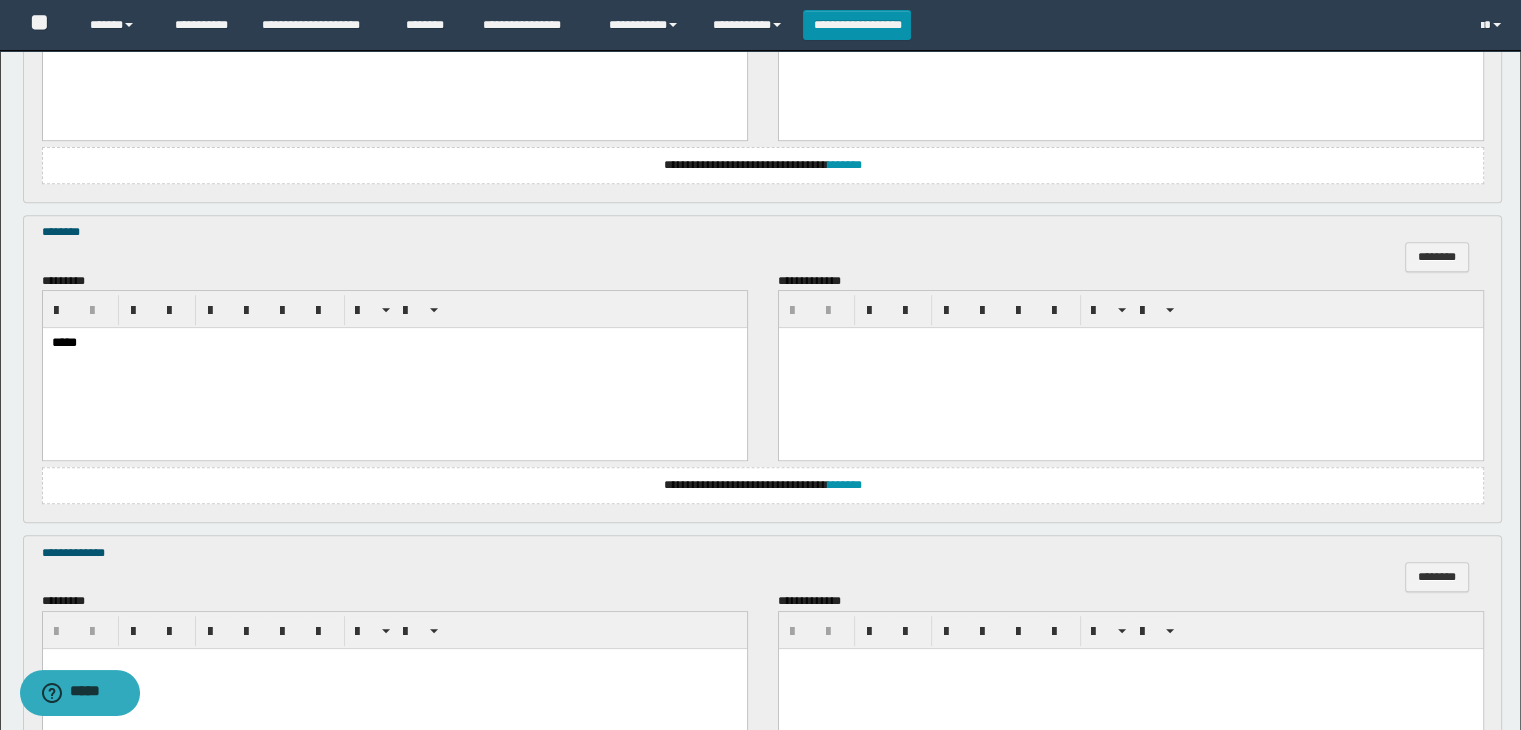 scroll, scrollTop: 1000, scrollLeft: 0, axis: vertical 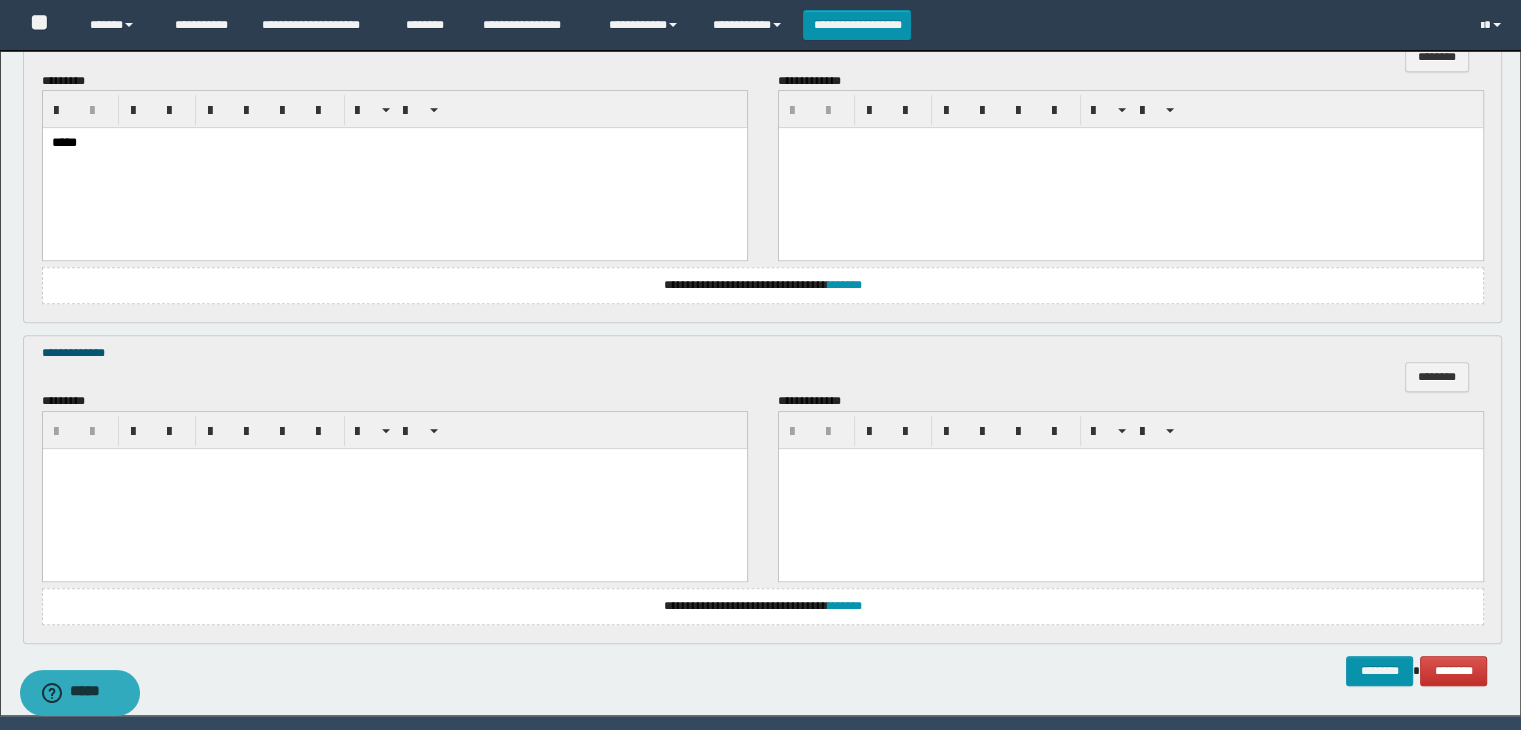 click at bounding box center (394, 488) 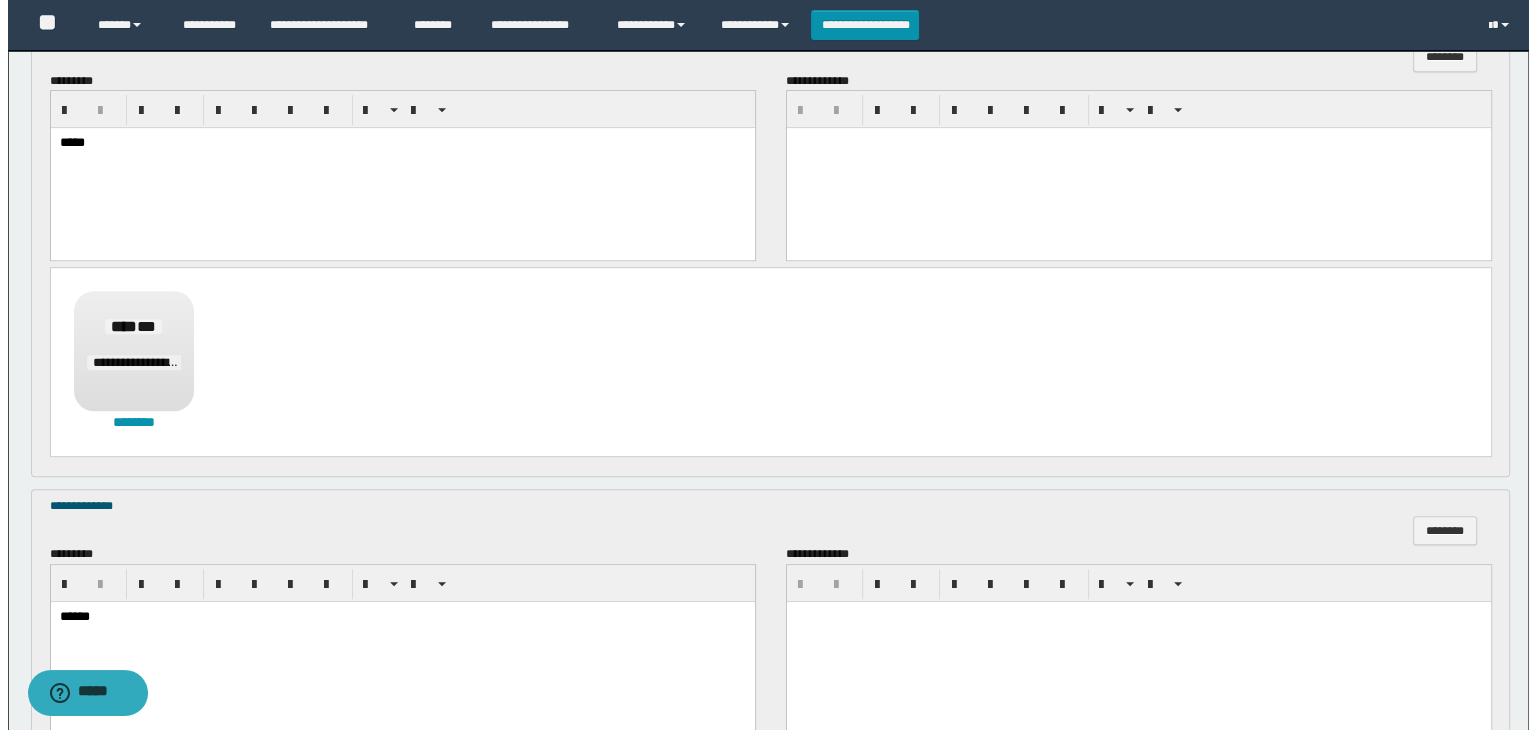scroll, scrollTop: 600, scrollLeft: 0, axis: vertical 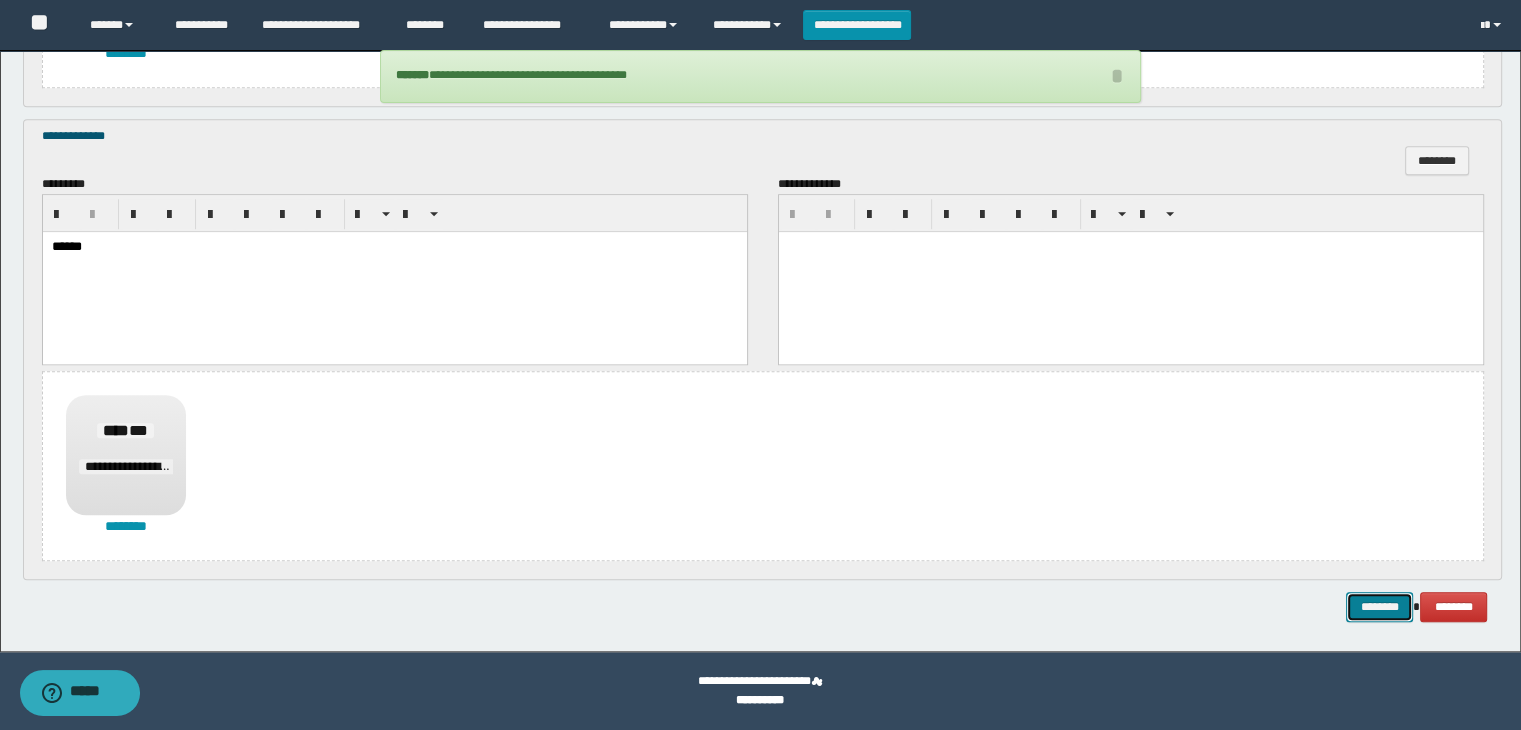 click on "********" at bounding box center [1379, 607] 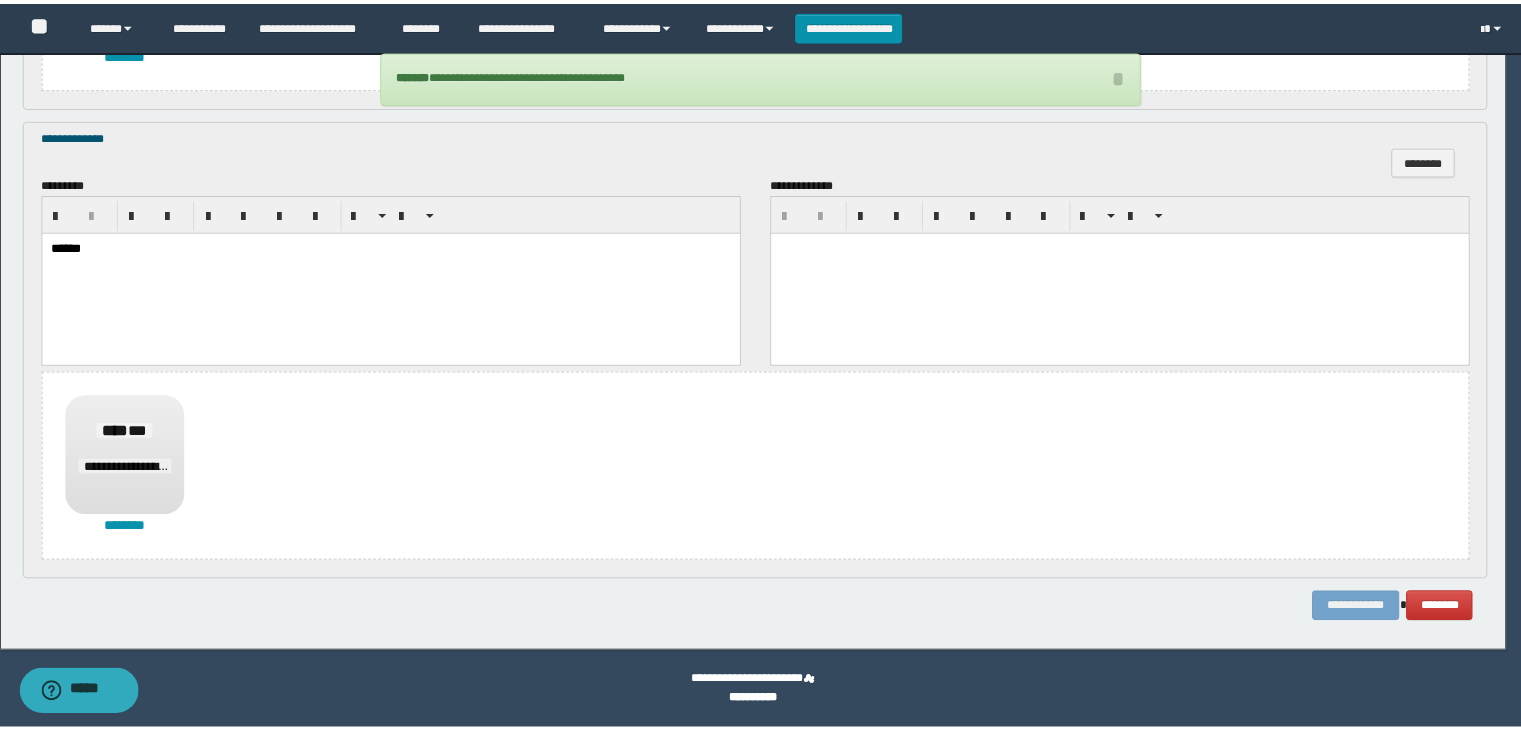 scroll, scrollTop: 0, scrollLeft: 0, axis: both 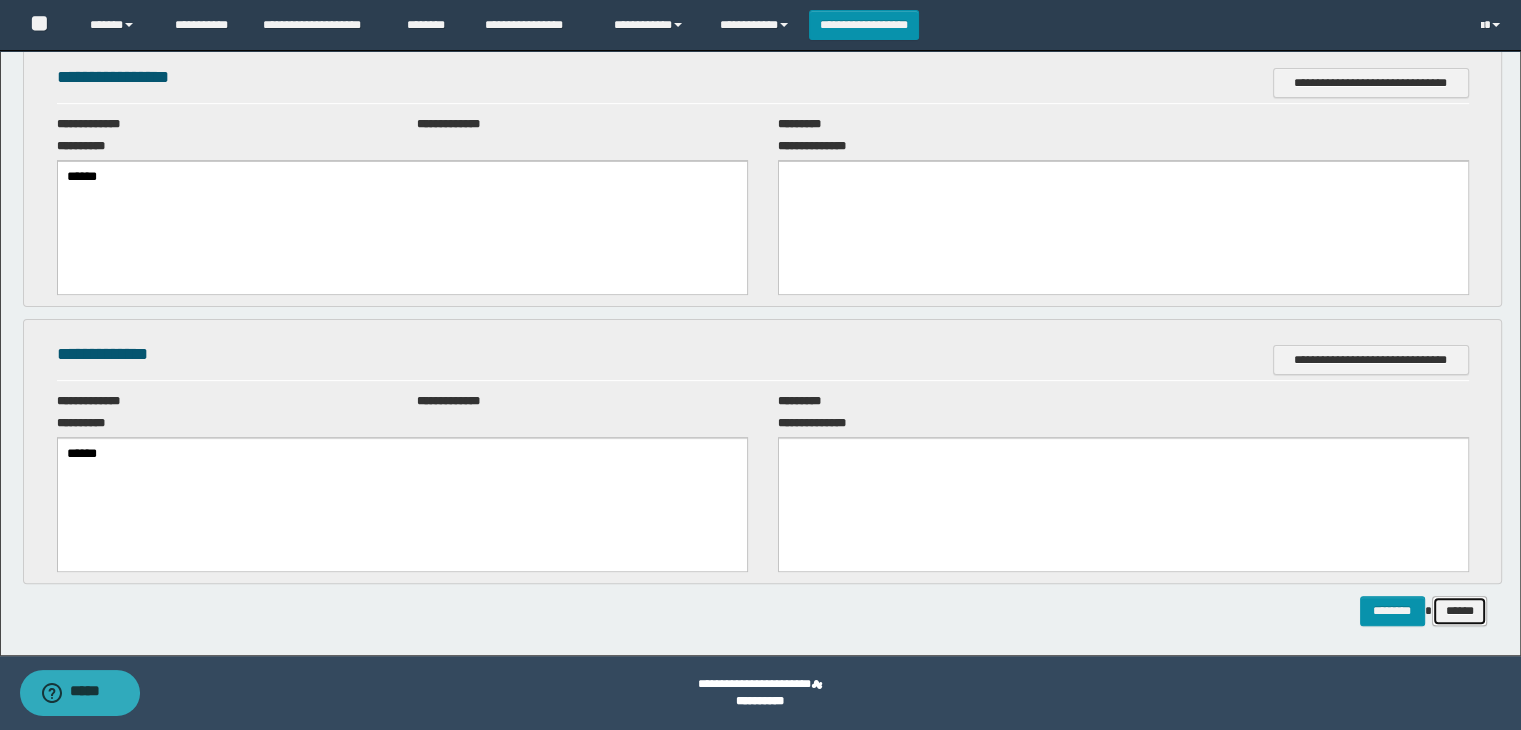click on "******" at bounding box center (1460, 611) 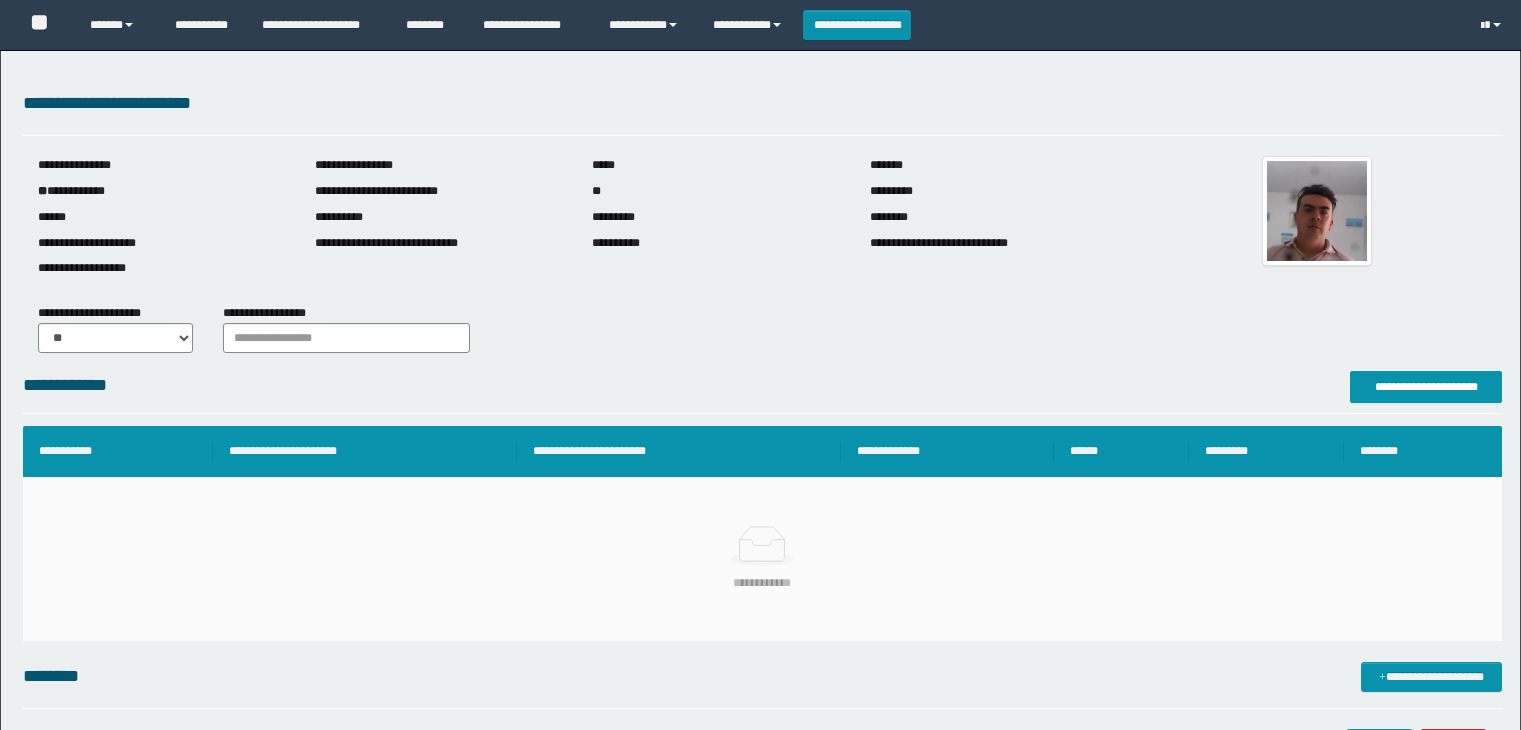 scroll, scrollTop: 0, scrollLeft: 0, axis: both 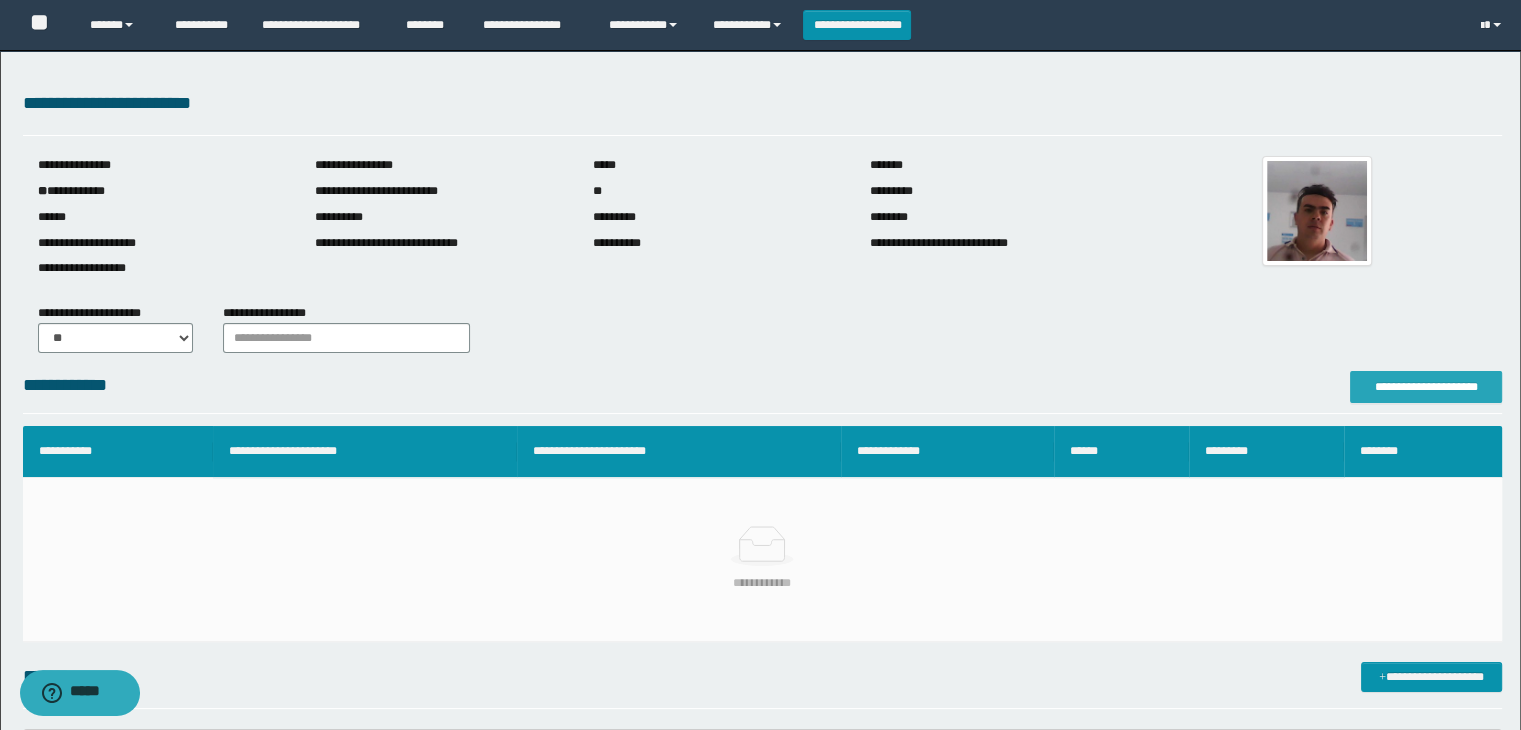 click on "**********" at bounding box center (1426, 387) 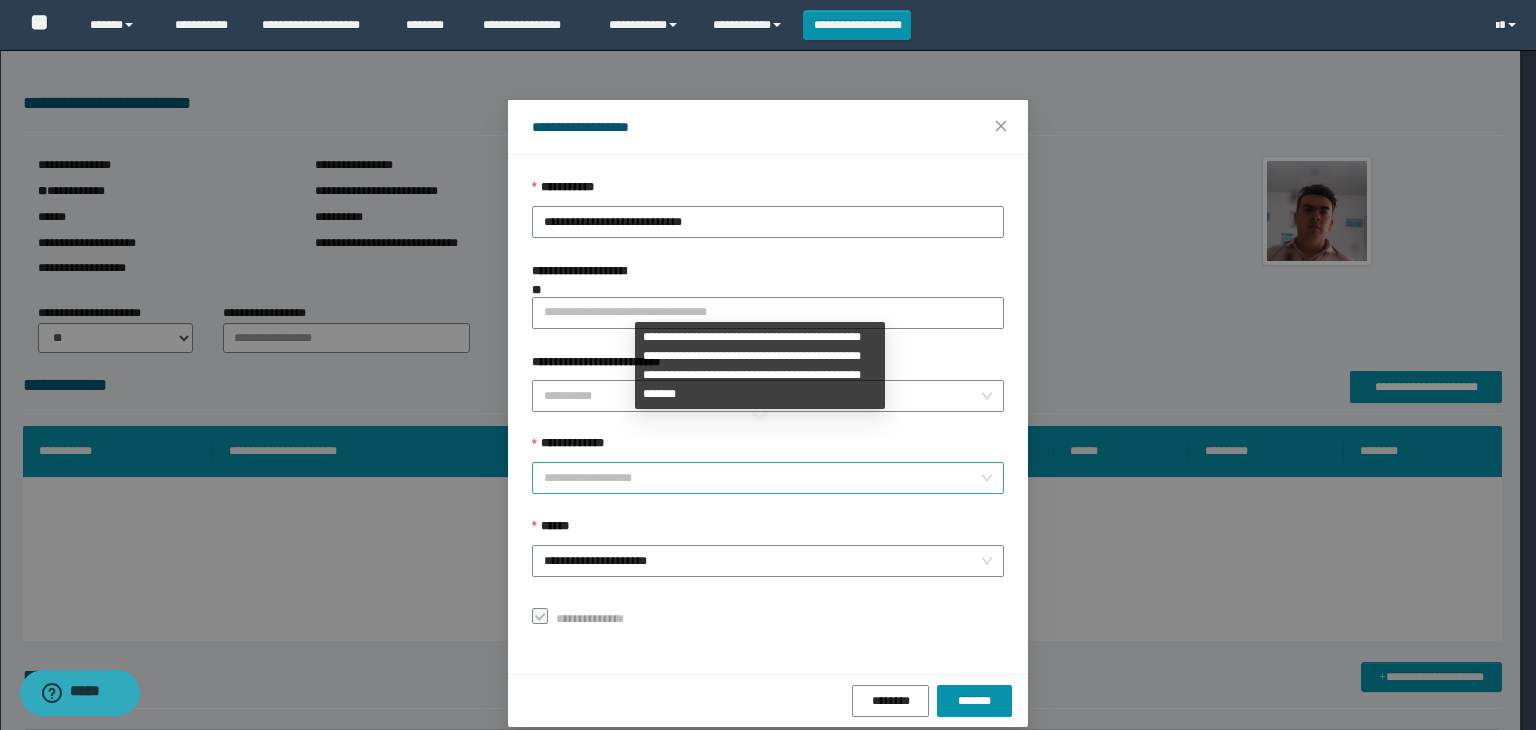 click on "**********" at bounding box center [768, 478] 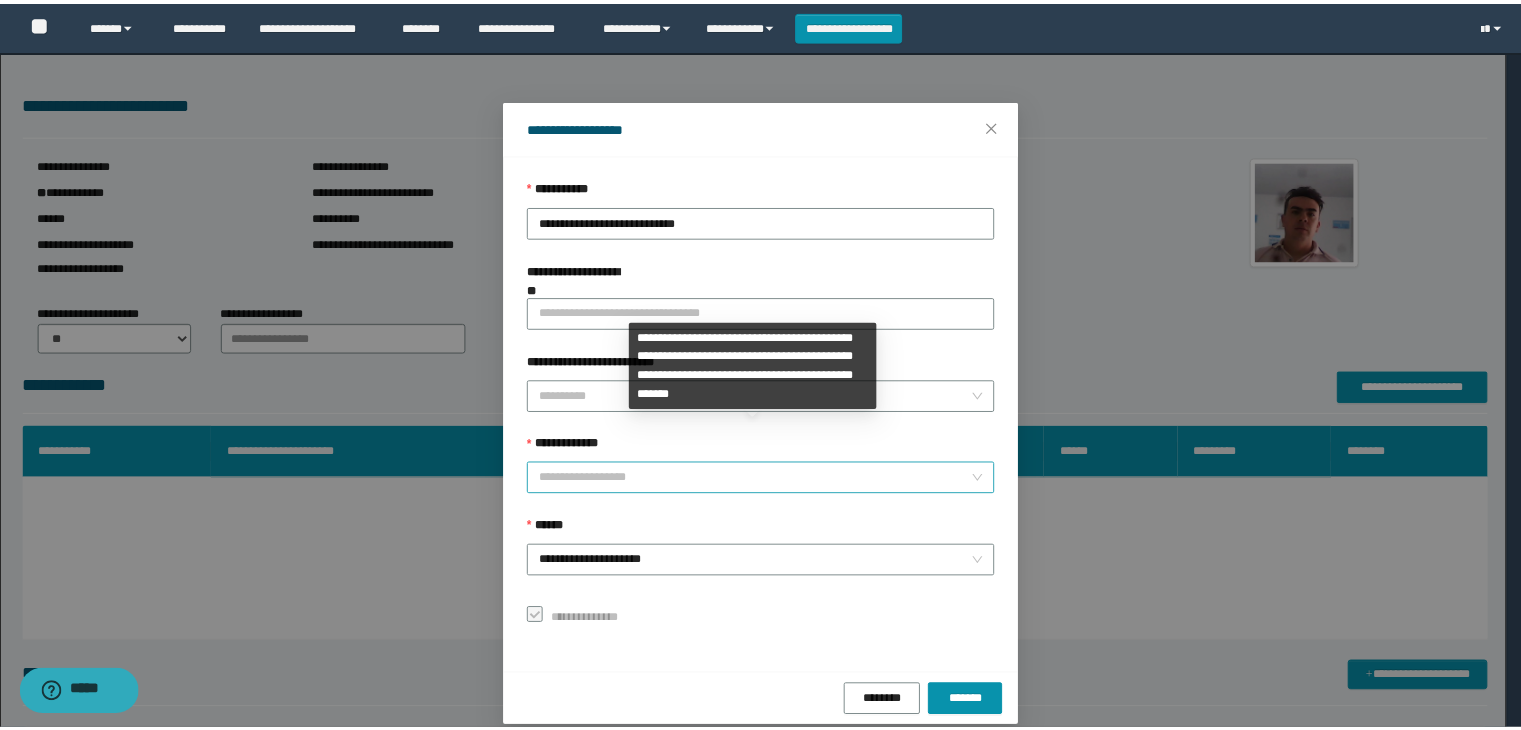 scroll, scrollTop: 192, scrollLeft: 0, axis: vertical 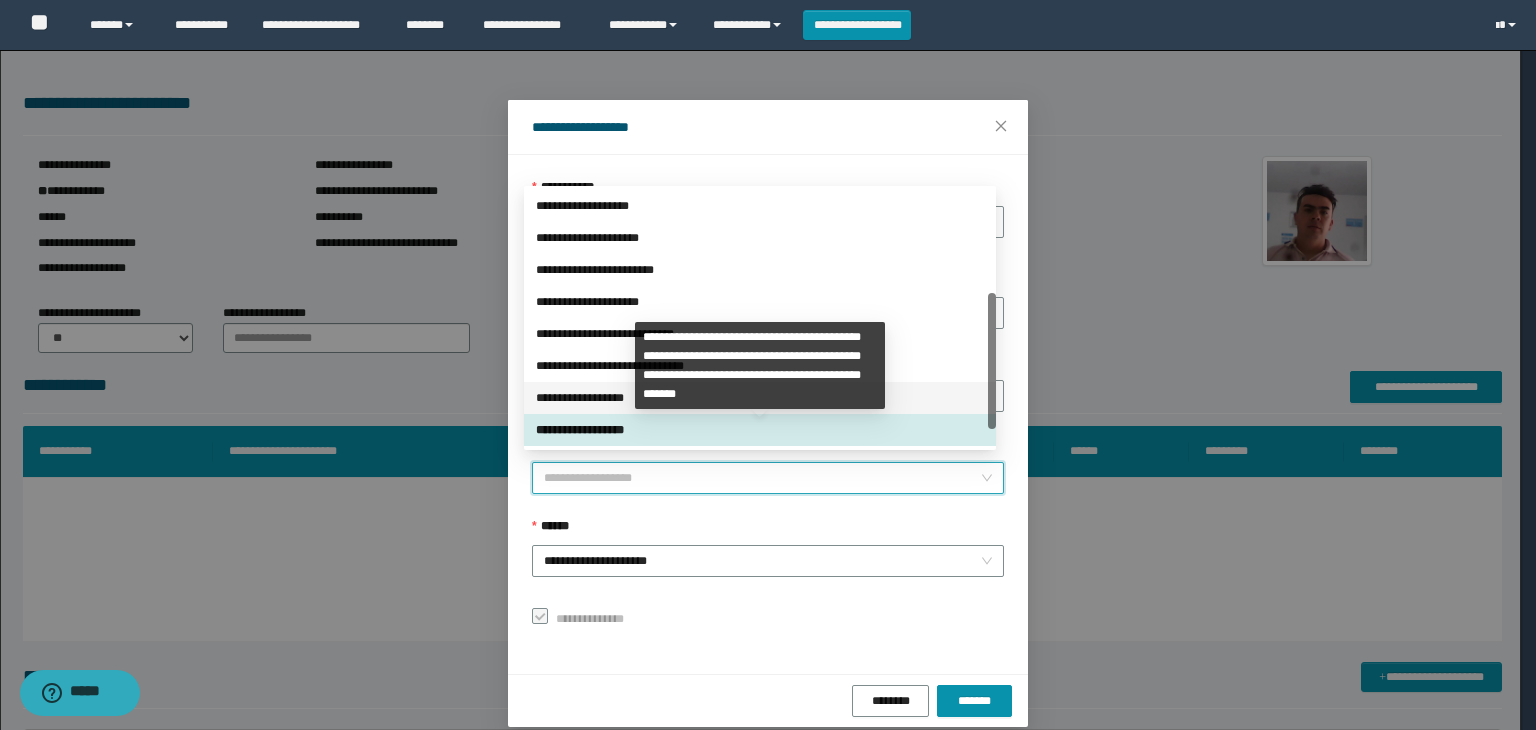 click on "**********" at bounding box center (760, 398) 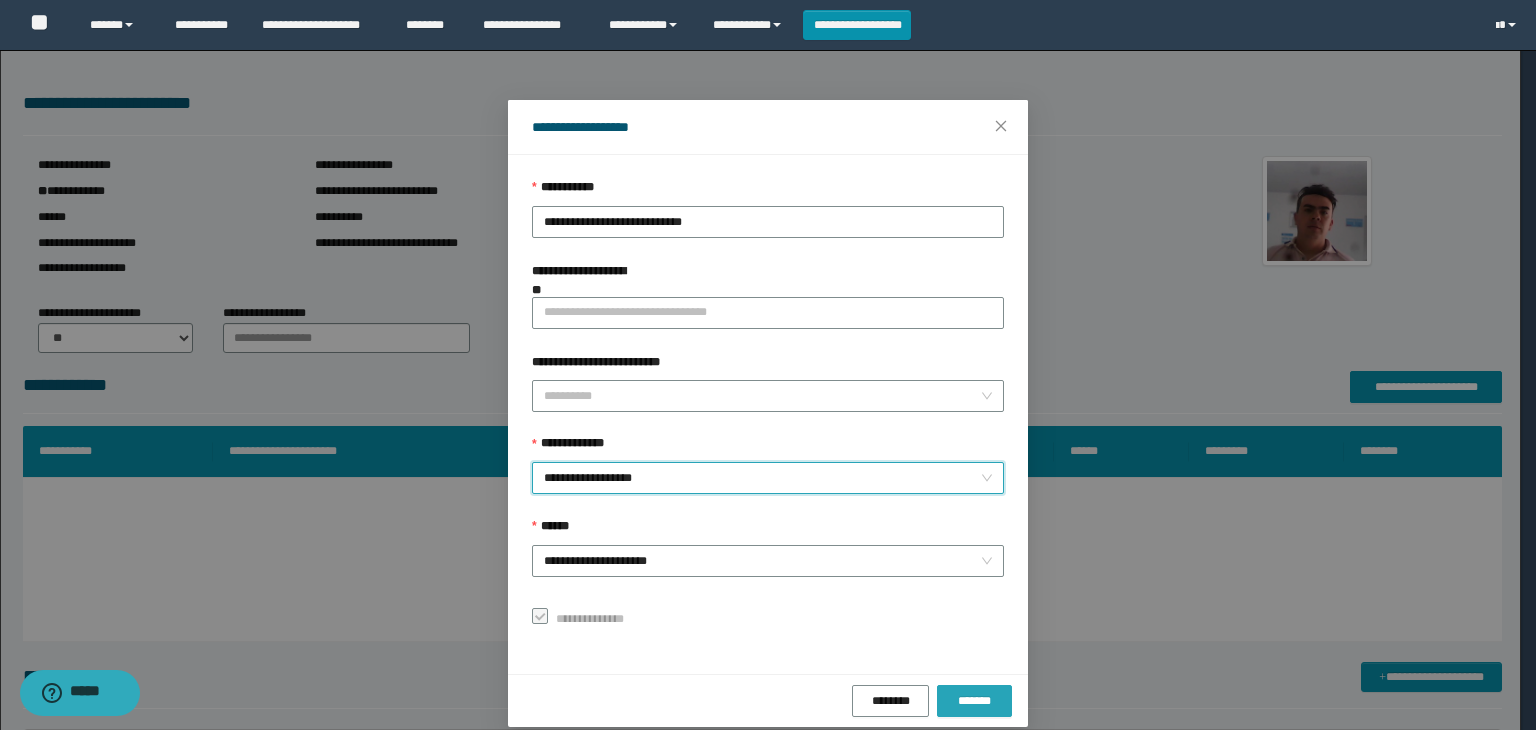 click on "*******" at bounding box center [974, 701] 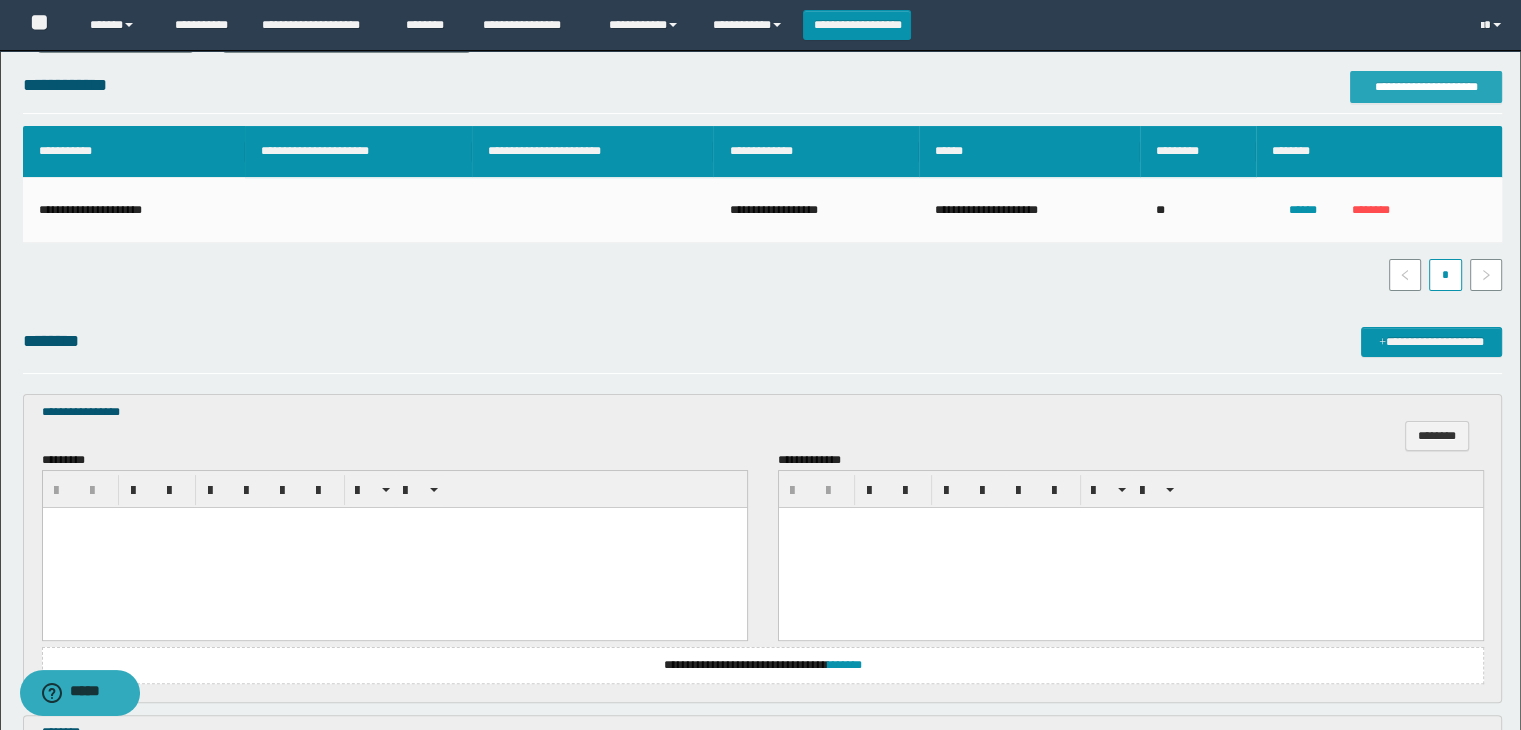 scroll, scrollTop: 500, scrollLeft: 0, axis: vertical 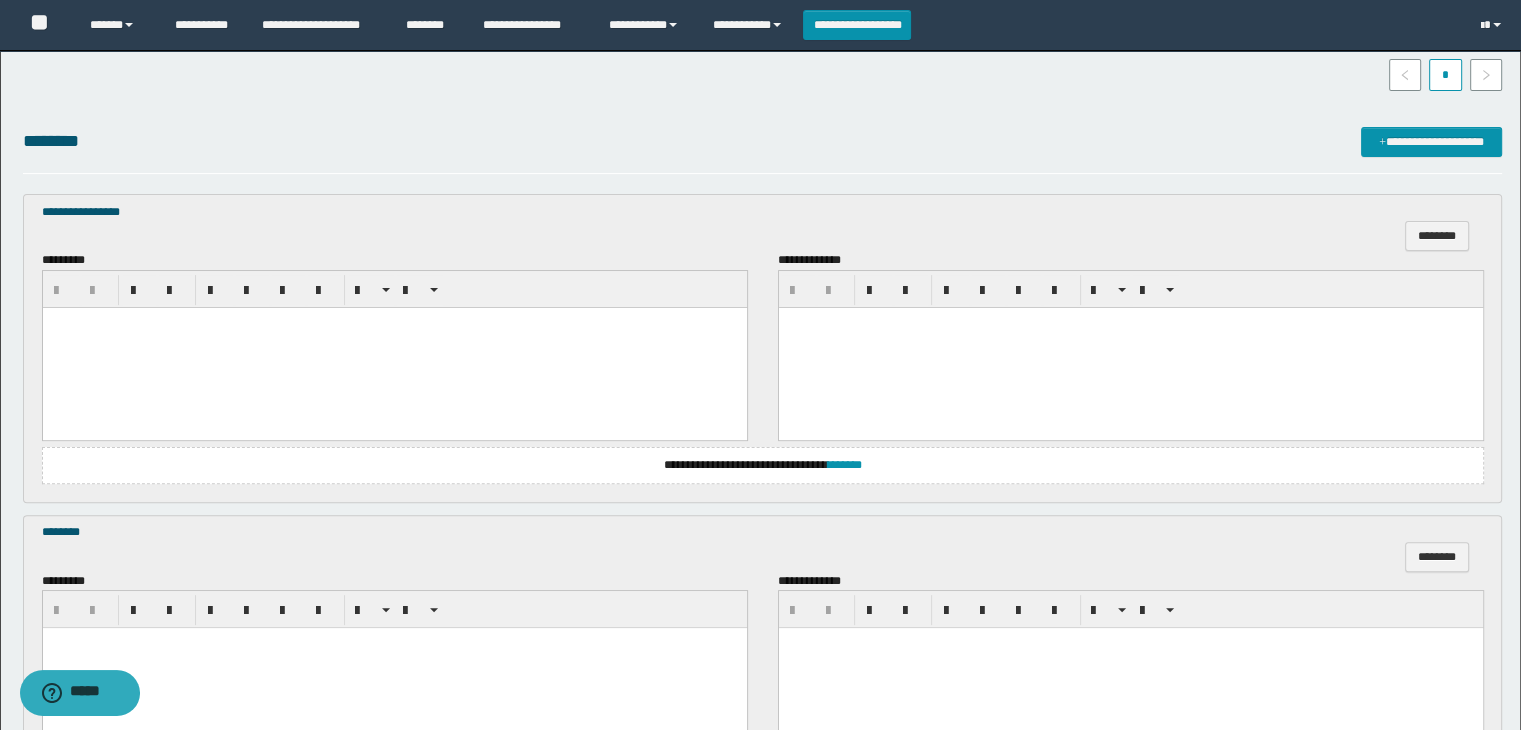 click at bounding box center (394, 347) 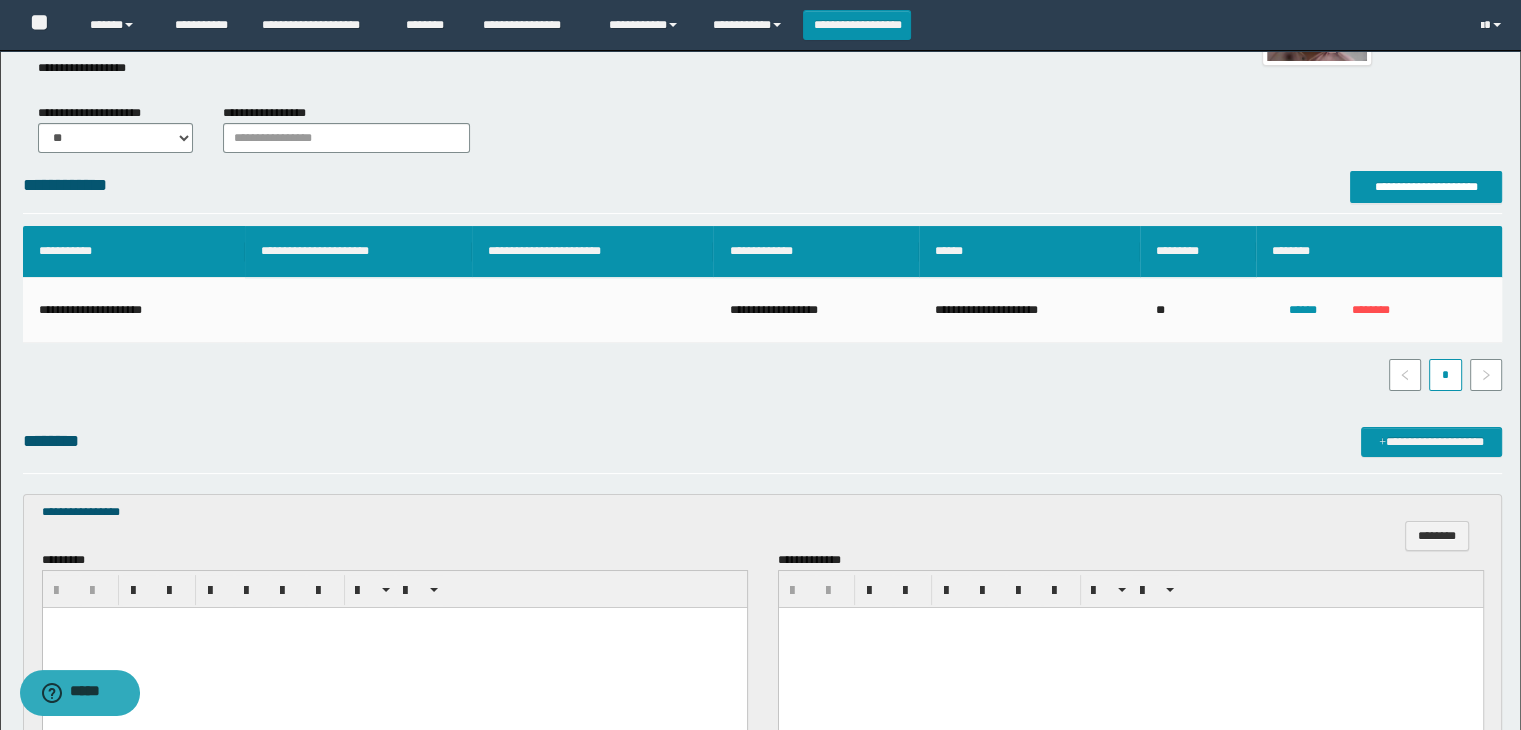 scroll, scrollTop: 300, scrollLeft: 0, axis: vertical 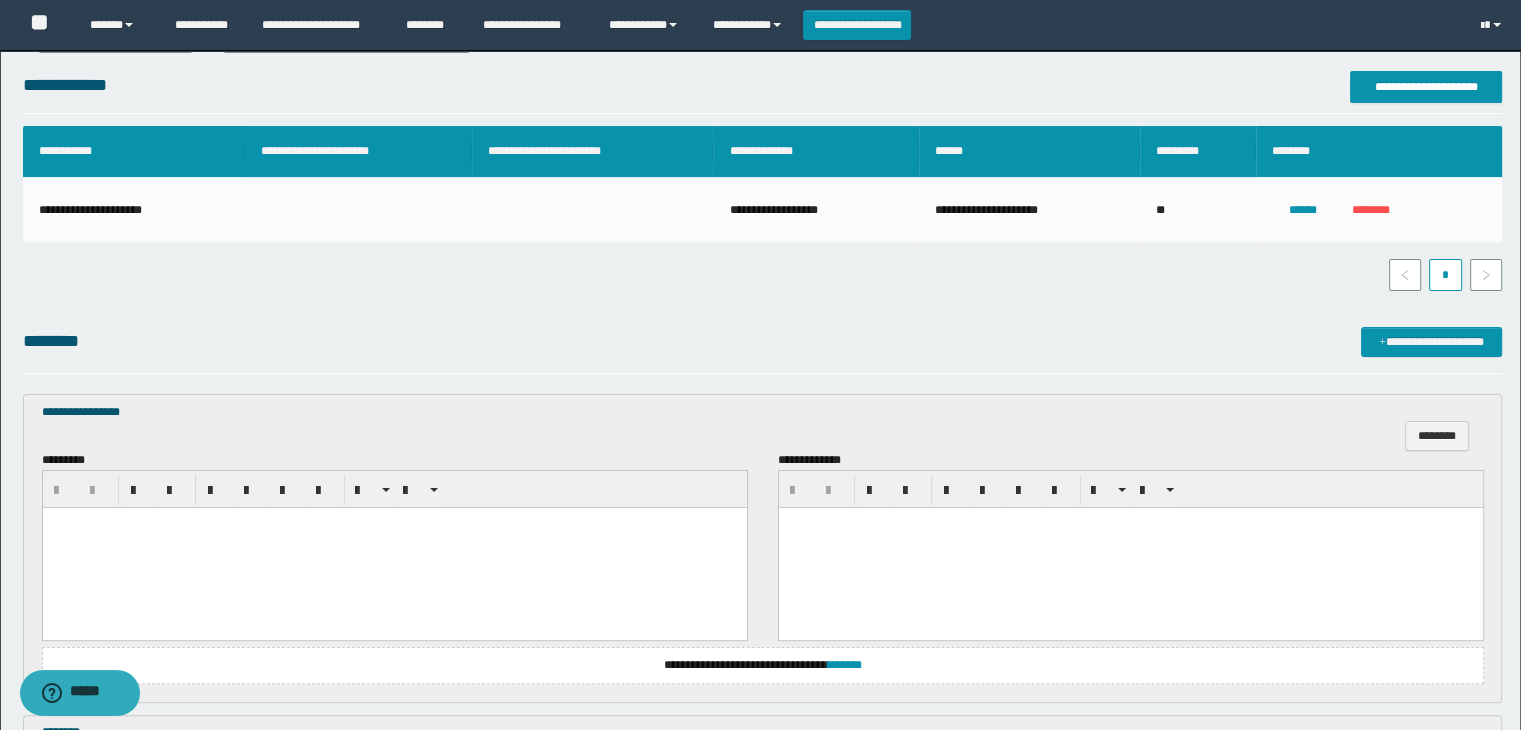 click at bounding box center [394, 547] 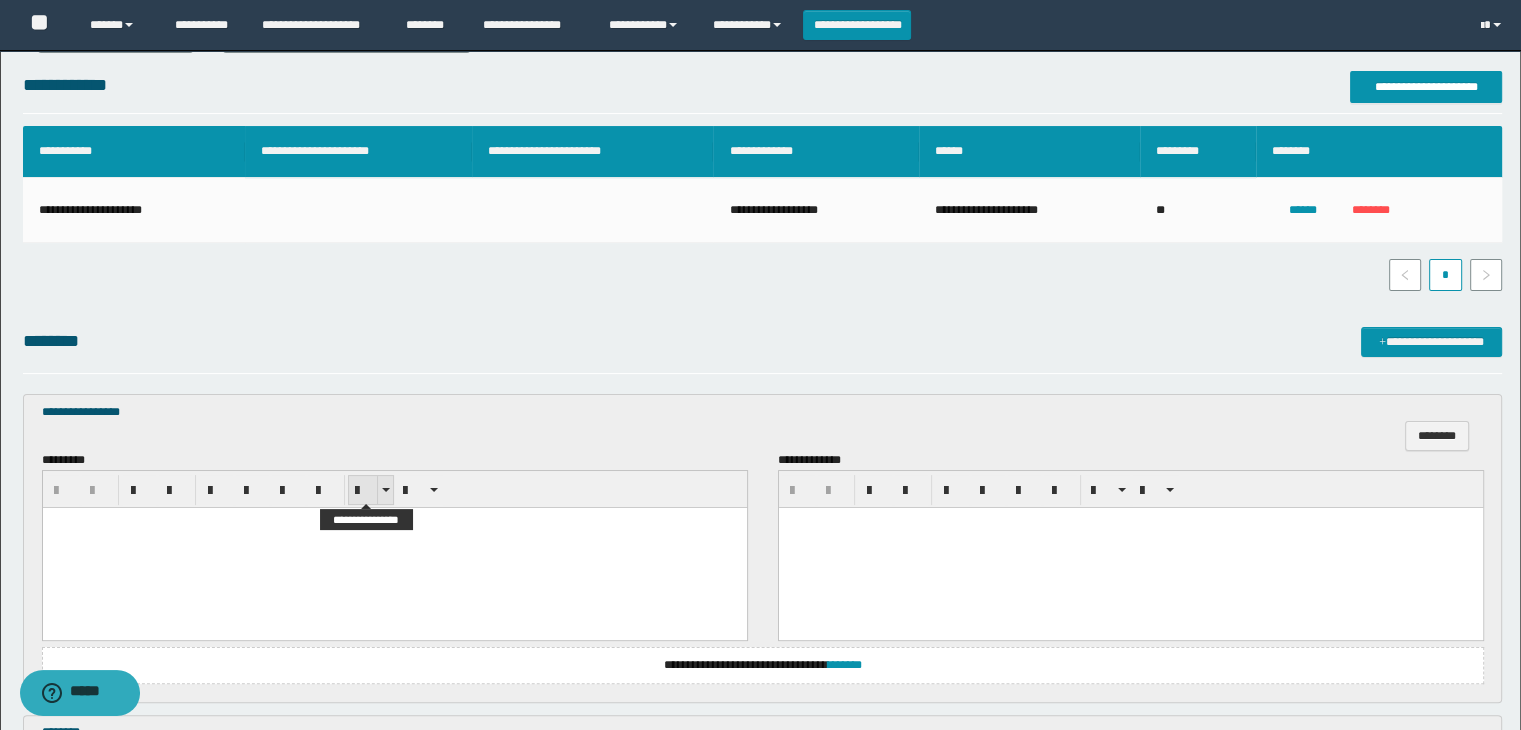 type 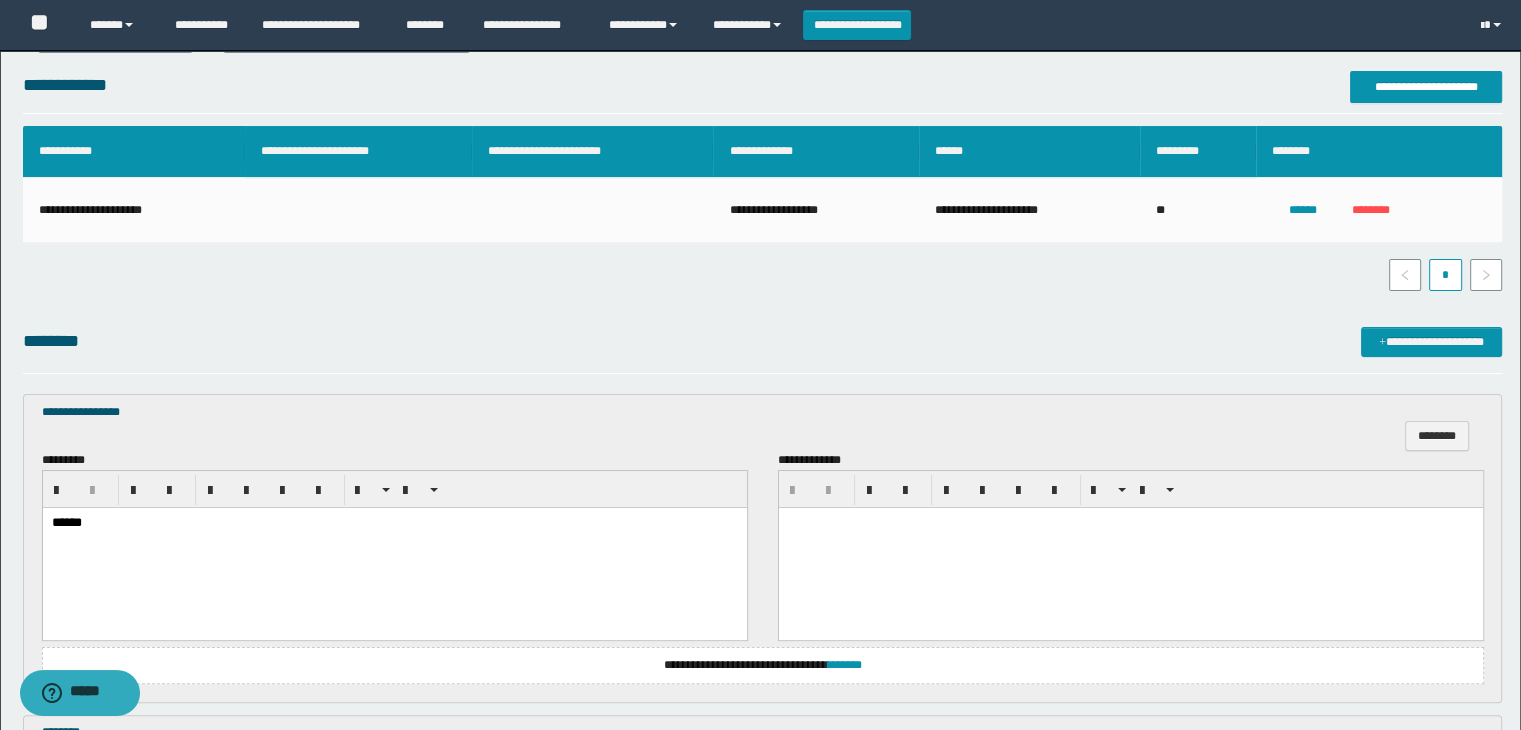 scroll, scrollTop: 600, scrollLeft: 0, axis: vertical 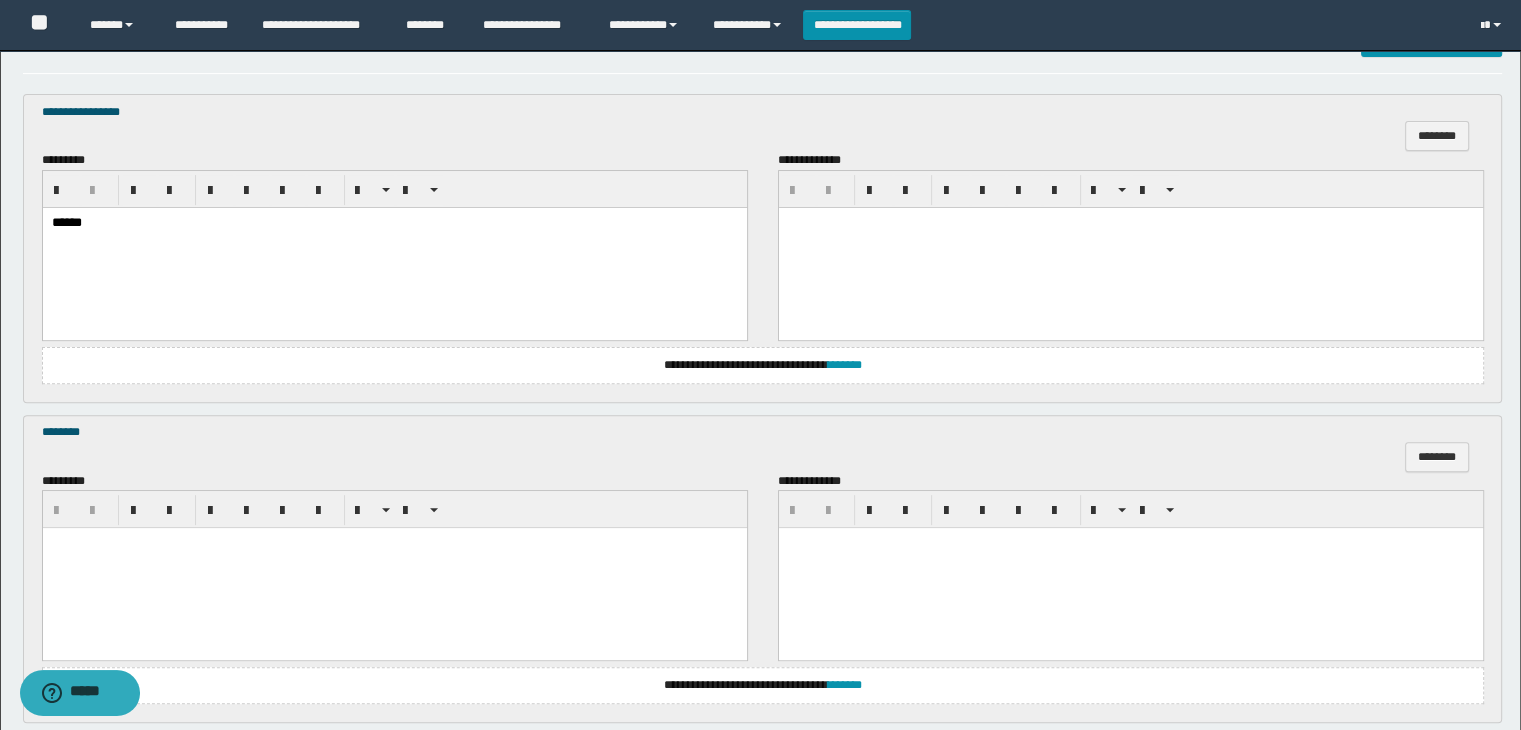 click at bounding box center (395, 509) 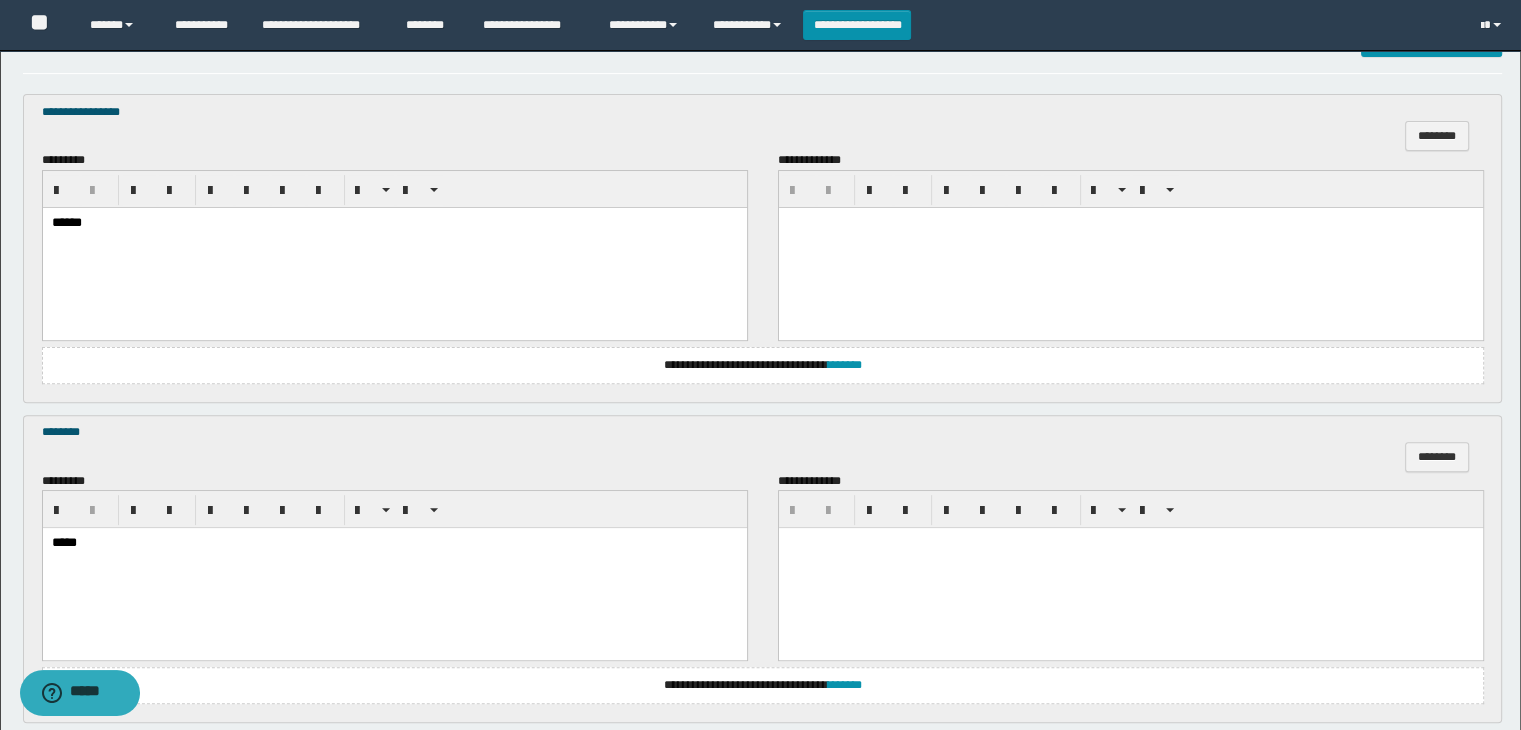 scroll, scrollTop: 1000, scrollLeft: 0, axis: vertical 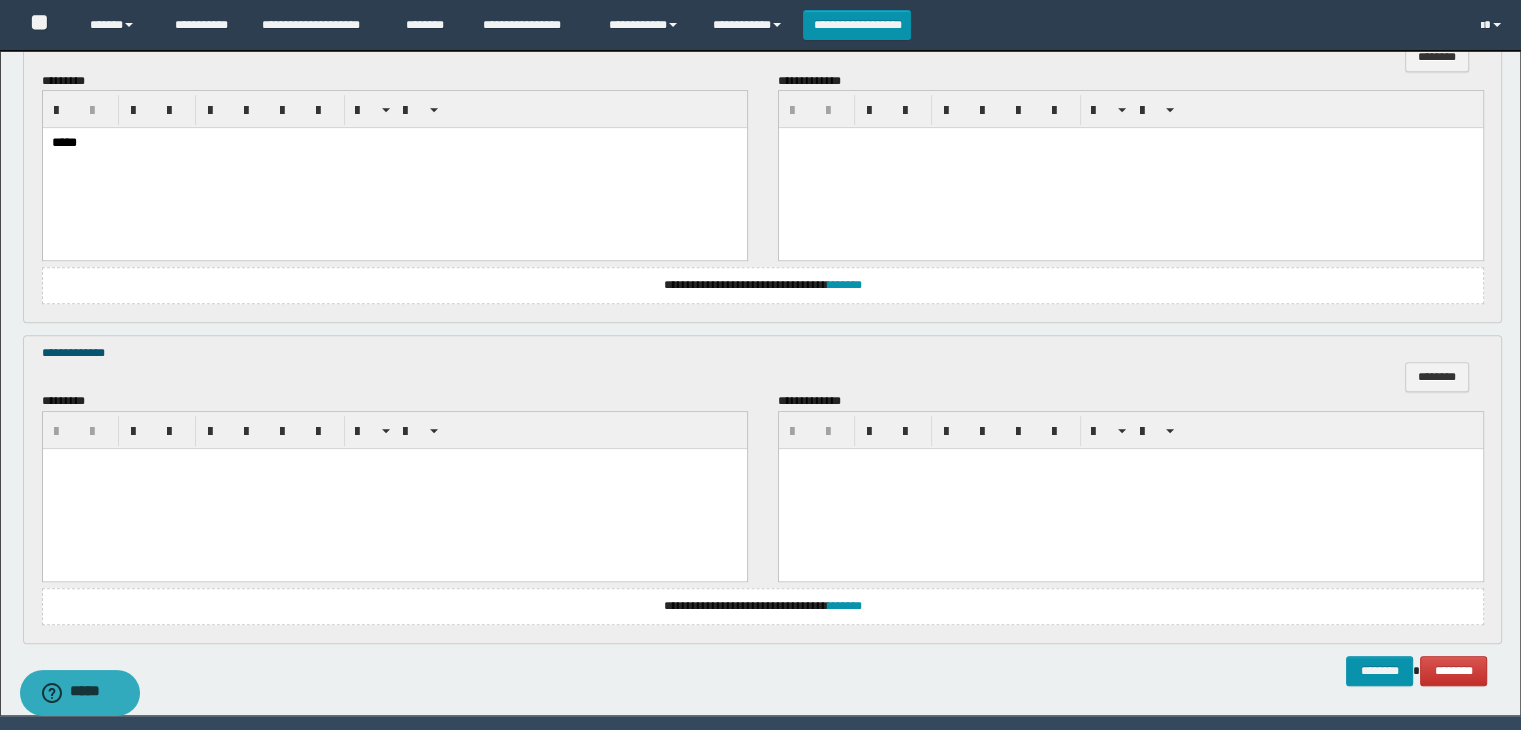 click at bounding box center (394, 463) 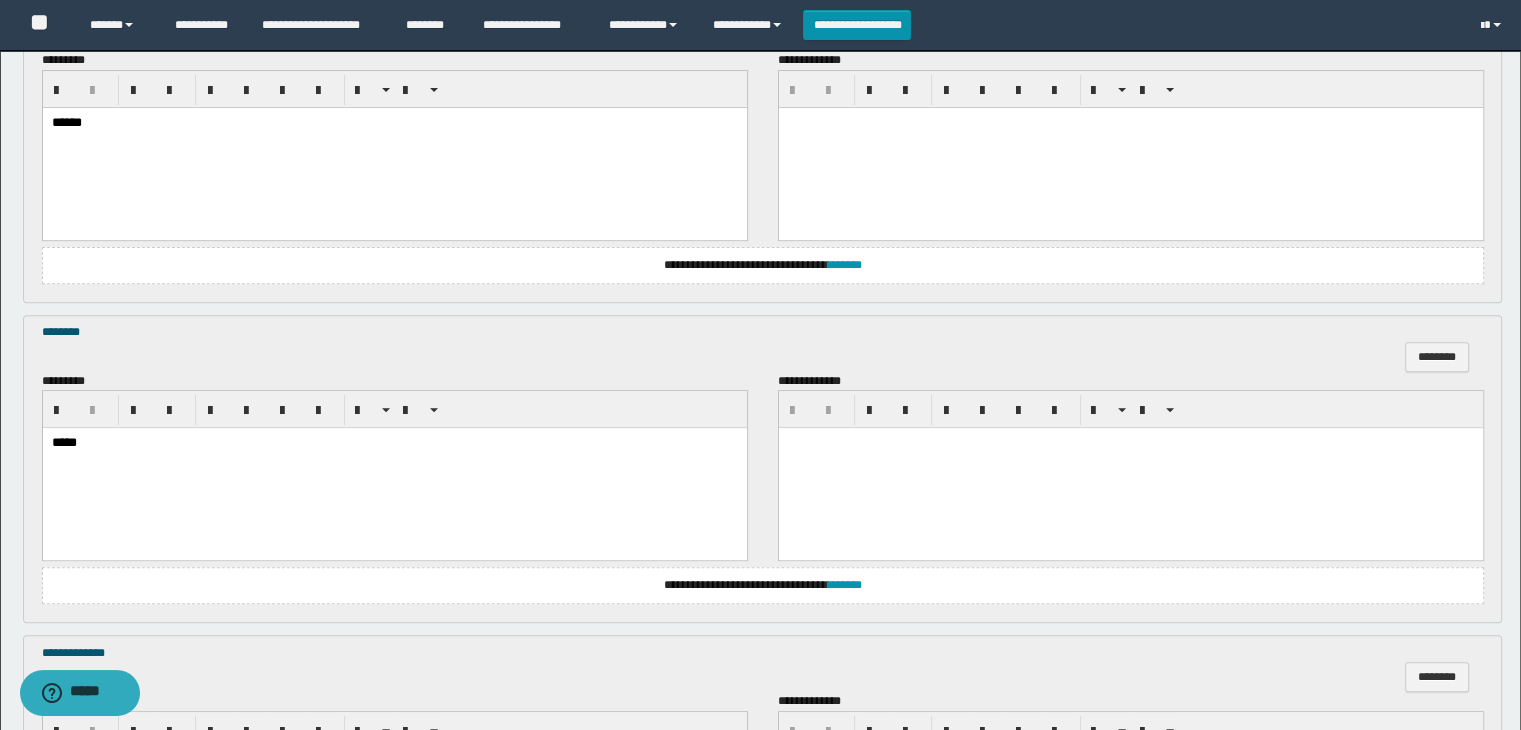 scroll, scrollTop: 1064, scrollLeft: 0, axis: vertical 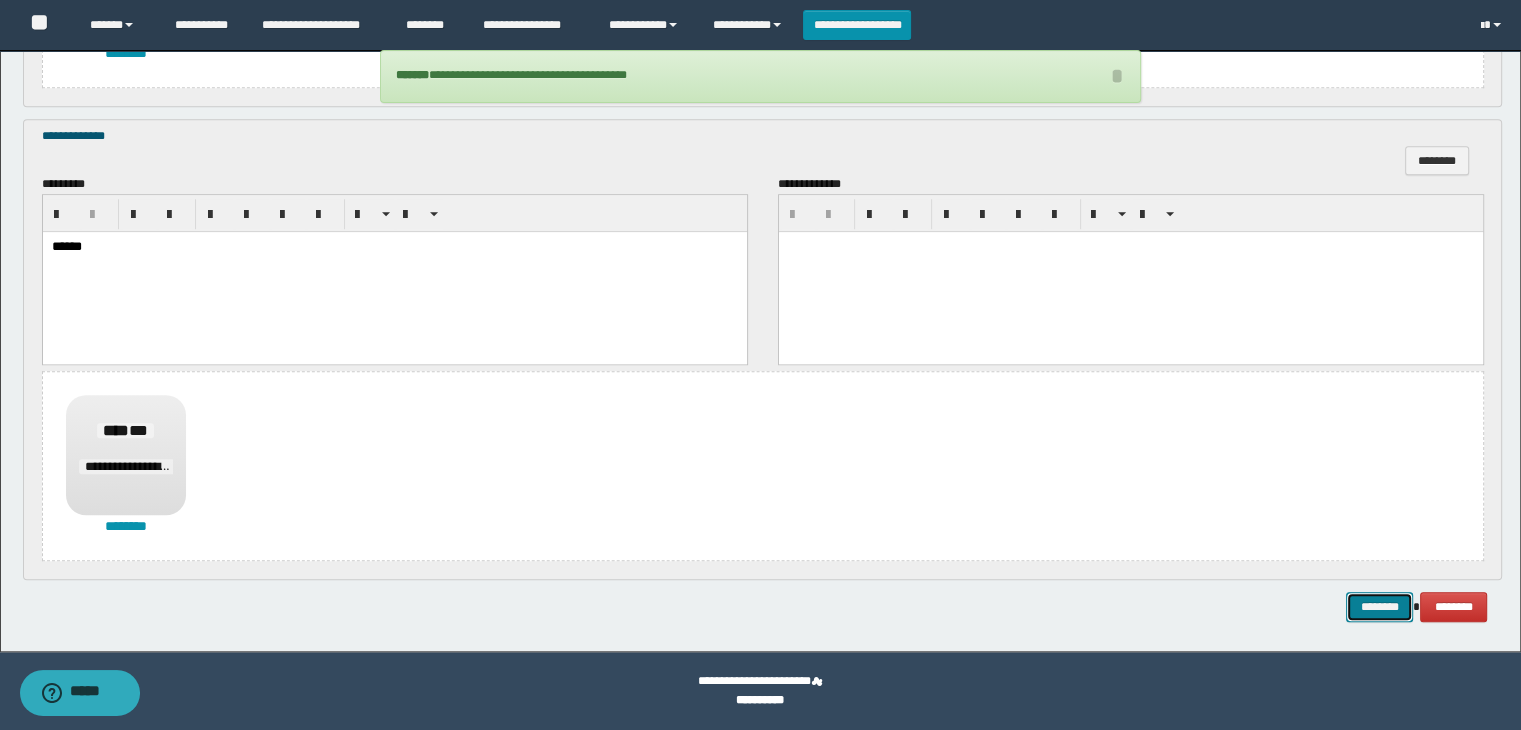 click on "********" at bounding box center [1379, 607] 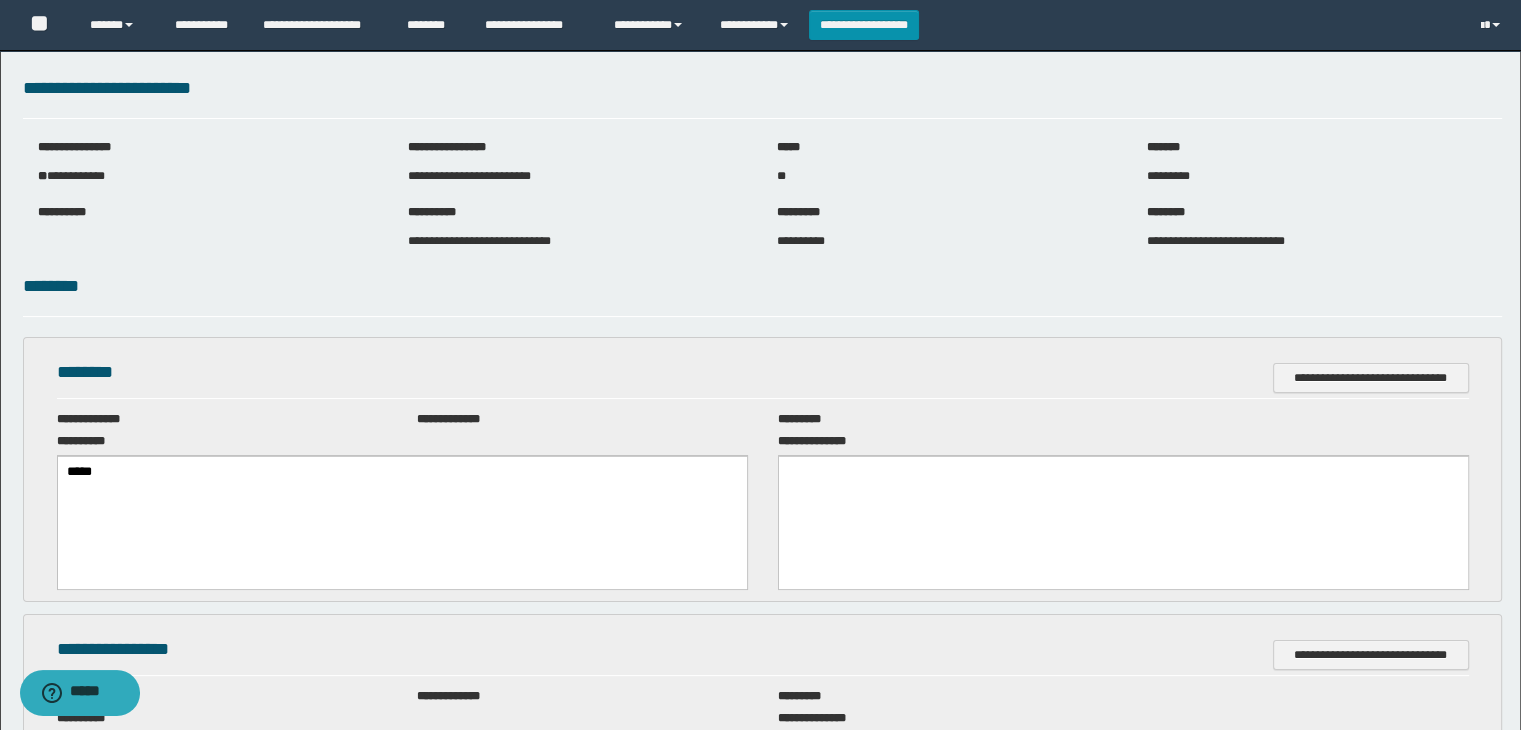scroll, scrollTop: 0, scrollLeft: 0, axis: both 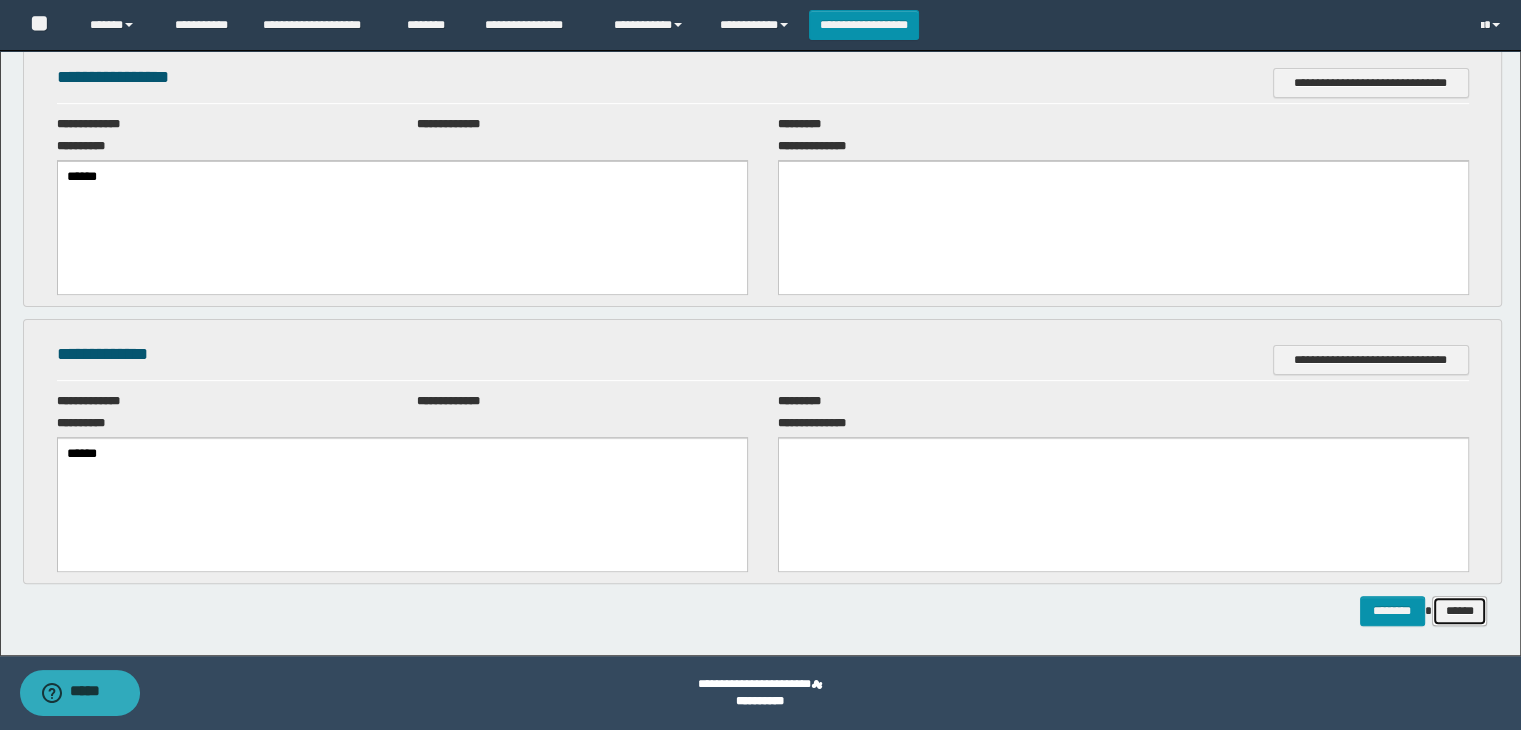 click on "******" at bounding box center [1460, 611] 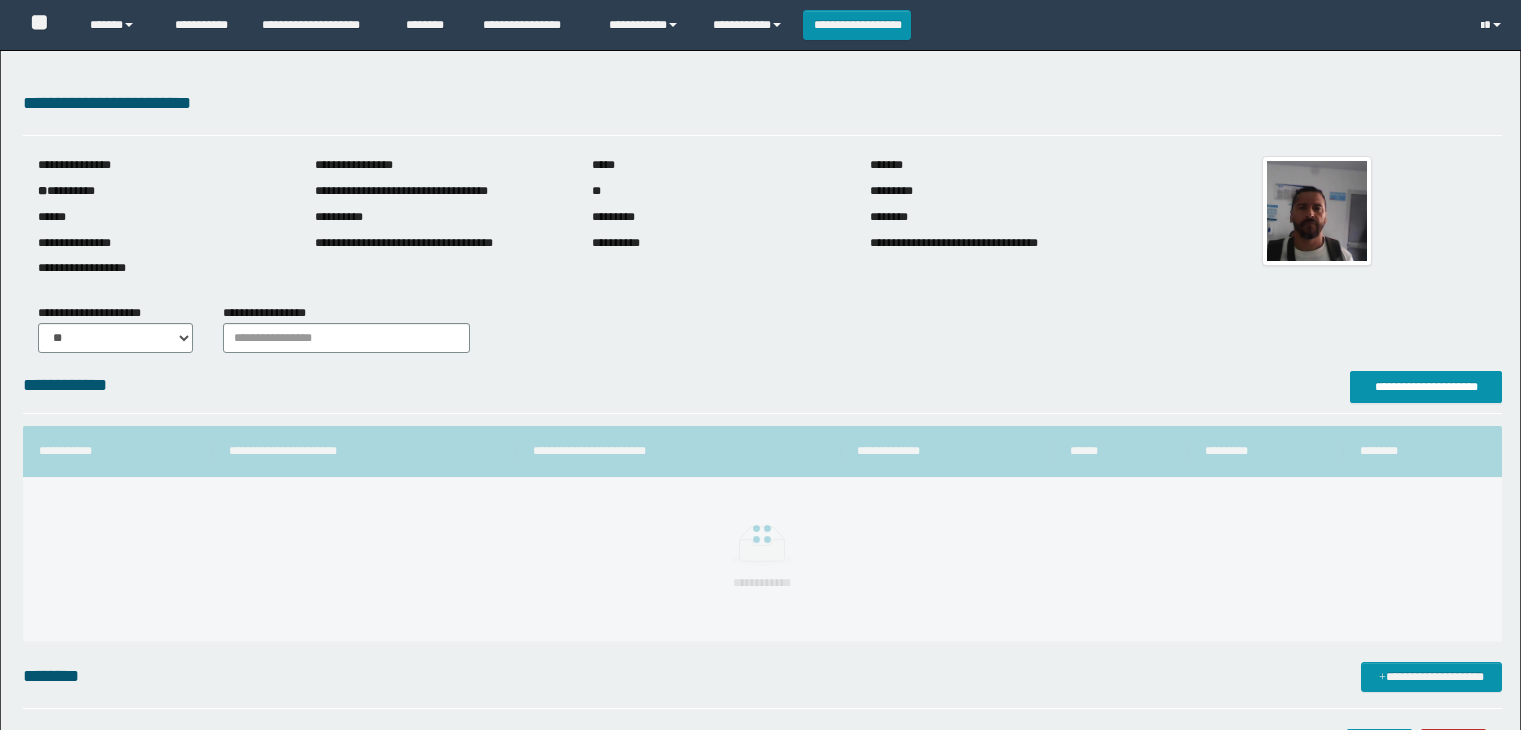 scroll, scrollTop: 0, scrollLeft: 0, axis: both 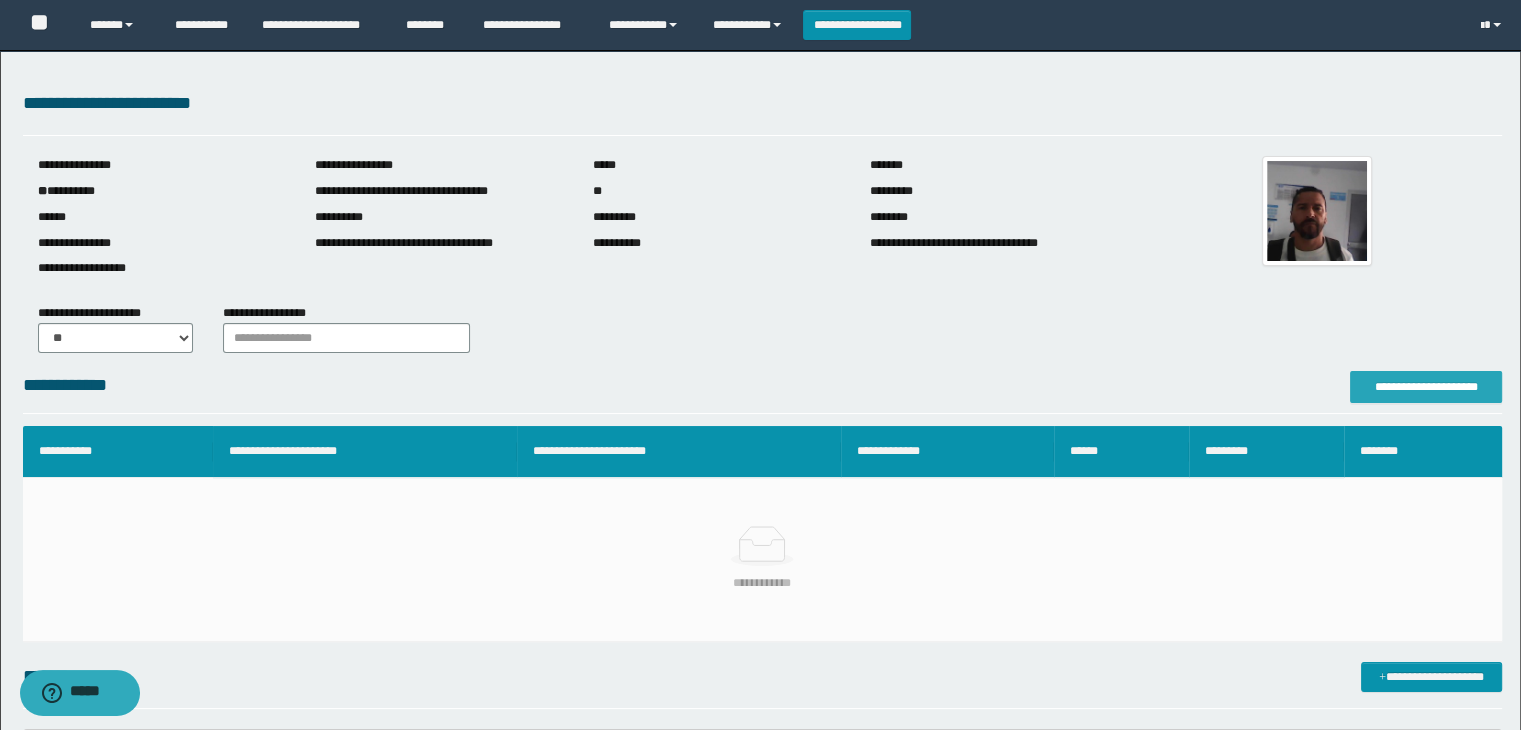 click on "**********" at bounding box center (1426, 387) 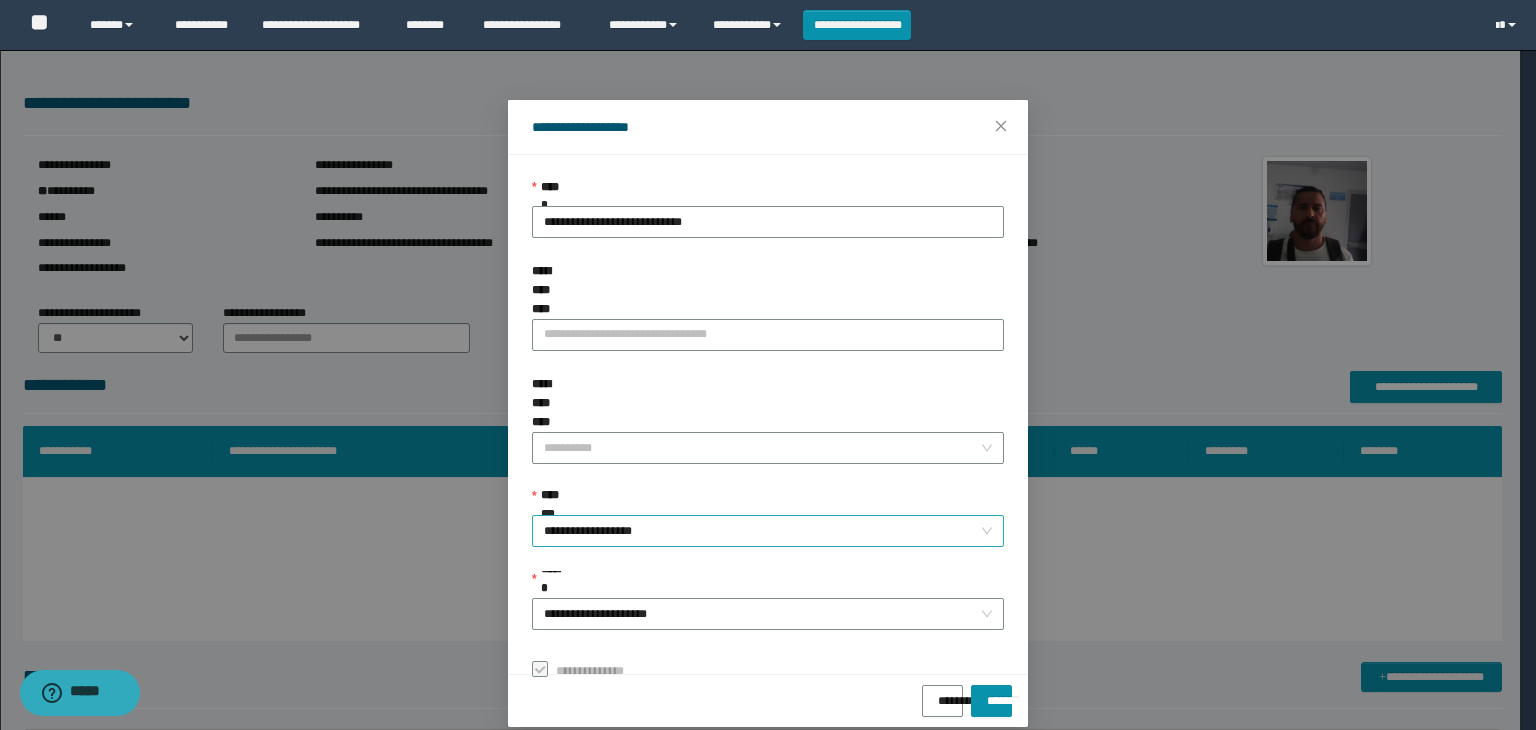 click on "**********" at bounding box center [768, 531] 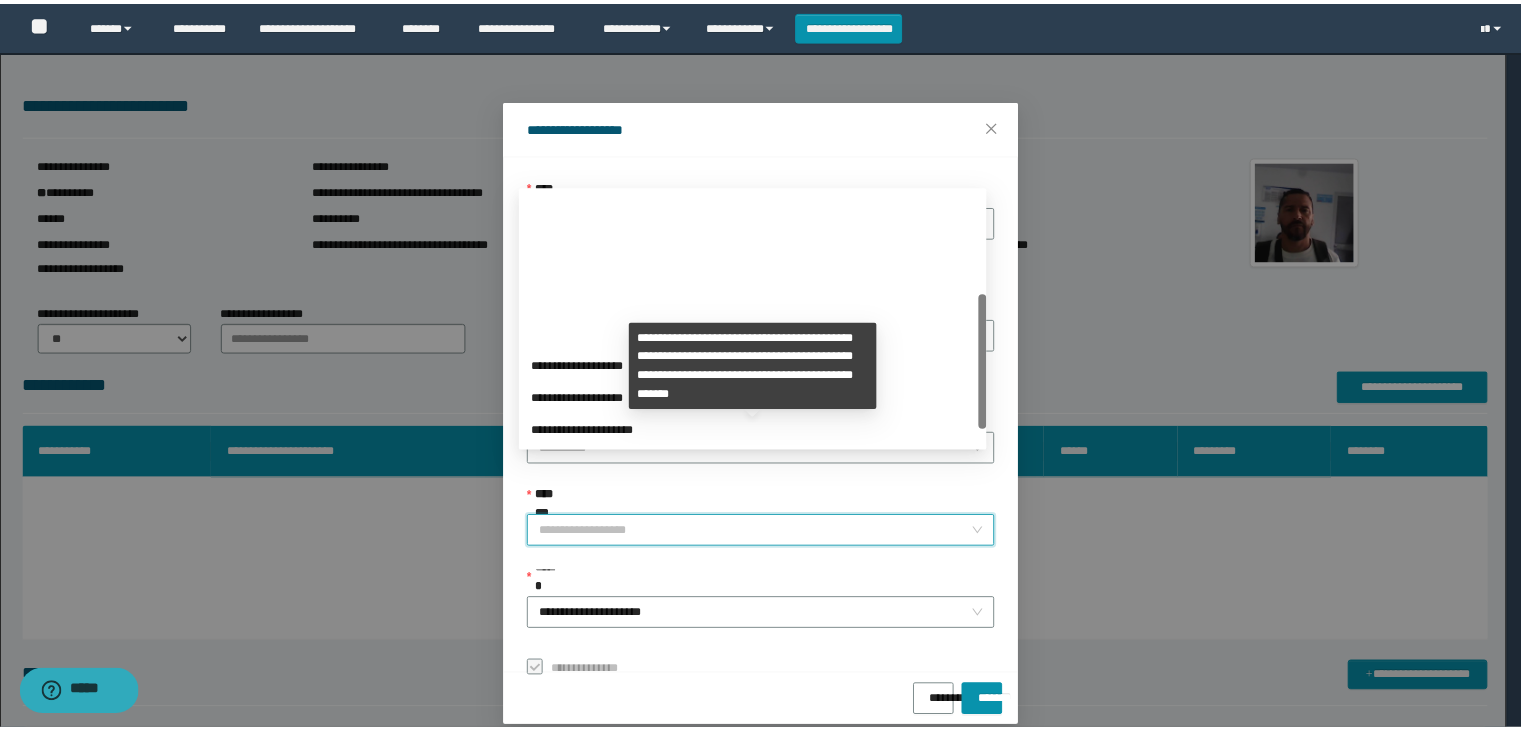 scroll, scrollTop: 192, scrollLeft: 0, axis: vertical 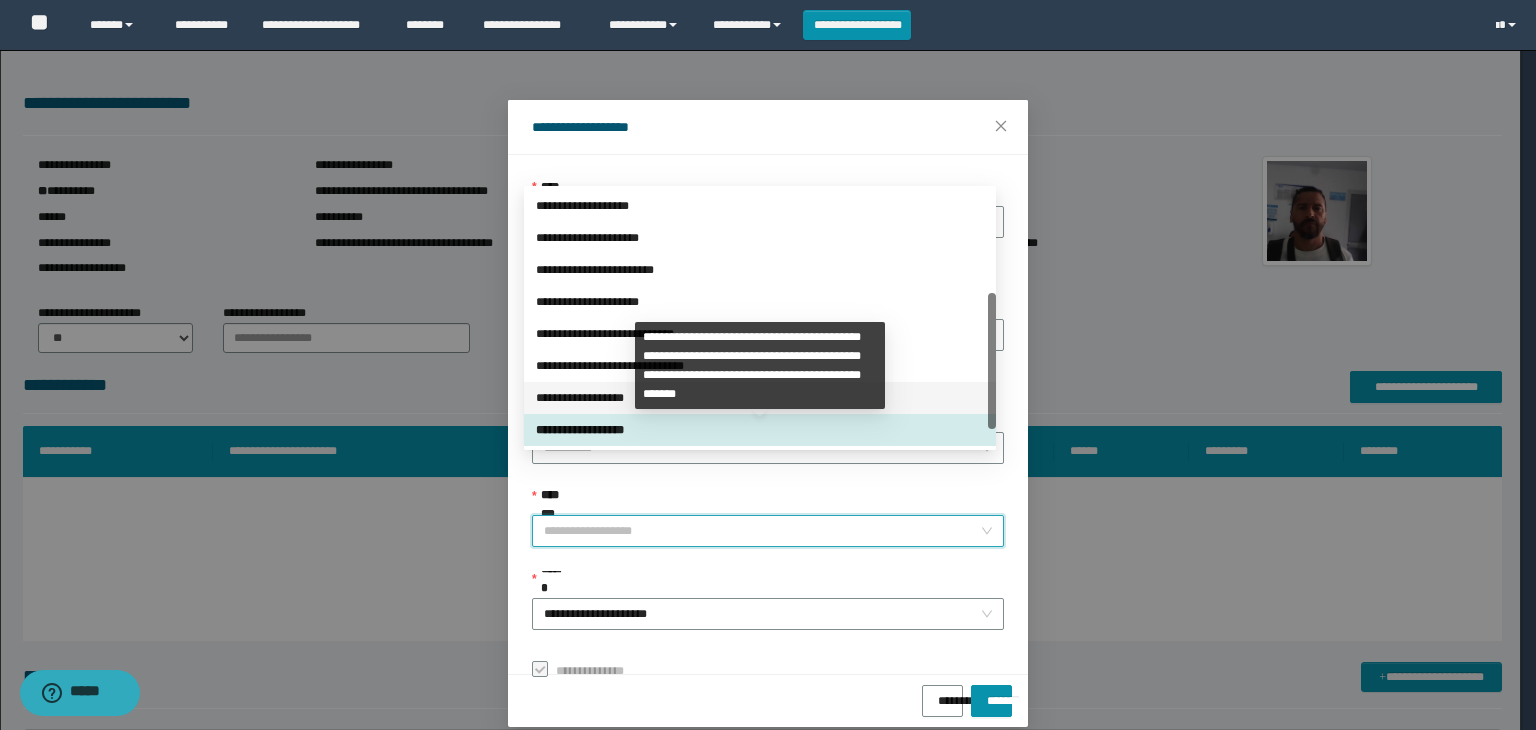 click on "**********" at bounding box center [760, 398] 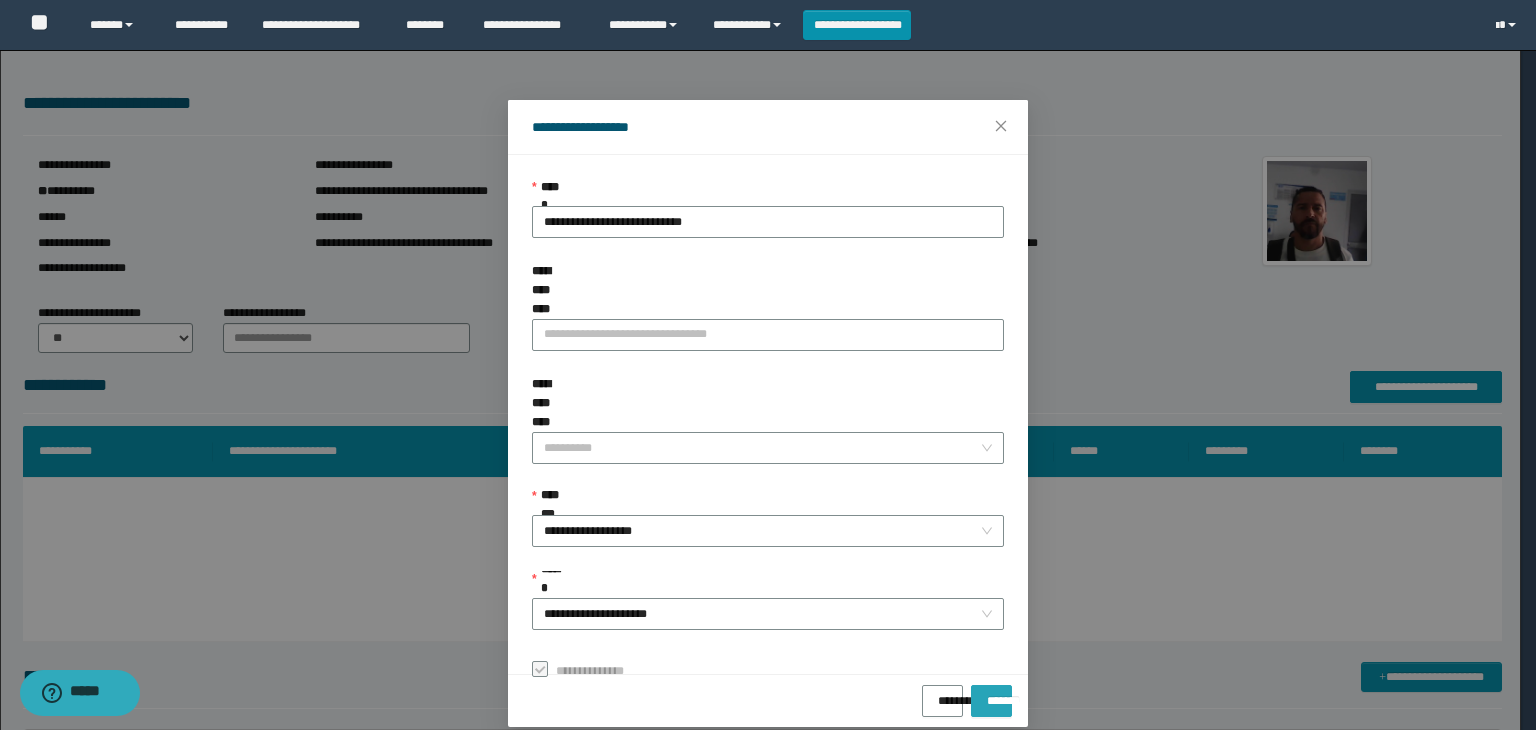 click on "*******" at bounding box center (991, 701) 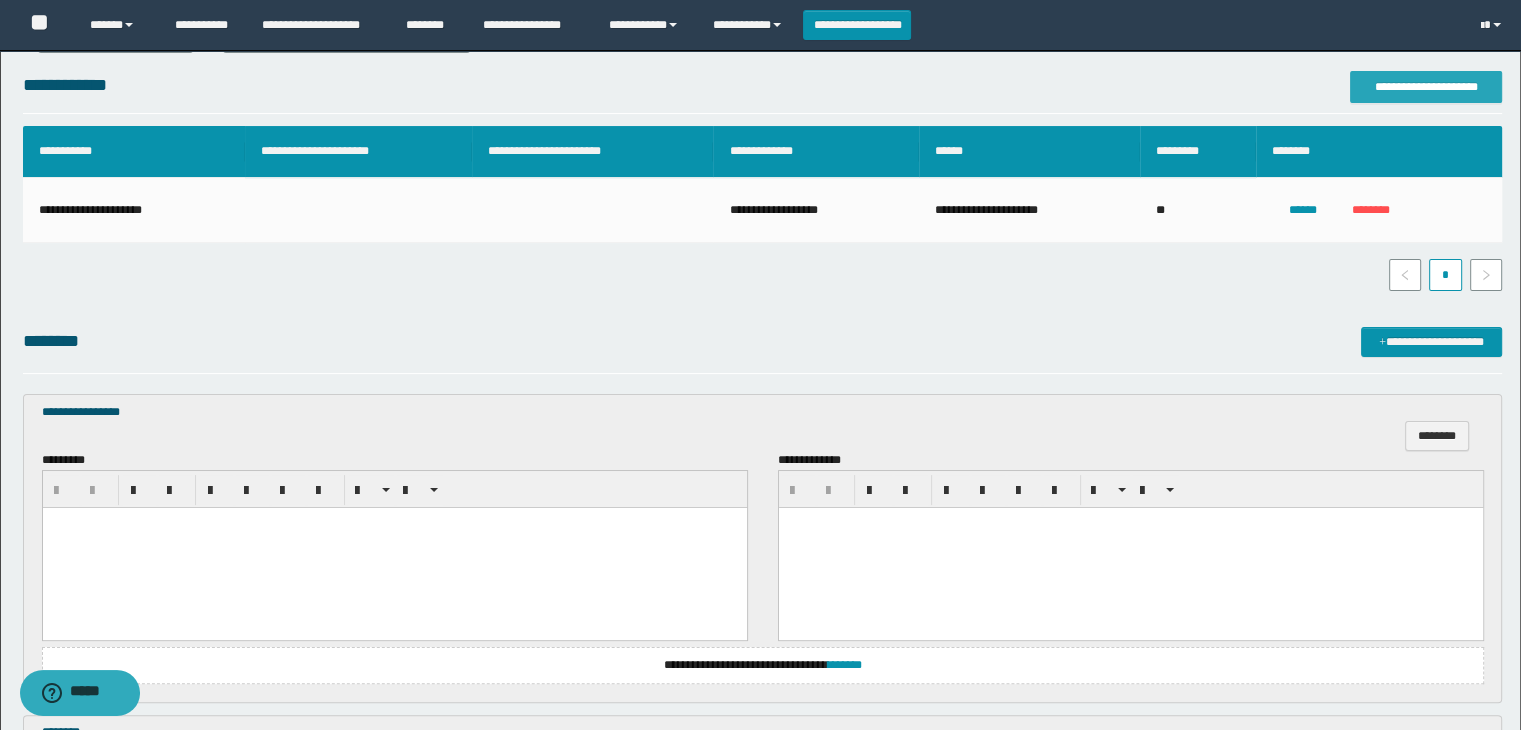 scroll, scrollTop: 500, scrollLeft: 0, axis: vertical 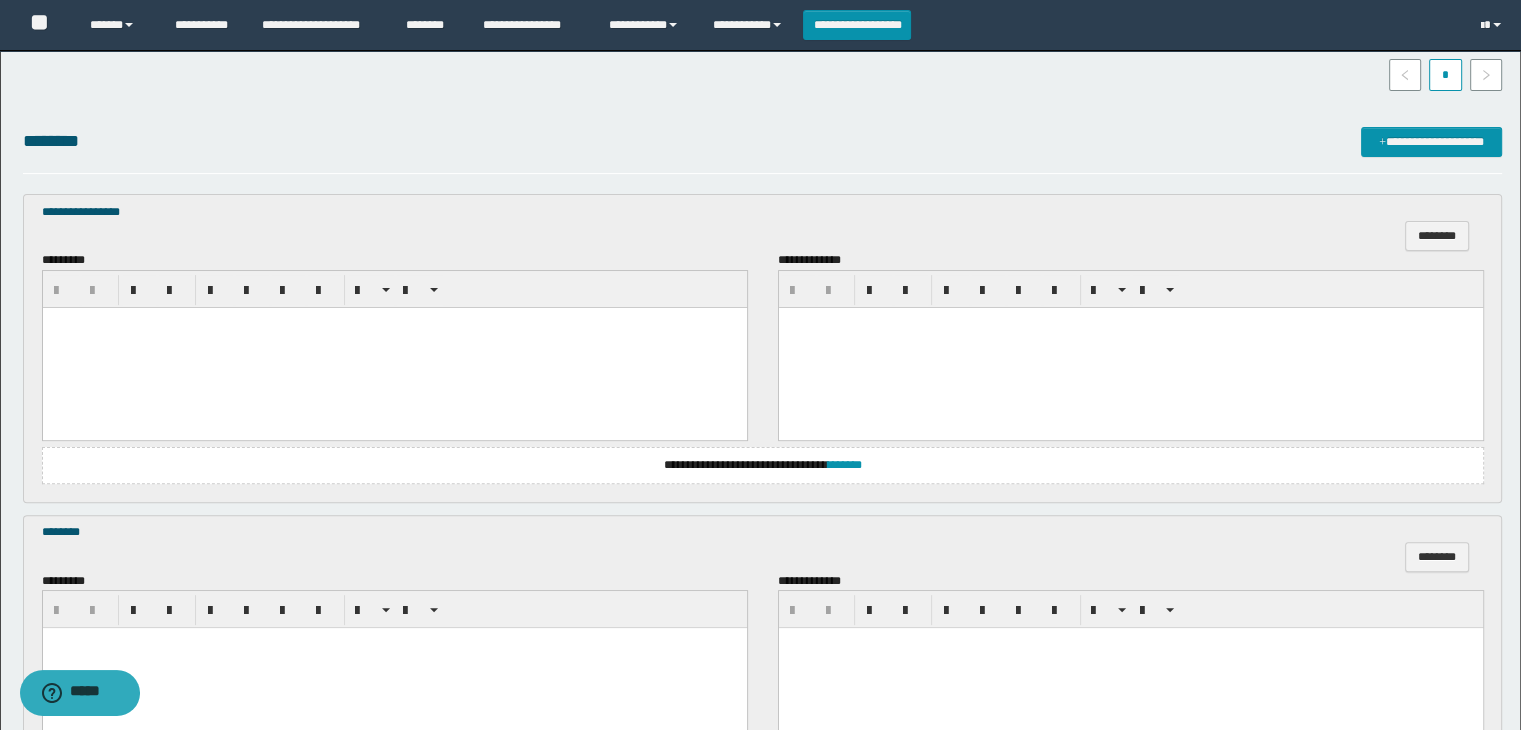 click at bounding box center [394, 347] 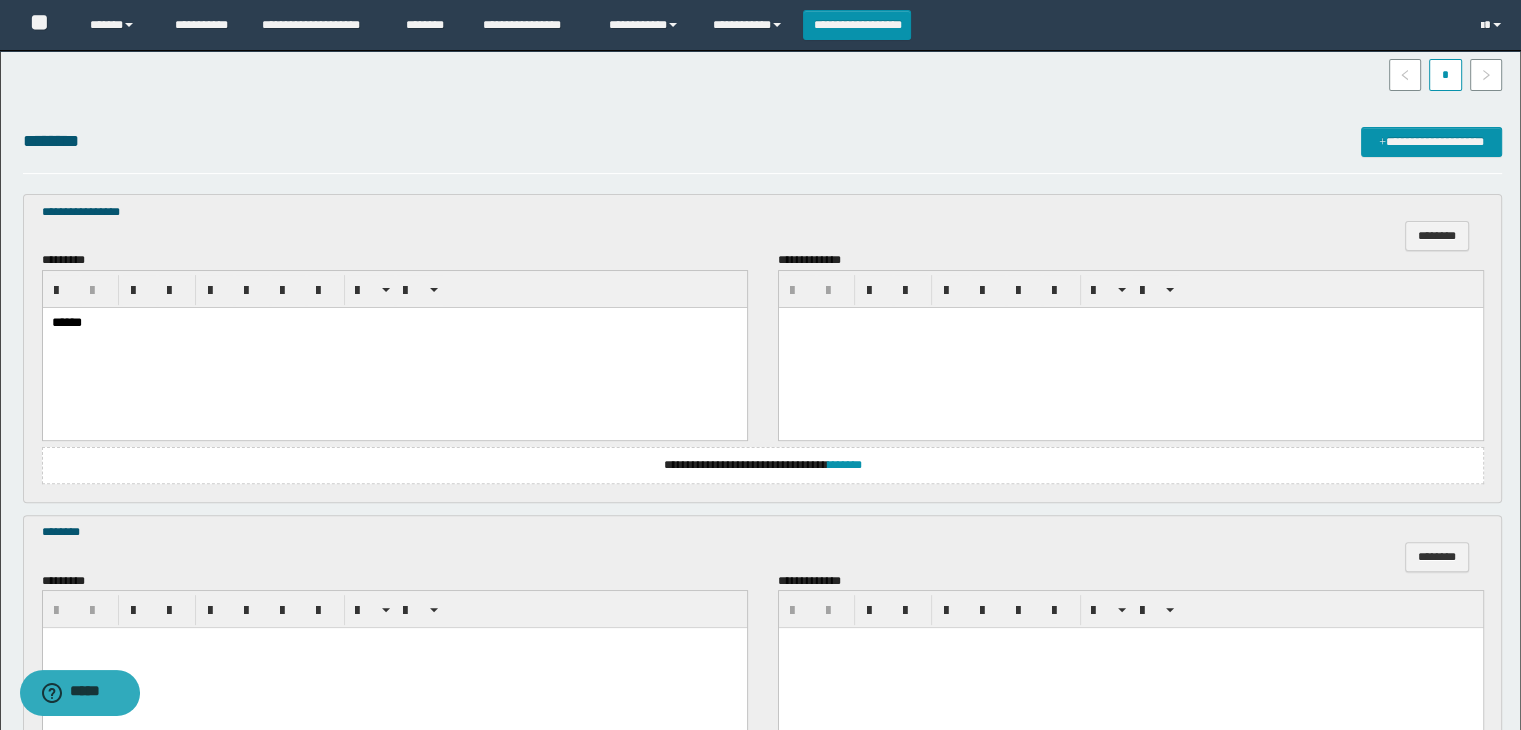 scroll, scrollTop: 900, scrollLeft: 0, axis: vertical 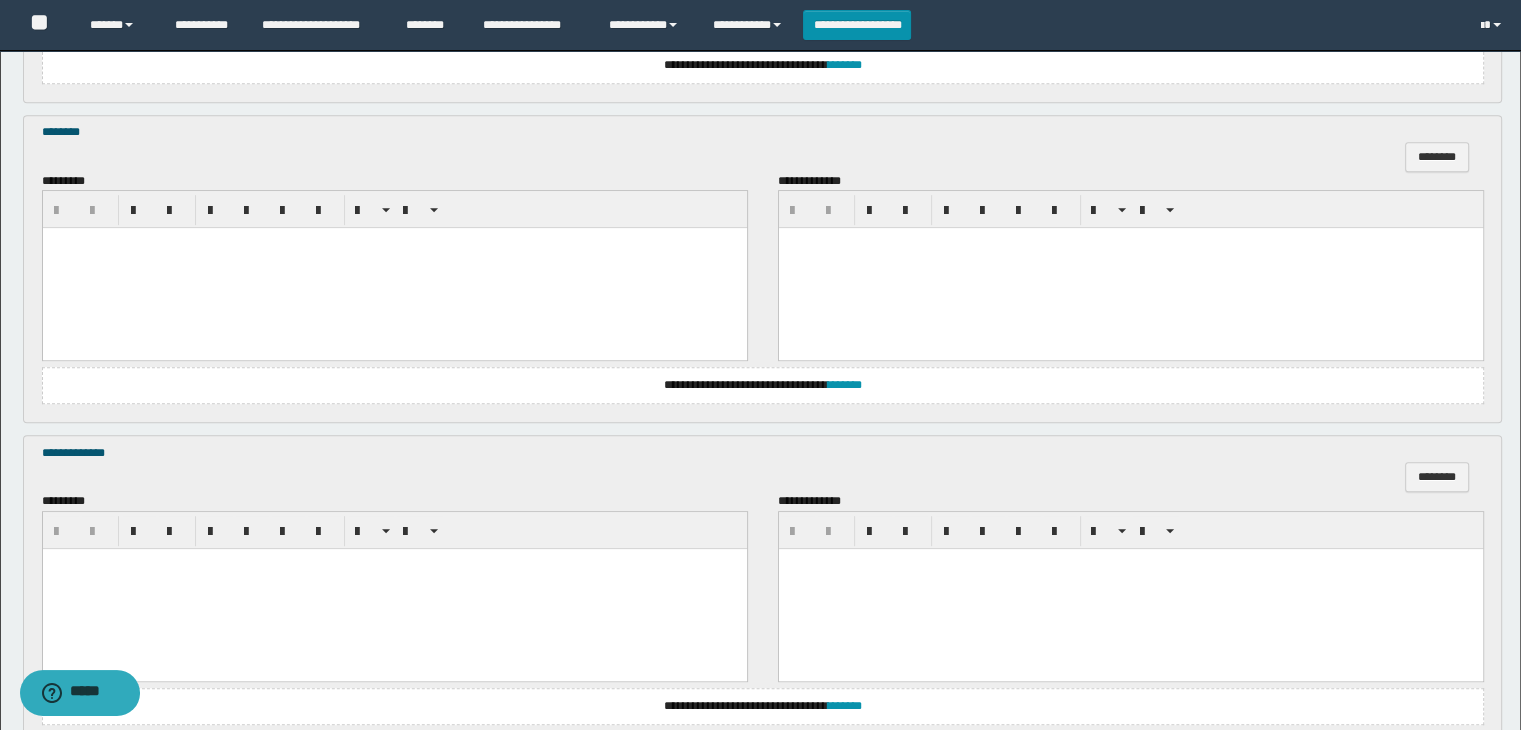 click at bounding box center [394, 268] 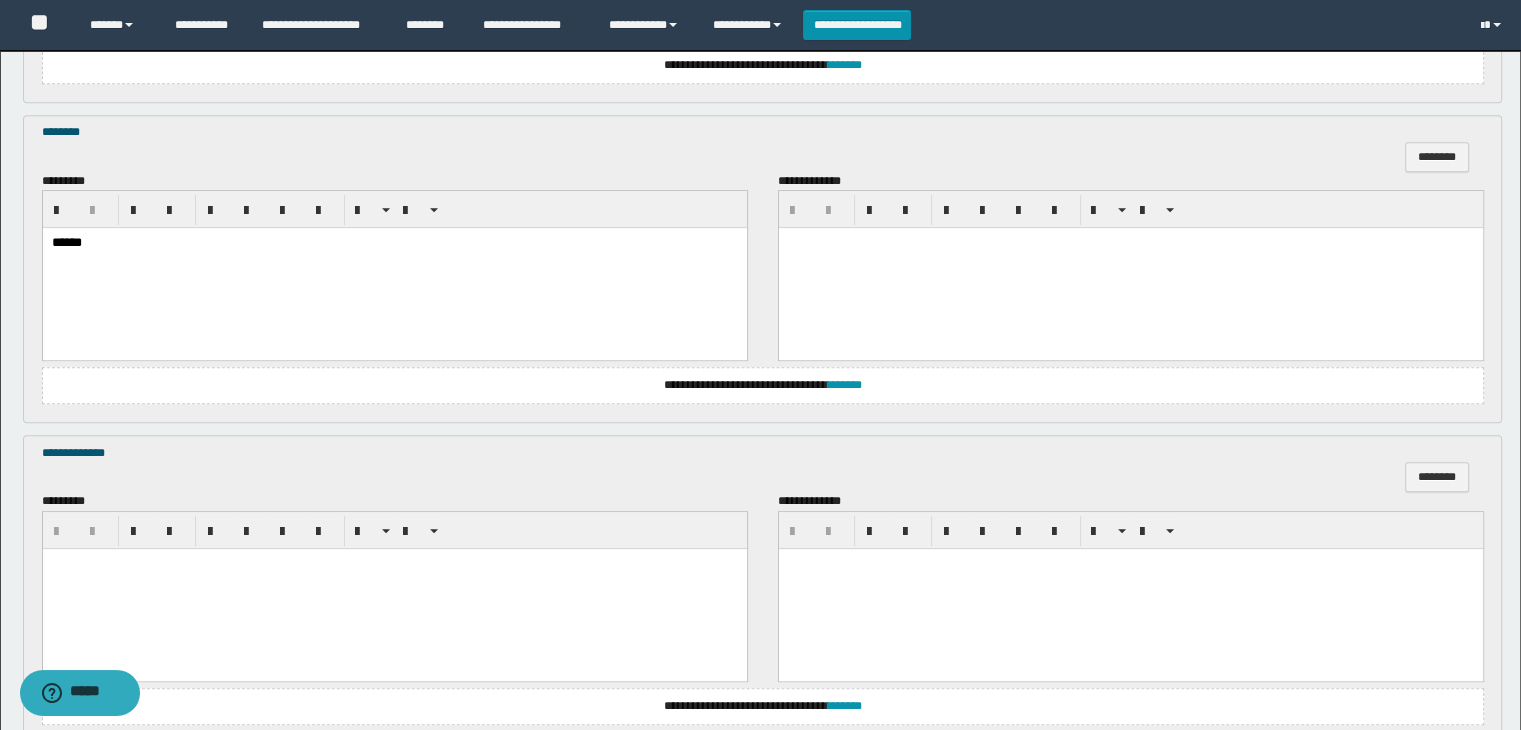 scroll, scrollTop: 1064, scrollLeft: 0, axis: vertical 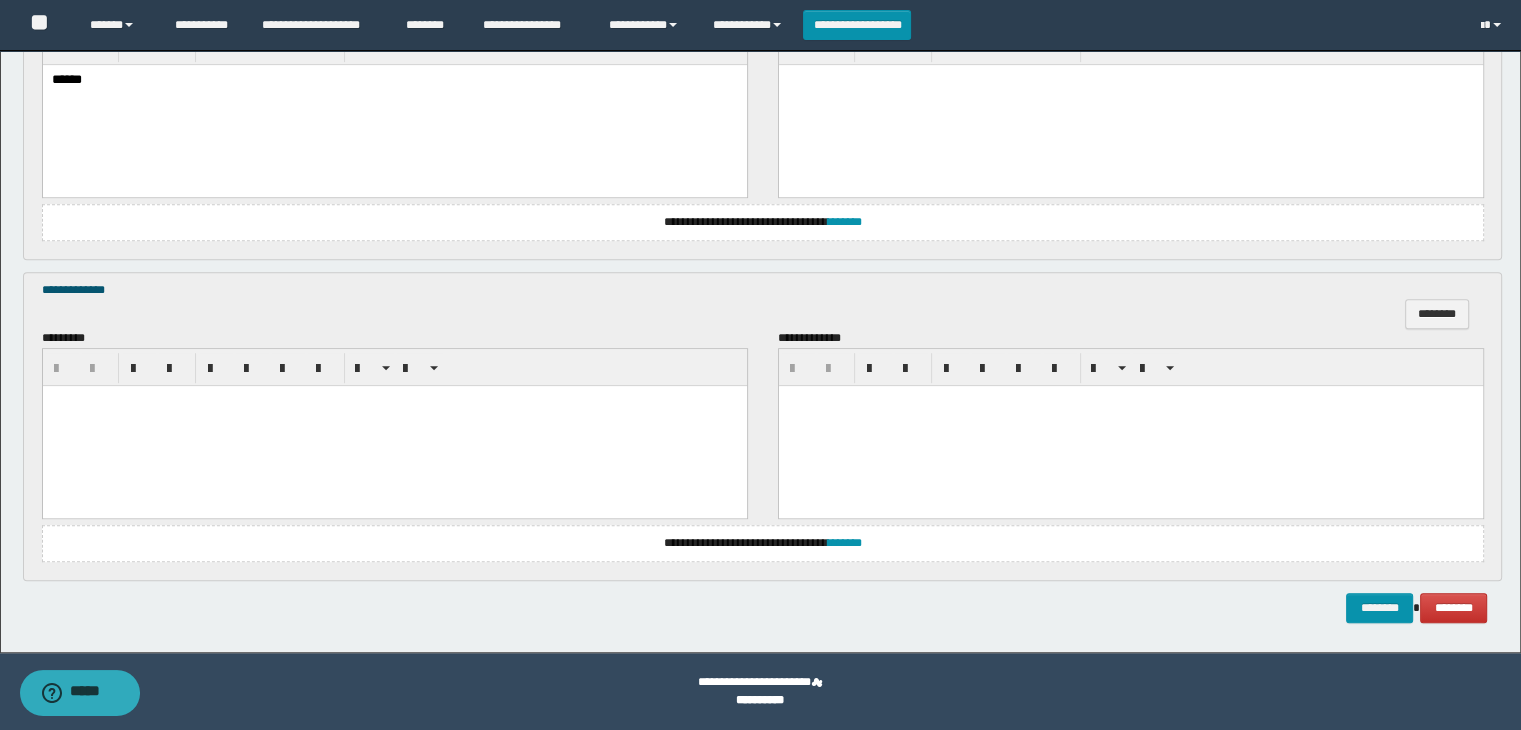 click at bounding box center (394, 425) 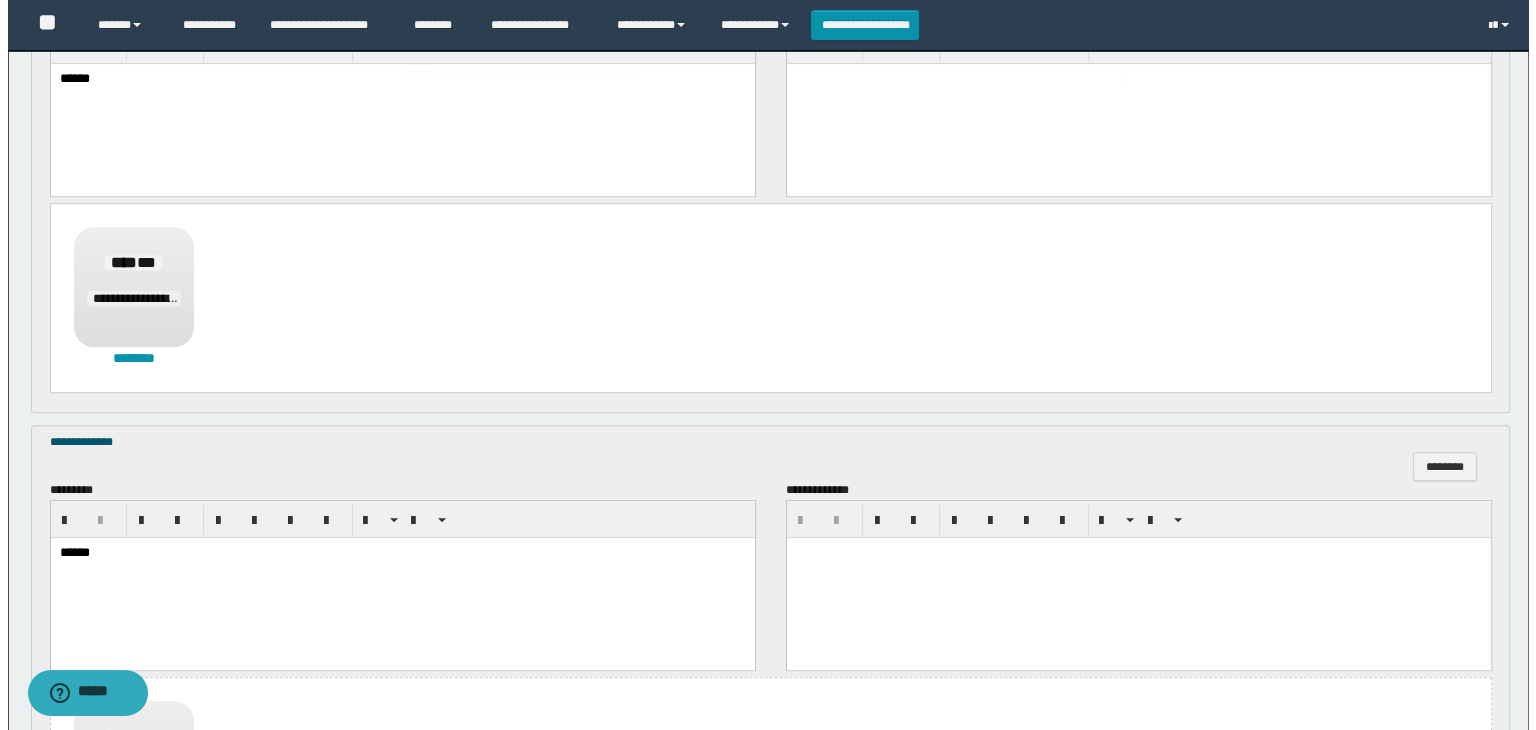 scroll, scrollTop: 464, scrollLeft: 0, axis: vertical 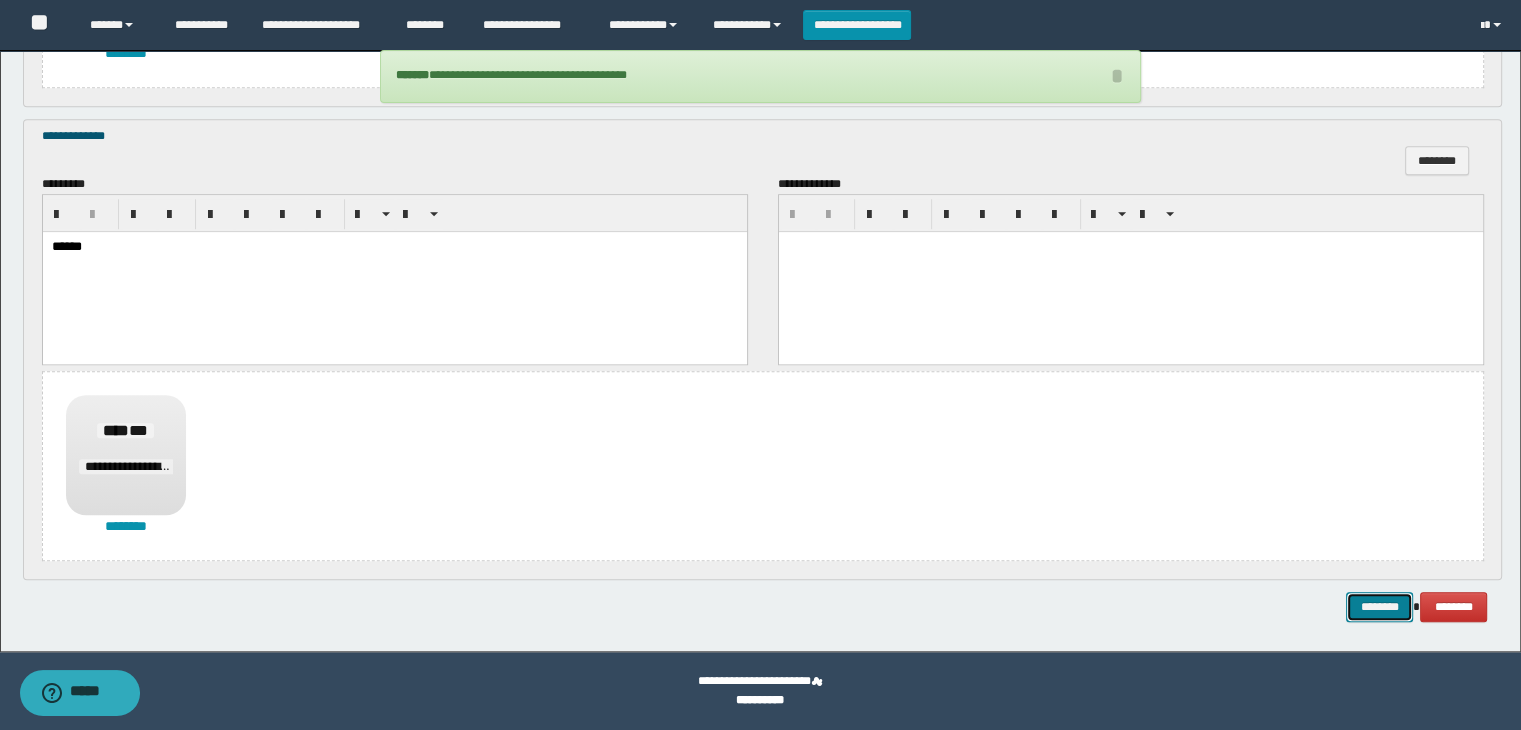 click on "********" at bounding box center (1379, 607) 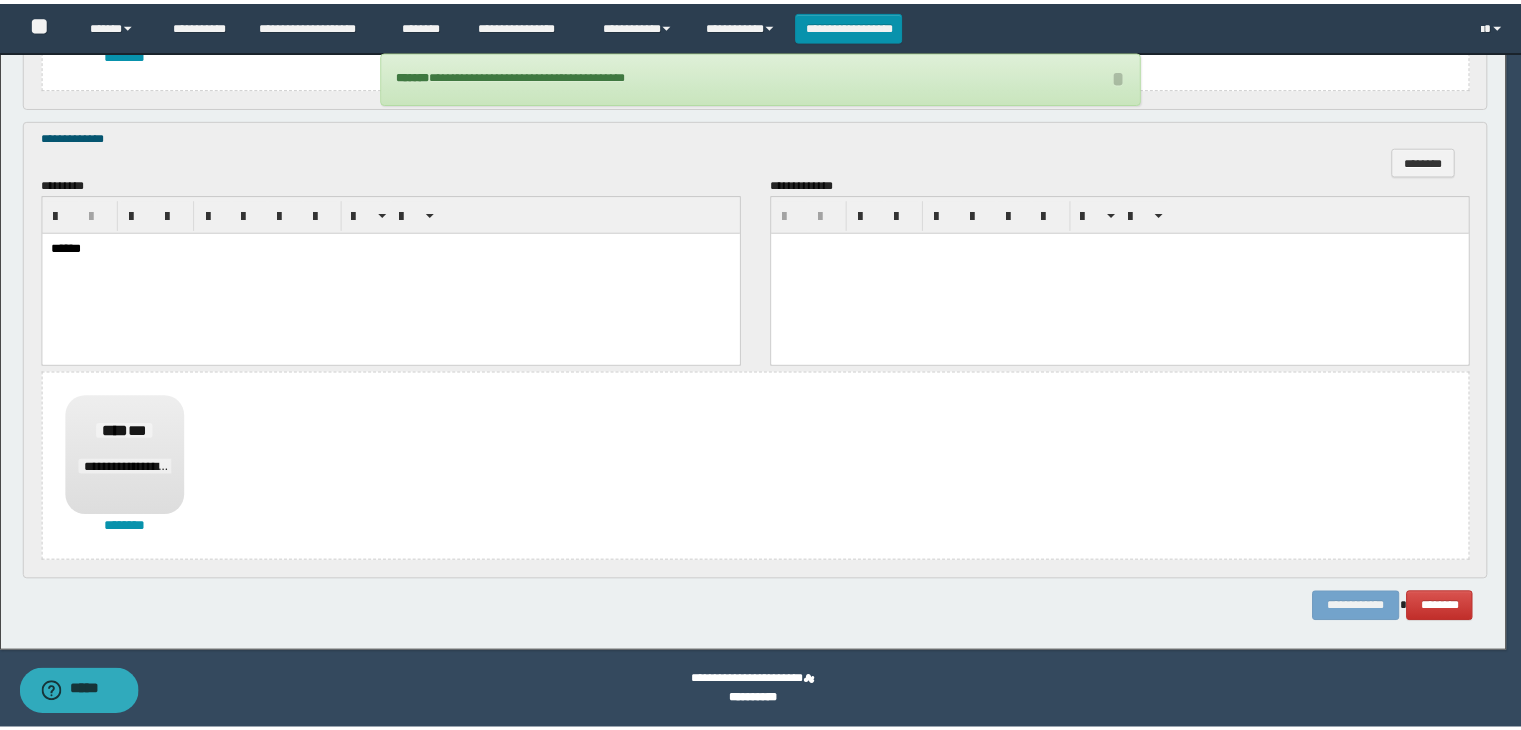 scroll, scrollTop: 0, scrollLeft: 0, axis: both 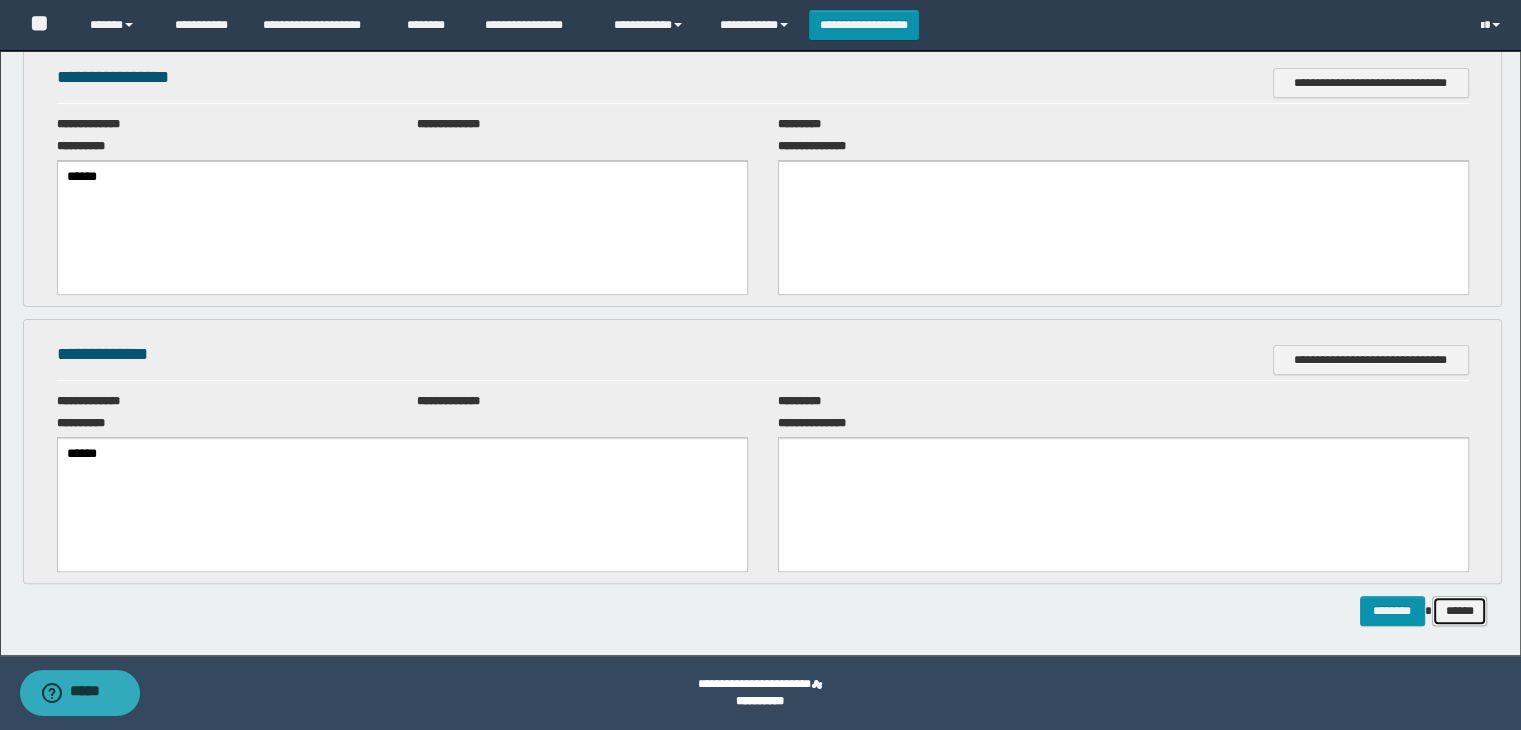 click on "******" at bounding box center [1460, 611] 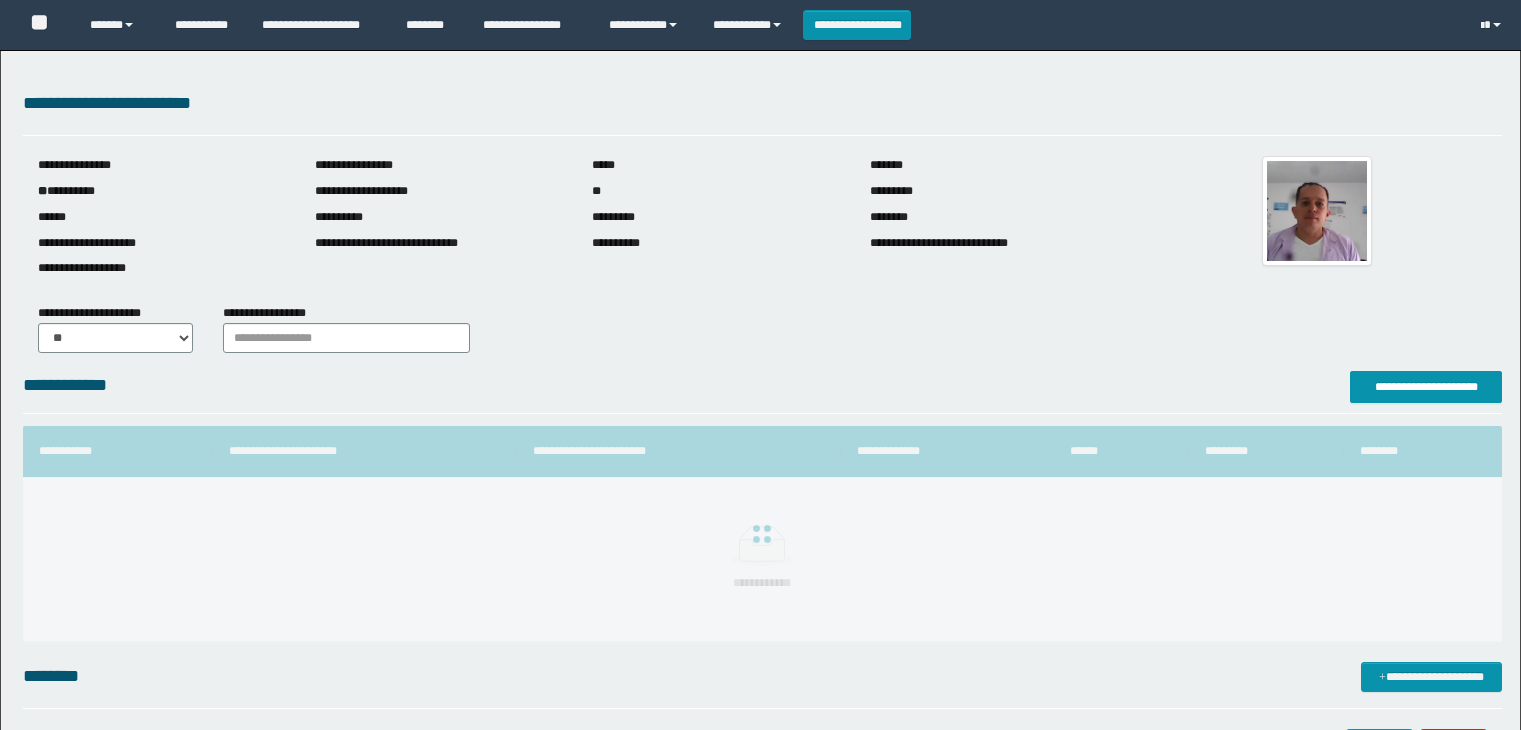 scroll, scrollTop: 0, scrollLeft: 0, axis: both 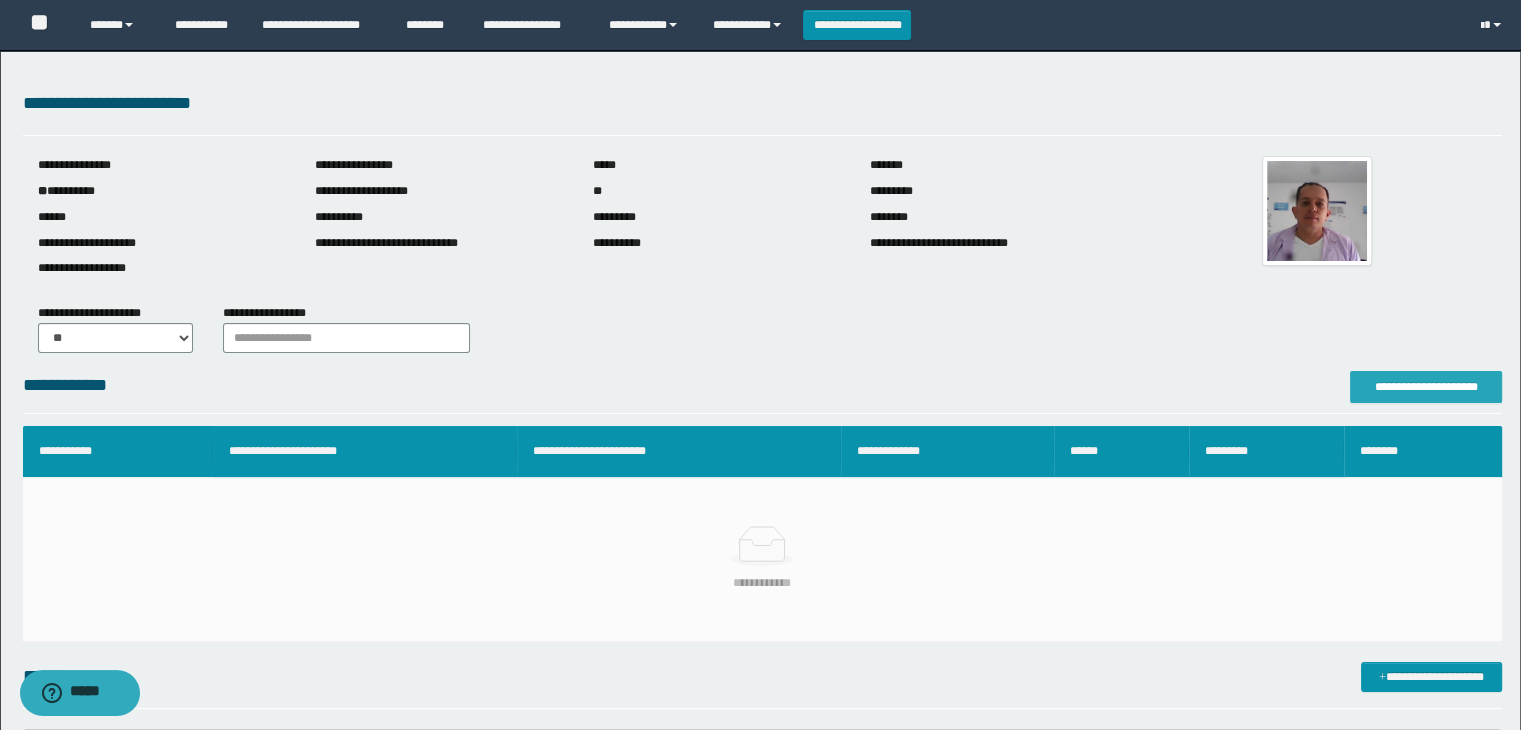 click on "**********" at bounding box center [1426, 387] 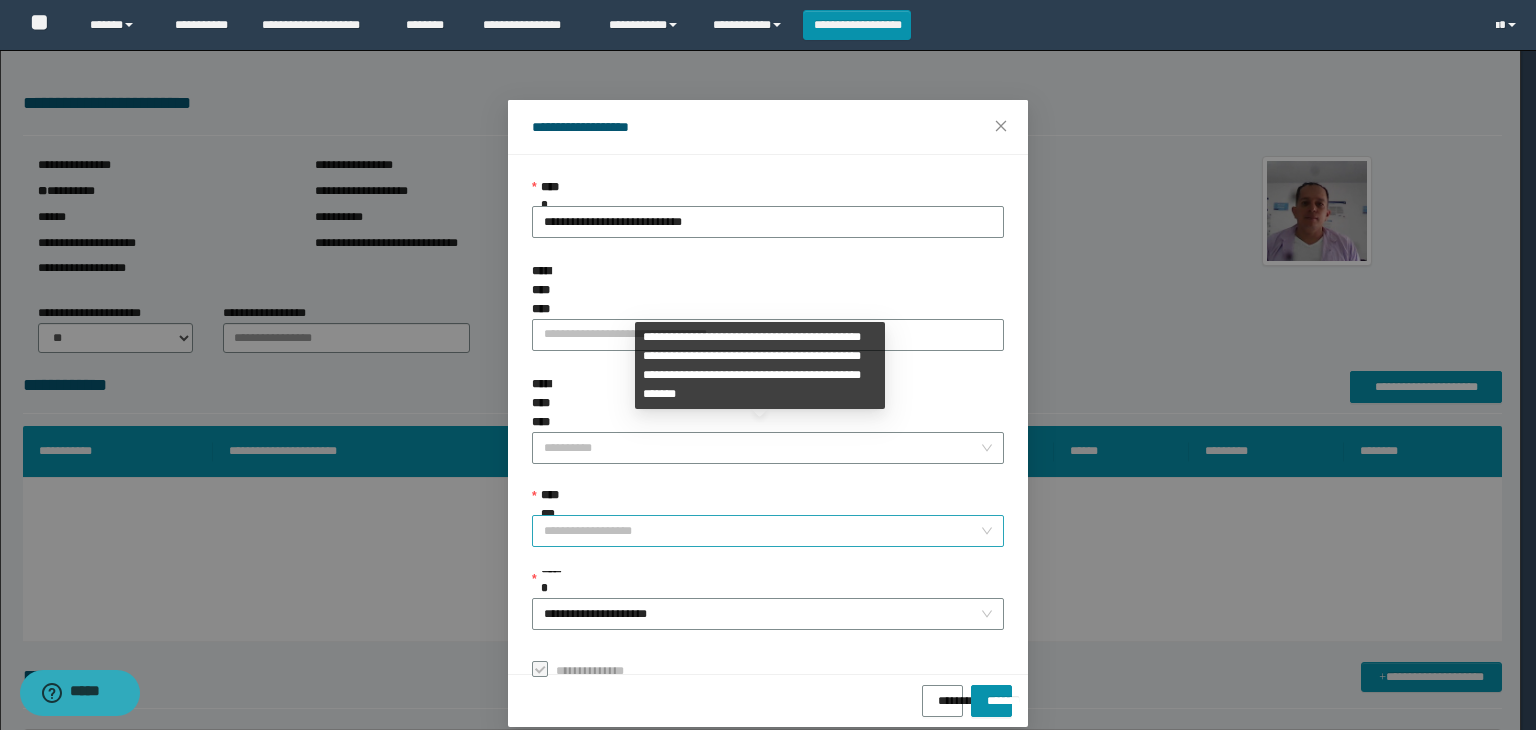 drag, startPoint x: 590, startPoint y: 463, endPoint x: 587, endPoint y: 447, distance: 16.27882 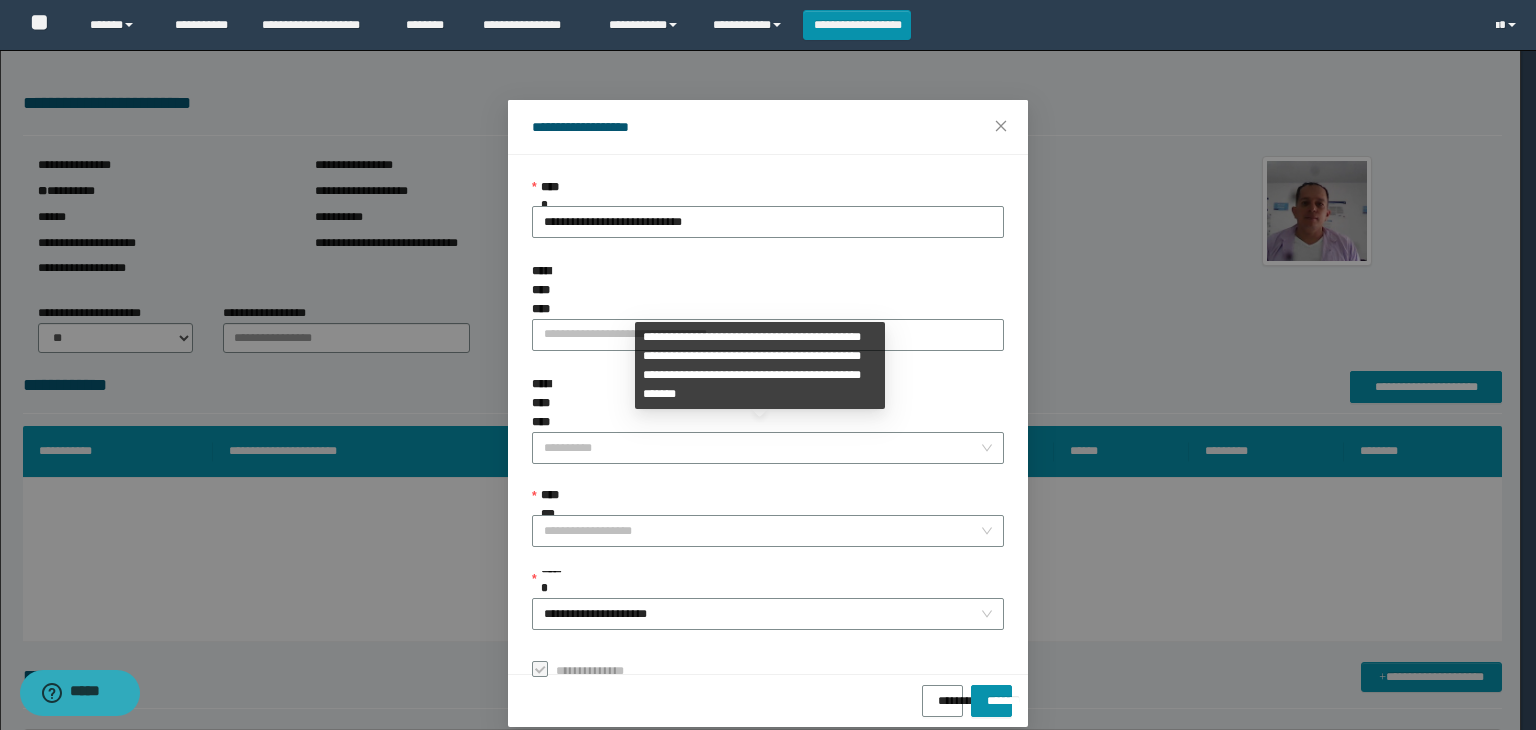 click on "**********" at bounding box center [768, 531] 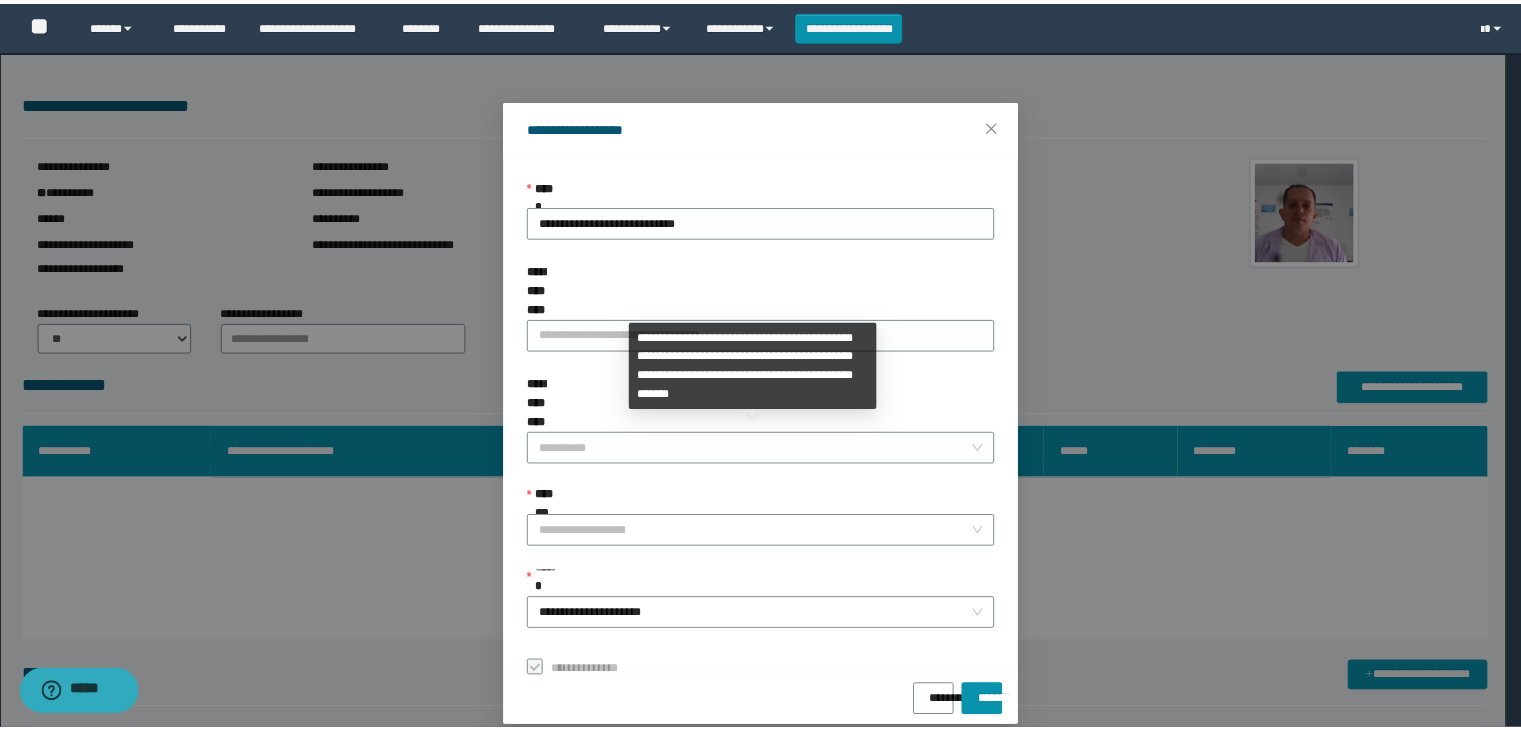scroll, scrollTop: 192, scrollLeft: 0, axis: vertical 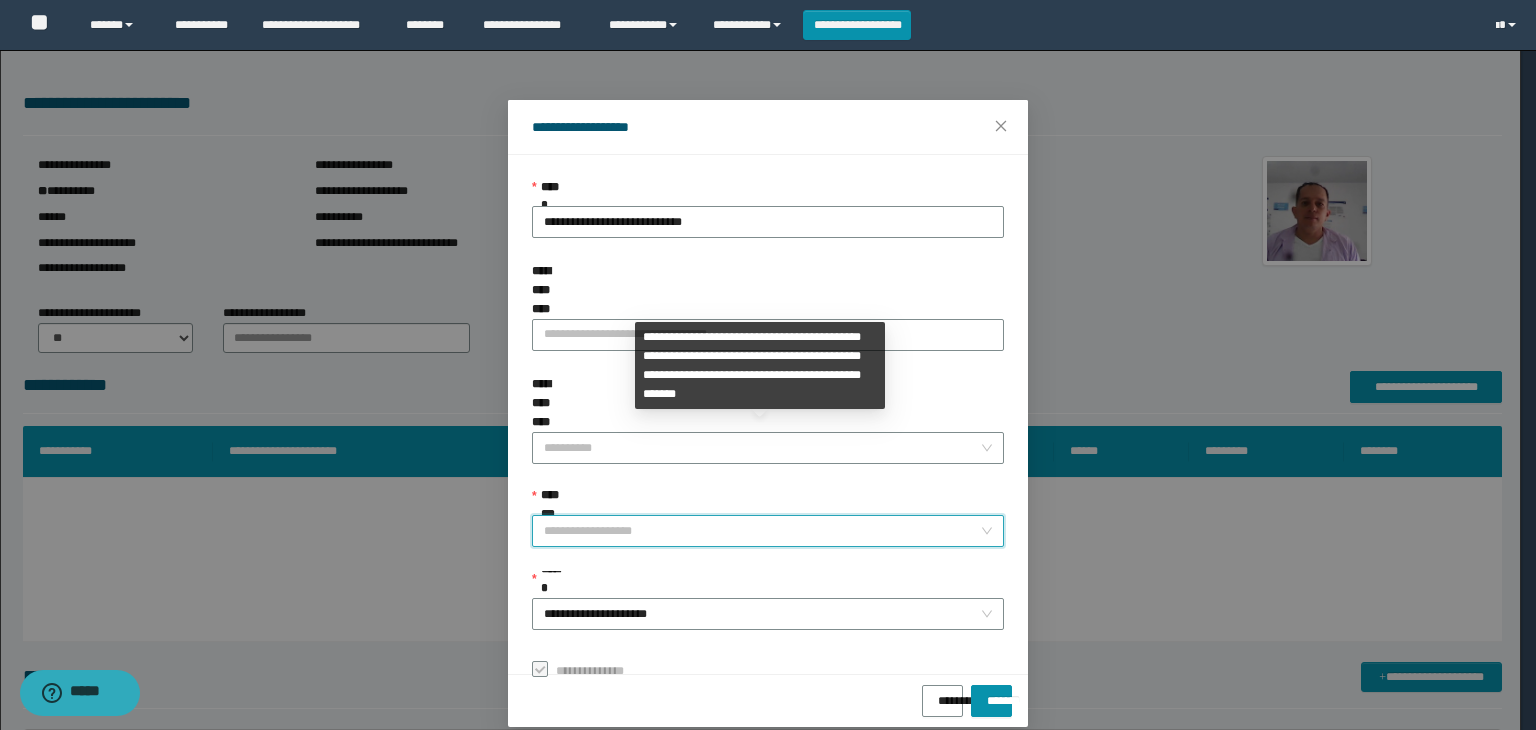 click on "**********" at bounding box center [768, 531] 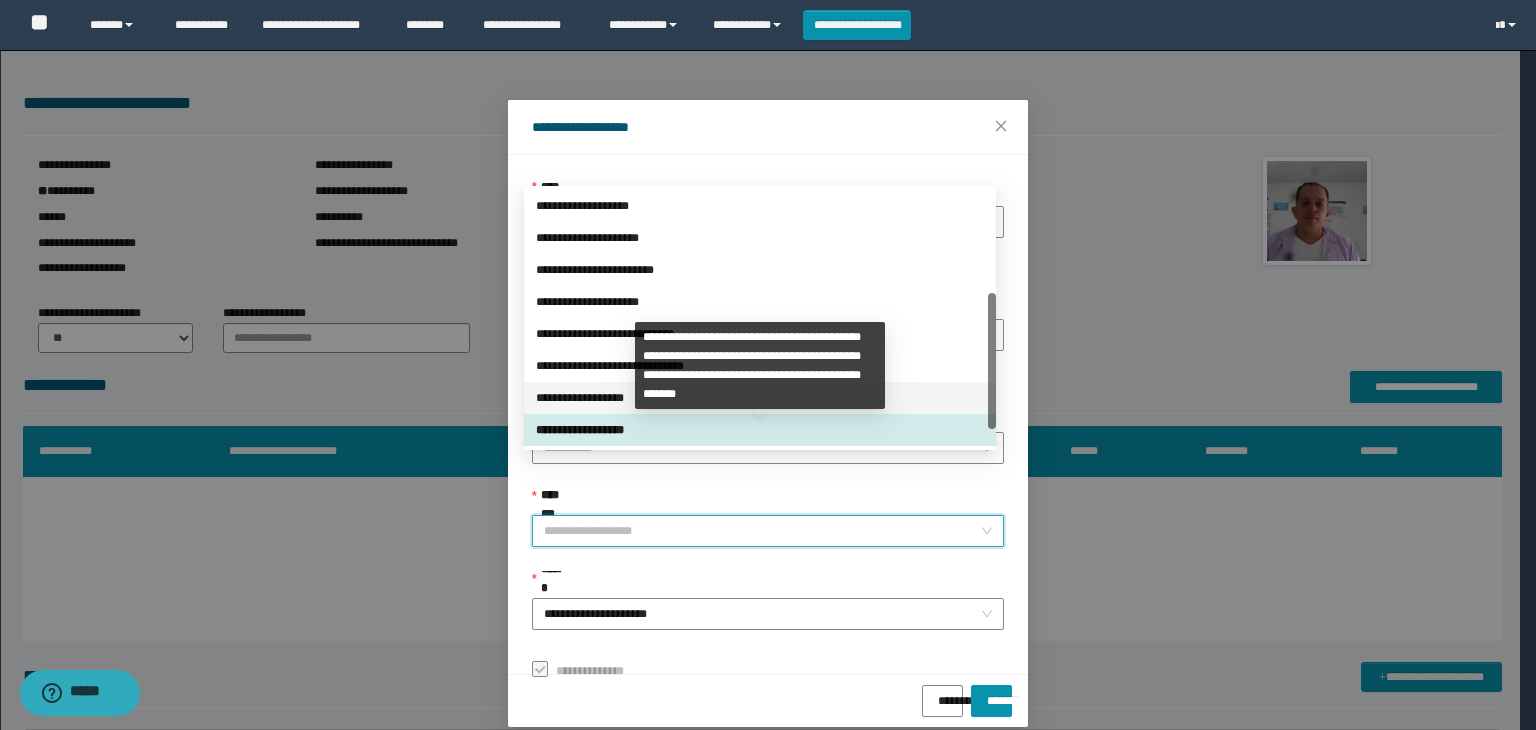 click on "**********" at bounding box center (760, 398) 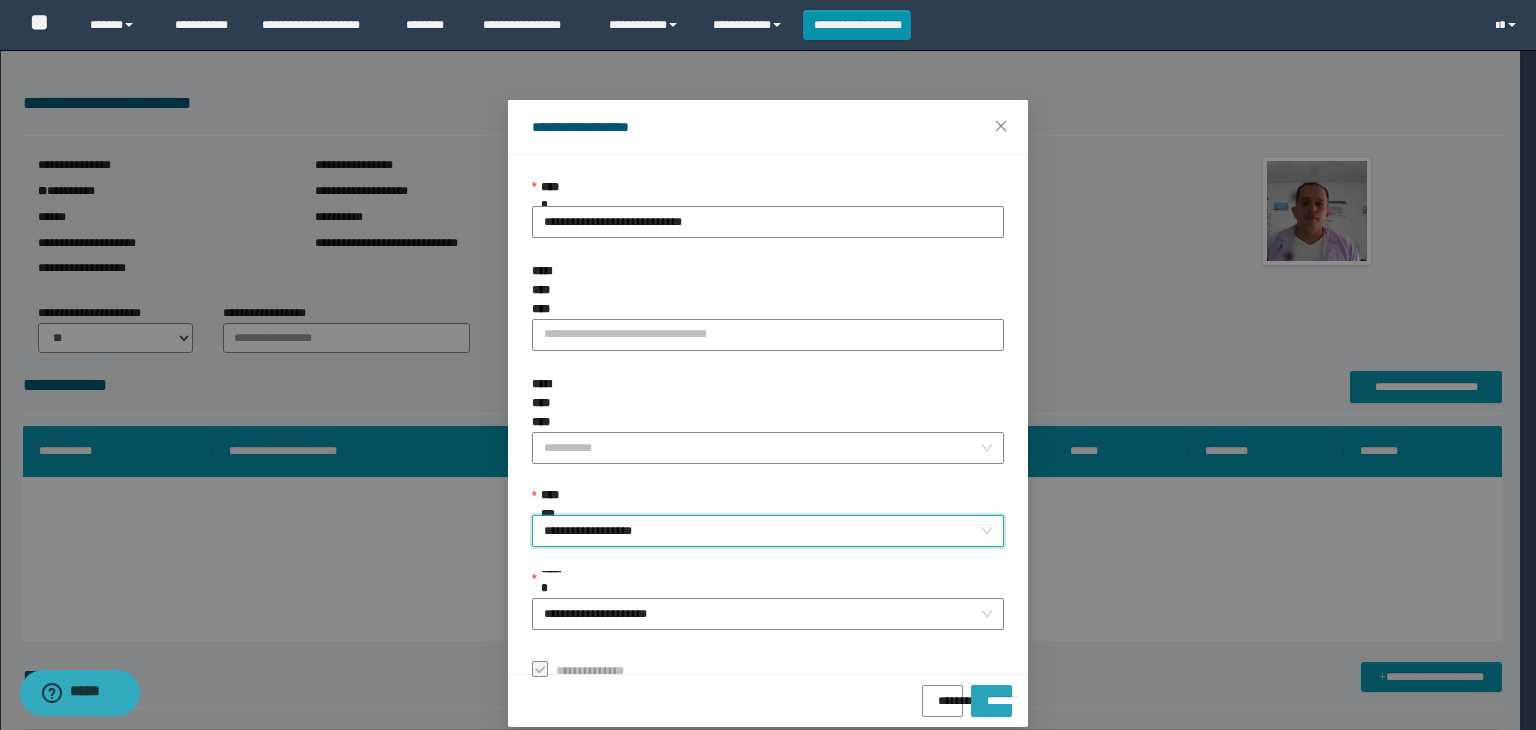 click on "*******" at bounding box center (991, 694) 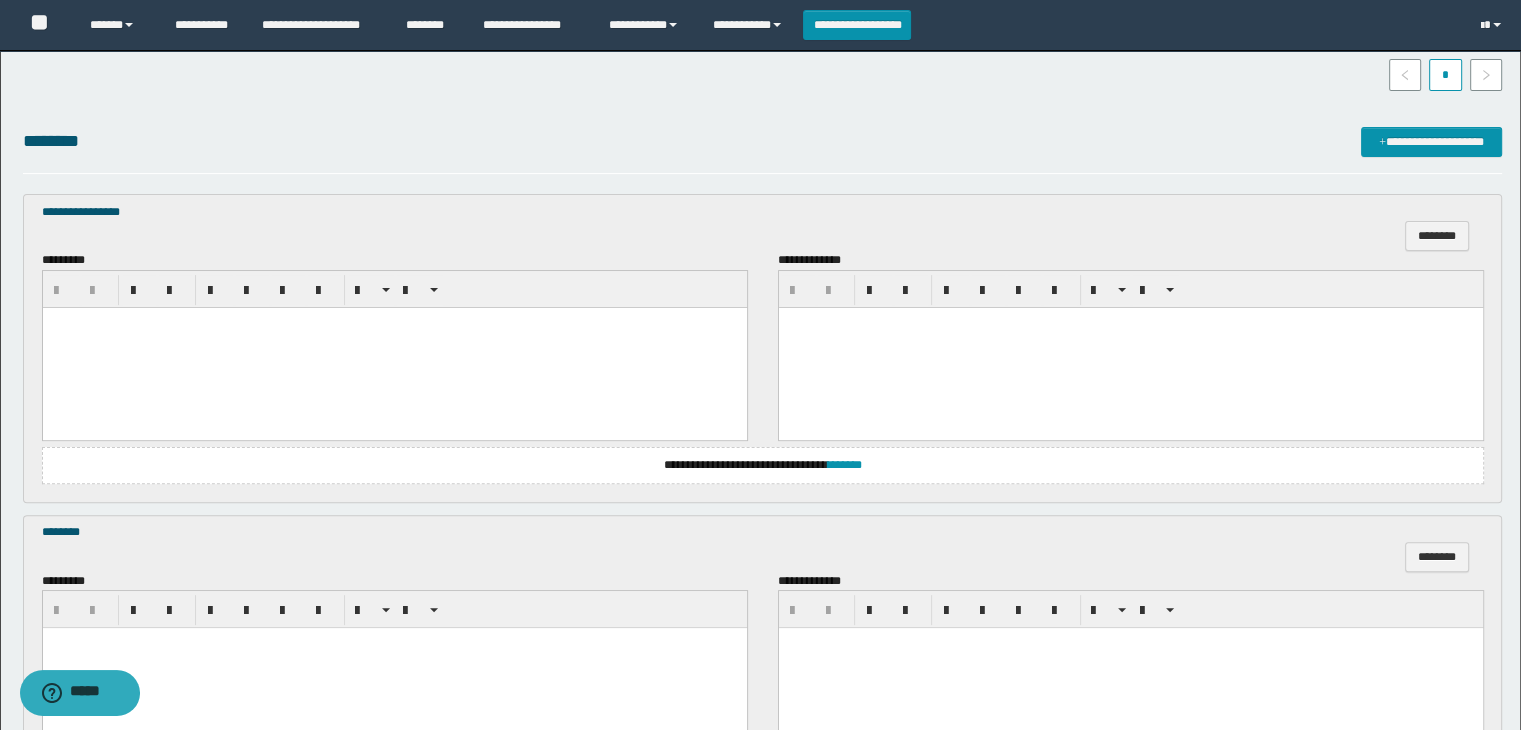 scroll, scrollTop: 600, scrollLeft: 0, axis: vertical 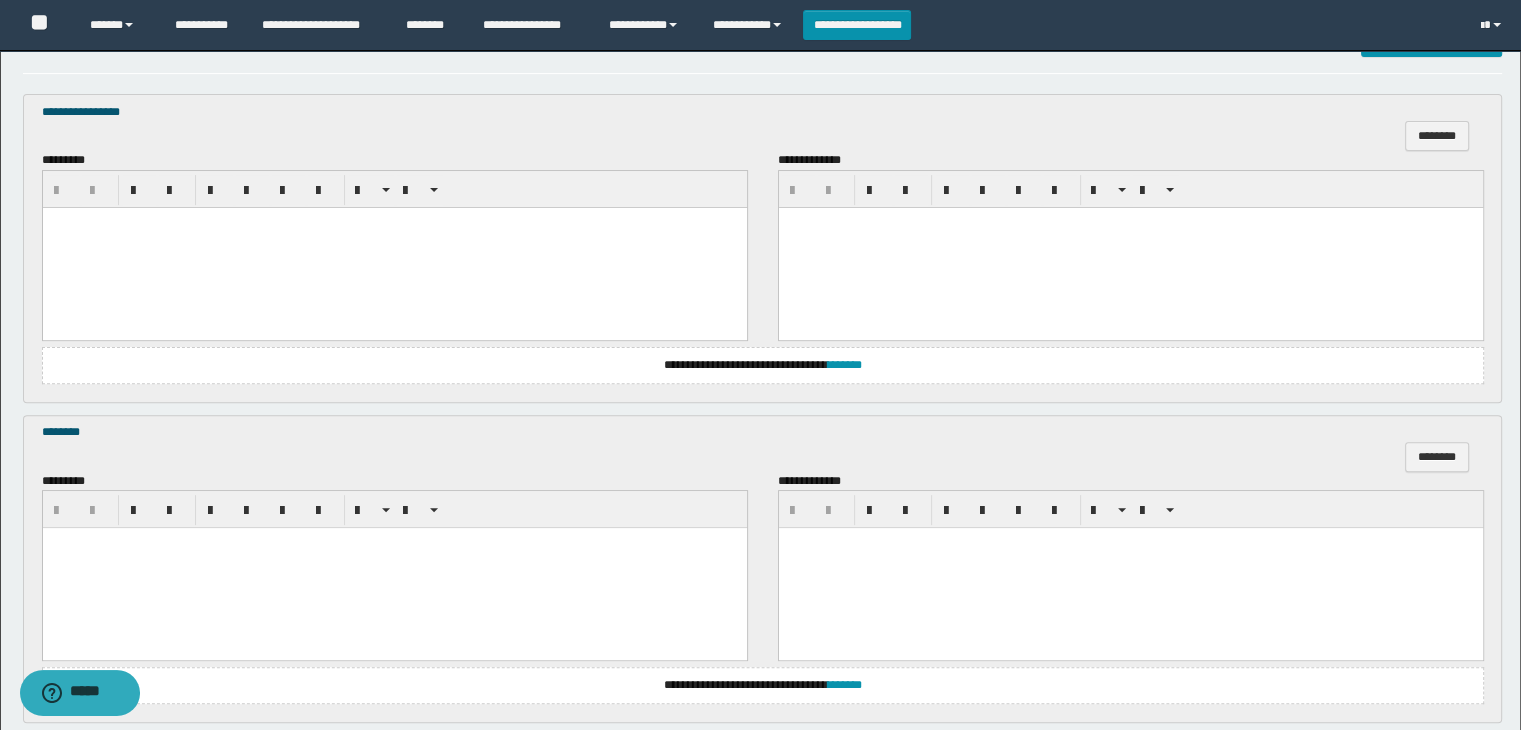 click at bounding box center (394, 247) 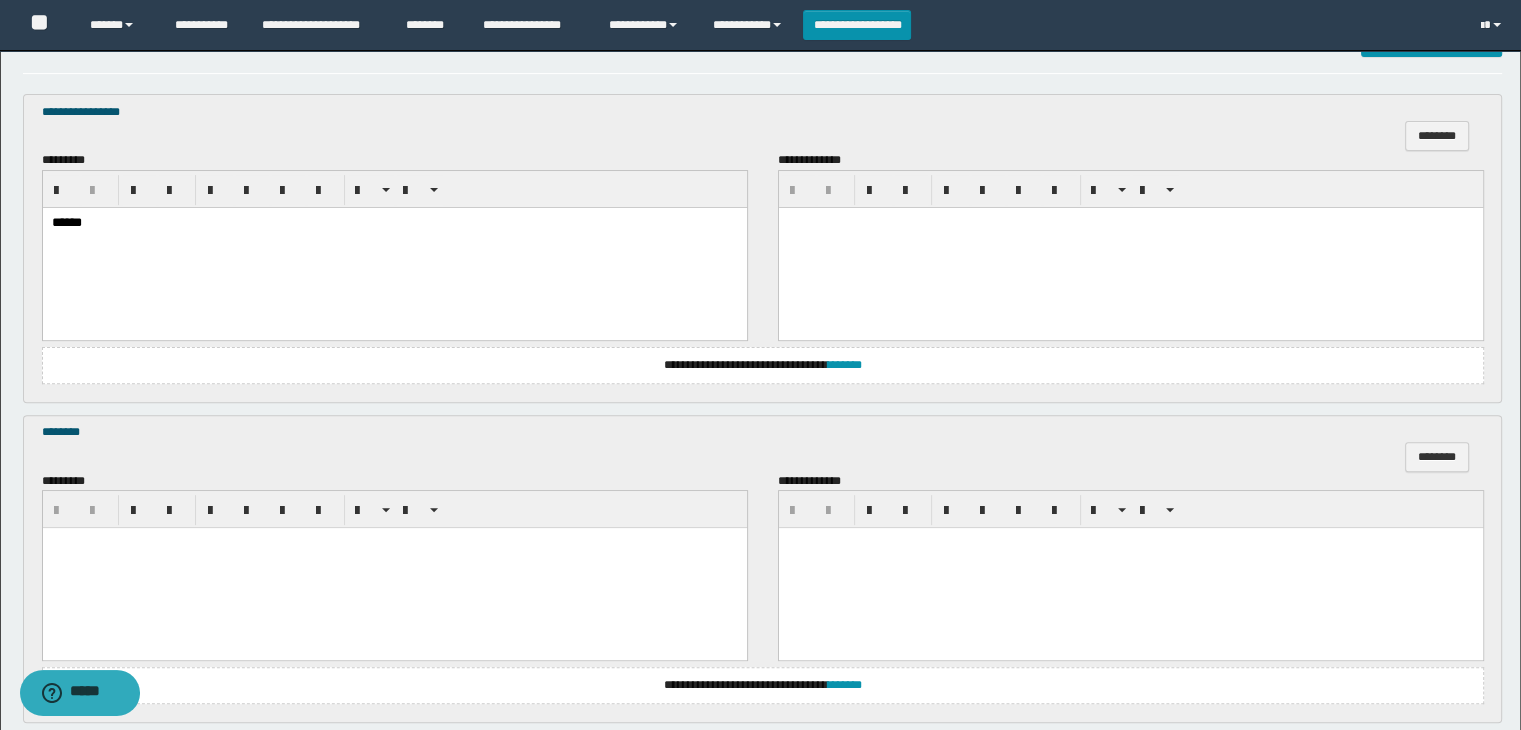 scroll, scrollTop: 800, scrollLeft: 0, axis: vertical 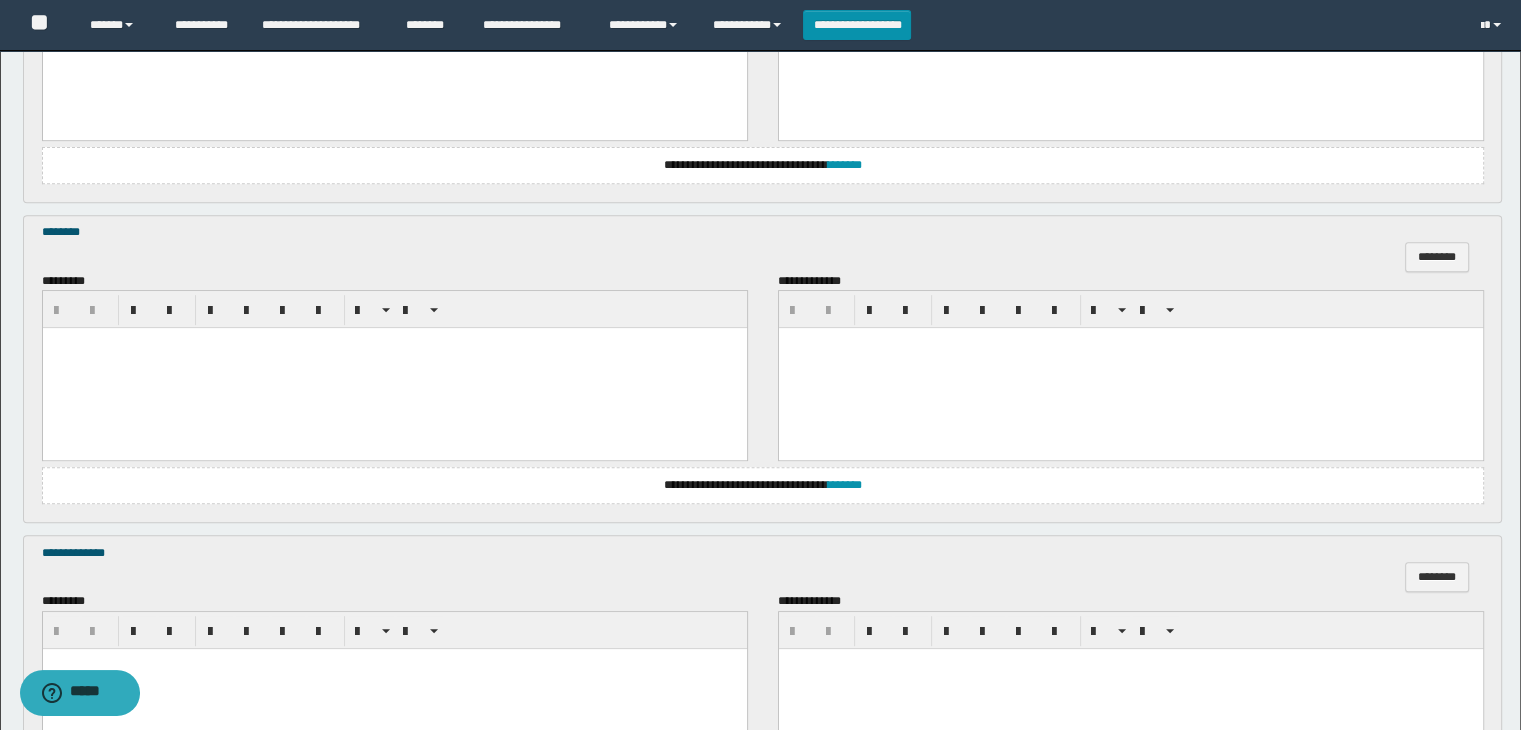 click at bounding box center (394, 368) 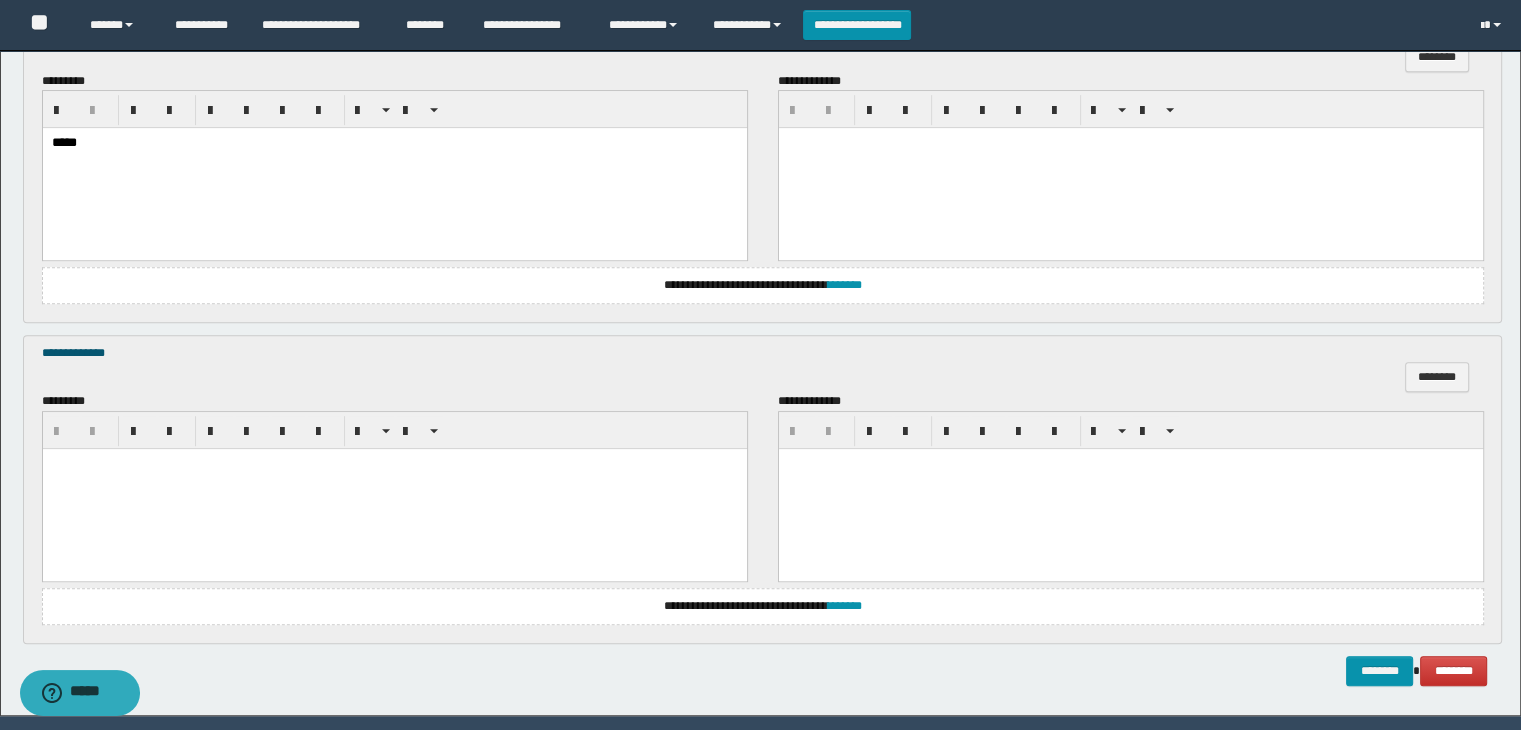 scroll, scrollTop: 1064, scrollLeft: 0, axis: vertical 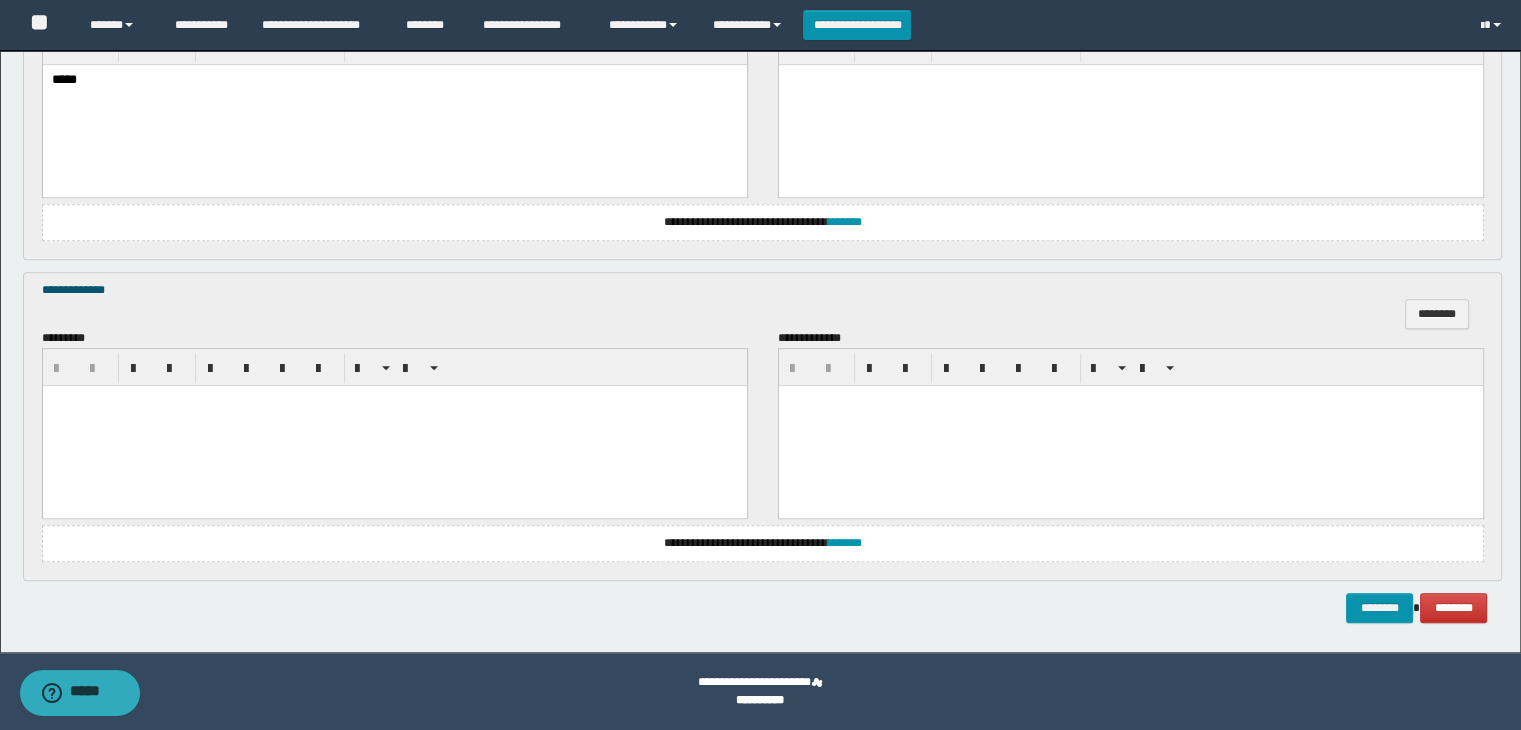 click at bounding box center [394, 425] 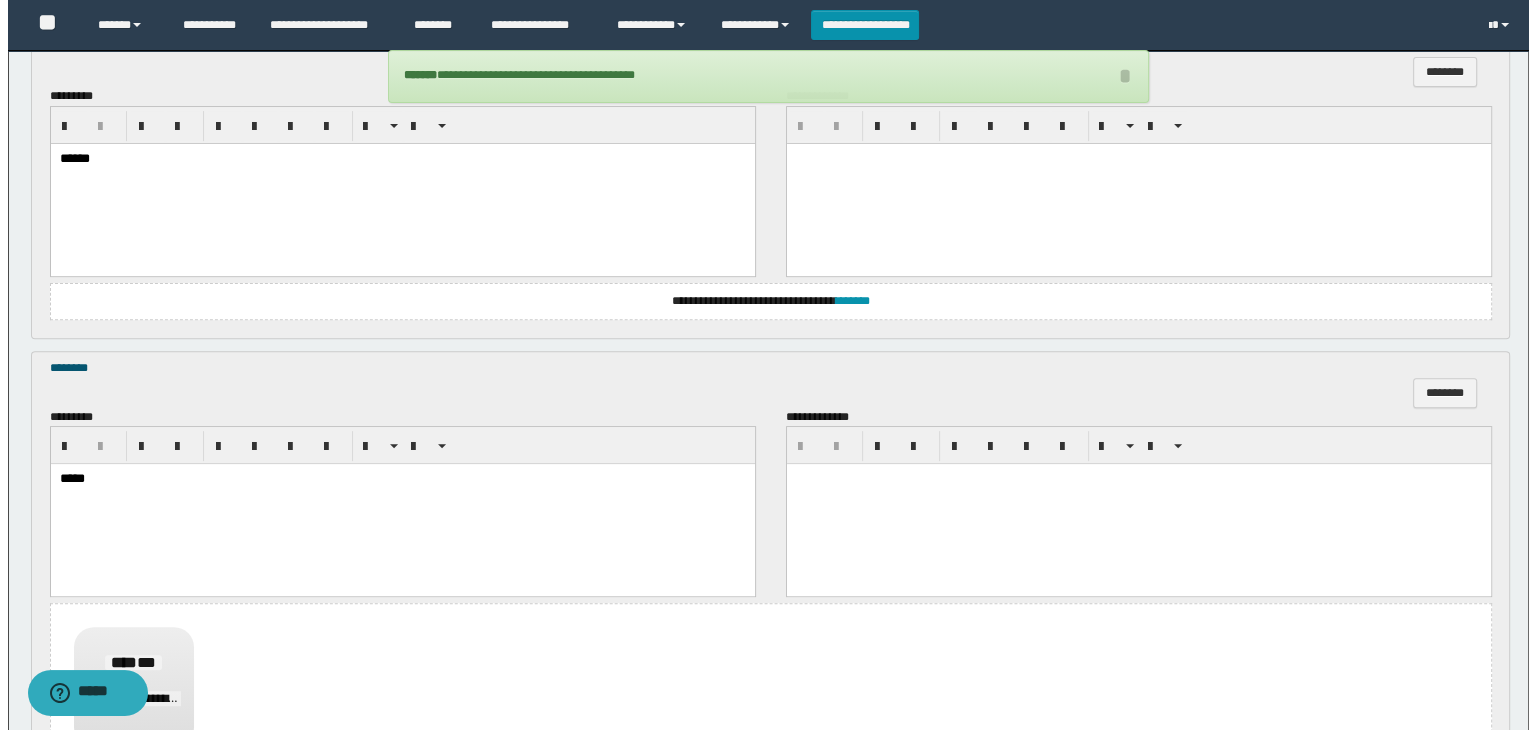 scroll, scrollTop: 464, scrollLeft: 0, axis: vertical 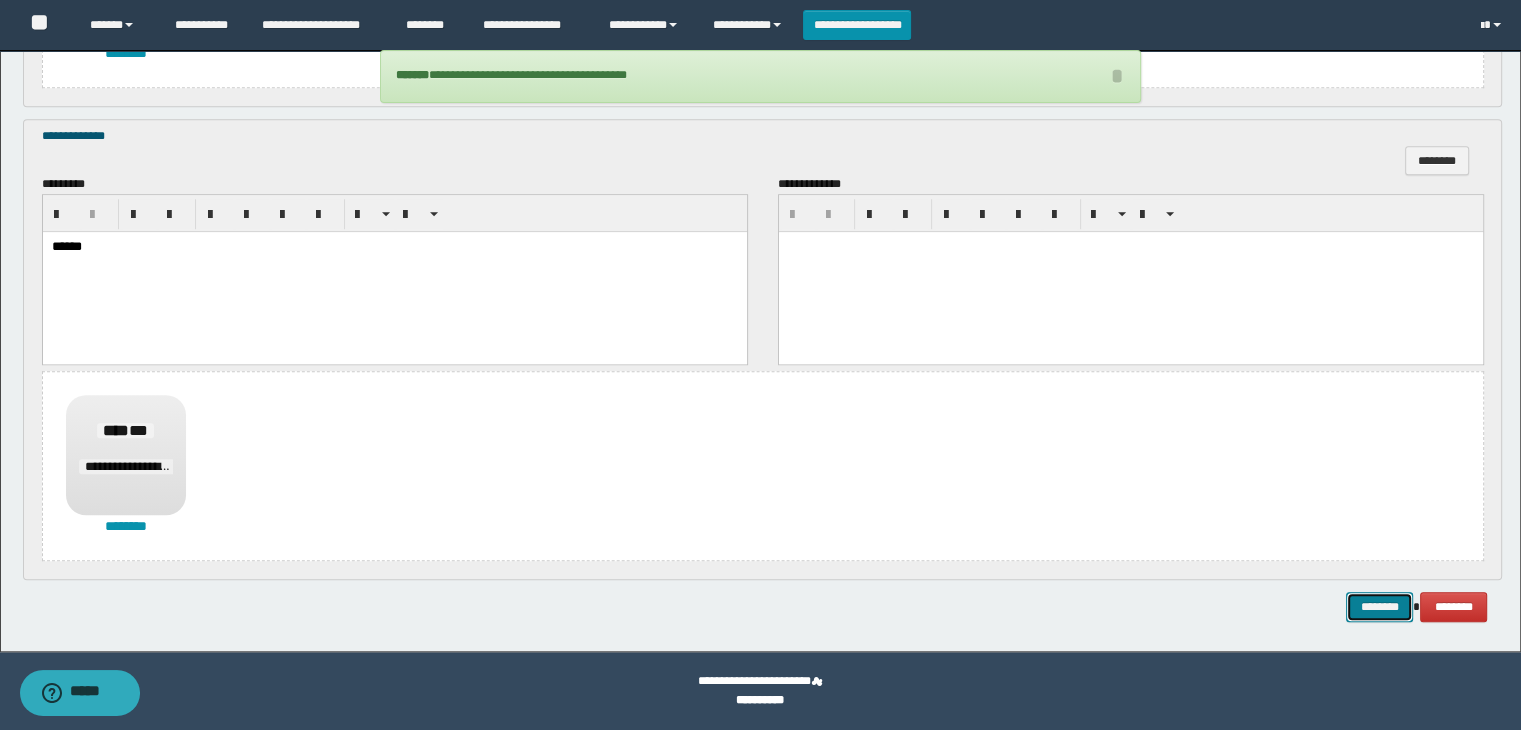 click on "********" at bounding box center [1379, 607] 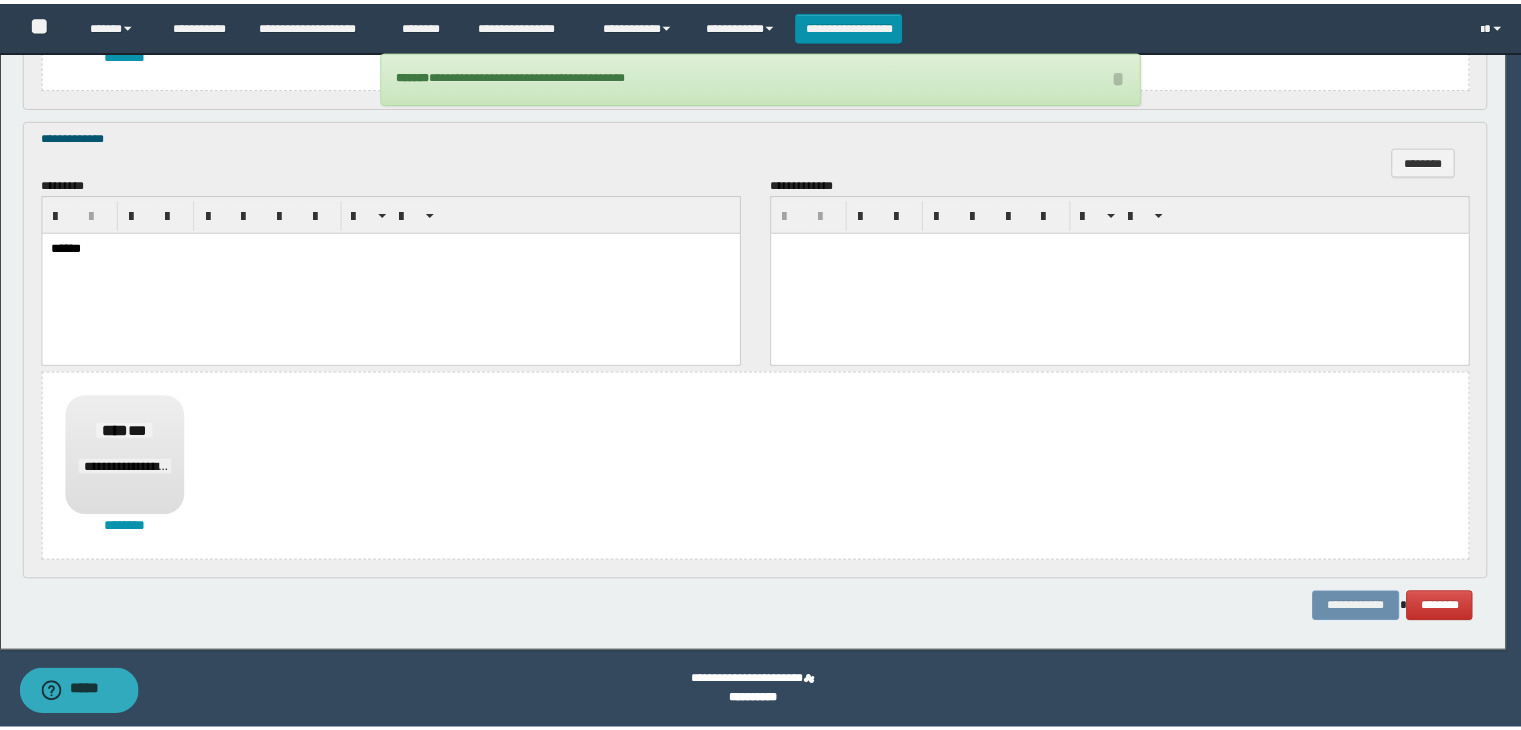 scroll, scrollTop: 0, scrollLeft: 0, axis: both 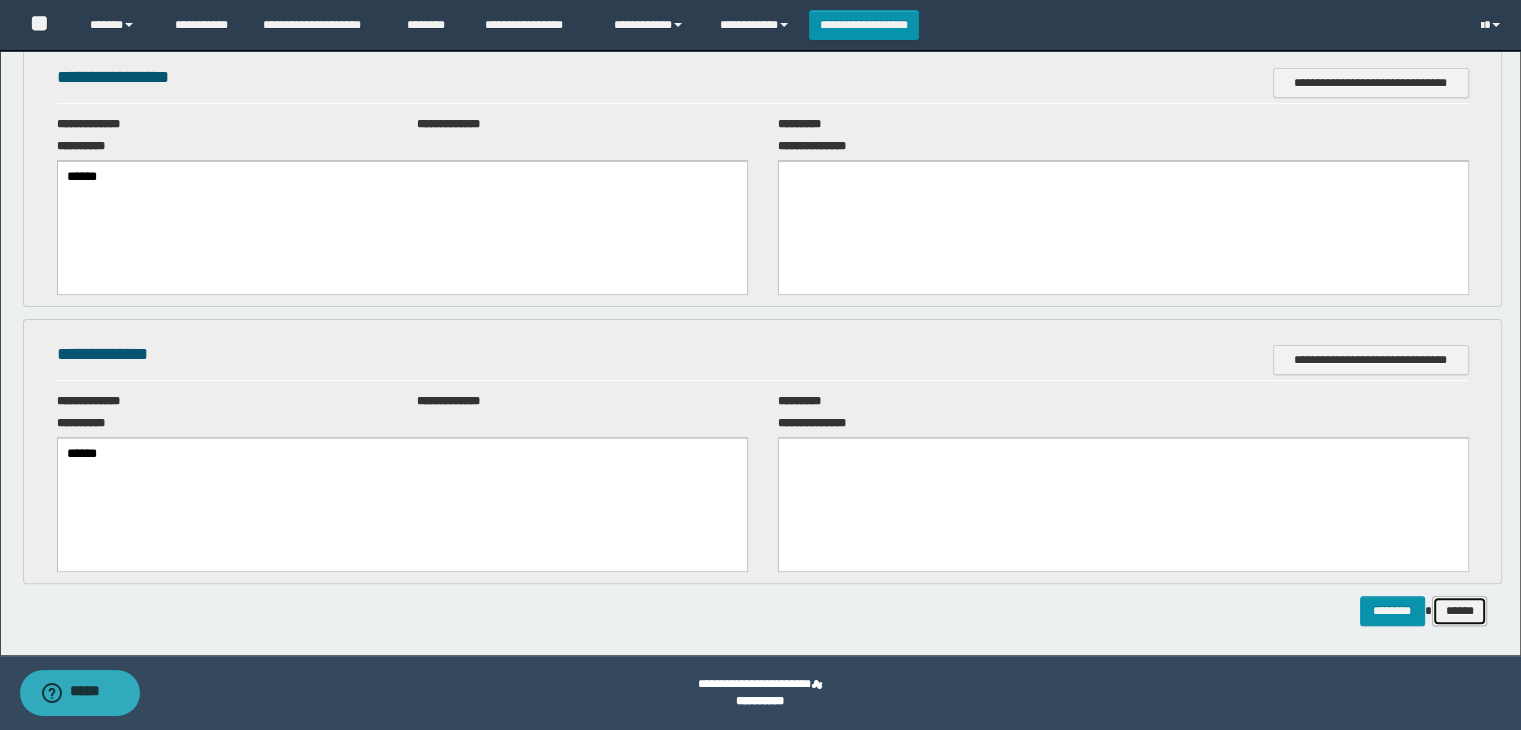 click on "******" at bounding box center (1460, 611) 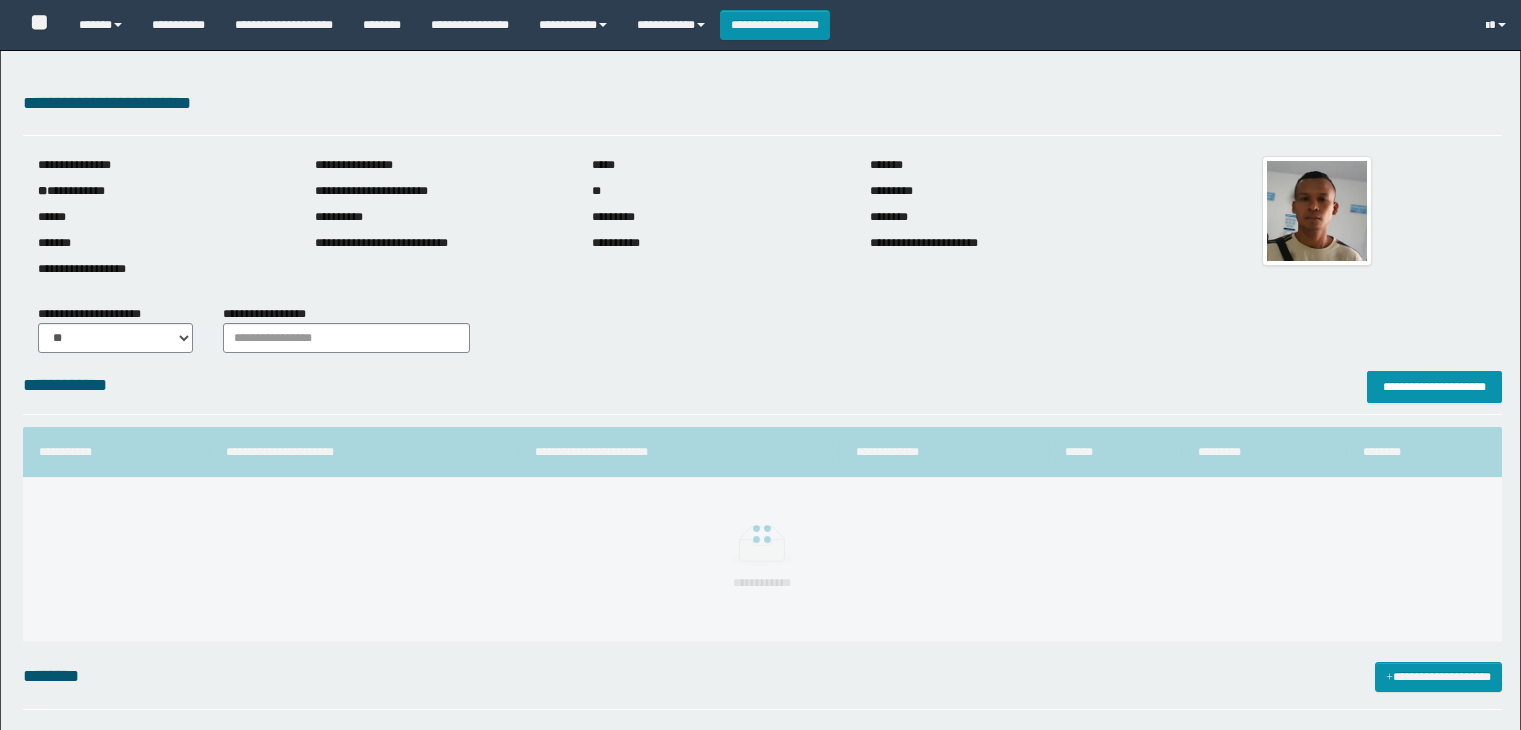 scroll, scrollTop: 0, scrollLeft: 0, axis: both 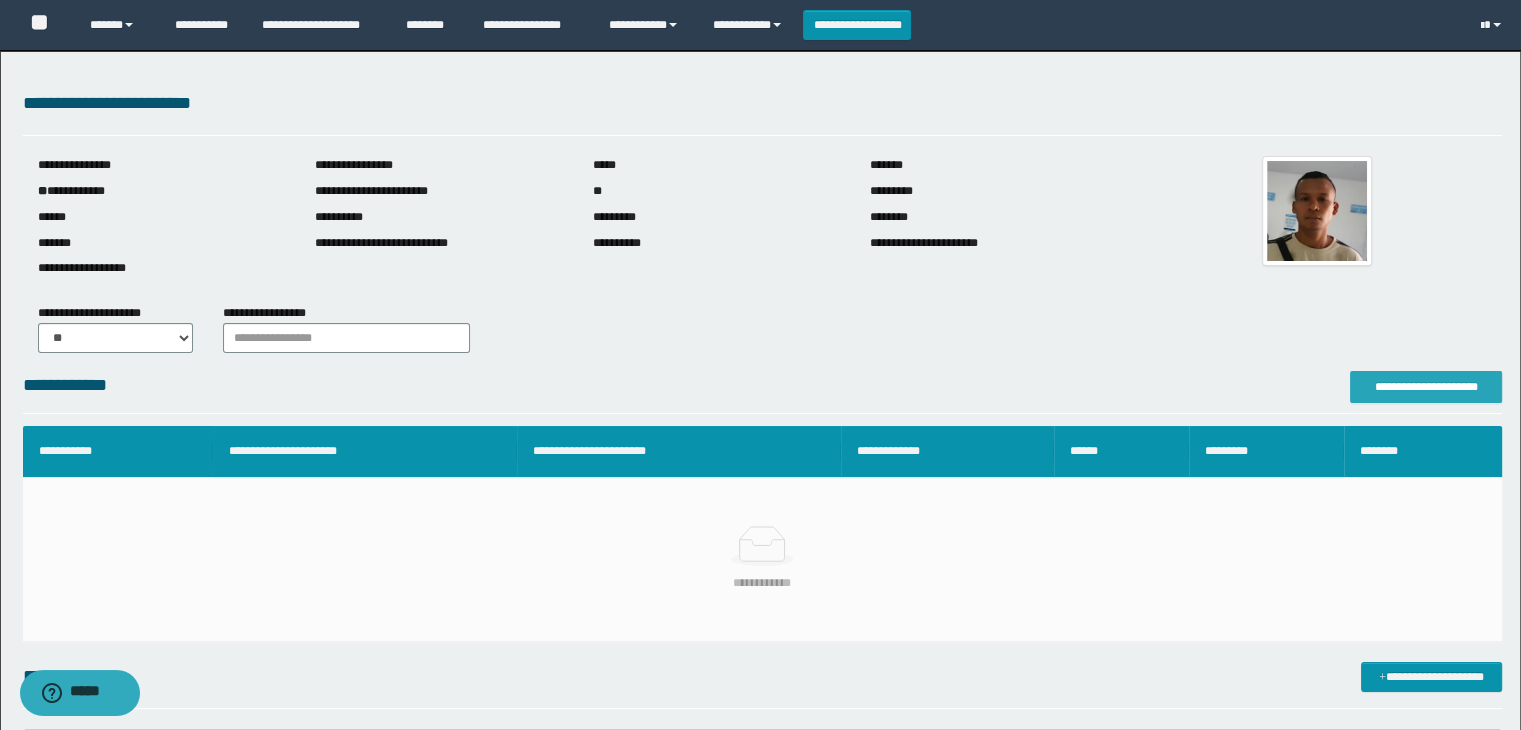 click on "**********" at bounding box center [1426, 387] 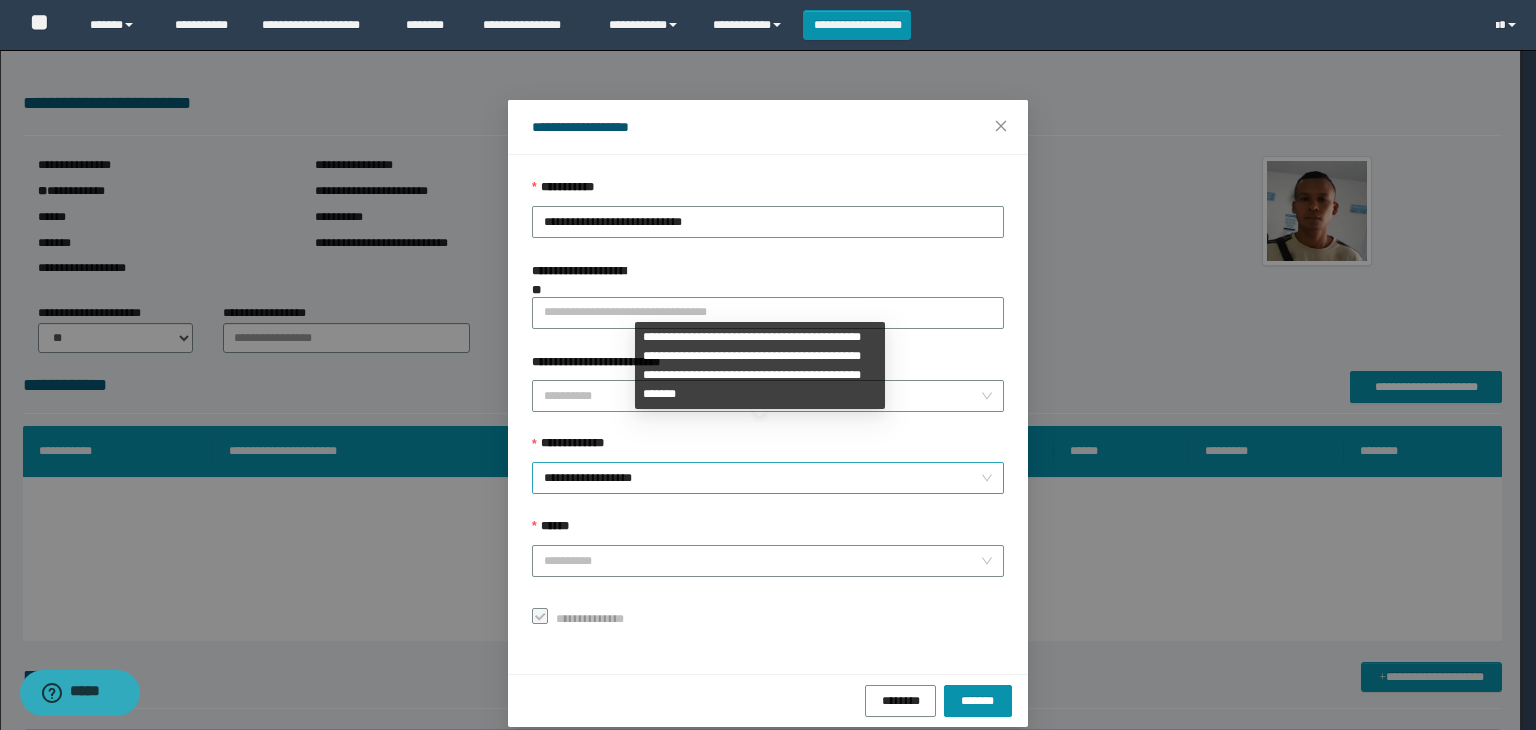 click on "**********" at bounding box center [768, 478] 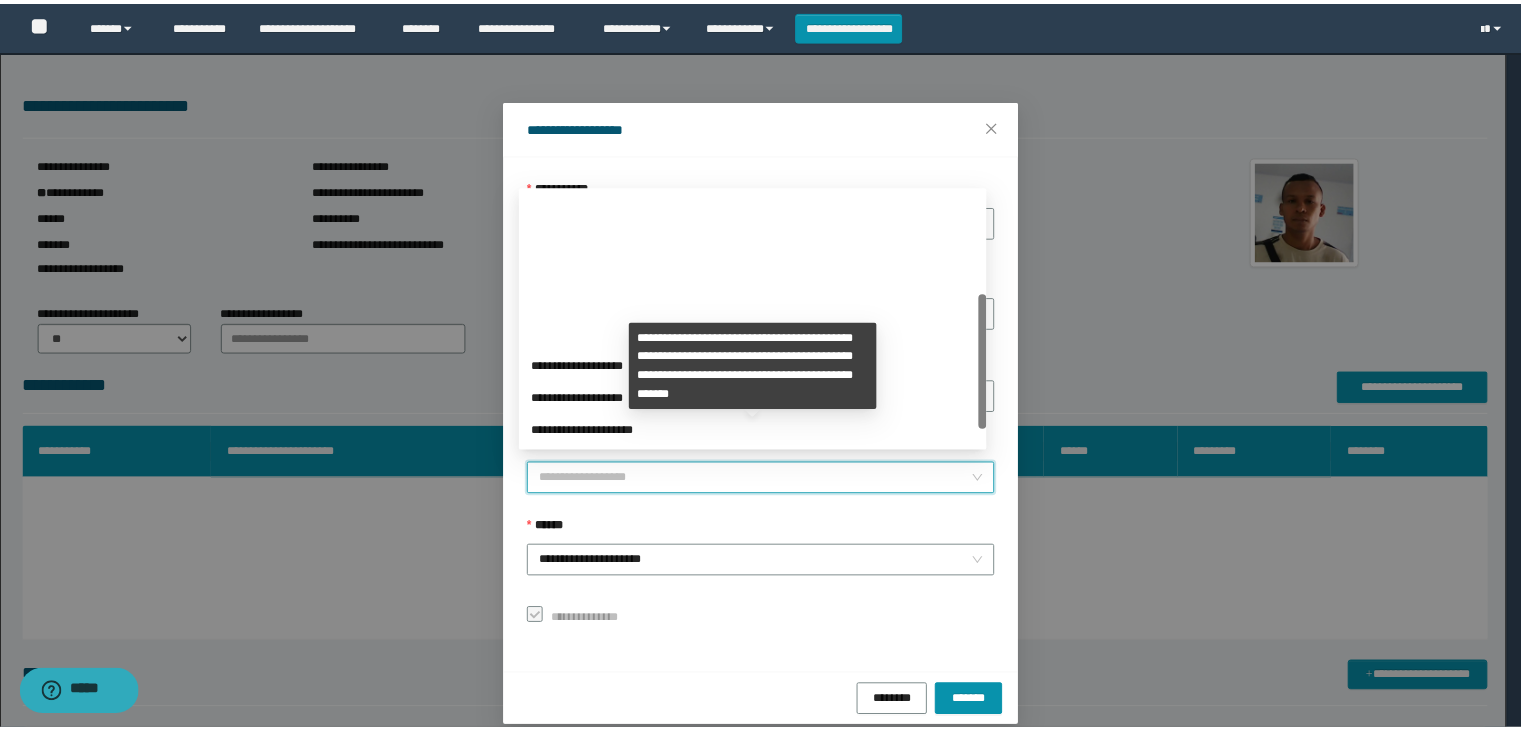 scroll, scrollTop: 192, scrollLeft: 0, axis: vertical 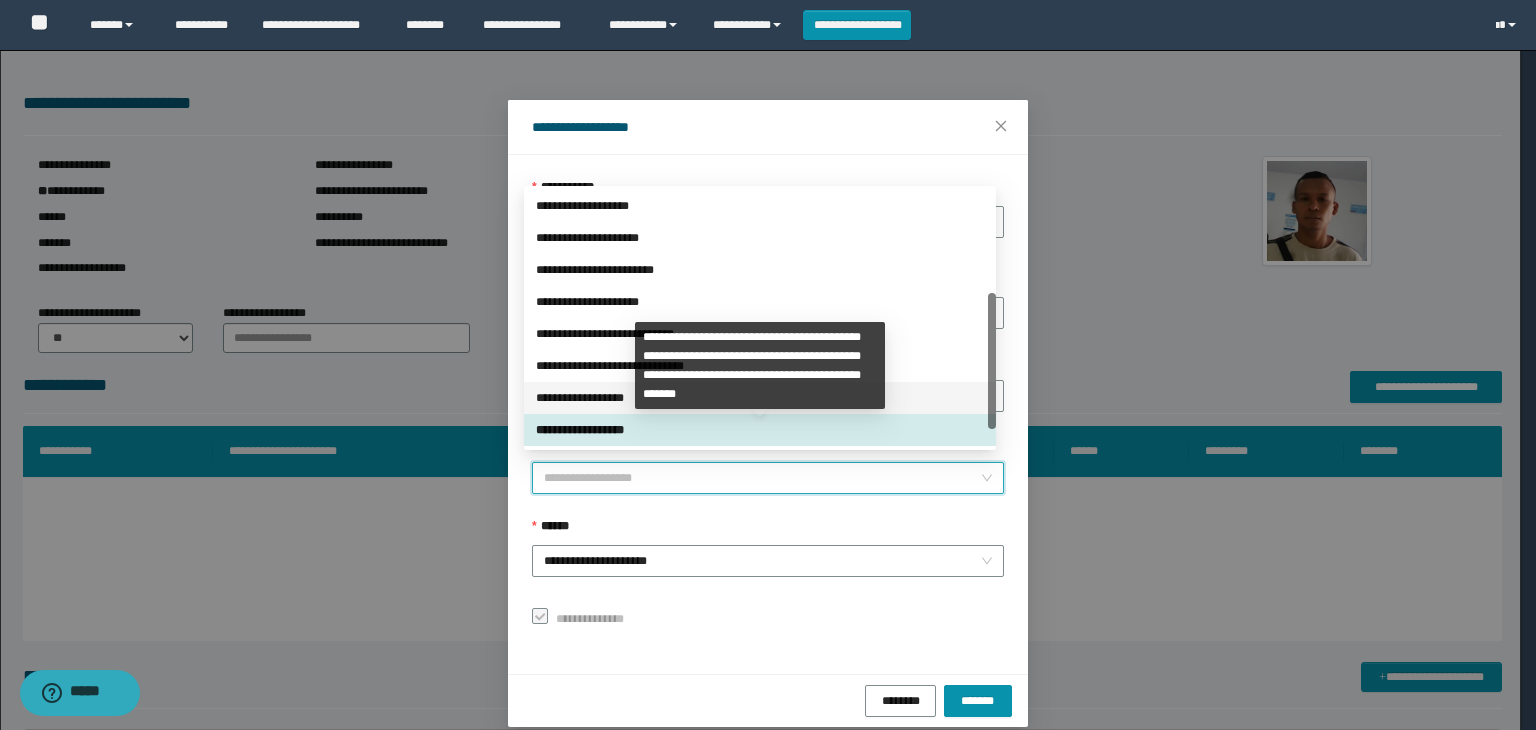 click on "**********" at bounding box center (760, 398) 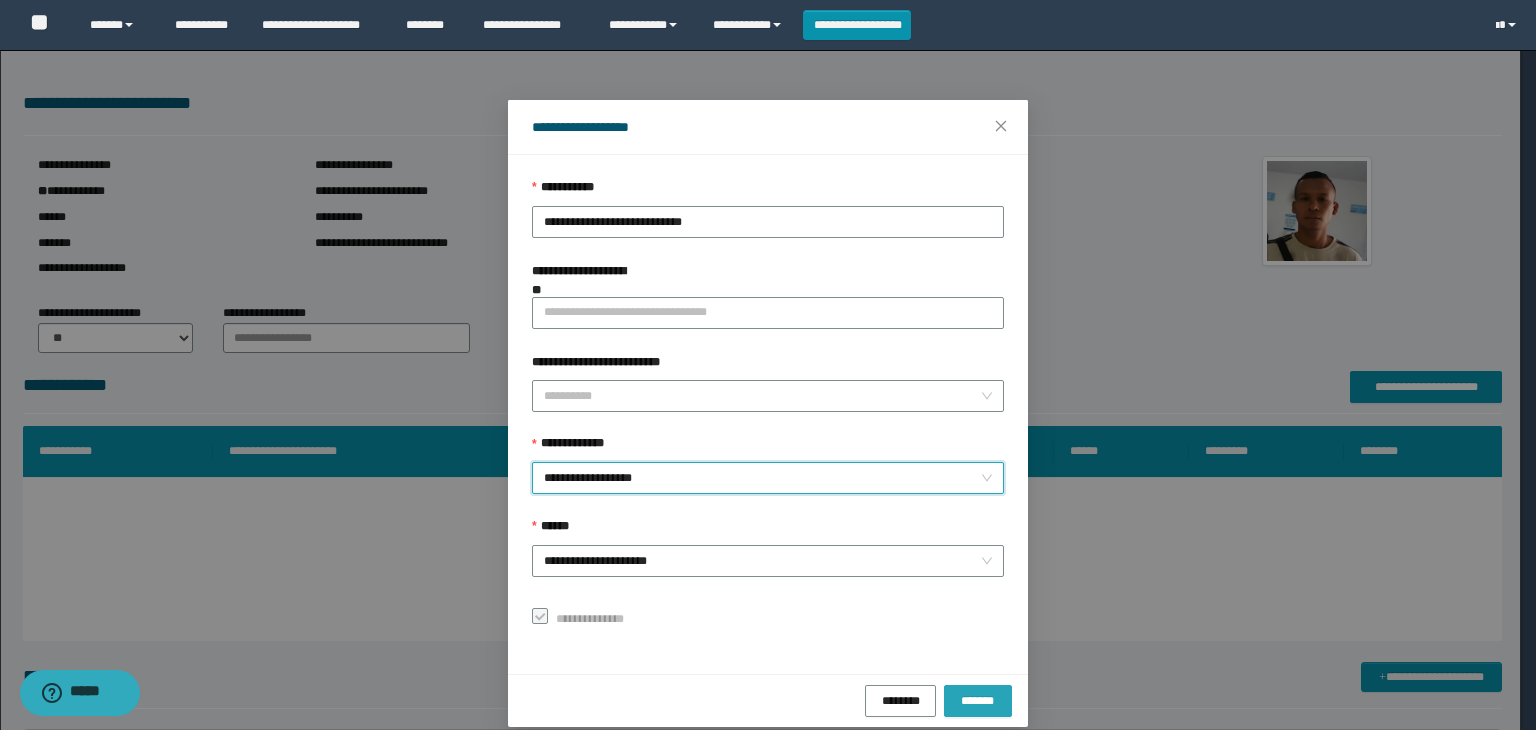 click on "*******" at bounding box center [978, 700] 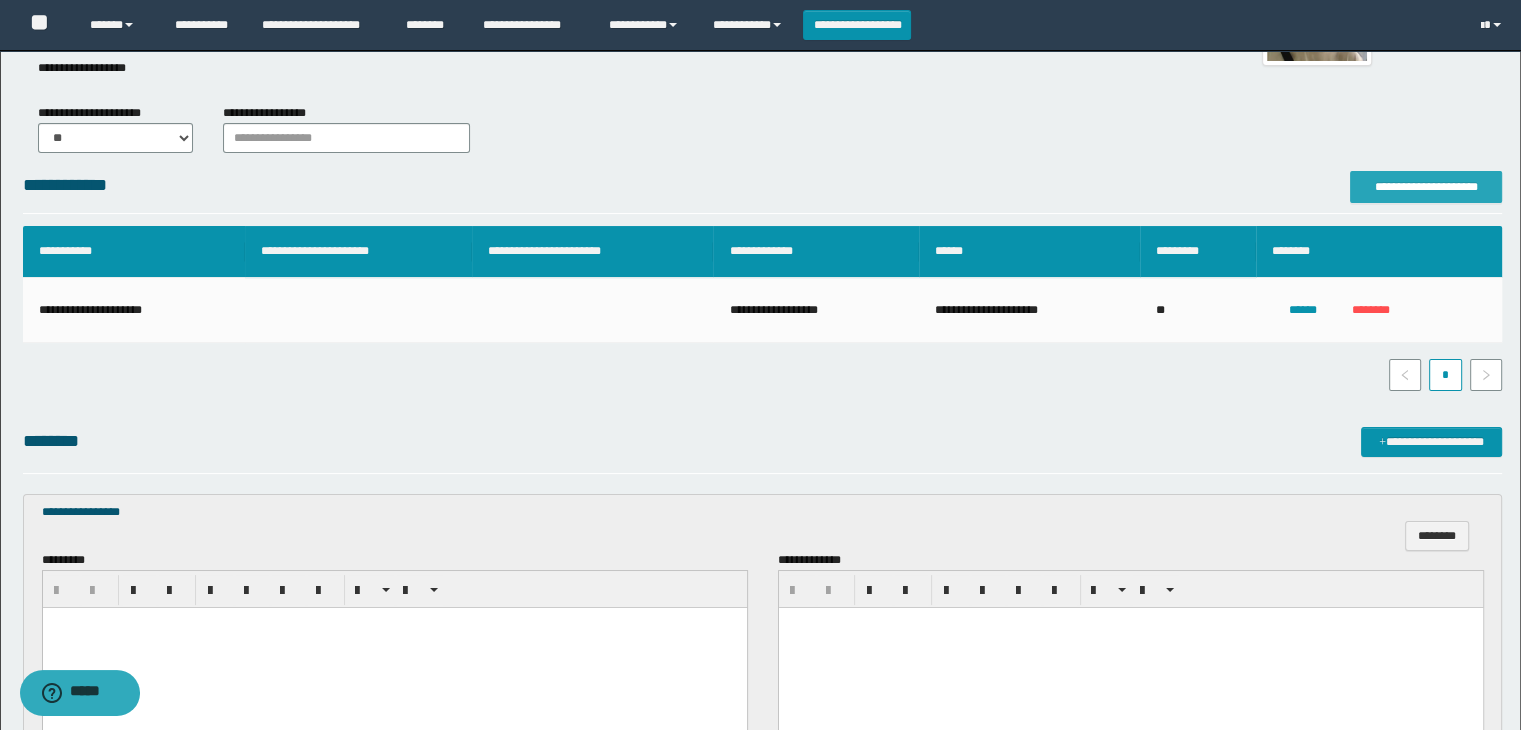 scroll, scrollTop: 400, scrollLeft: 0, axis: vertical 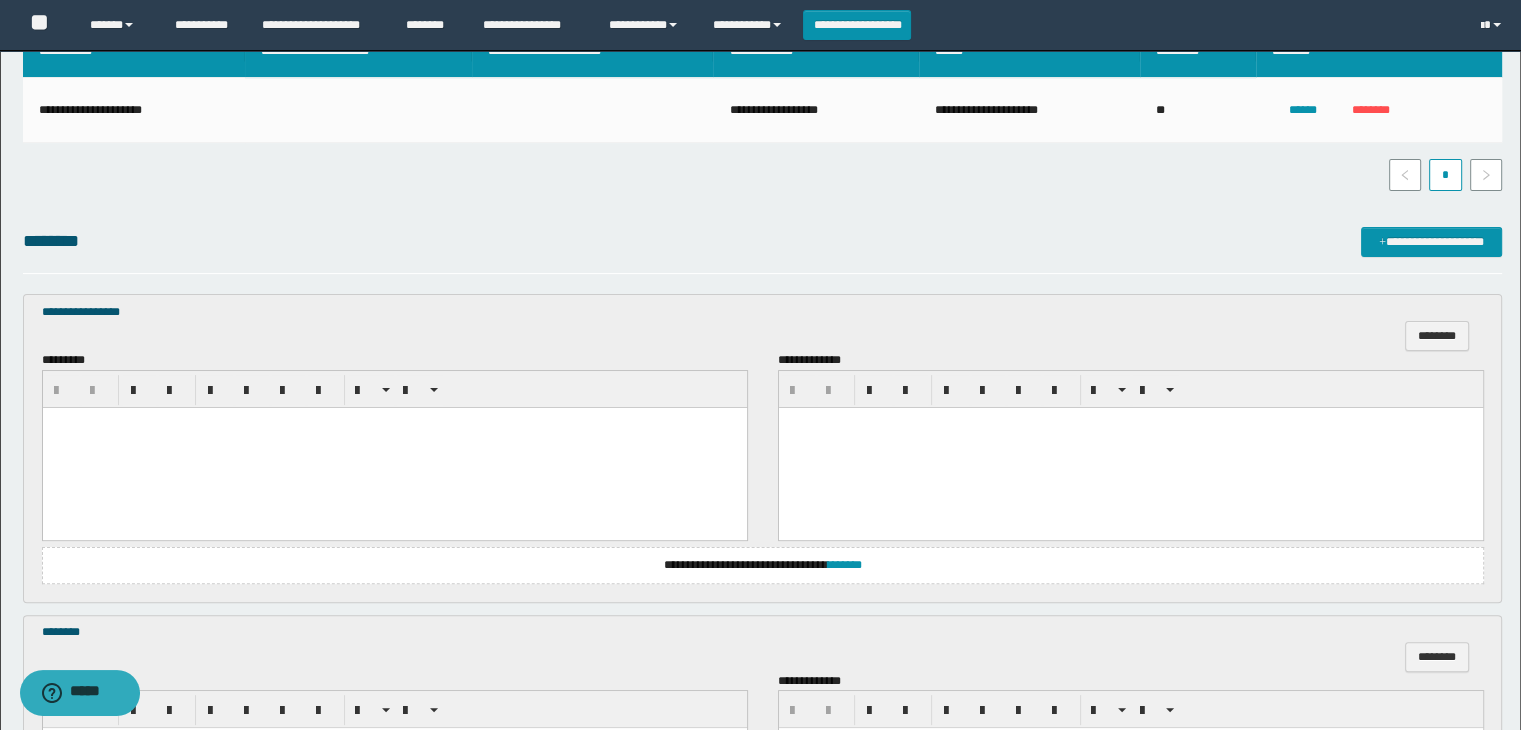 click at bounding box center (394, 447) 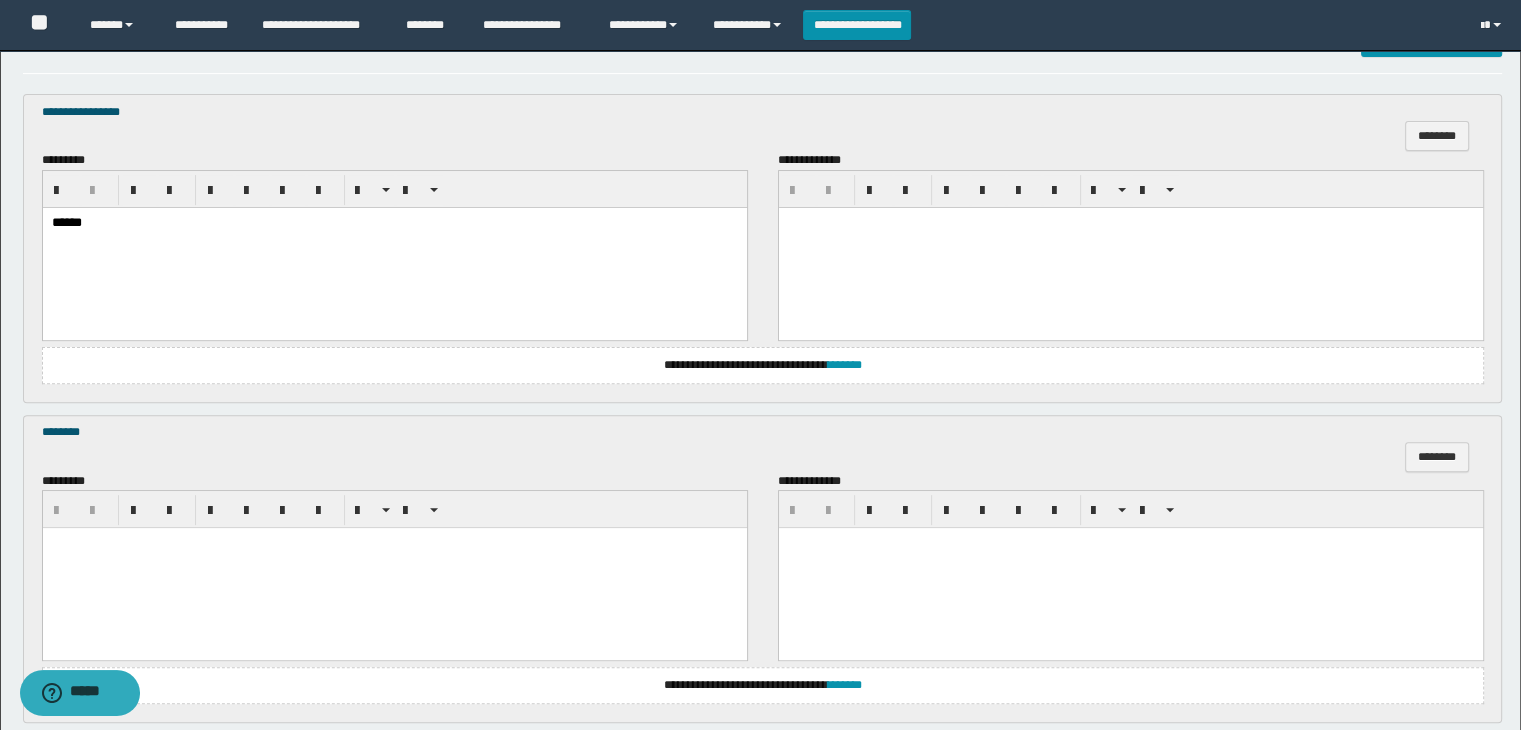 scroll, scrollTop: 700, scrollLeft: 0, axis: vertical 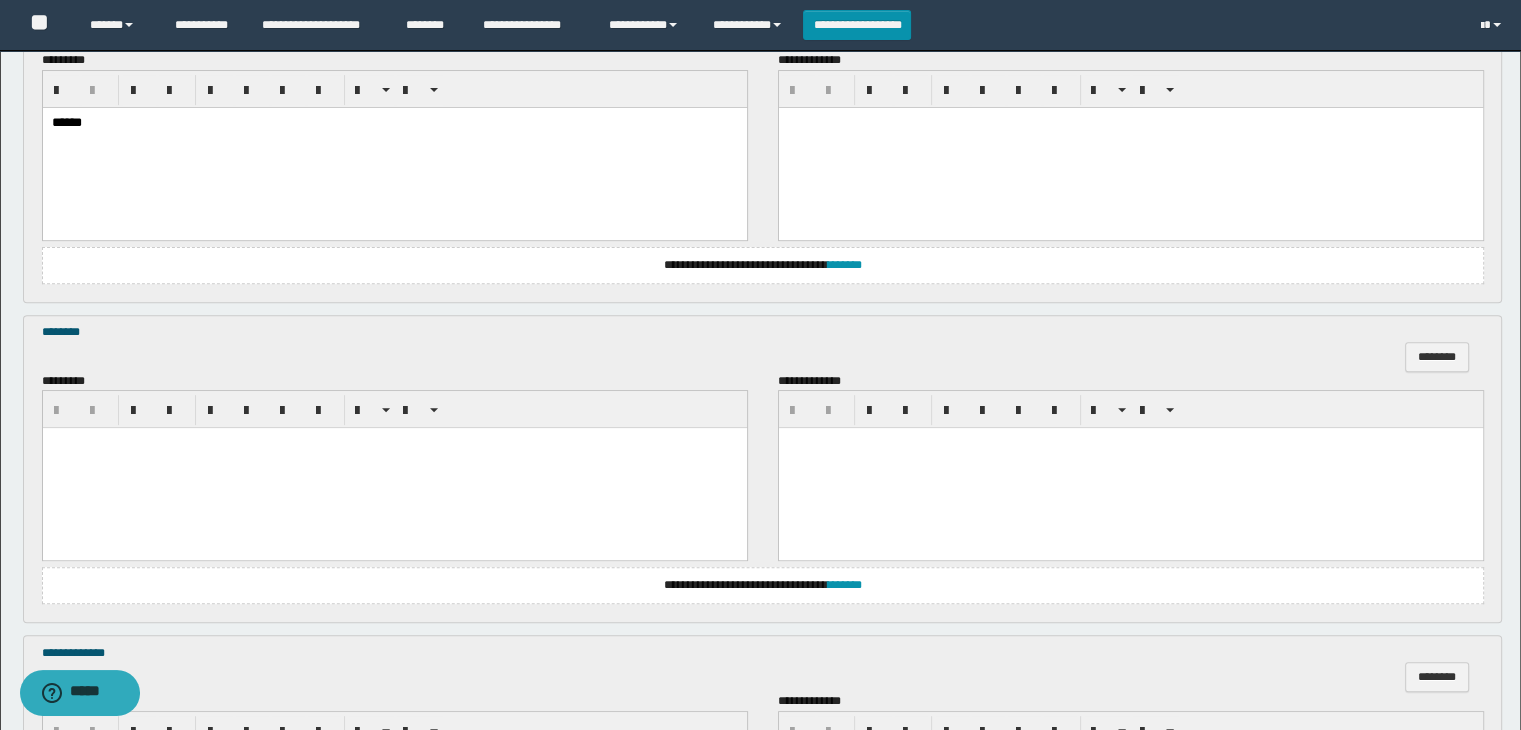 click at bounding box center [394, 443] 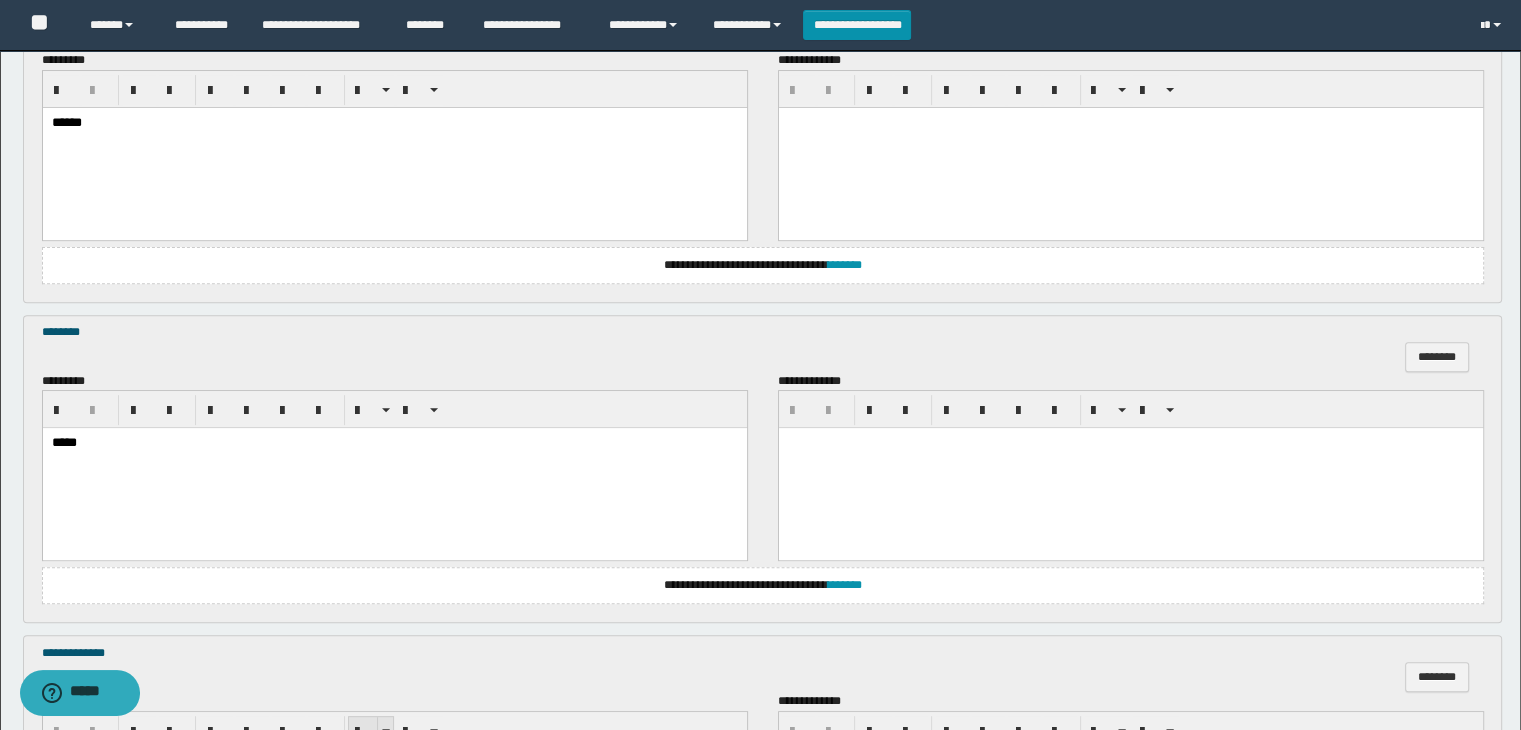 scroll, scrollTop: 1064, scrollLeft: 0, axis: vertical 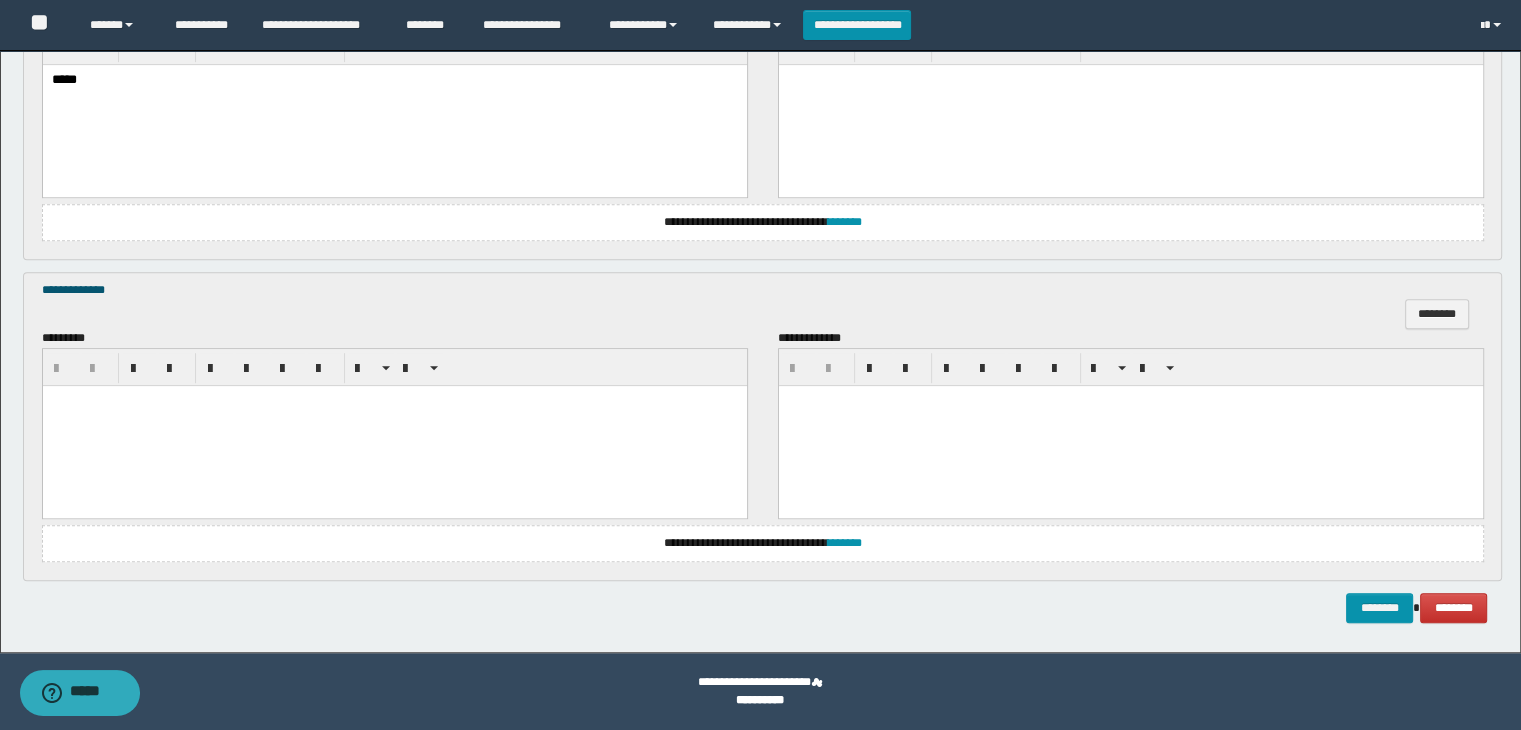 click at bounding box center (394, 425) 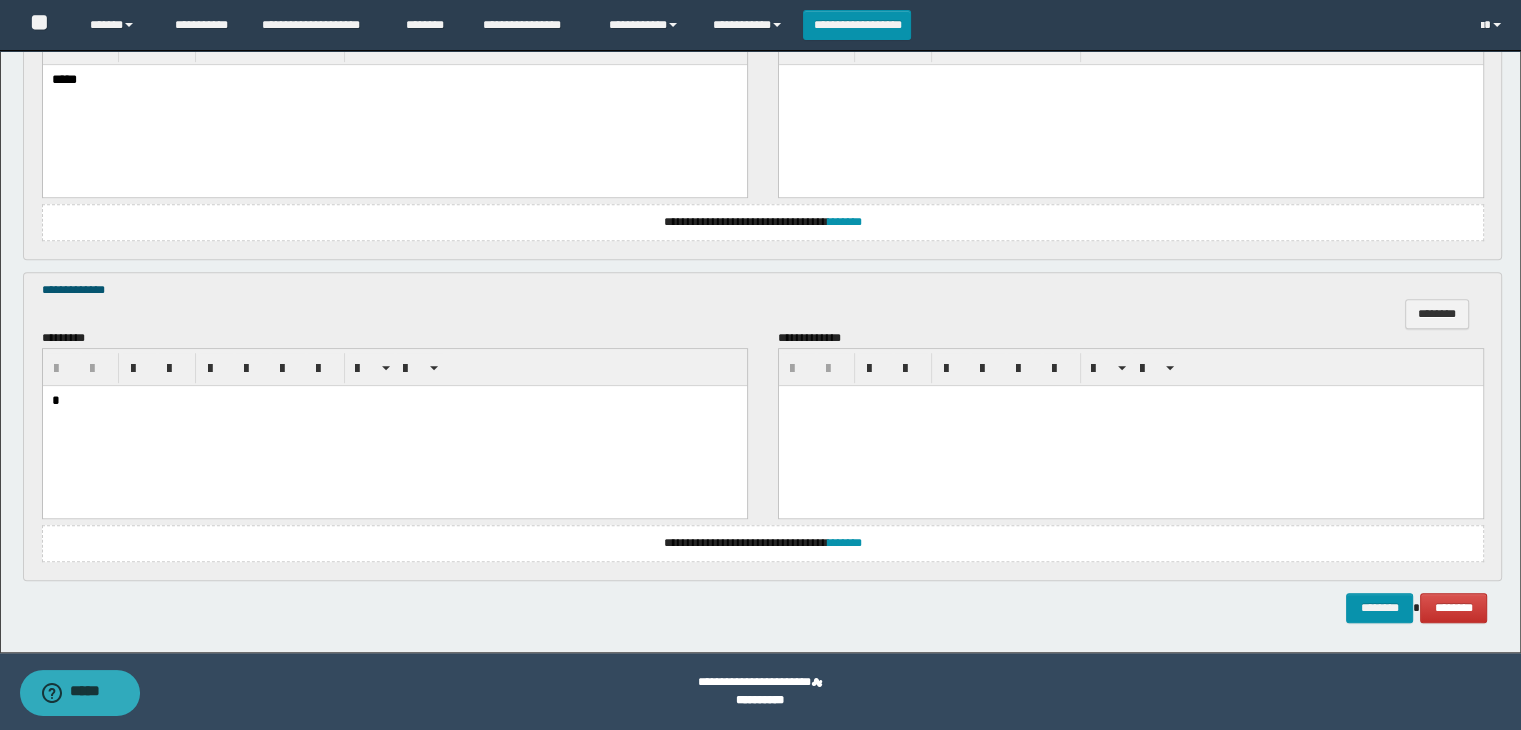 type 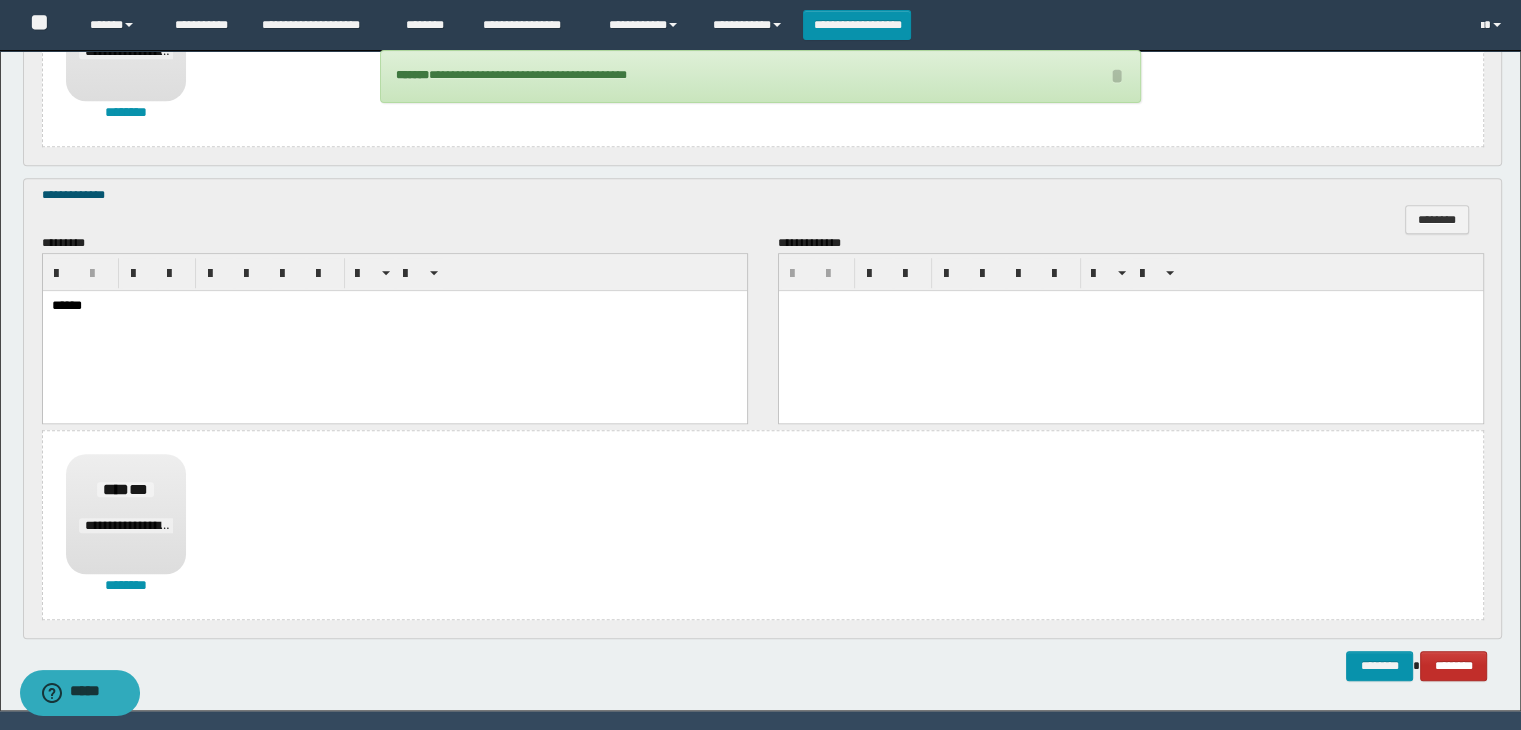 scroll, scrollTop: 1523, scrollLeft: 0, axis: vertical 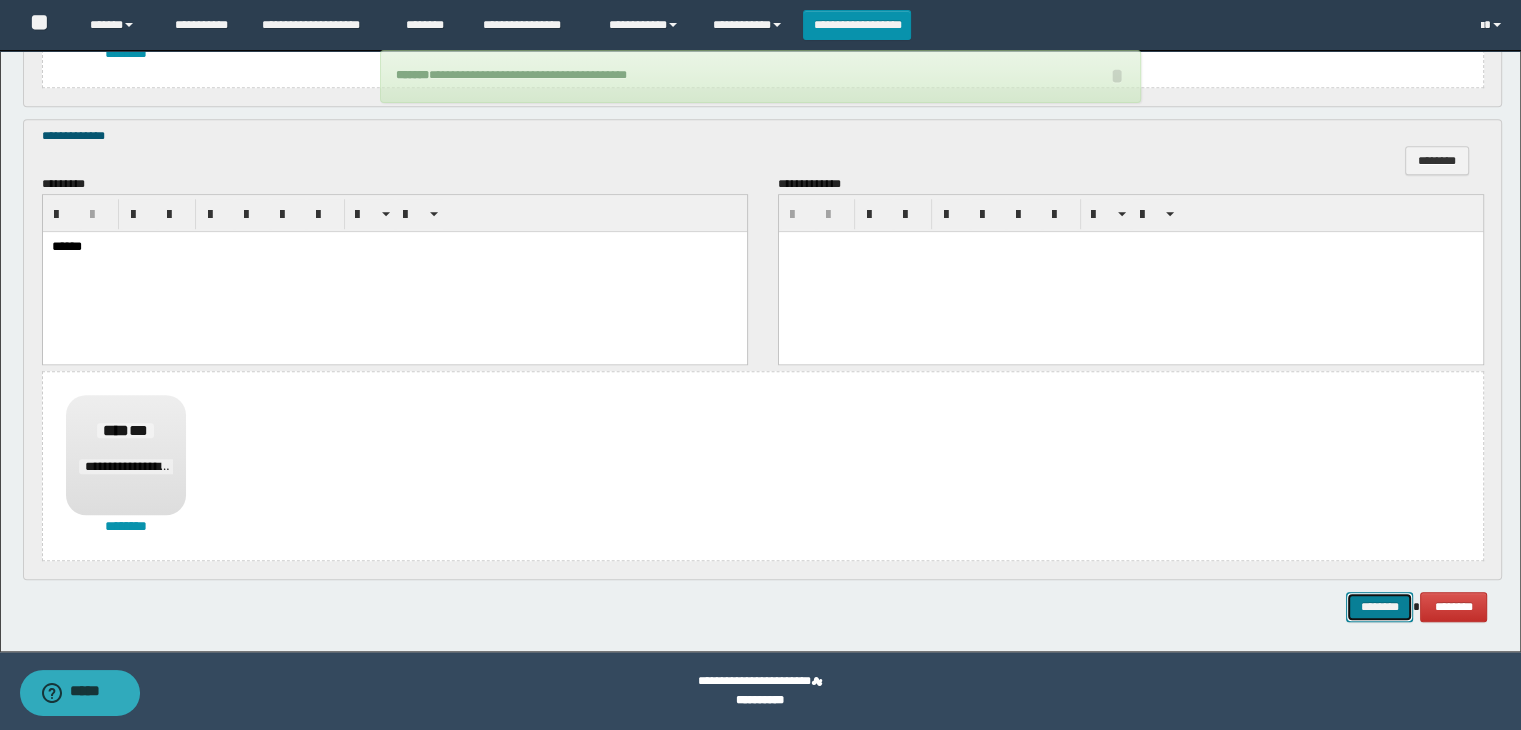 click on "********" at bounding box center [1379, 607] 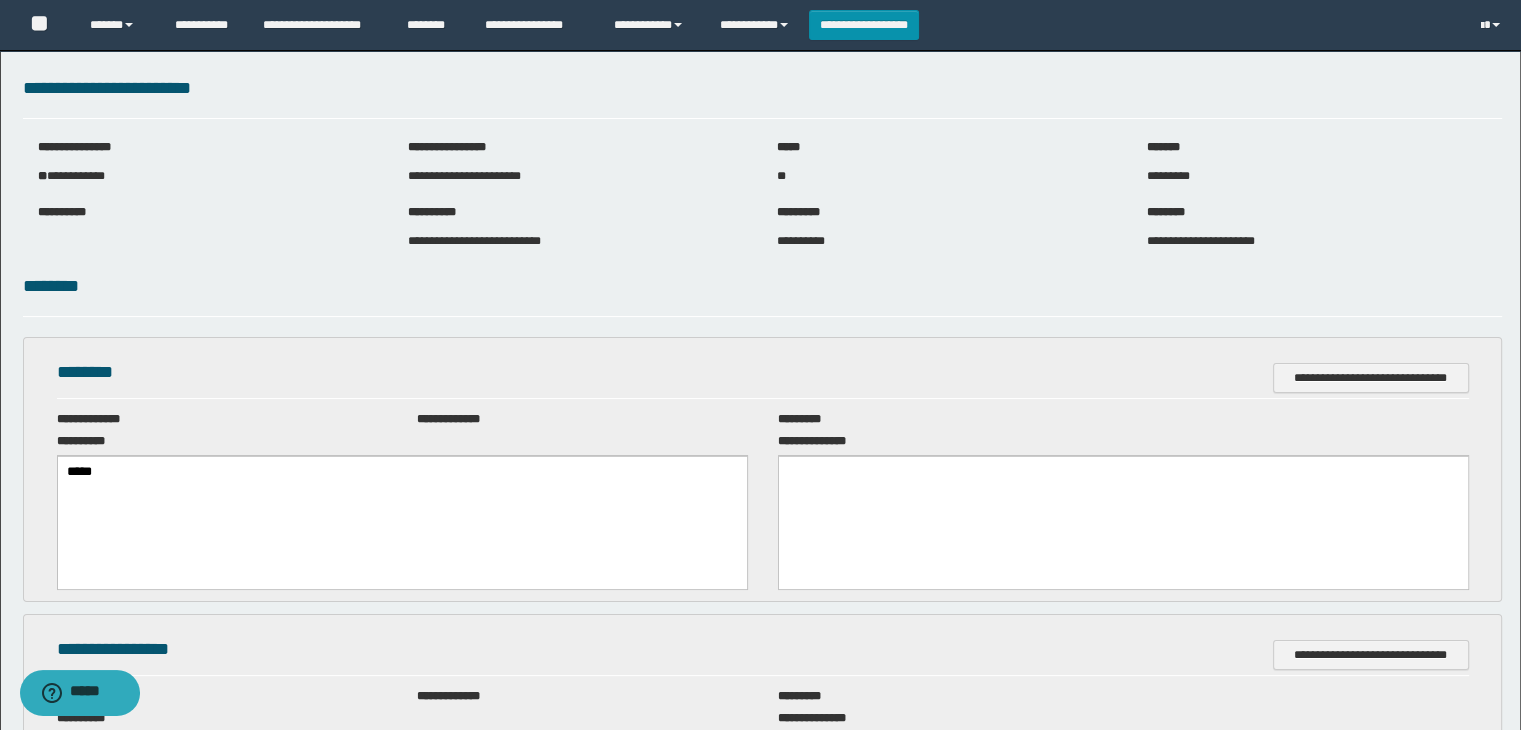 scroll, scrollTop: 0, scrollLeft: 0, axis: both 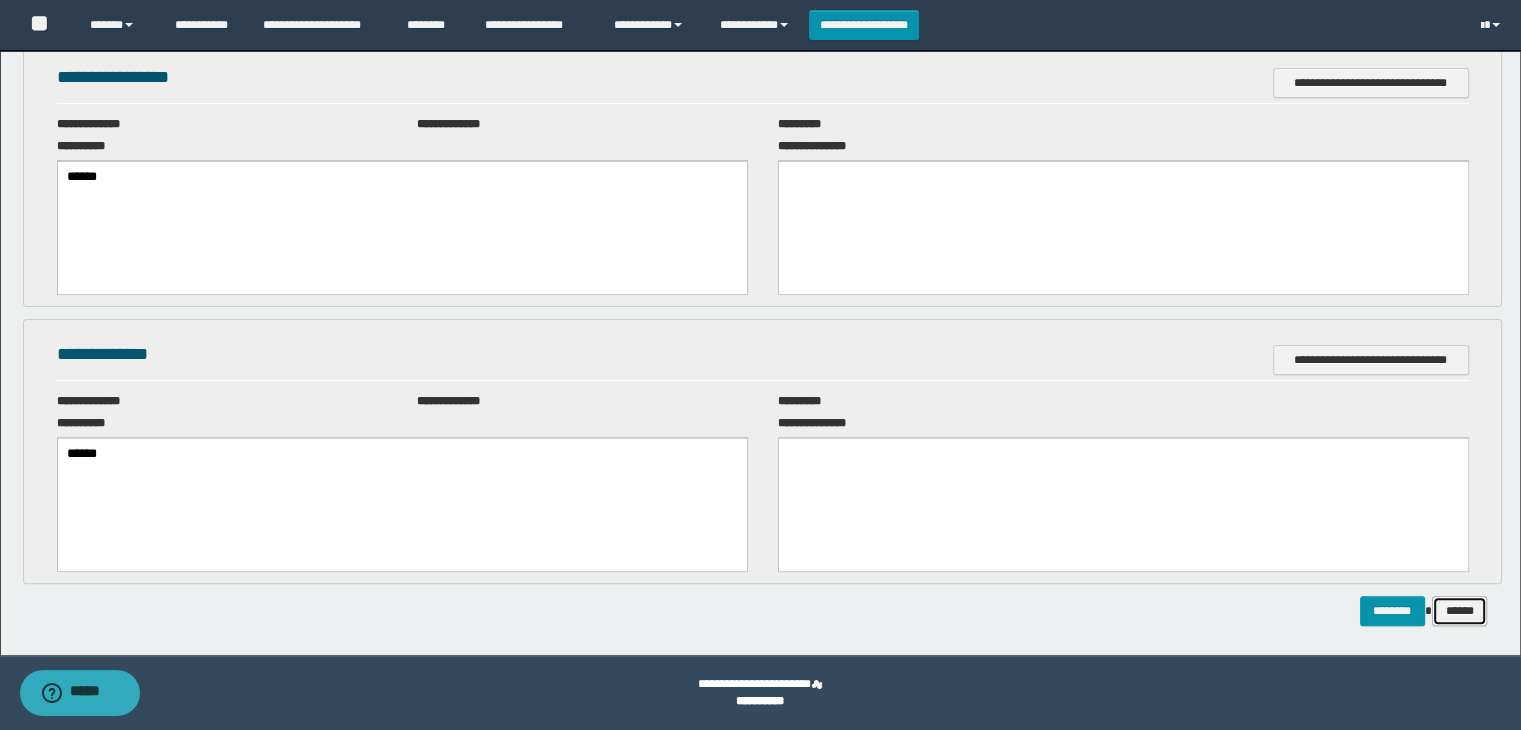 click on "******" at bounding box center (1460, 611) 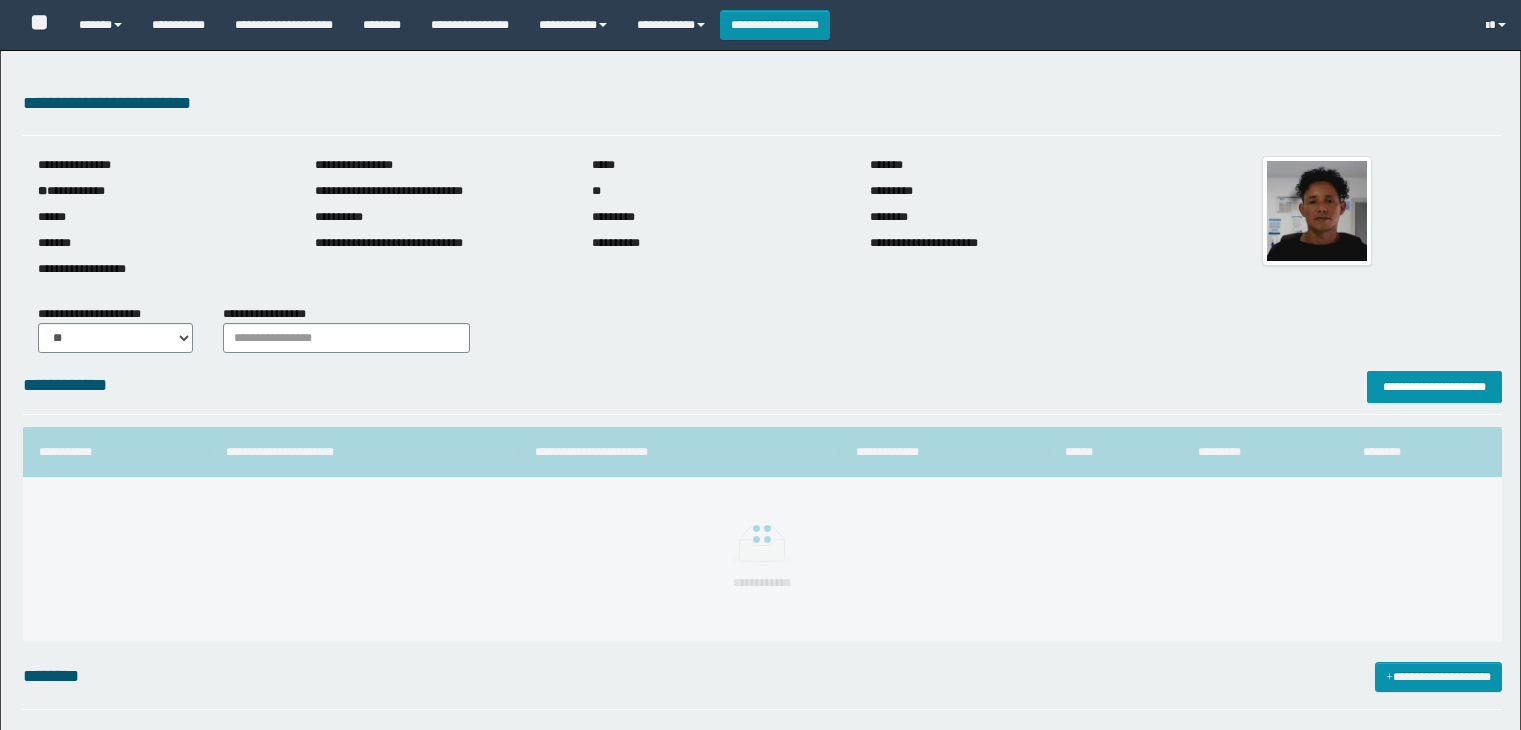 scroll, scrollTop: 0, scrollLeft: 0, axis: both 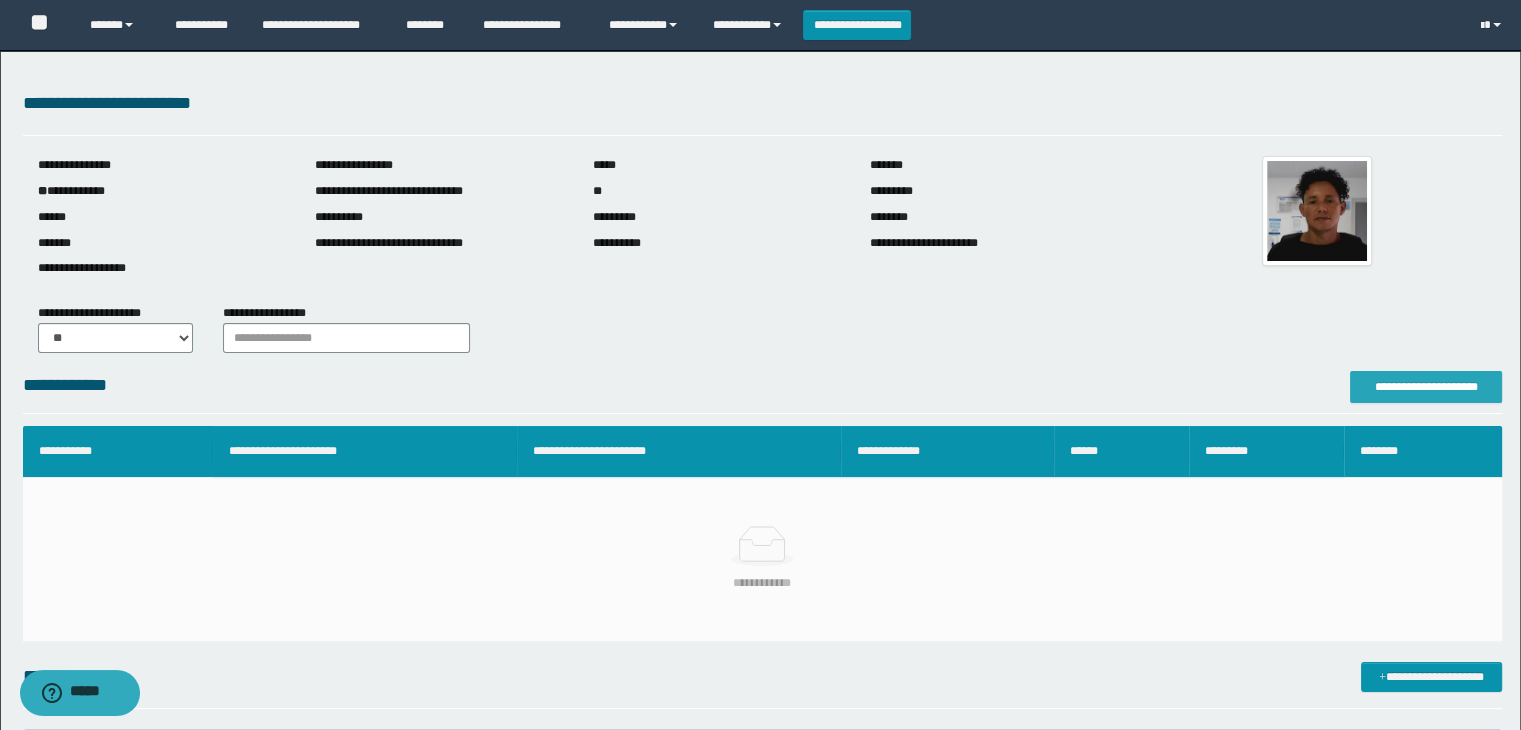 click on "**********" at bounding box center [1426, 387] 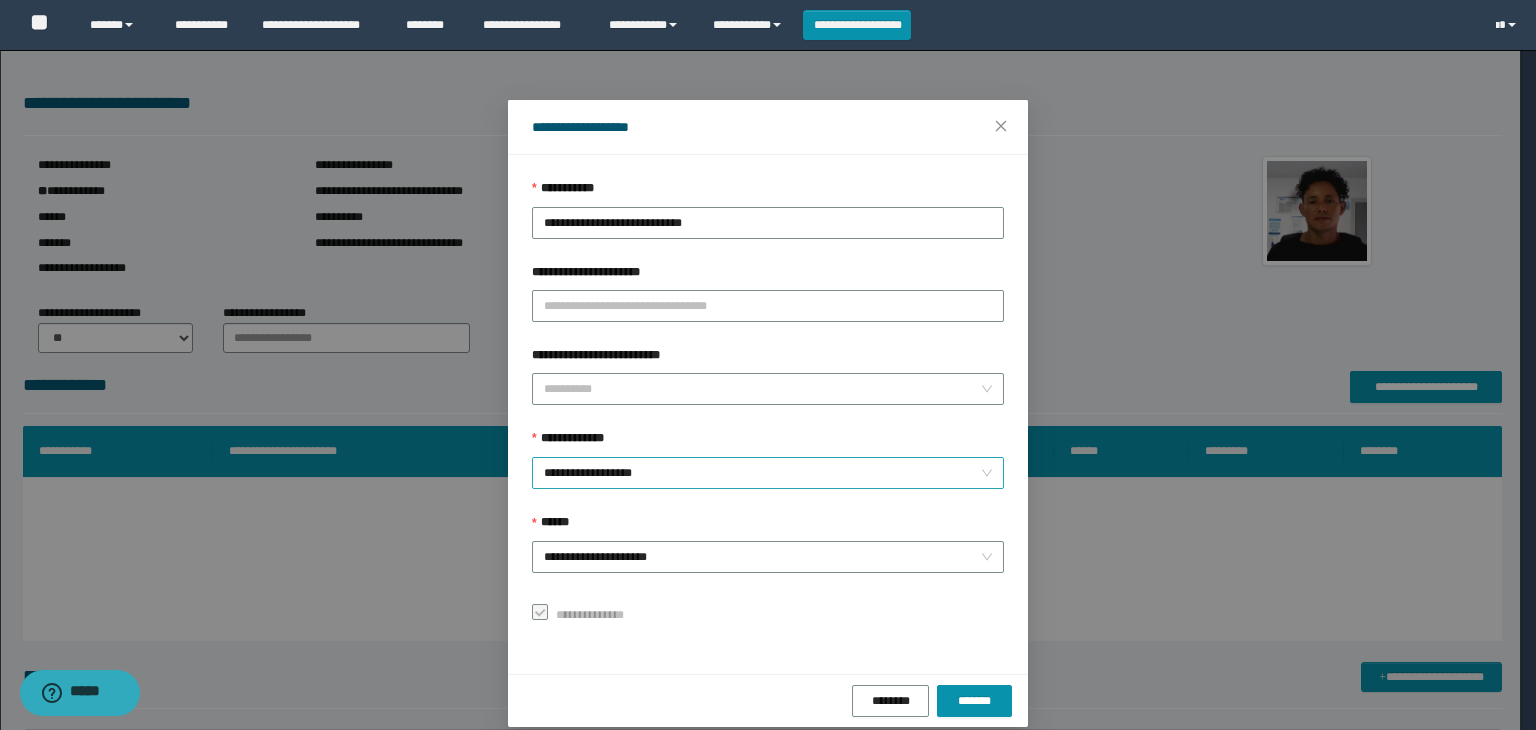 click on "**********" at bounding box center [768, 473] 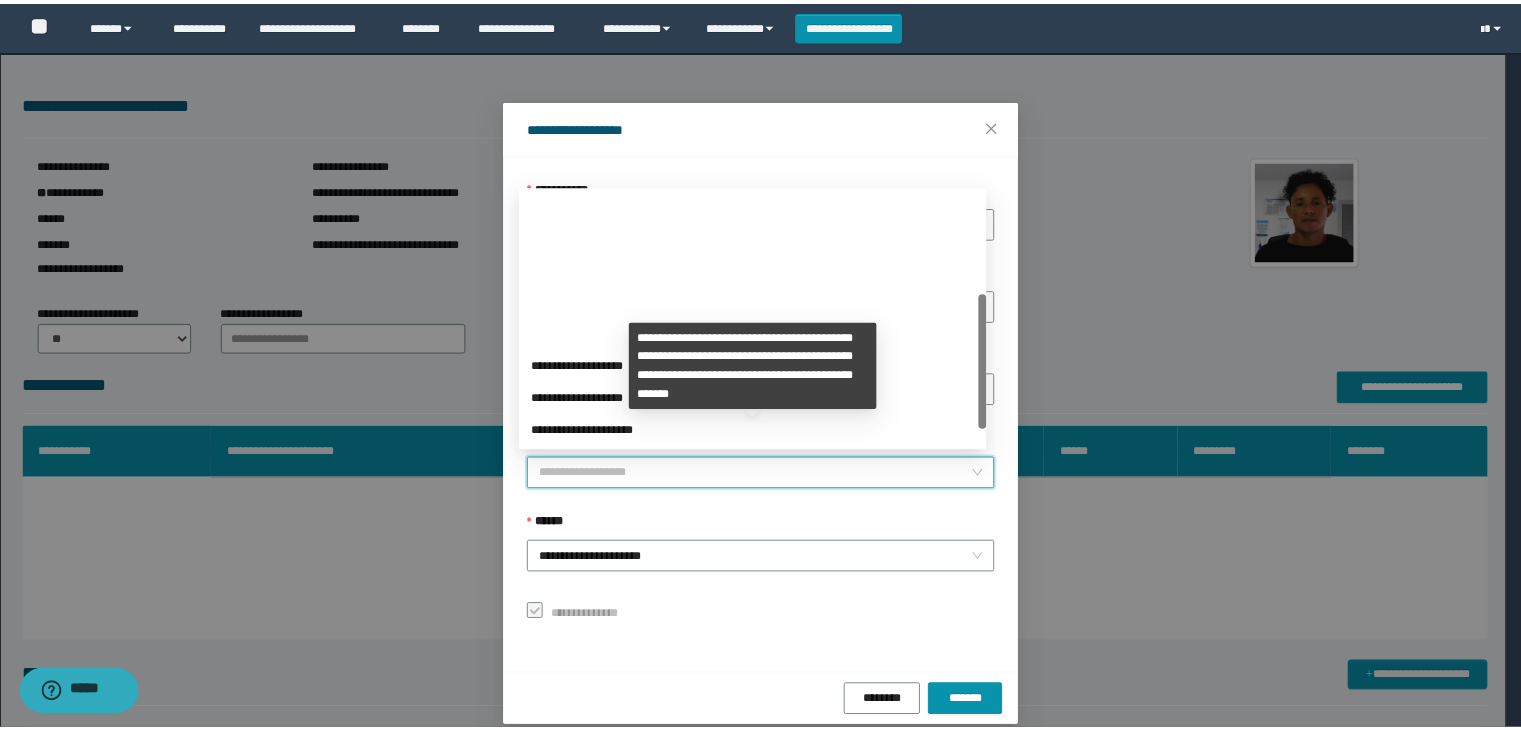 scroll, scrollTop: 192, scrollLeft: 0, axis: vertical 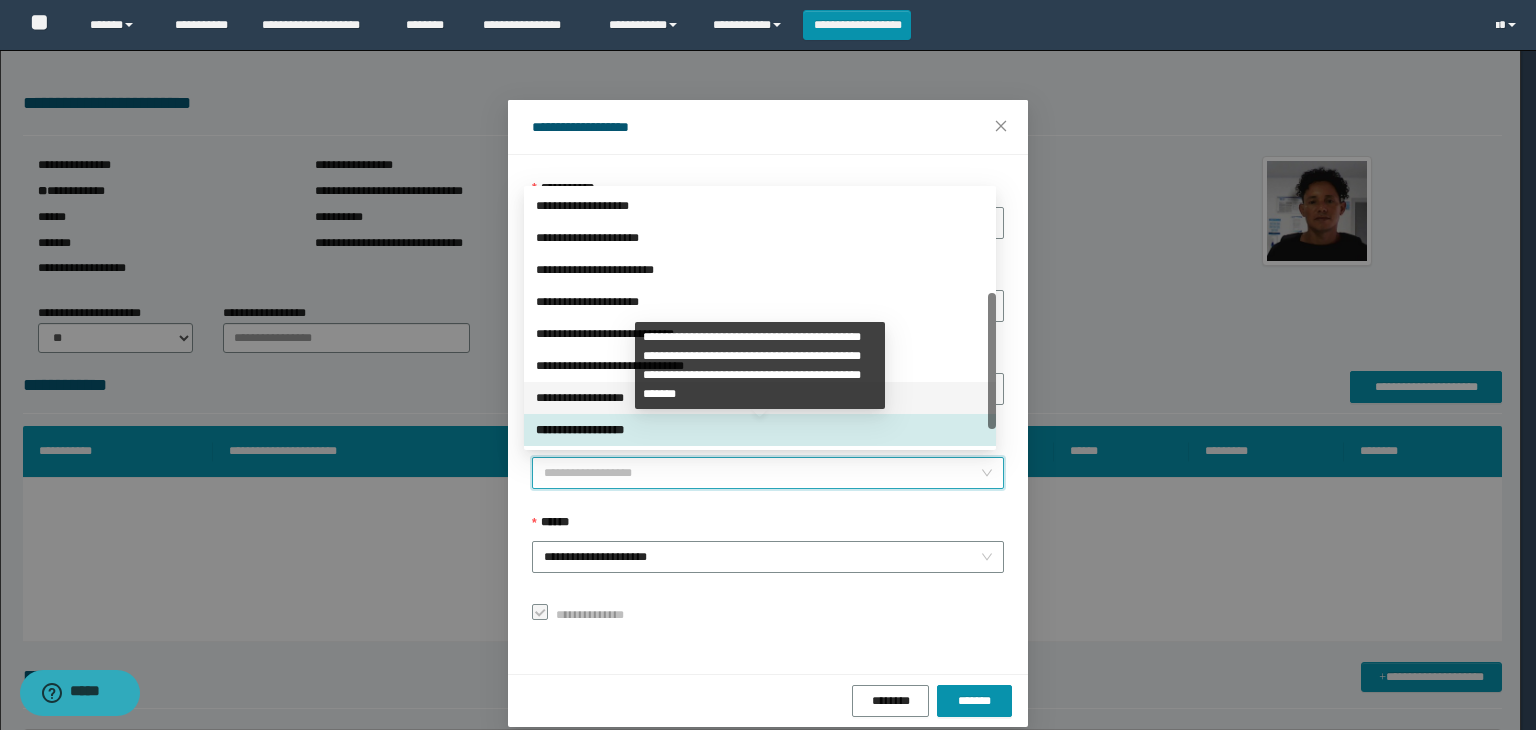 click on "**********" at bounding box center [760, 398] 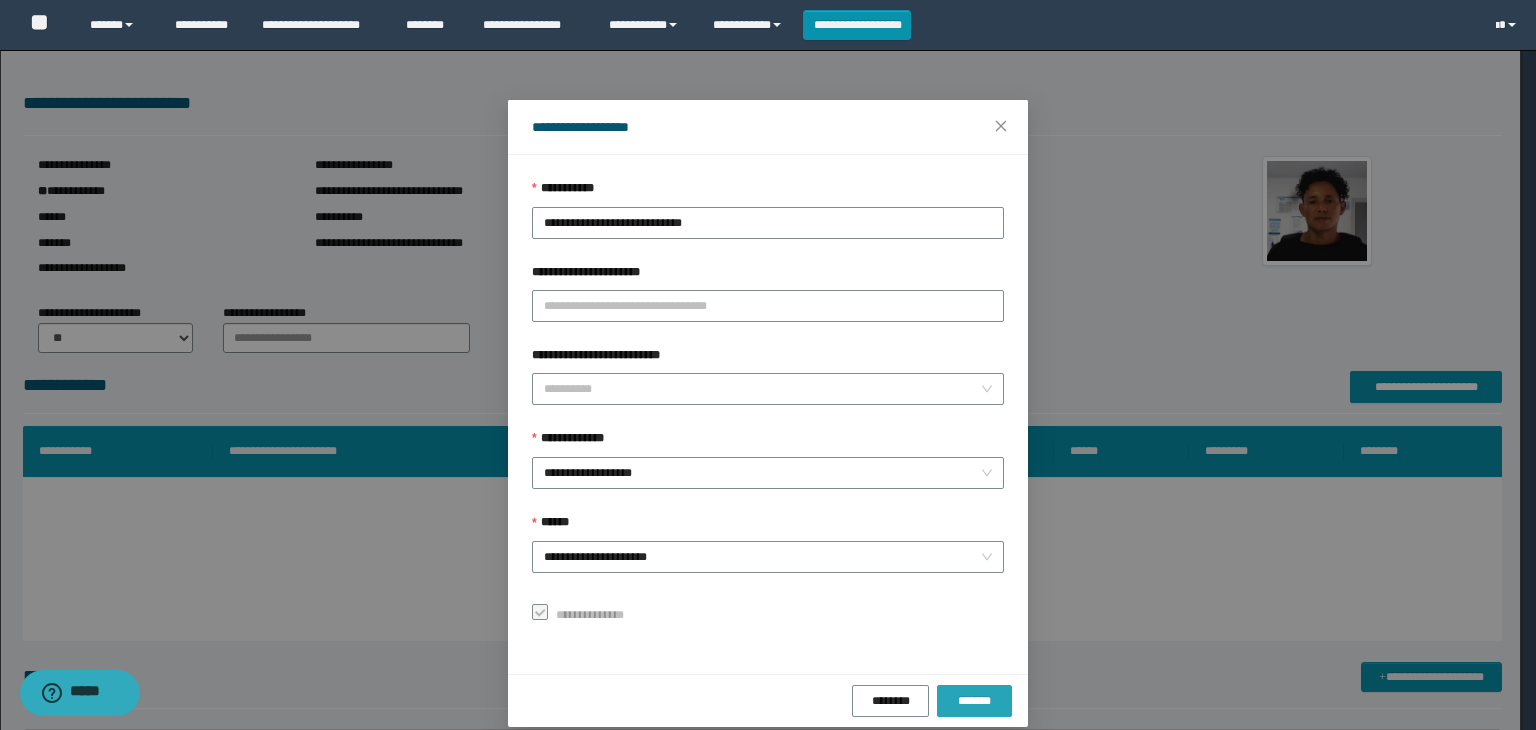 click on "*******" at bounding box center (974, 701) 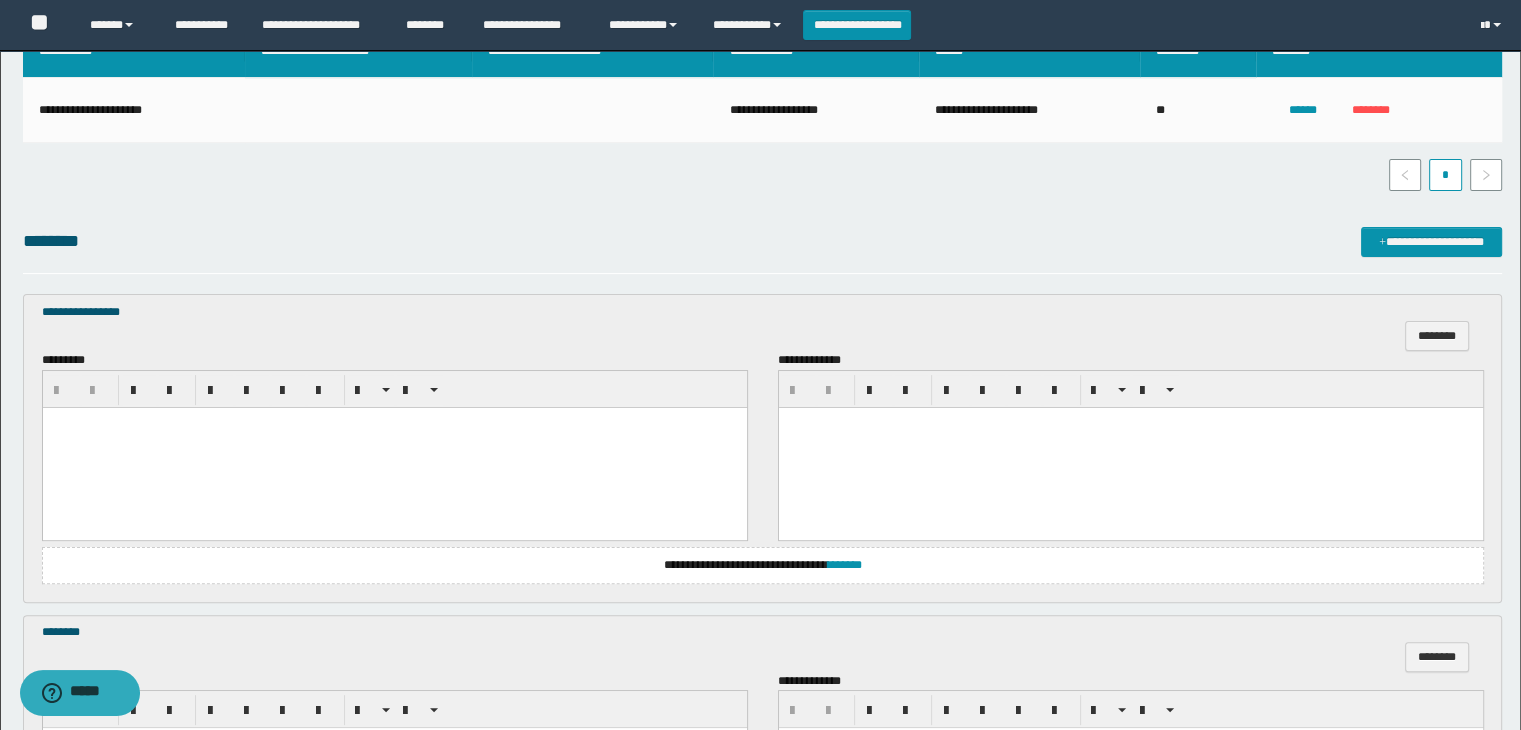 scroll, scrollTop: 500, scrollLeft: 0, axis: vertical 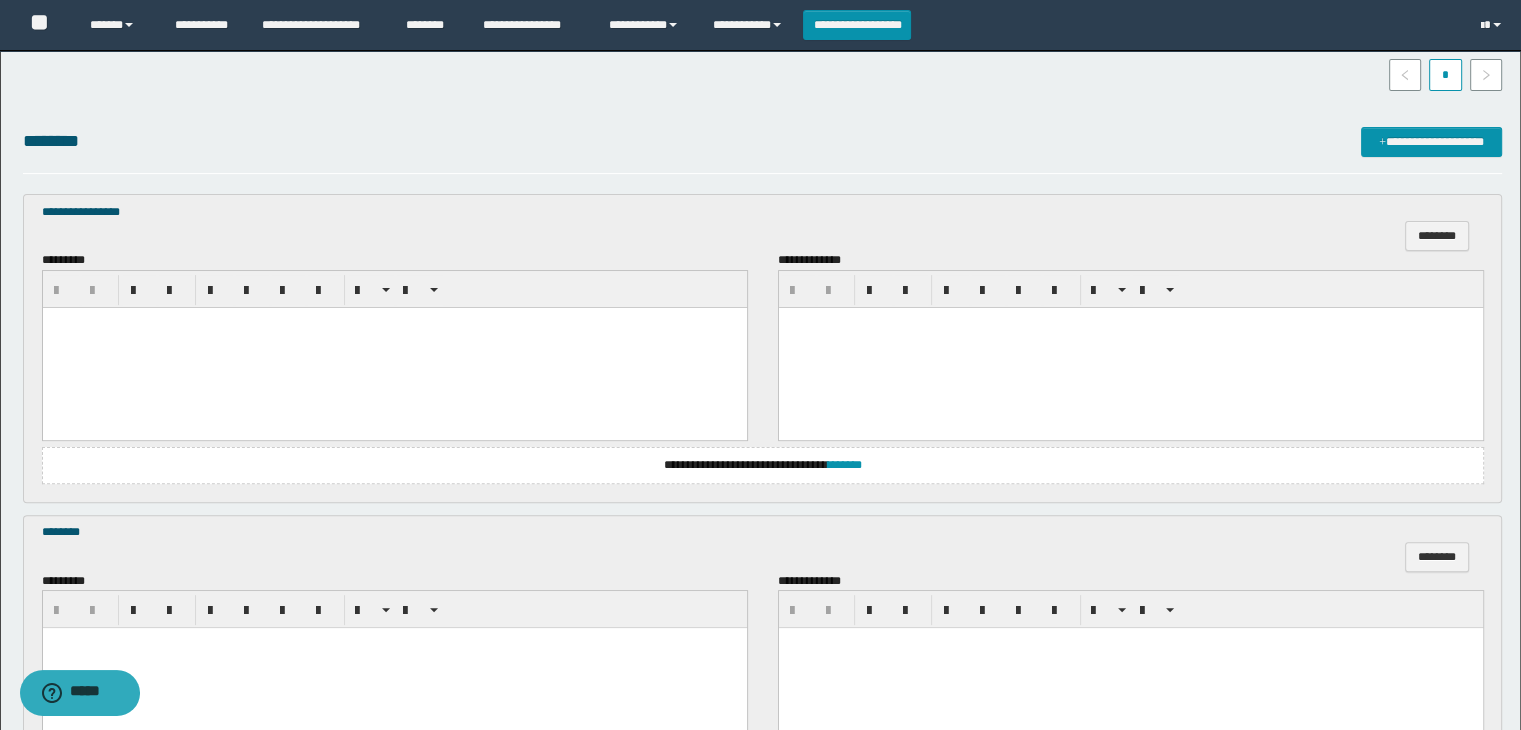 click at bounding box center (394, 347) 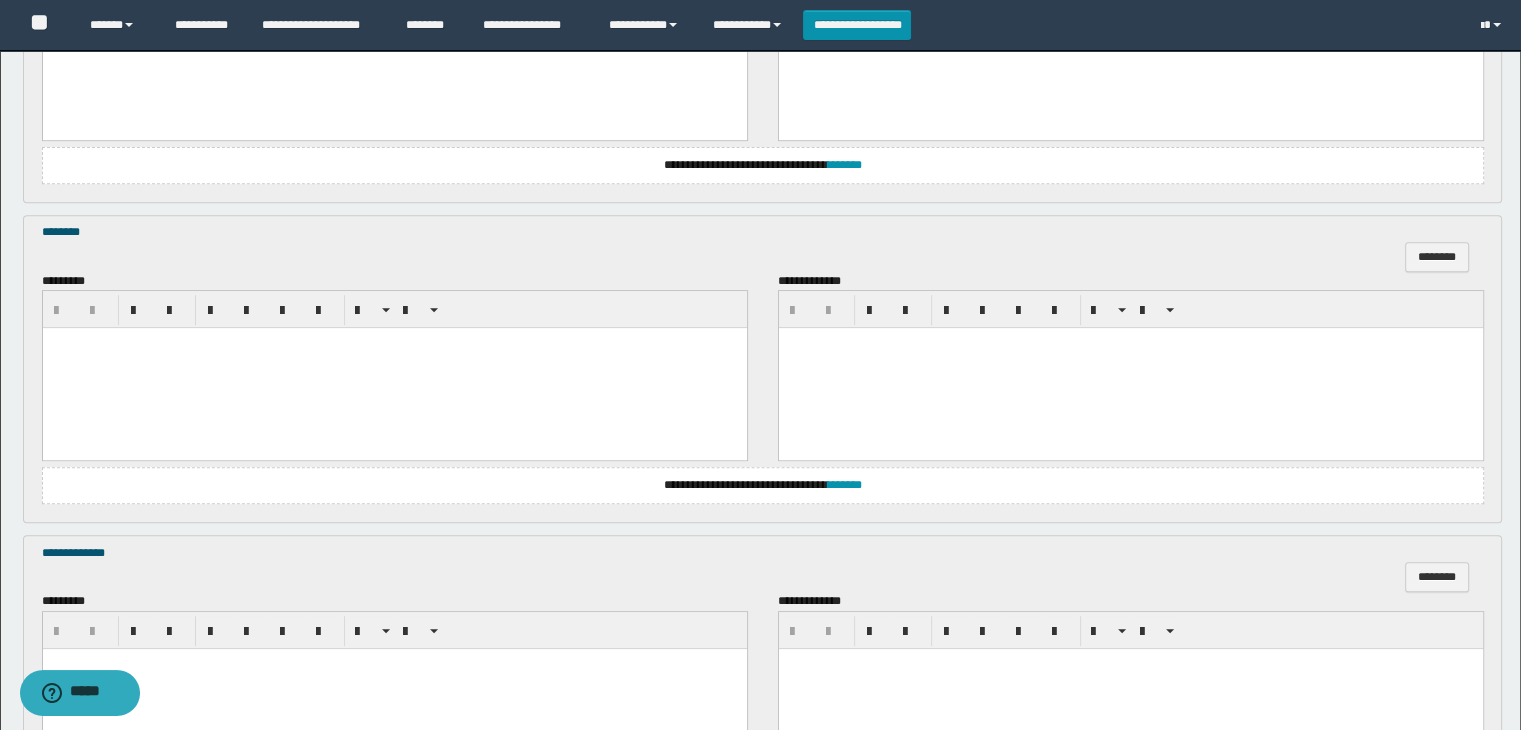 scroll, scrollTop: 900, scrollLeft: 0, axis: vertical 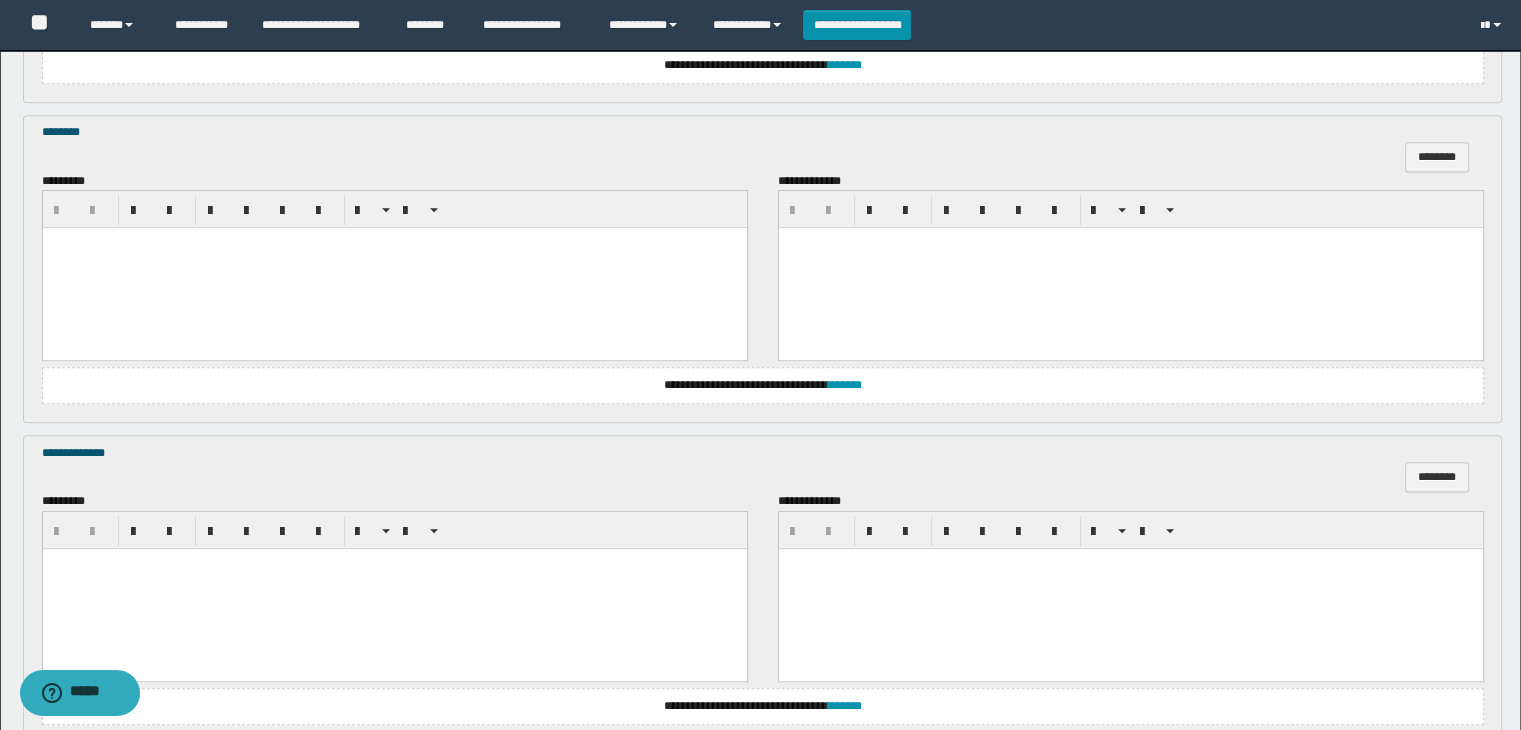 click at bounding box center [394, 268] 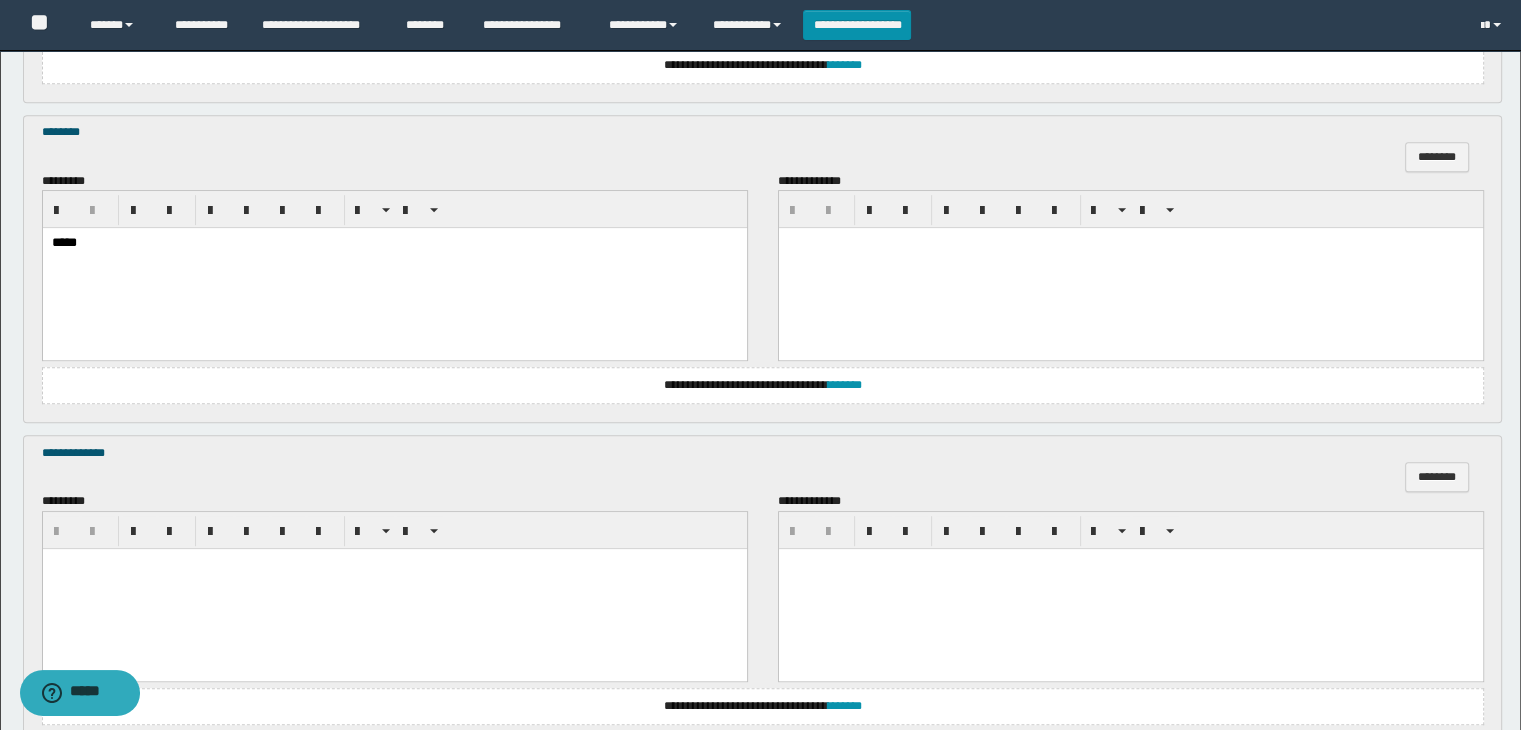 scroll, scrollTop: 1064, scrollLeft: 0, axis: vertical 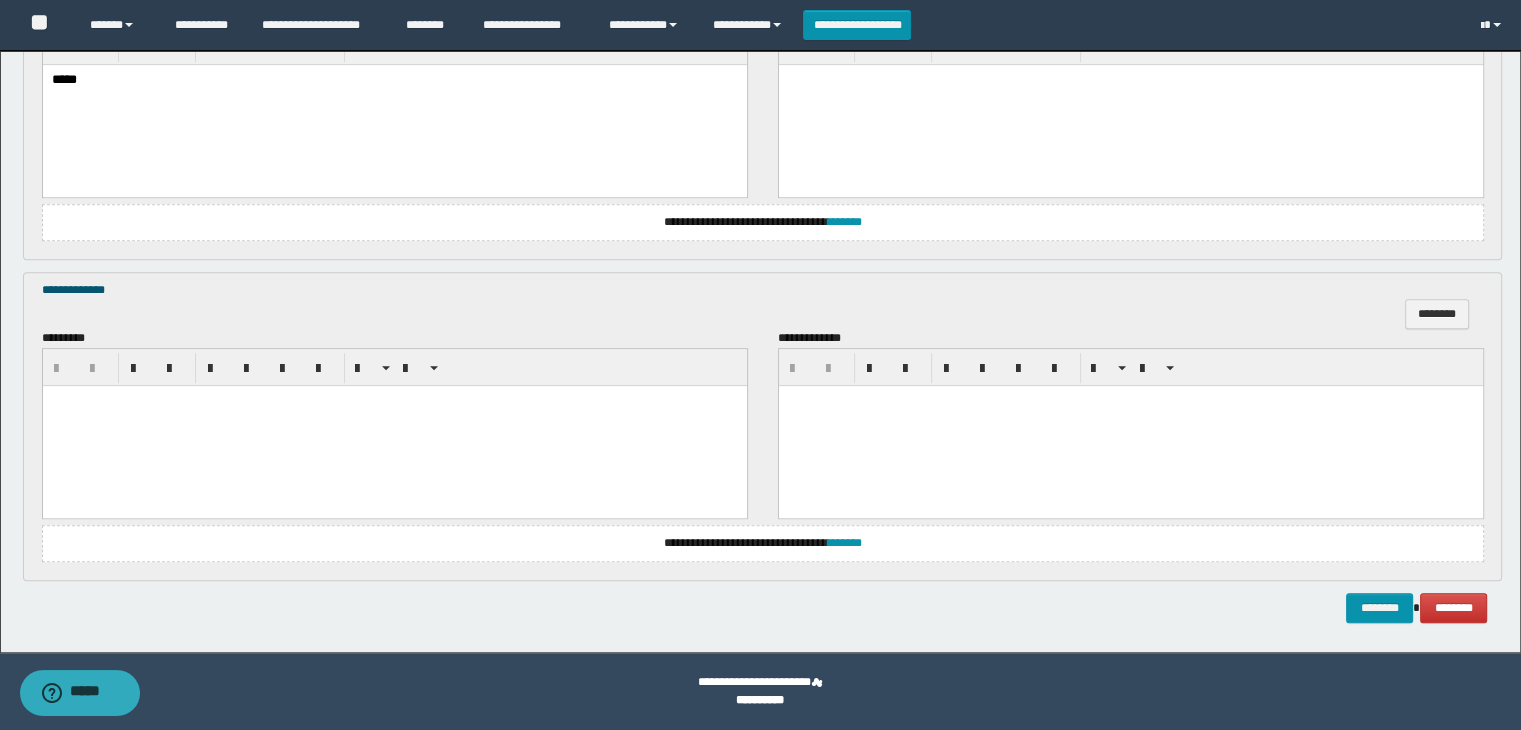 click at bounding box center (394, 425) 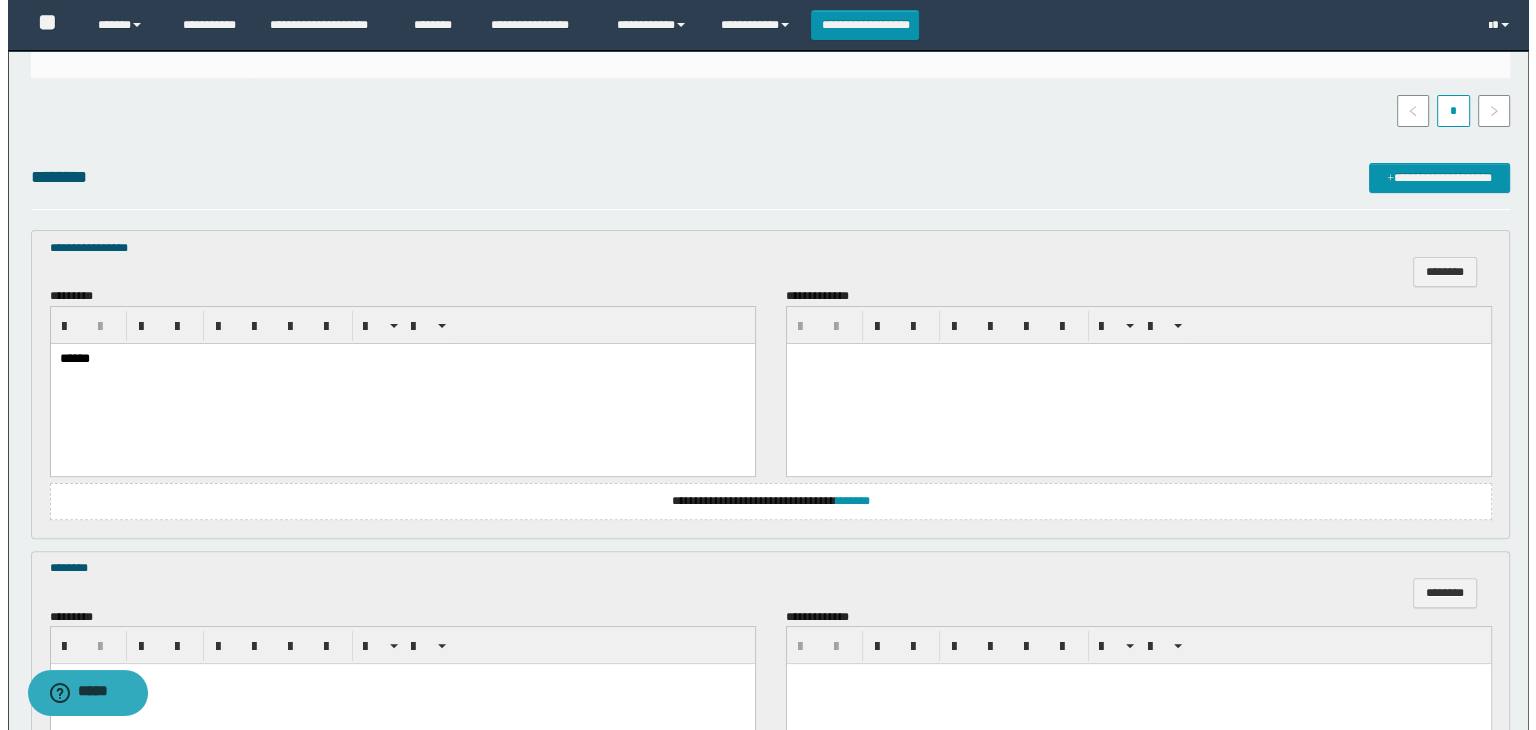 scroll, scrollTop: 264, scrollLeft: 0, axis: vertical 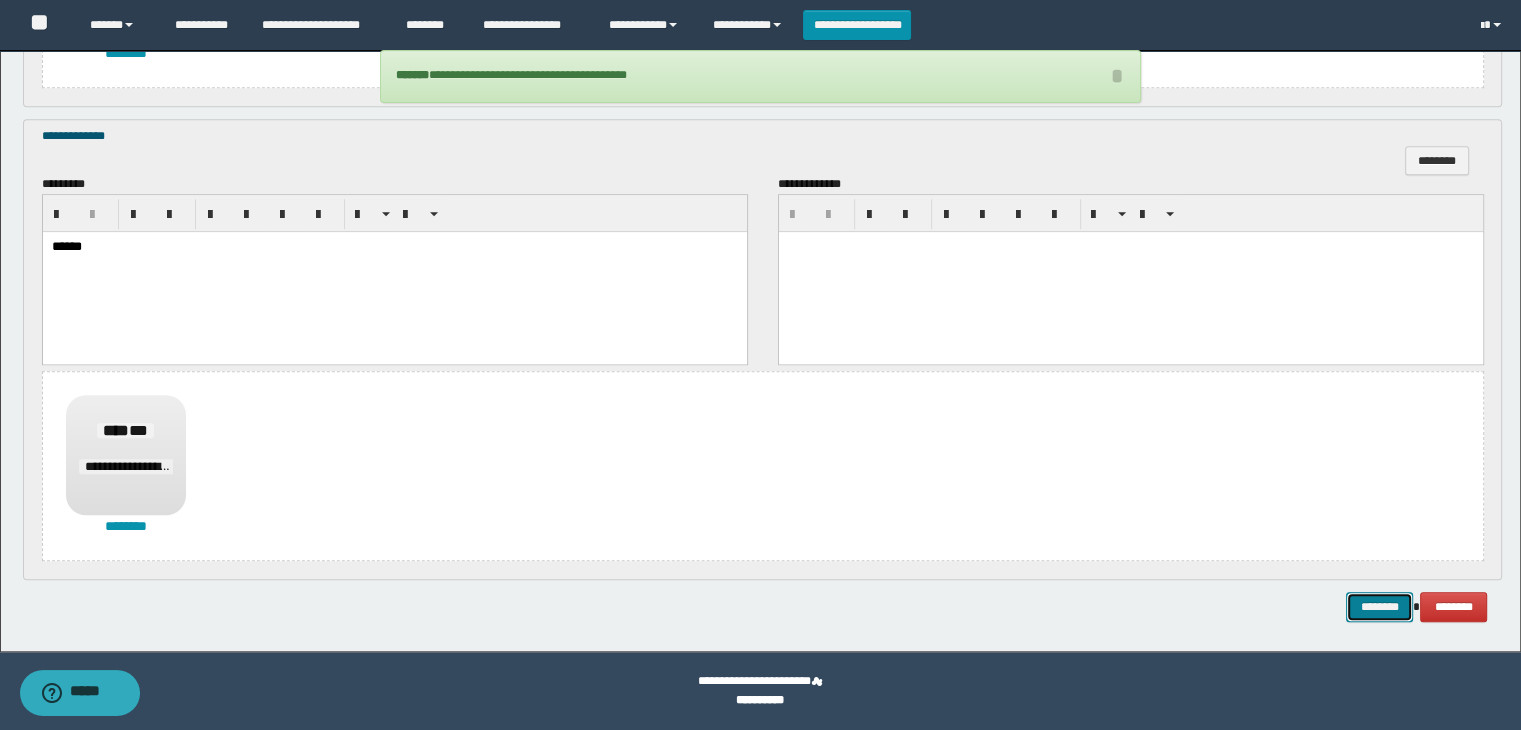 click on "********" at bounding box center (1379, 607) 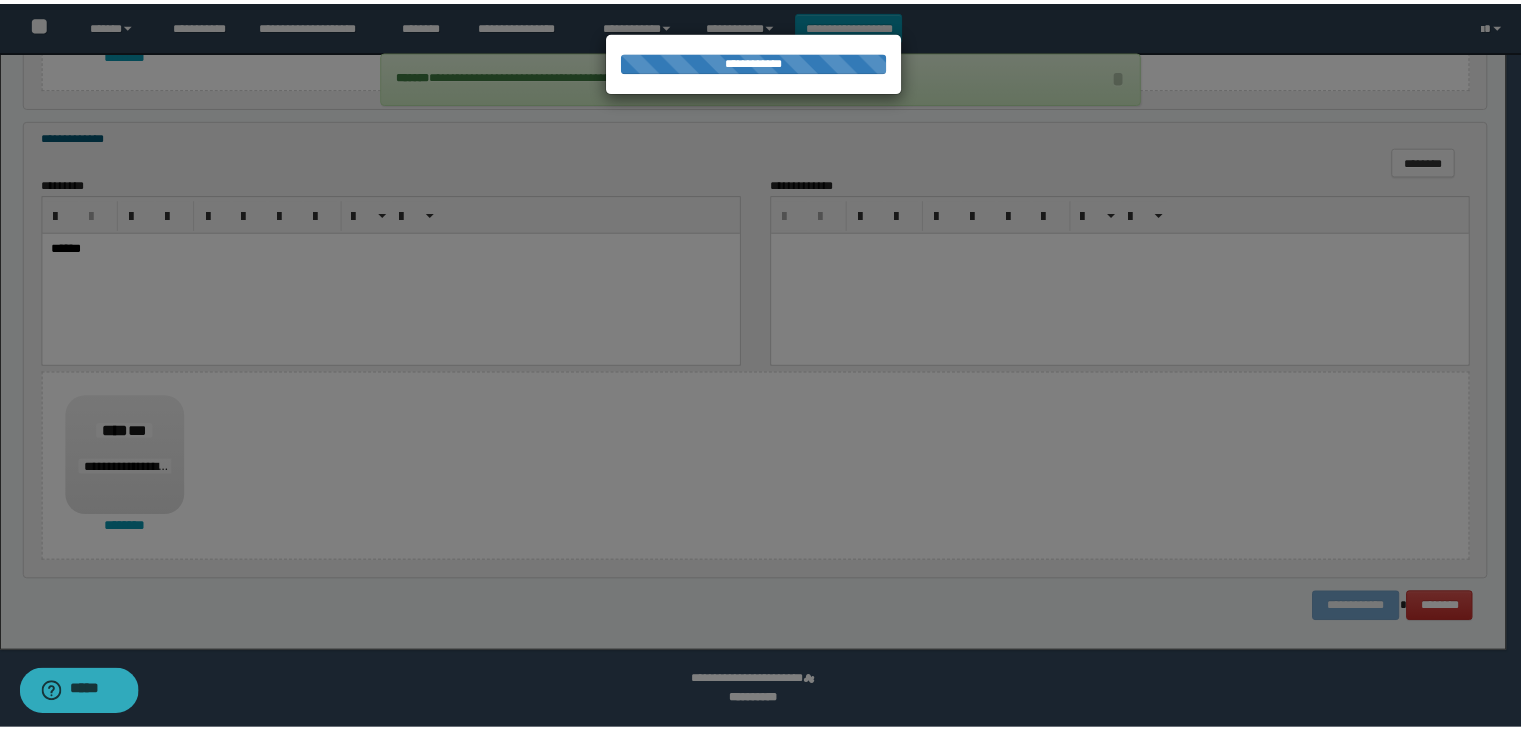 scroll, scrollTop: 0, scrollLeft: 0, axis: both 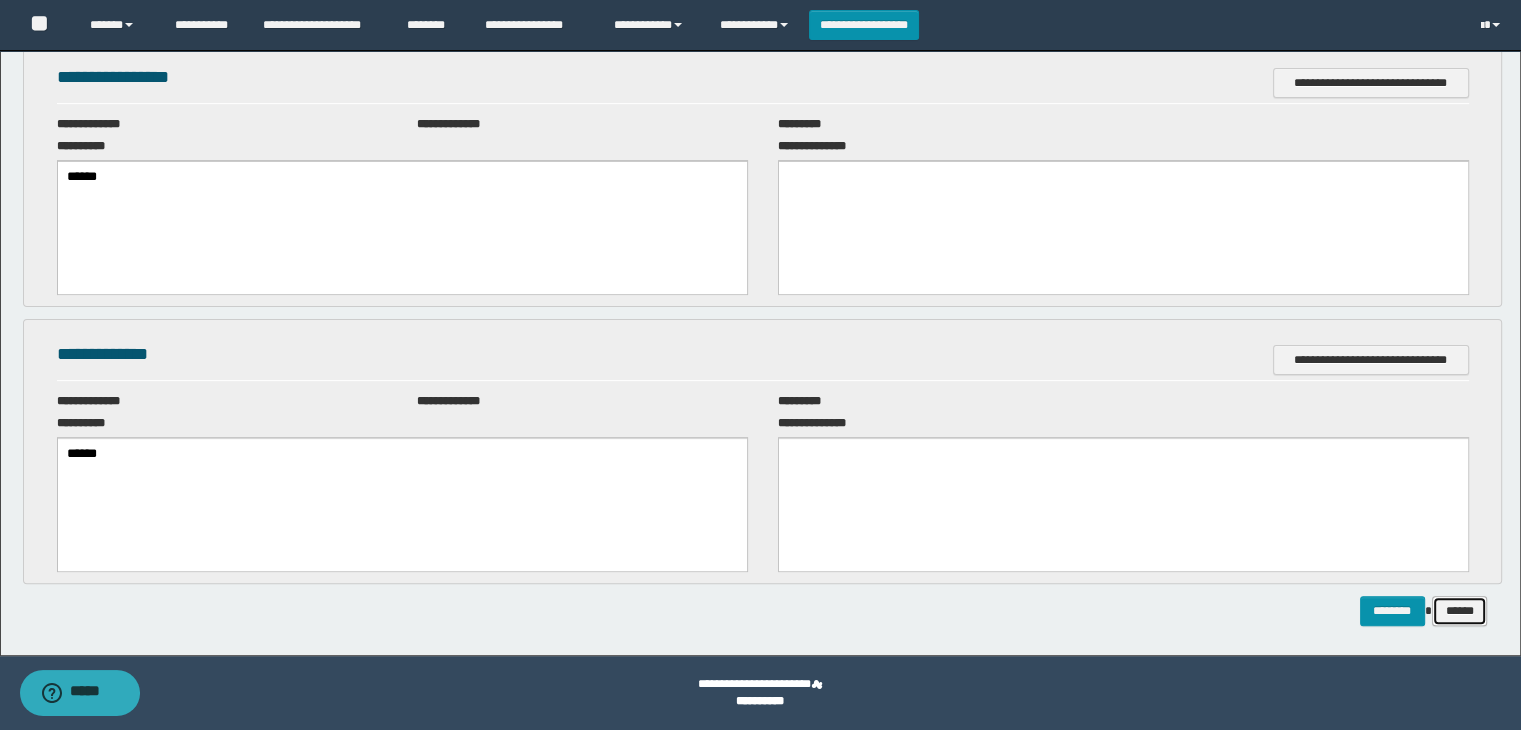 click on "******" at bounding box center (1460, 611) 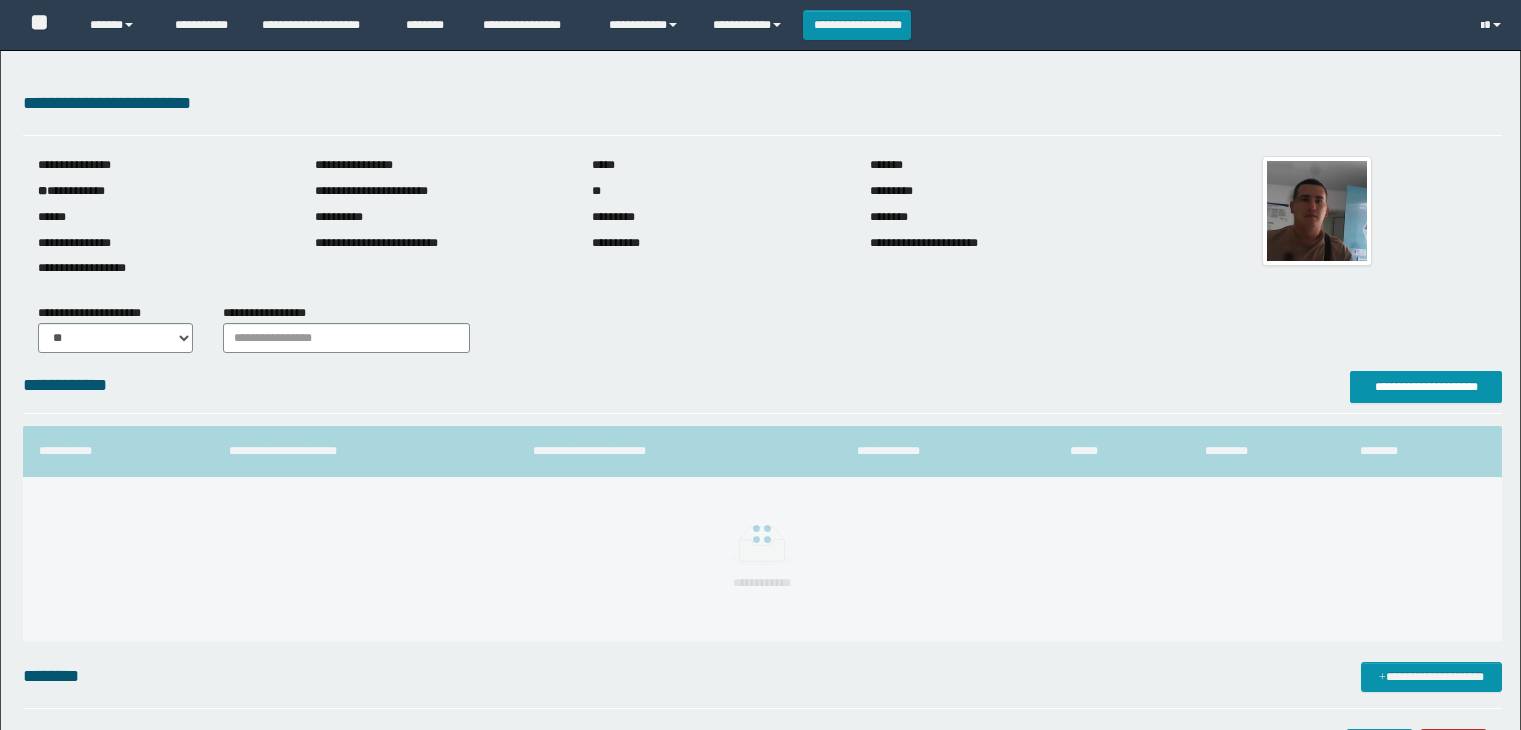 scroll, scrollTop: 0, scrollLeft: 0, axis: both 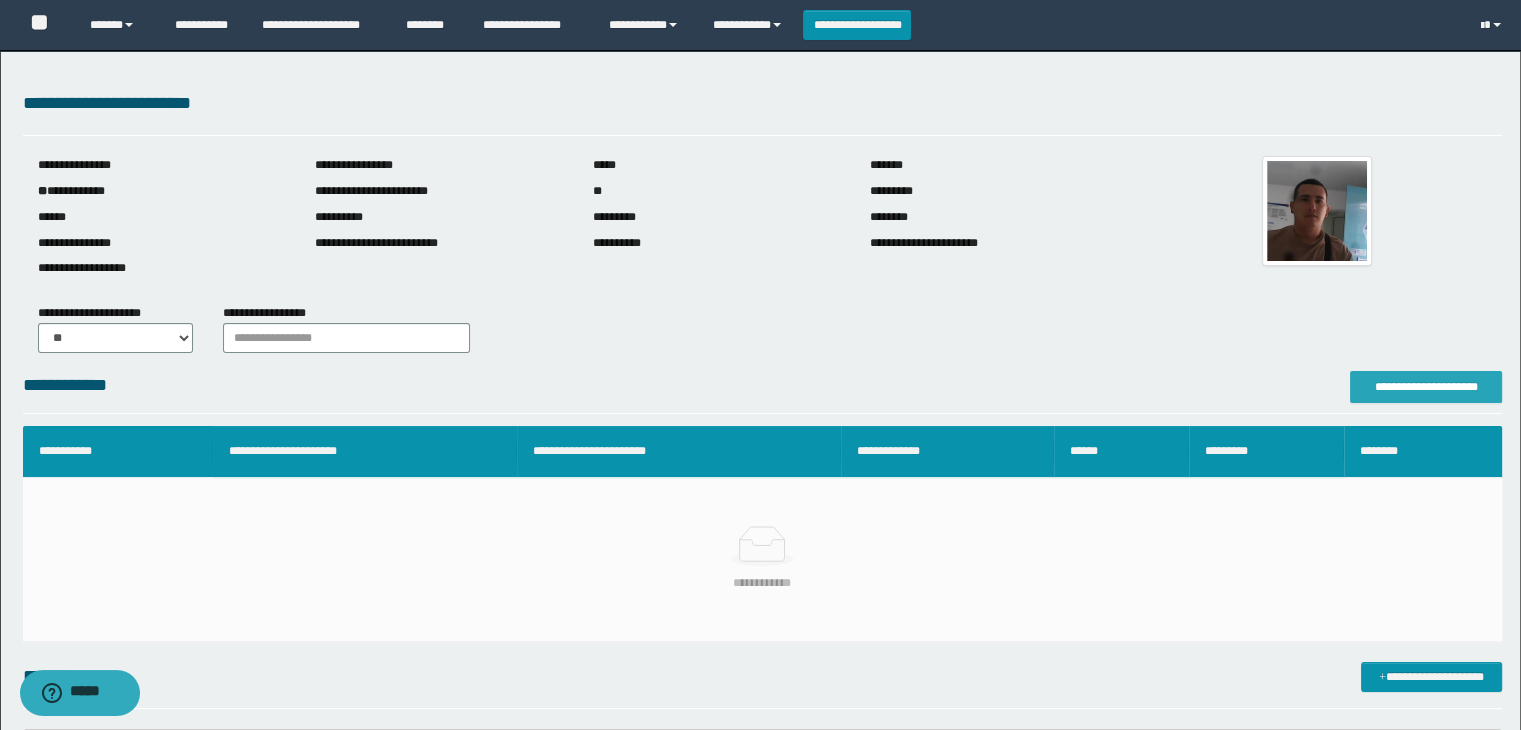 click on "**********" at bounding box center [1426, 387] 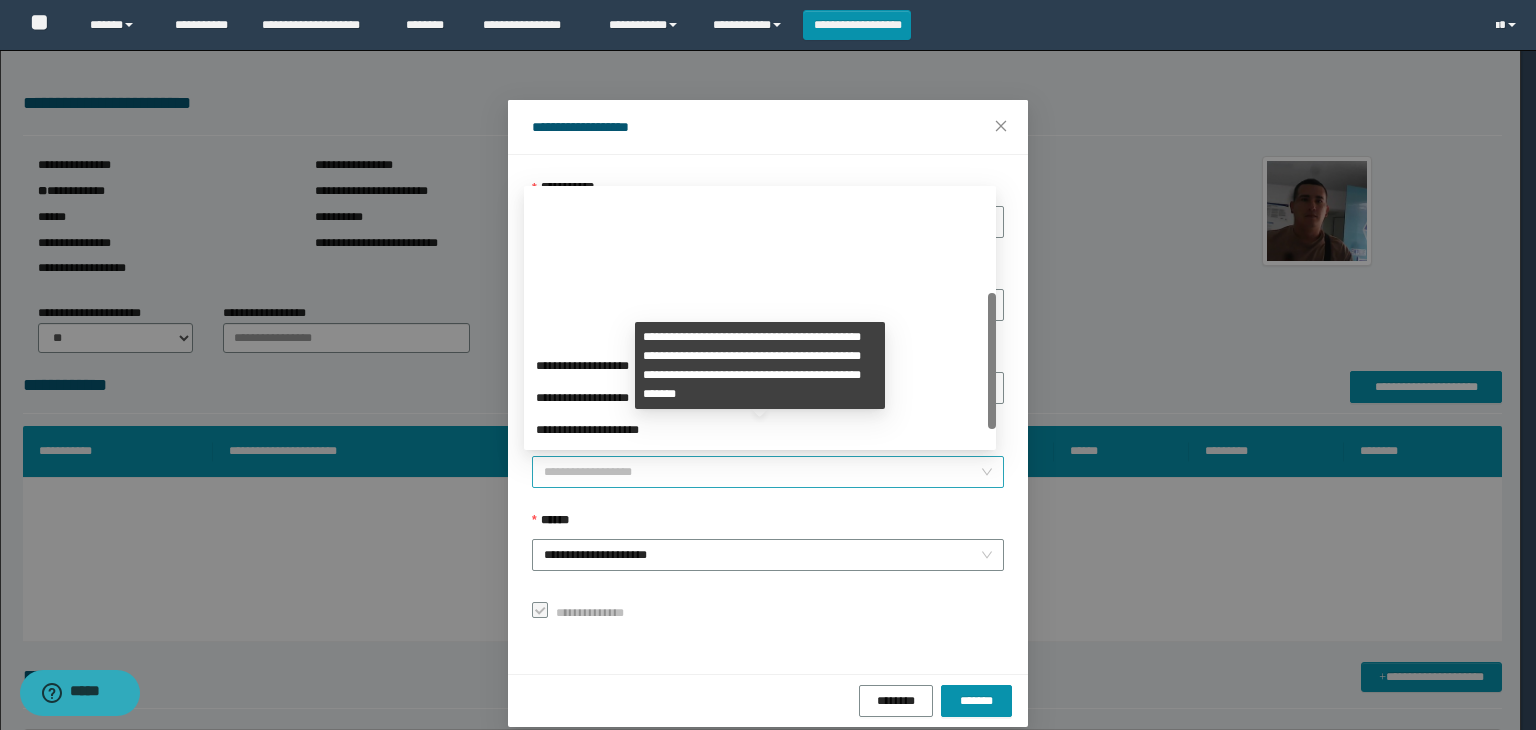 click on "**********" at bounding box center [768, 472] 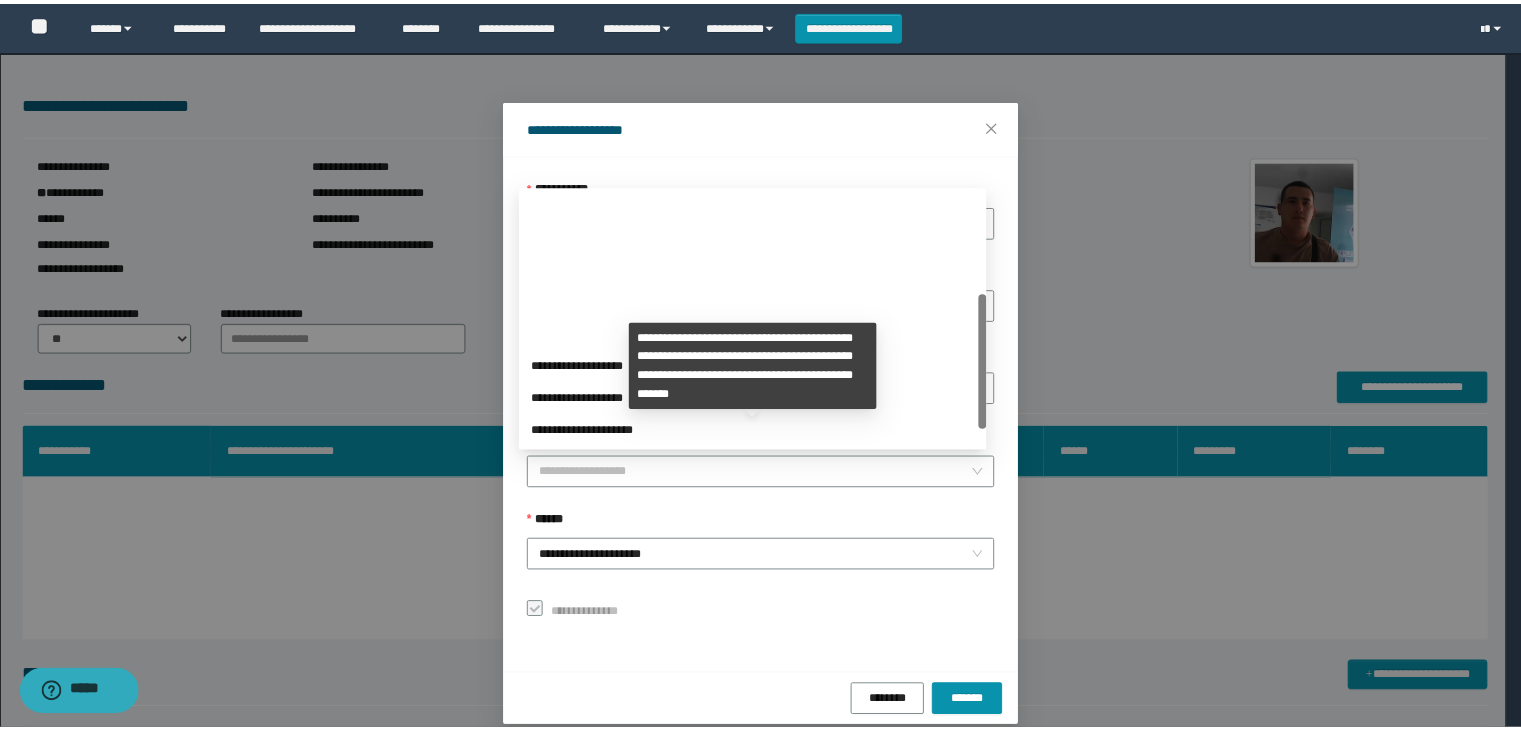 scroll, scrollTop: 192, scrollLeft: 0, axis: vertical 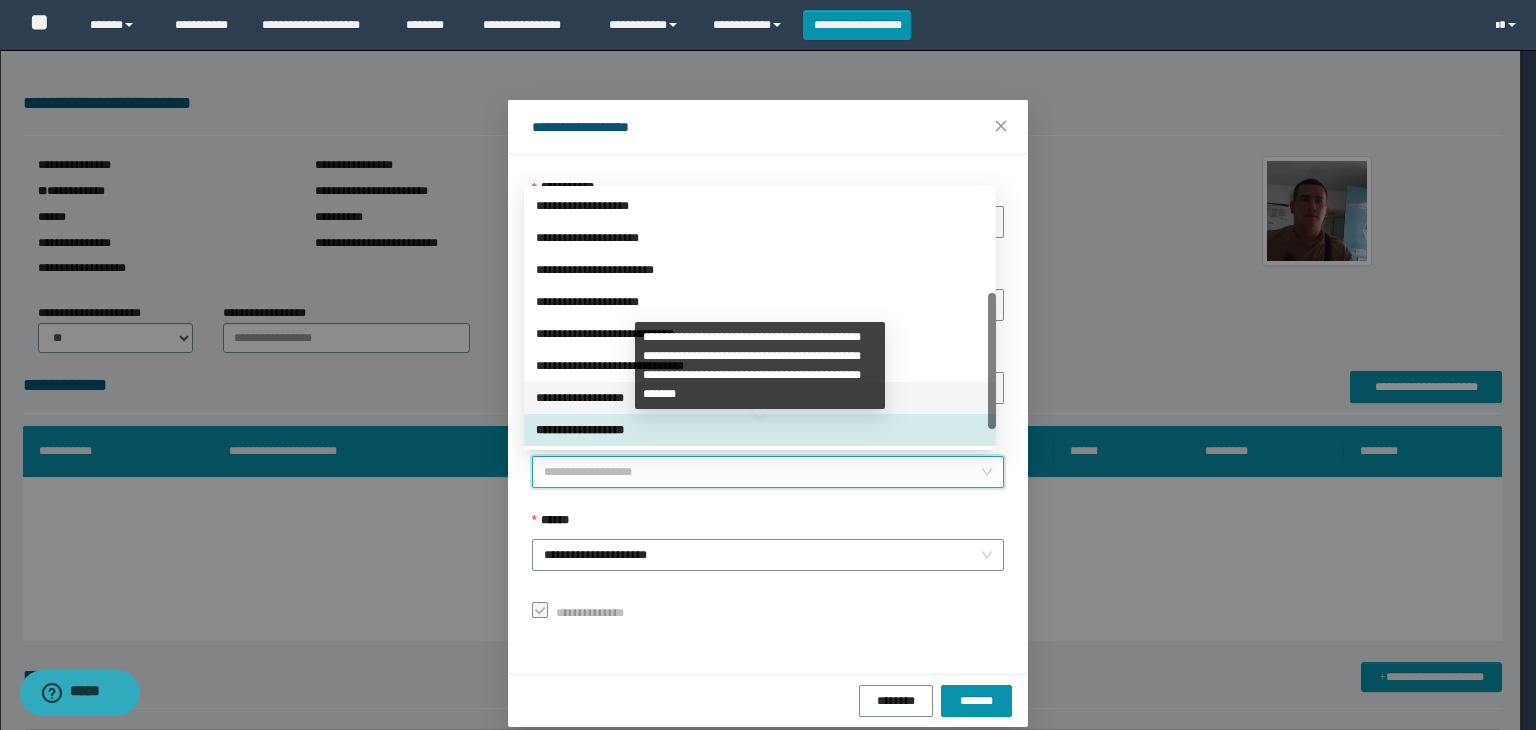 click on "**********" at bounding box center [760, 398] 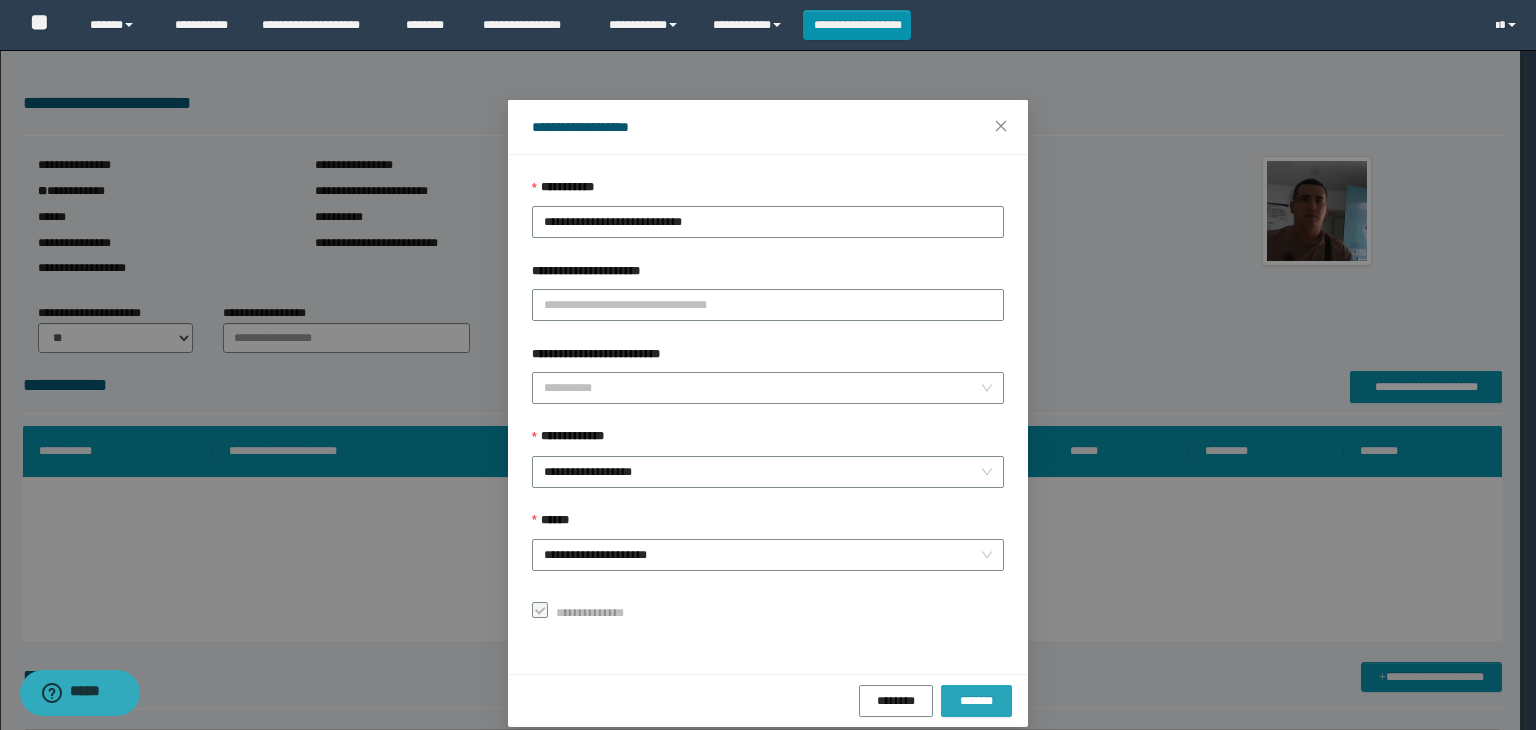 click on "*******" at bounding box center [976, 700] 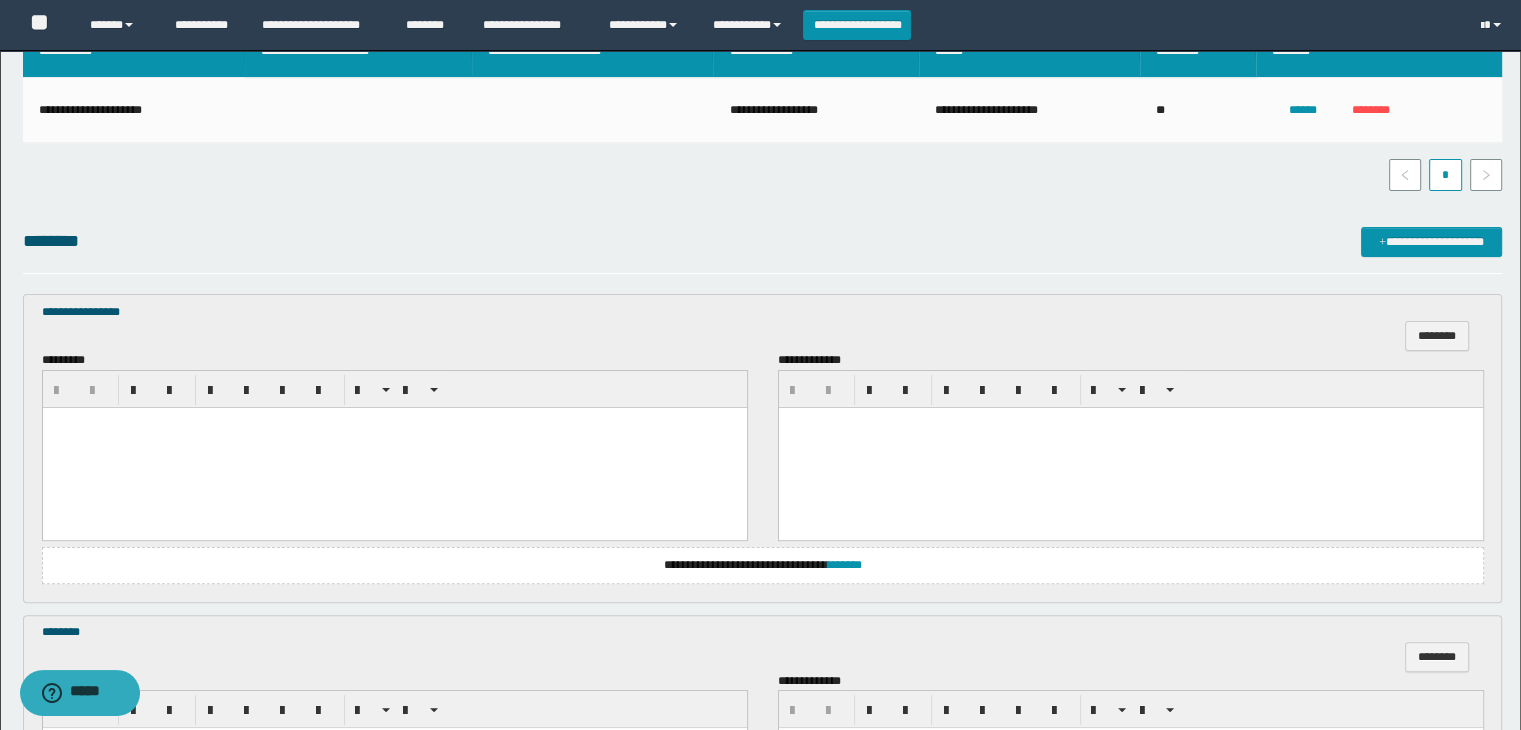 scroll, scrollTop: 500, scrollLeft: 0, axis: vertical 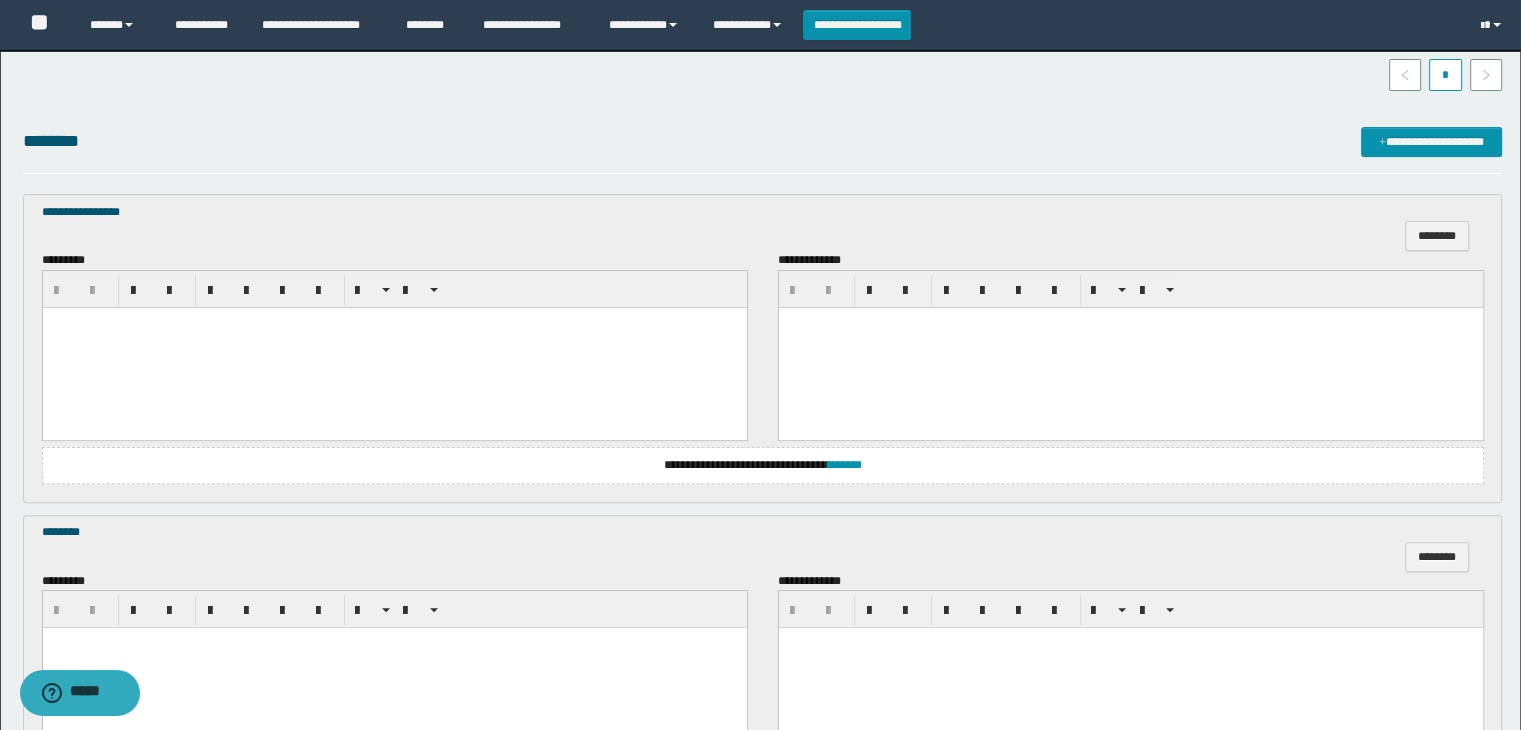 click at bounding box center (394, 347) 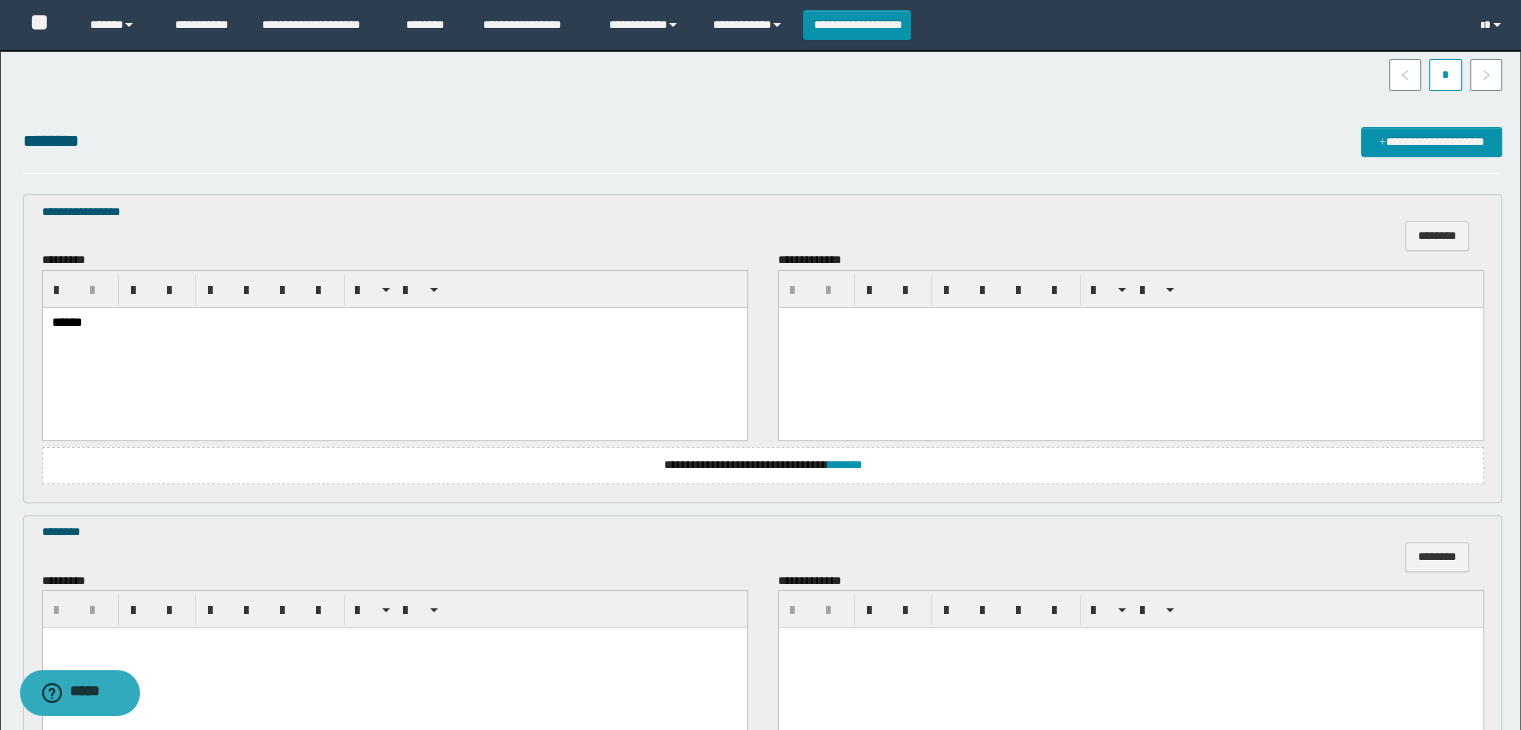 scroll, scrollTop: 800, scrollLeft: 0, axis: vertical 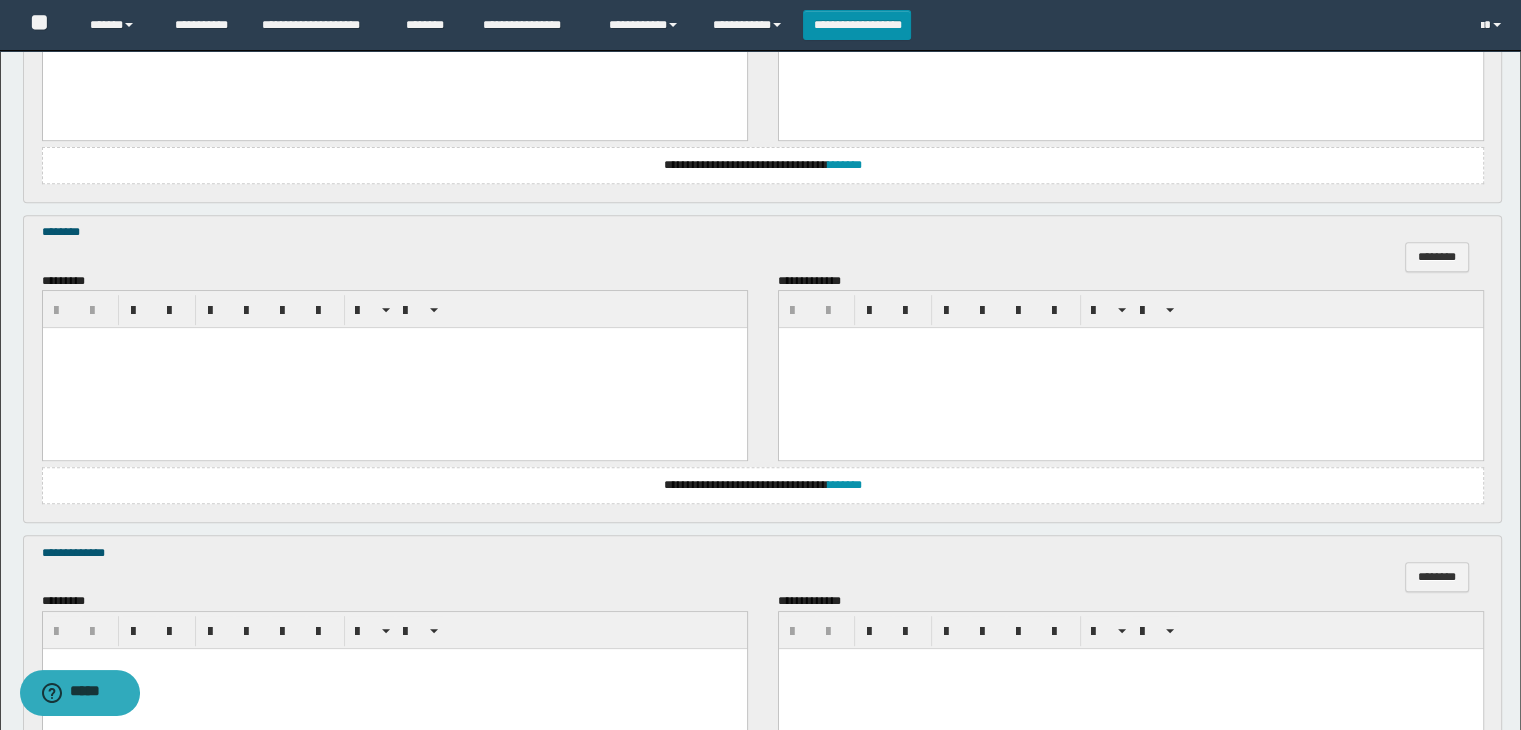 click at bounding box center [394, 368] 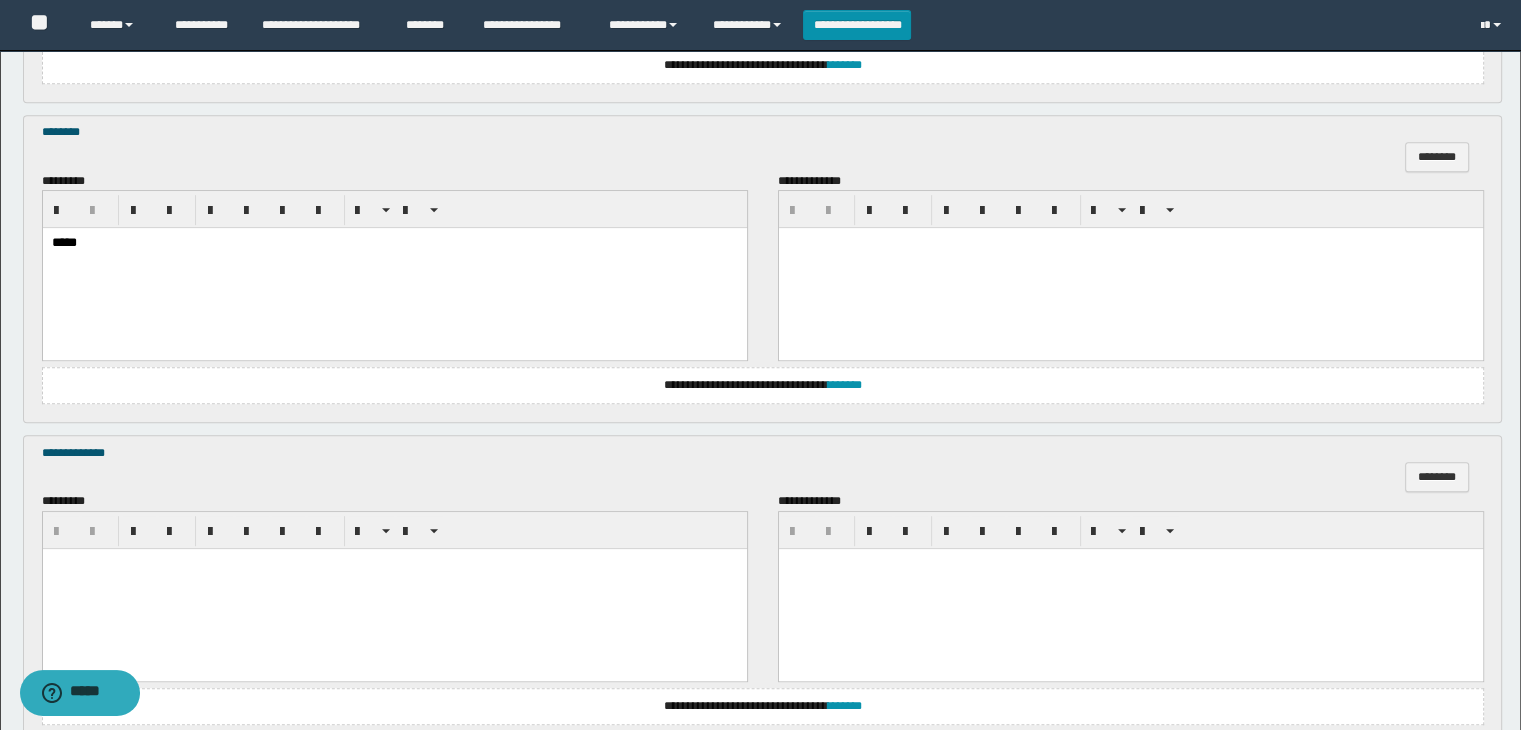 scroll, scrollTop: 1064, scrollLeft: 0, axis: vertical 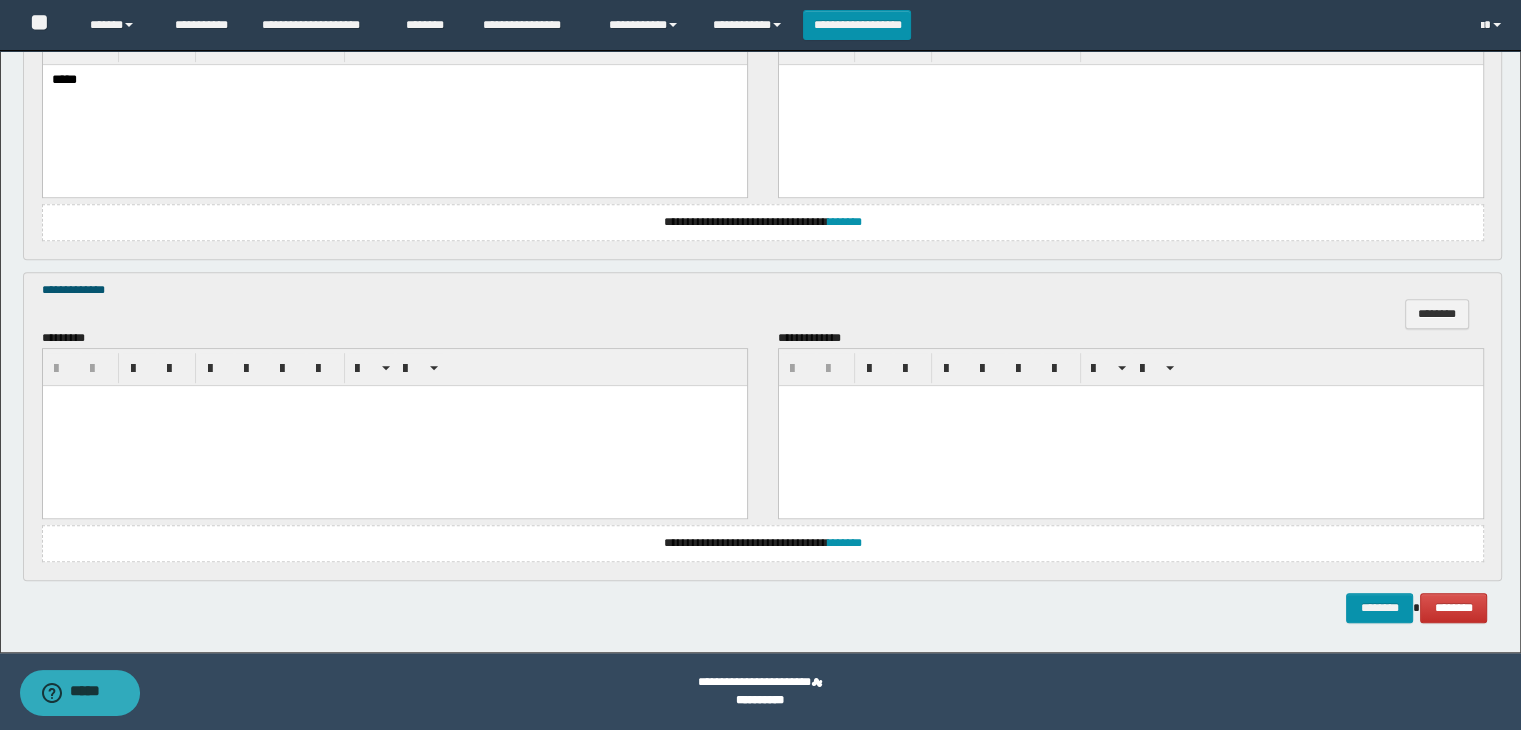 click at bounding box center (394, 425) 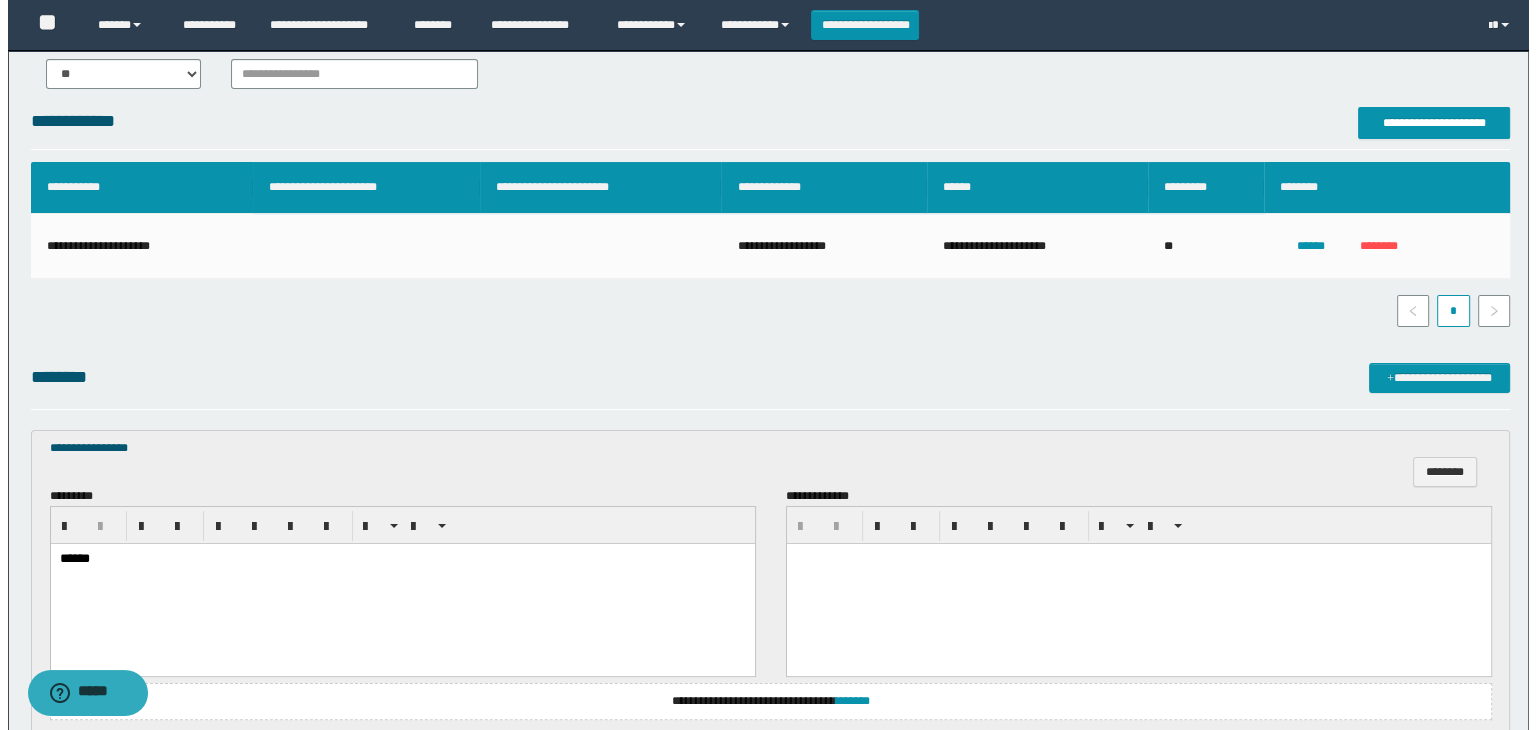 scroll, scrollTop: 664, scrollLeft: 0, axis: vertical 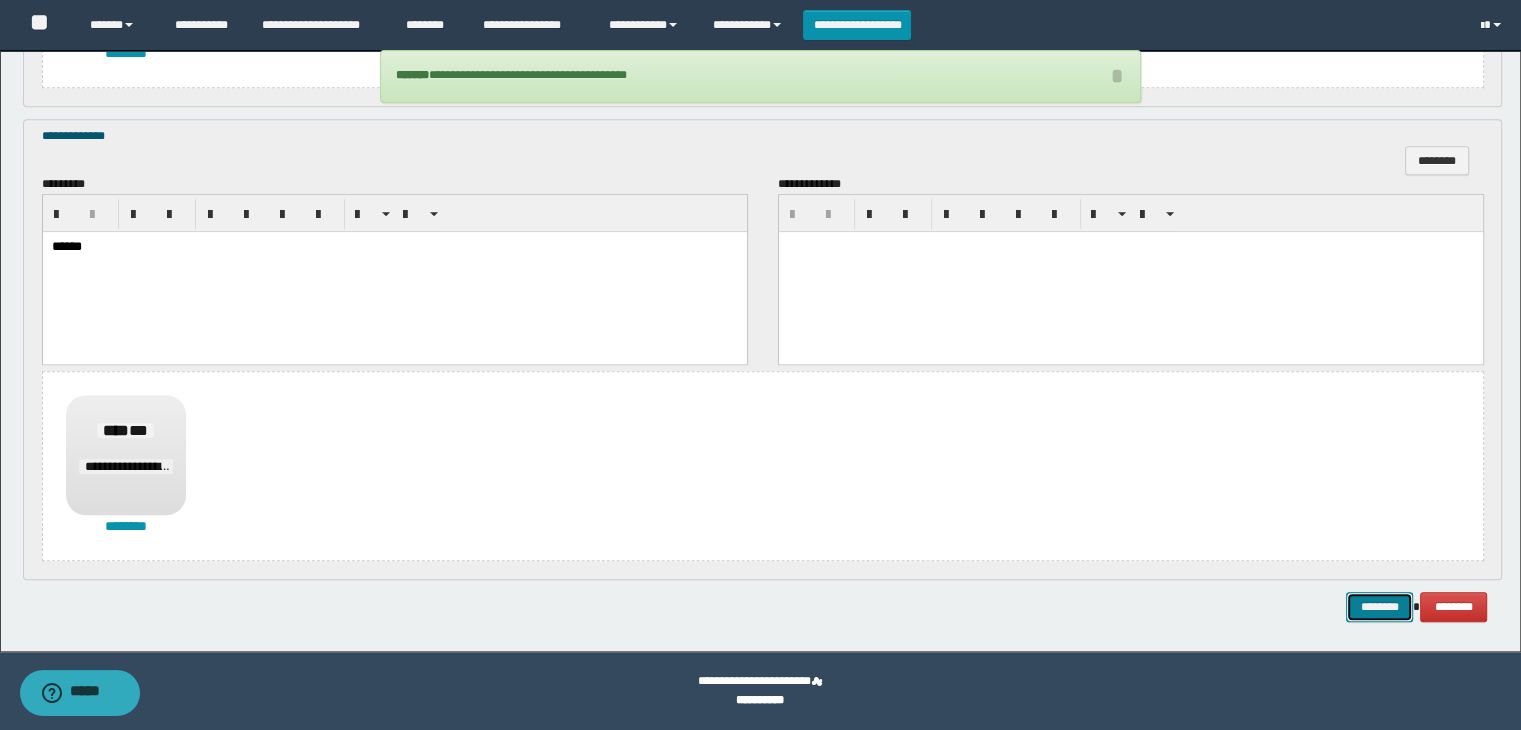 click on "********" at bounding box center [1379, 607] 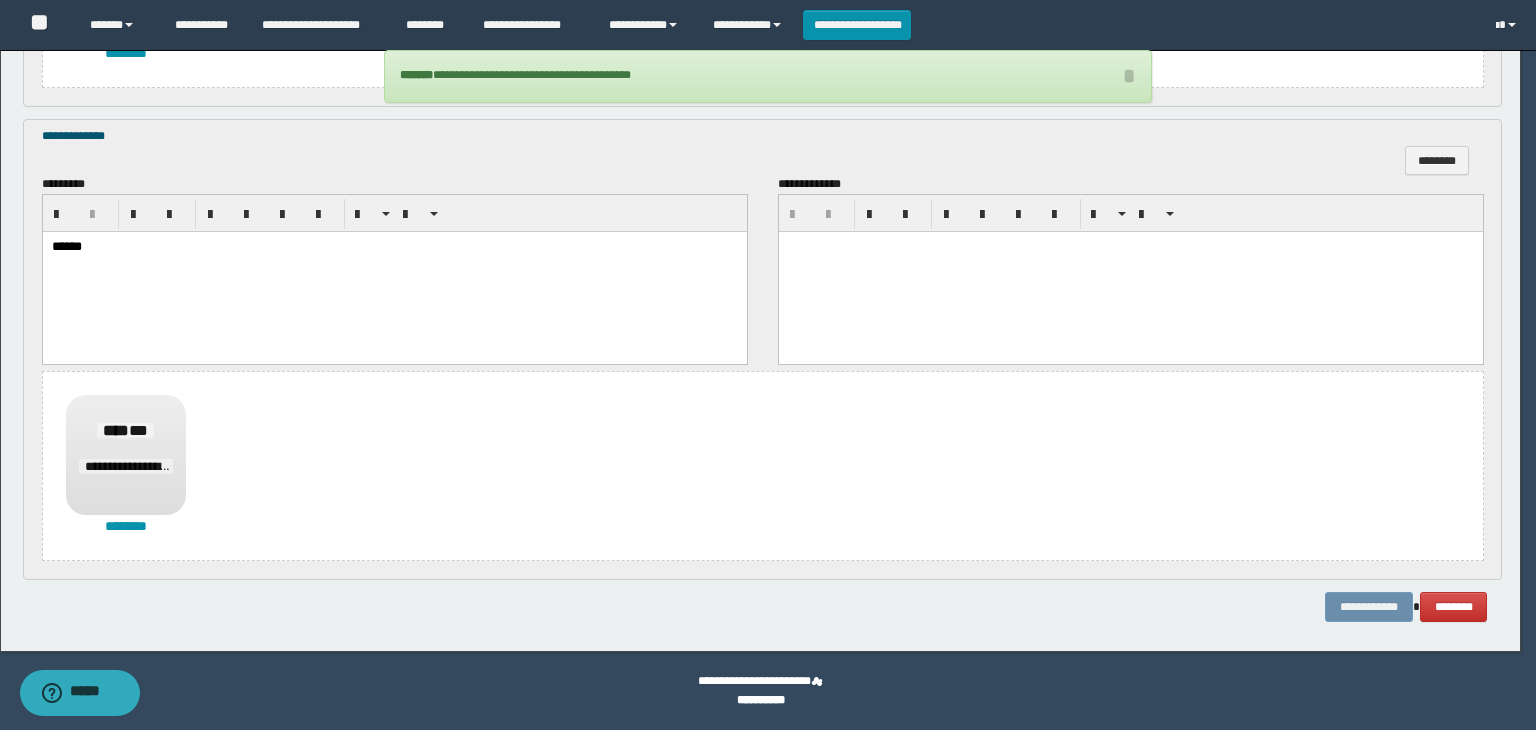 scroll, scrollTop: 0, scrollLeft: 0, axis: both 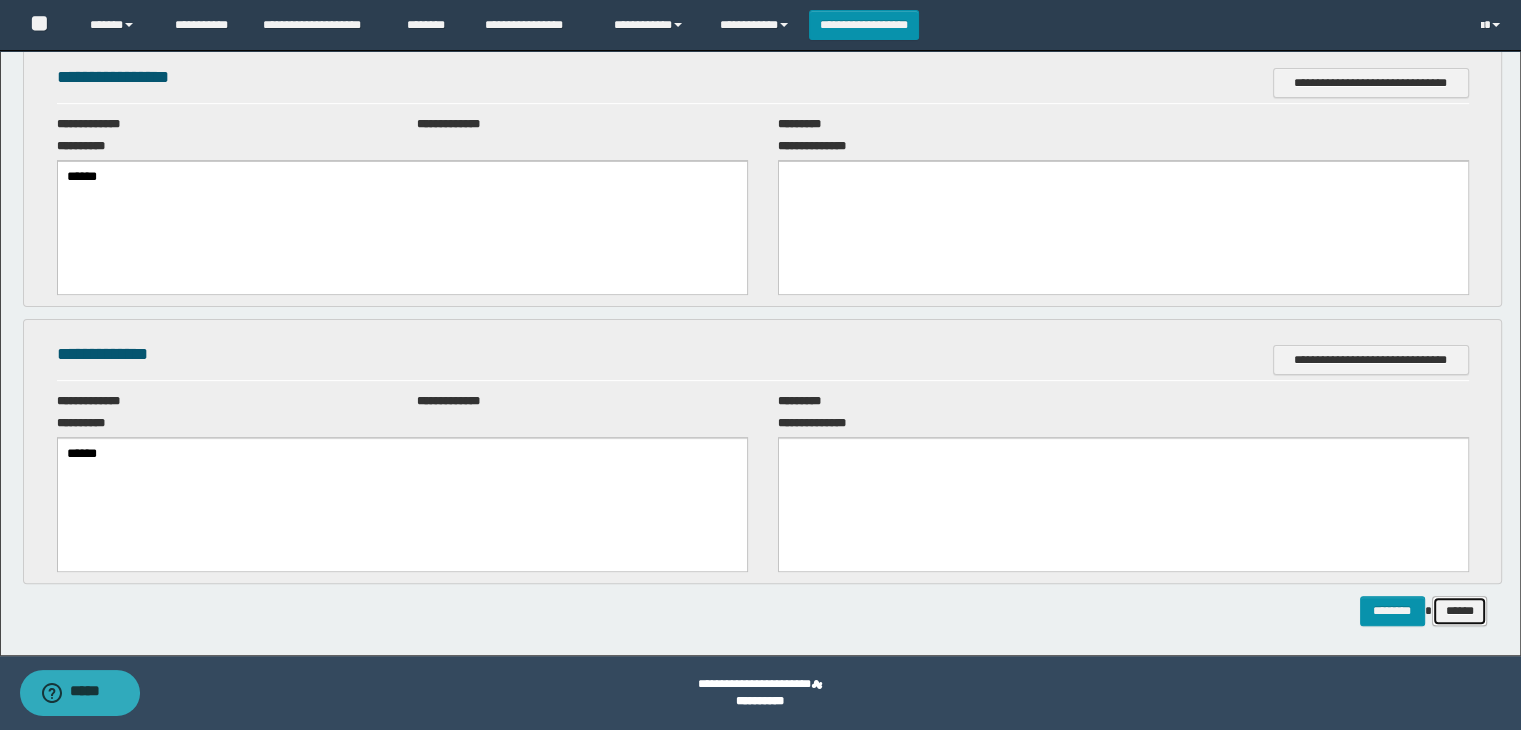 click on "******" at bounding box center (1460, 611) 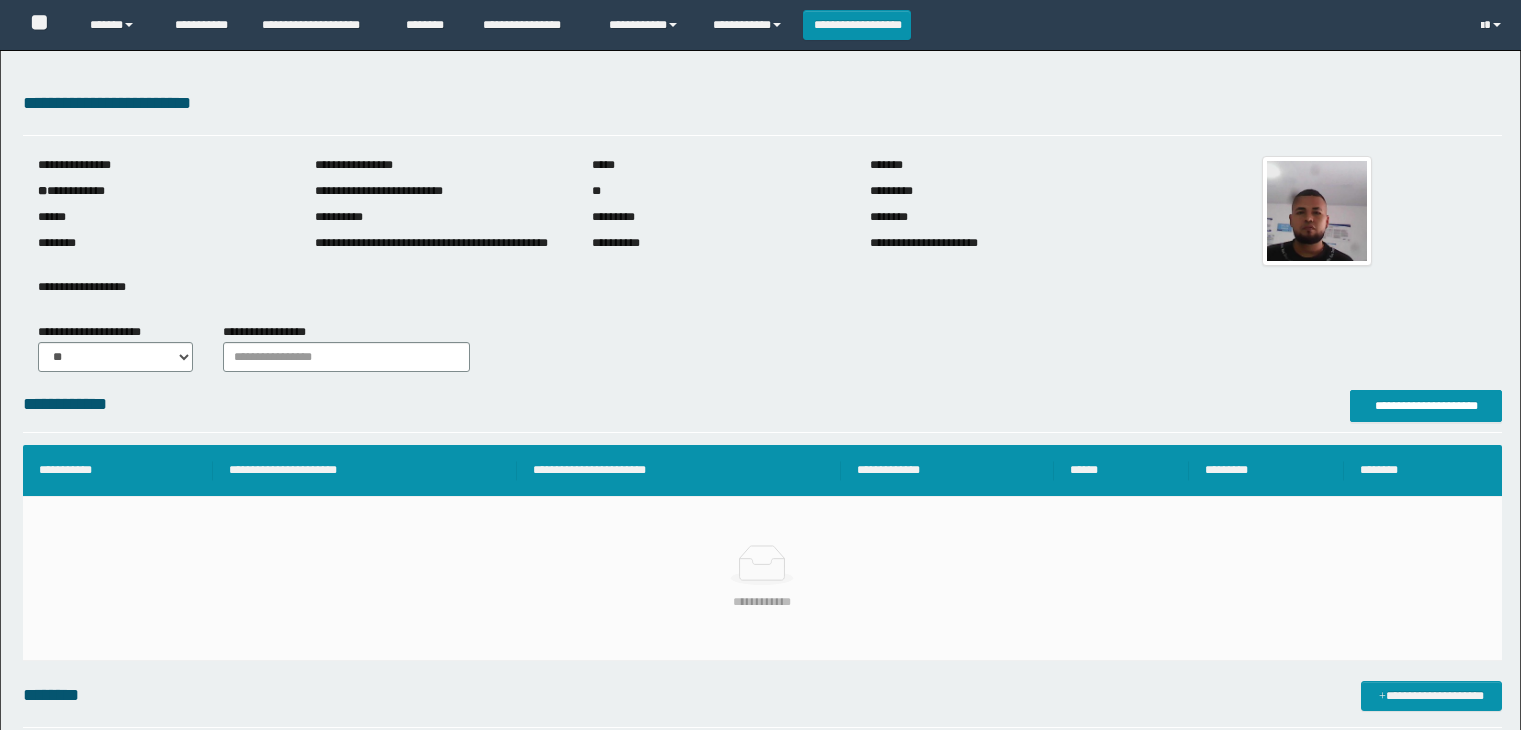 scroll, scrollTop: 0, scrollLeft: 0, axis: both 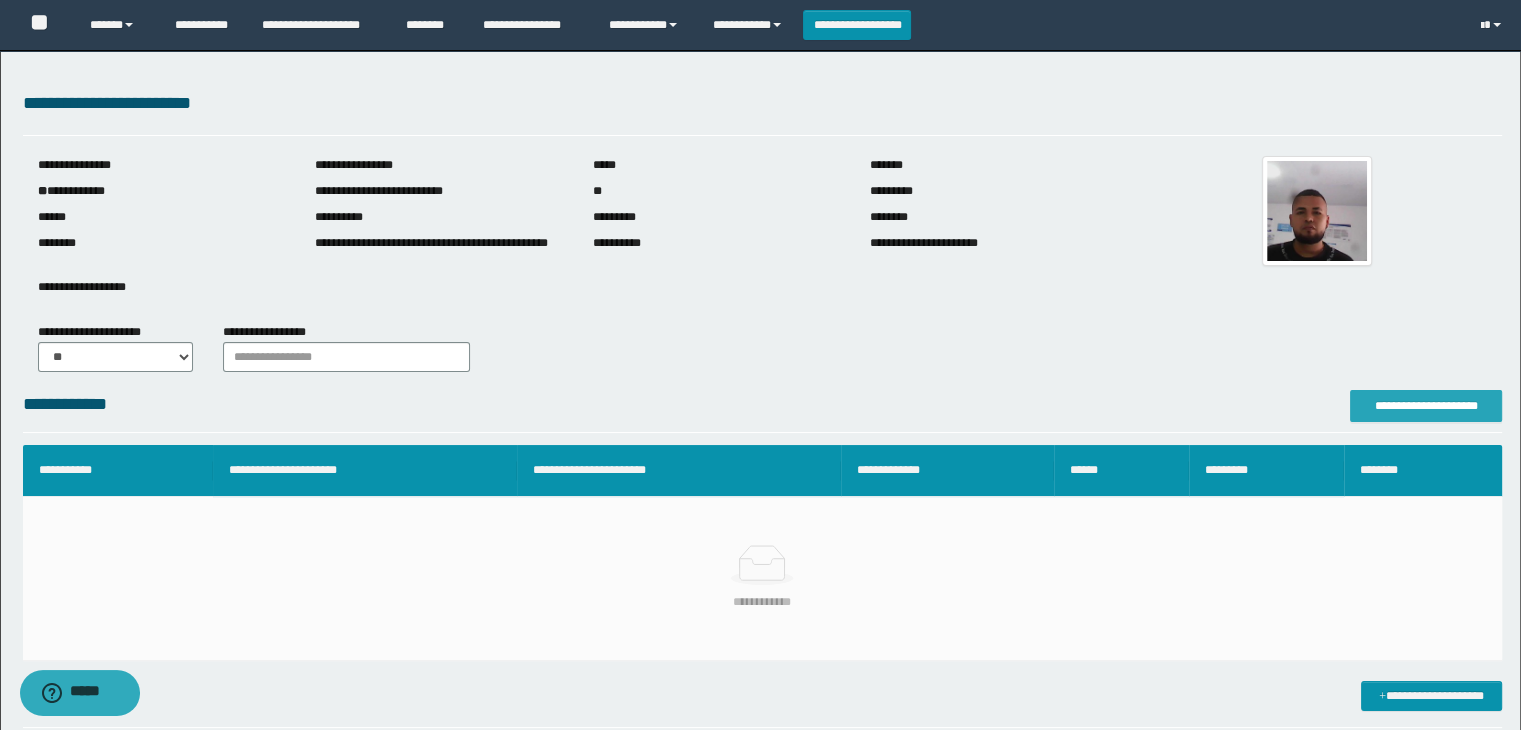 click on "**********" at bounding box center (1426, 406) 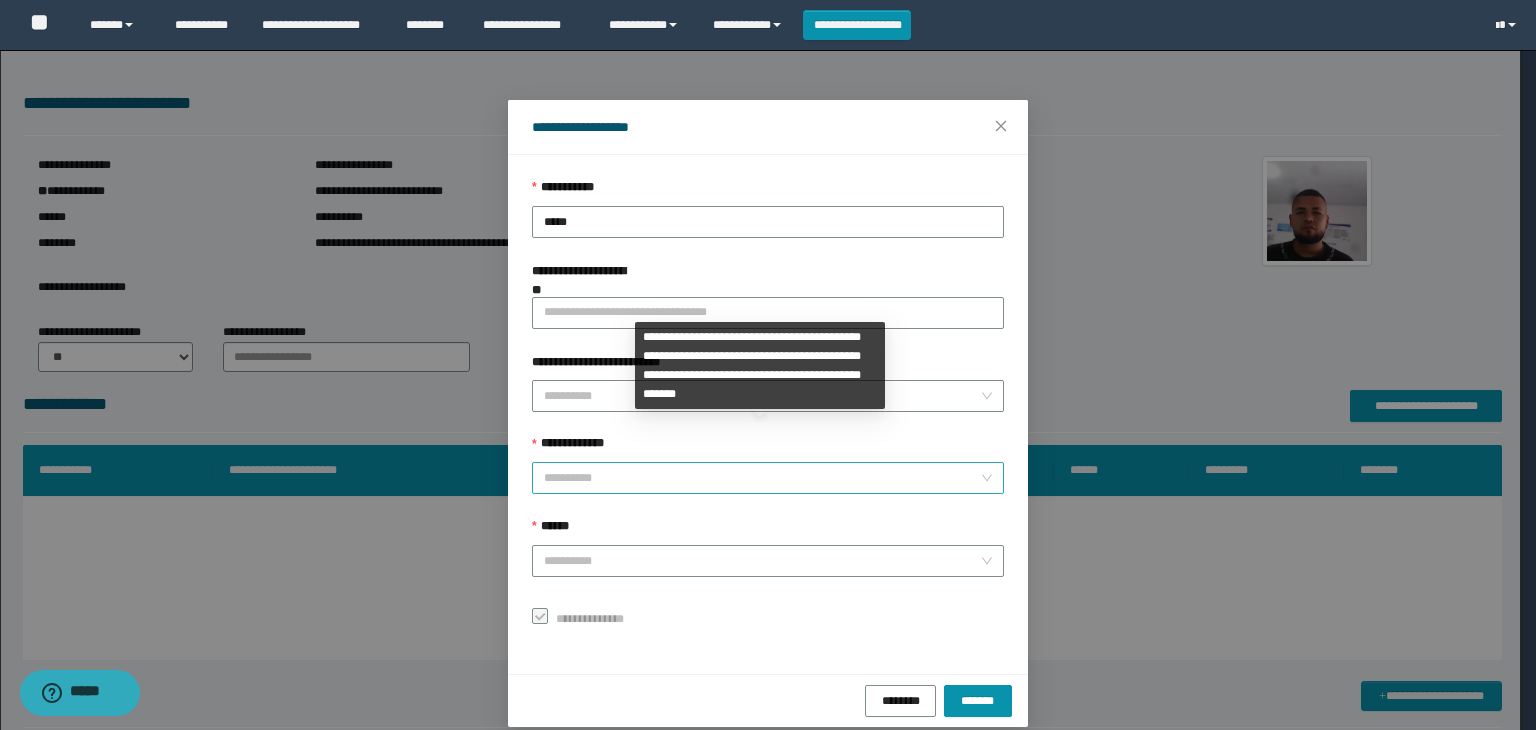 click on "**********" at bounding box center (762, 478) 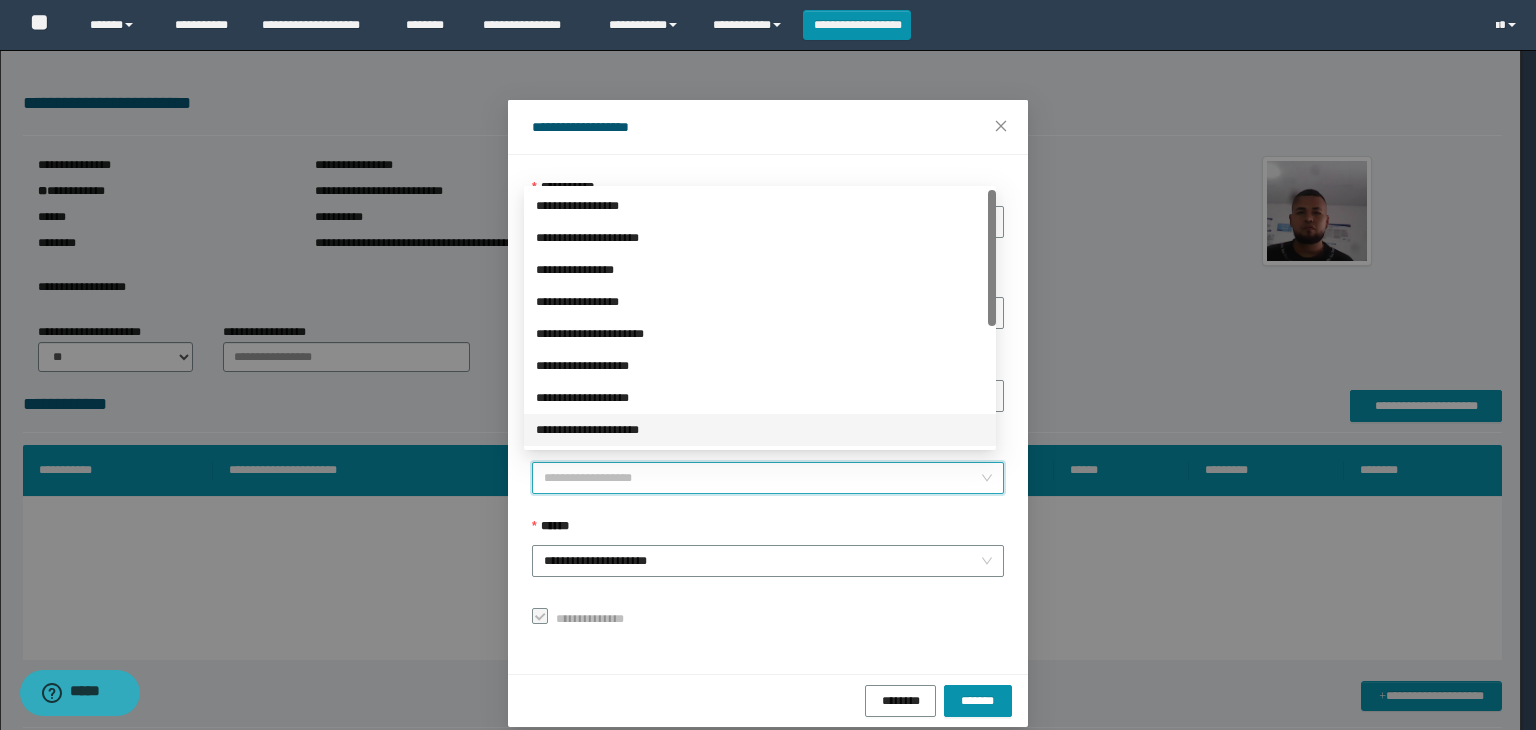 click on "**********" at bounding box center (768, 478) 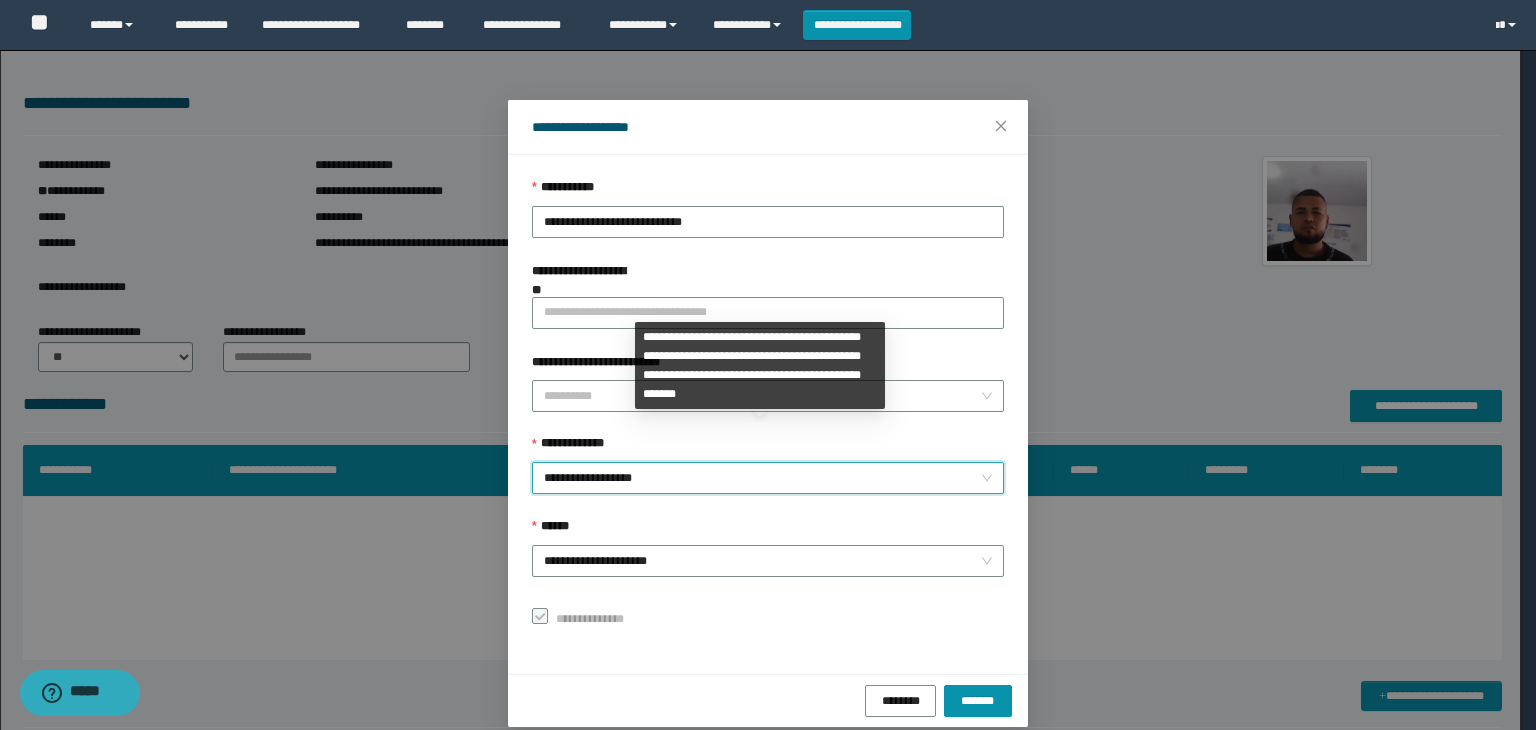 click on "**********" at bounding box center [768, 478] 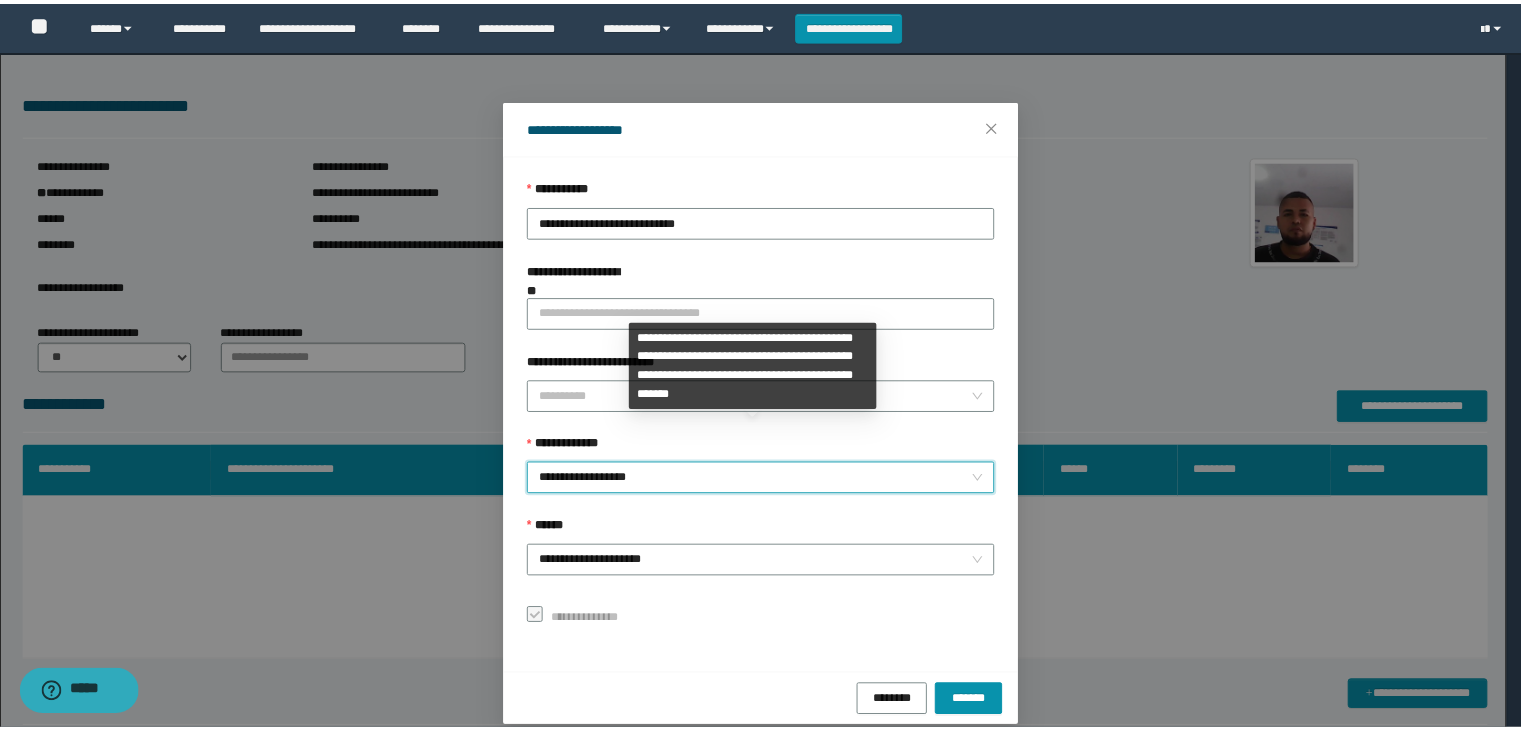 scroll, scrollTop: 192, scrollLeft: 0, axis: vertical 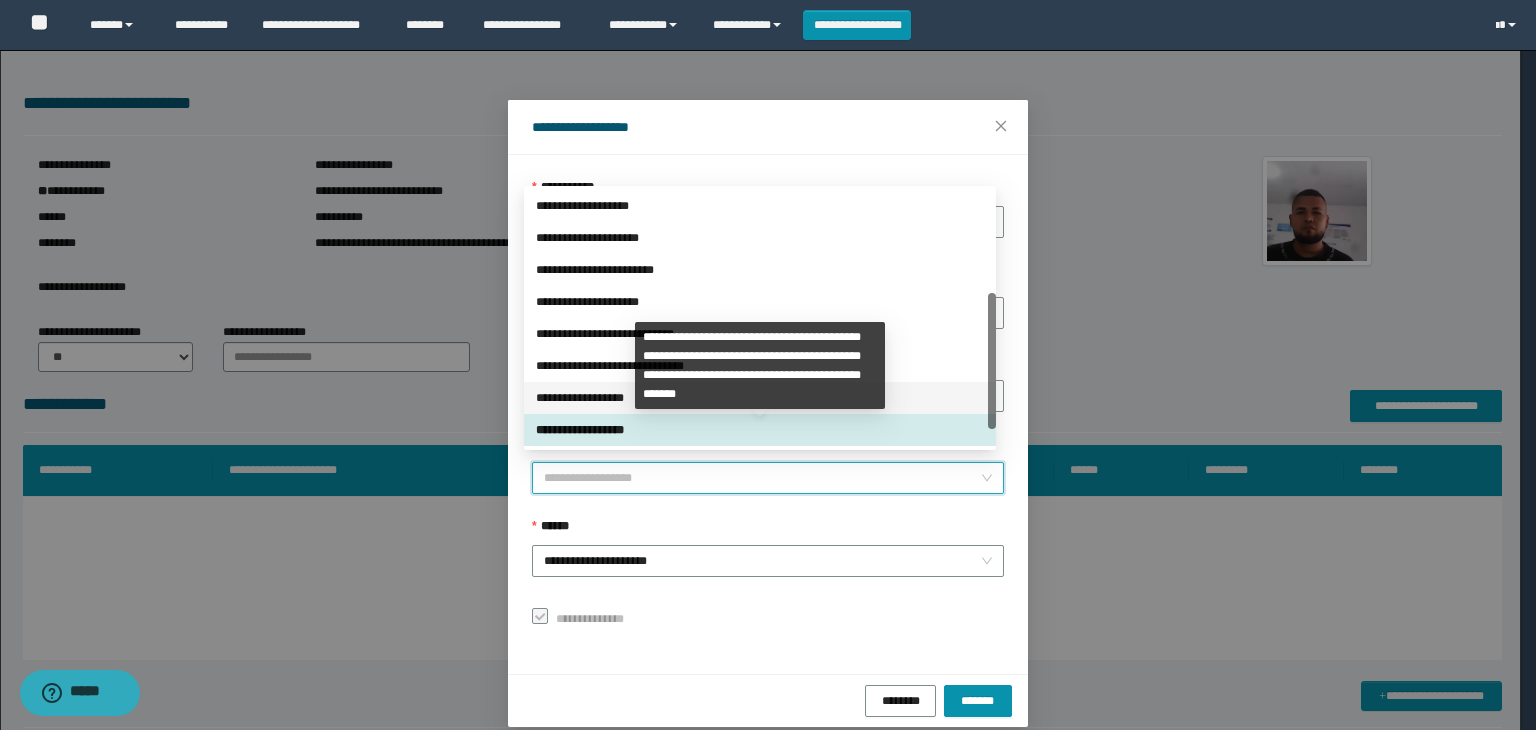click on "**********" at bounding box center (760, 398) 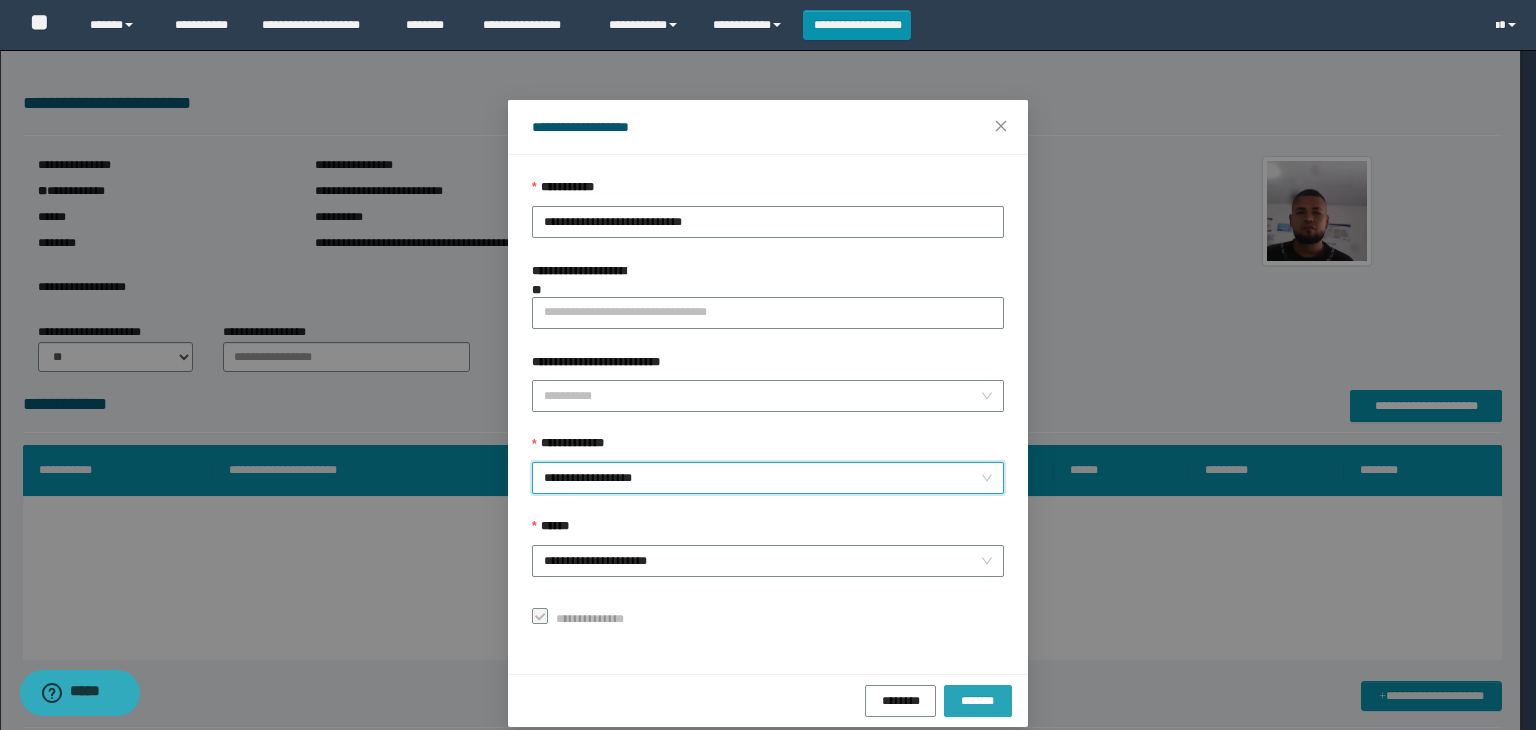 click on "*******" at bounding box center (978, 700) 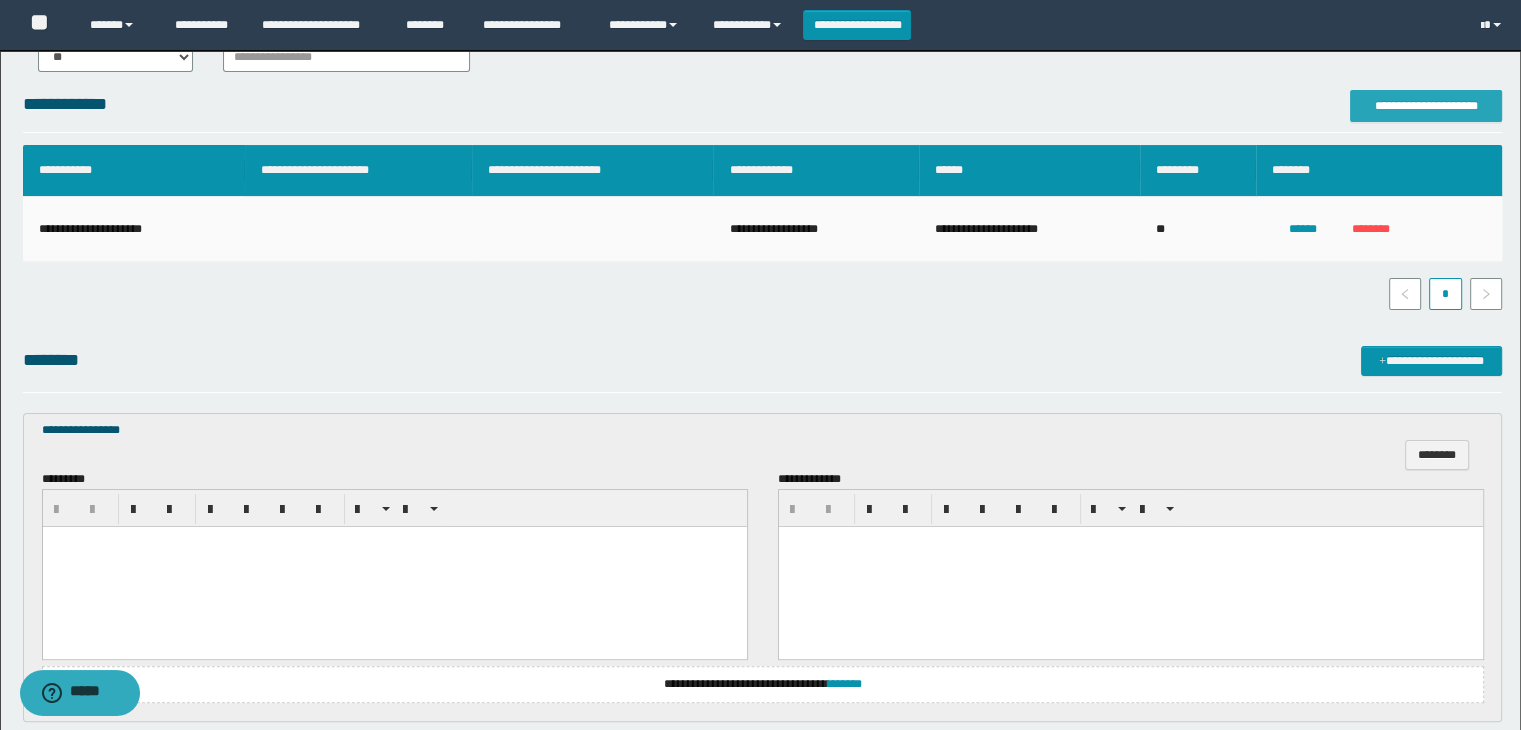 scroll, scrollTop: 400, scrollLeft: 0, axis: vertical 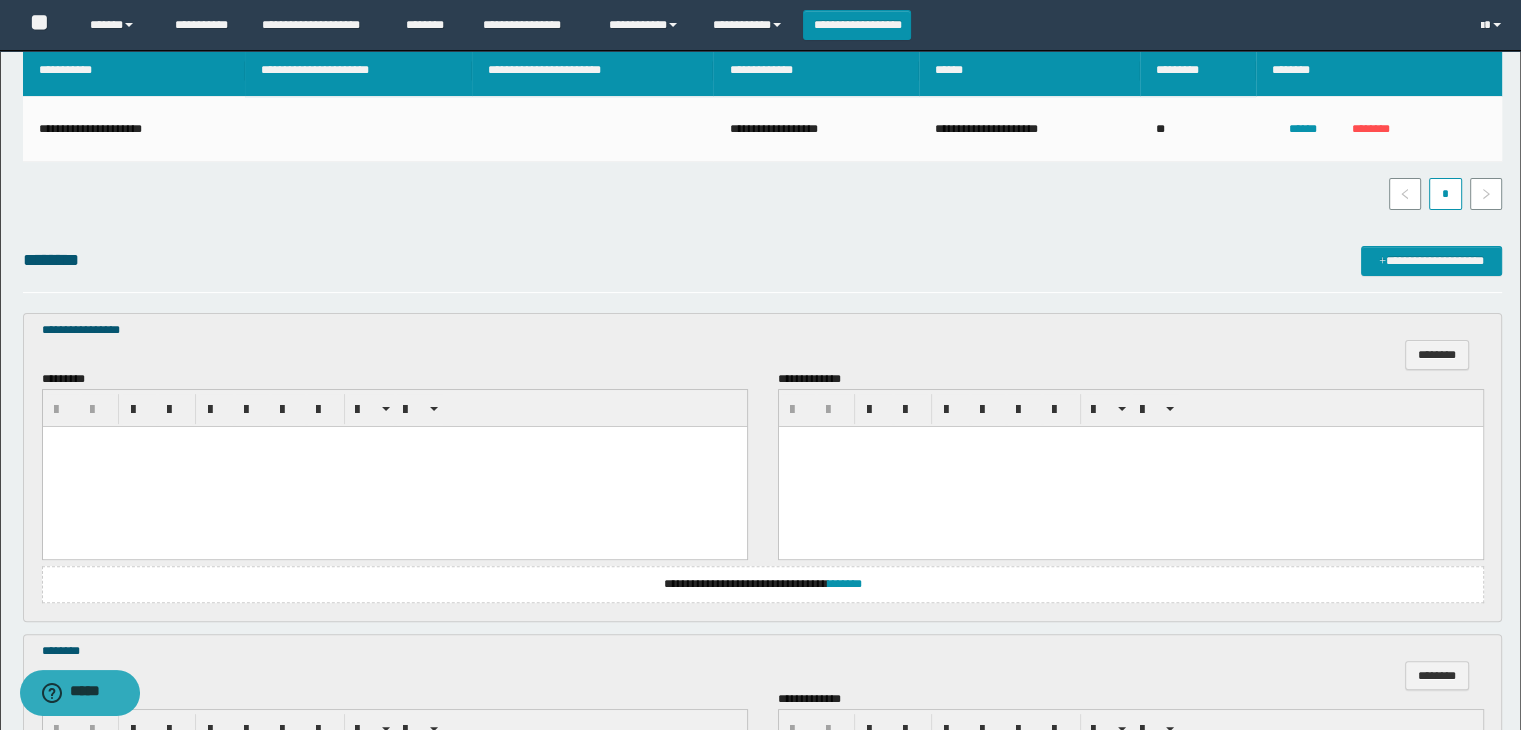 click at bounding box center [394, 466] 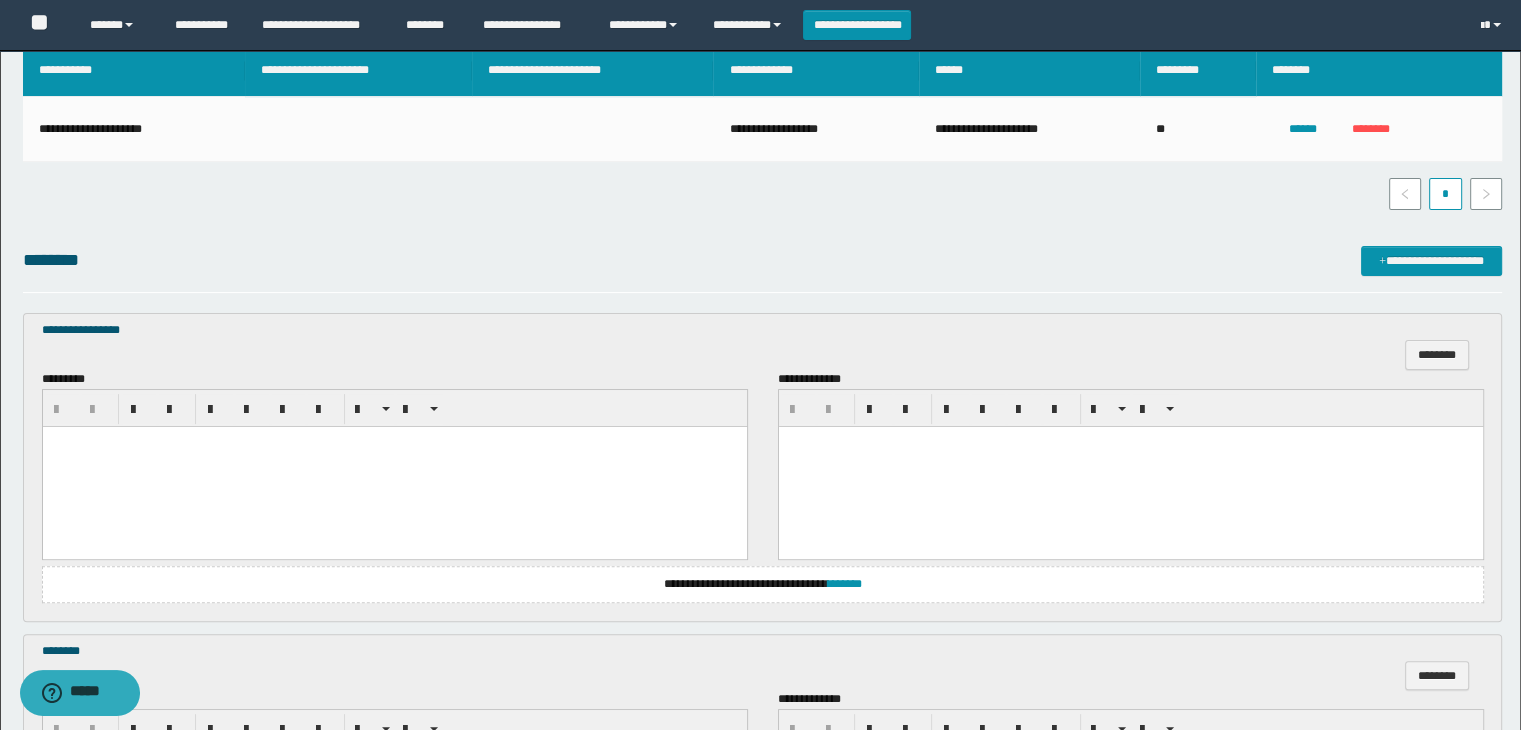 type 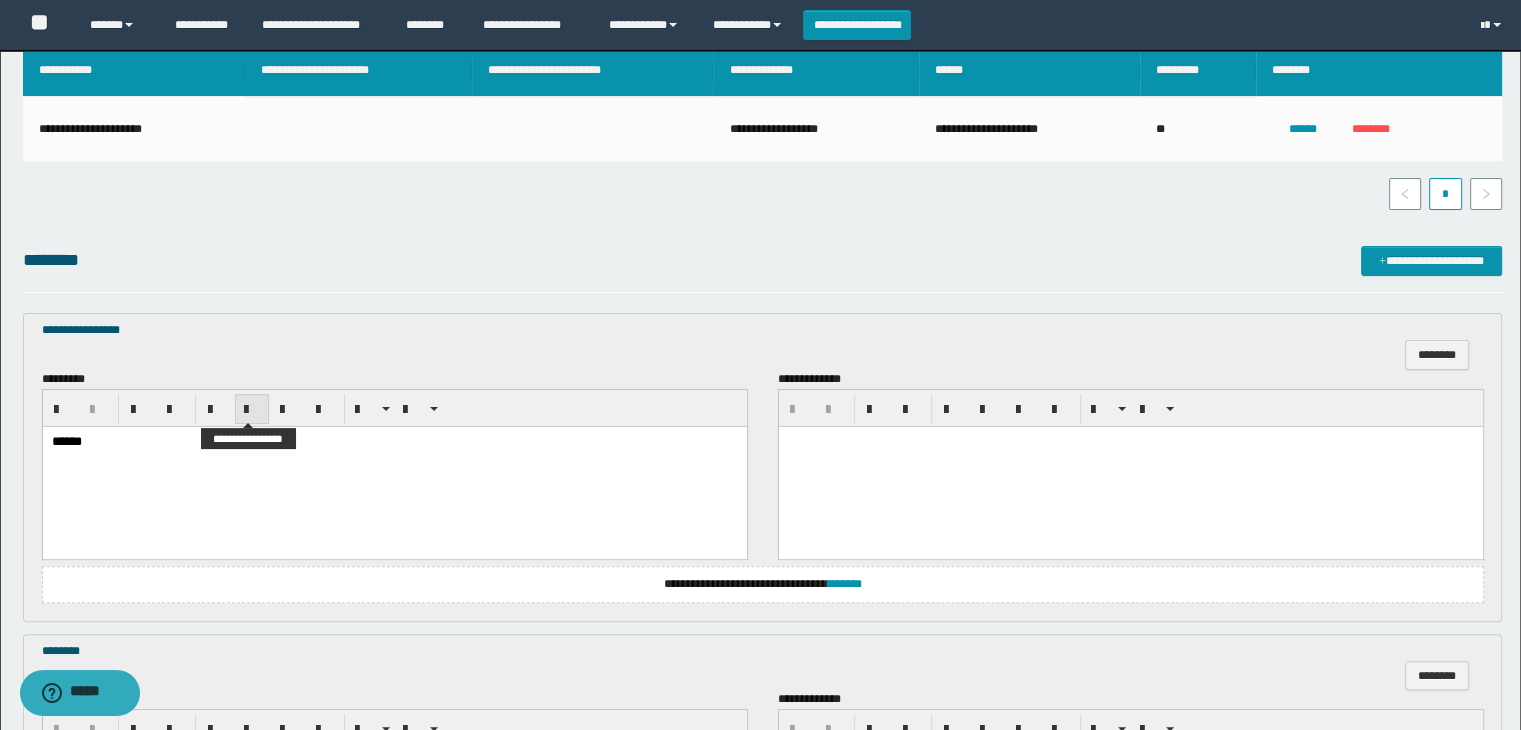 scroll, scrollTop: 700, scrollLeft: 0, axis: vertical 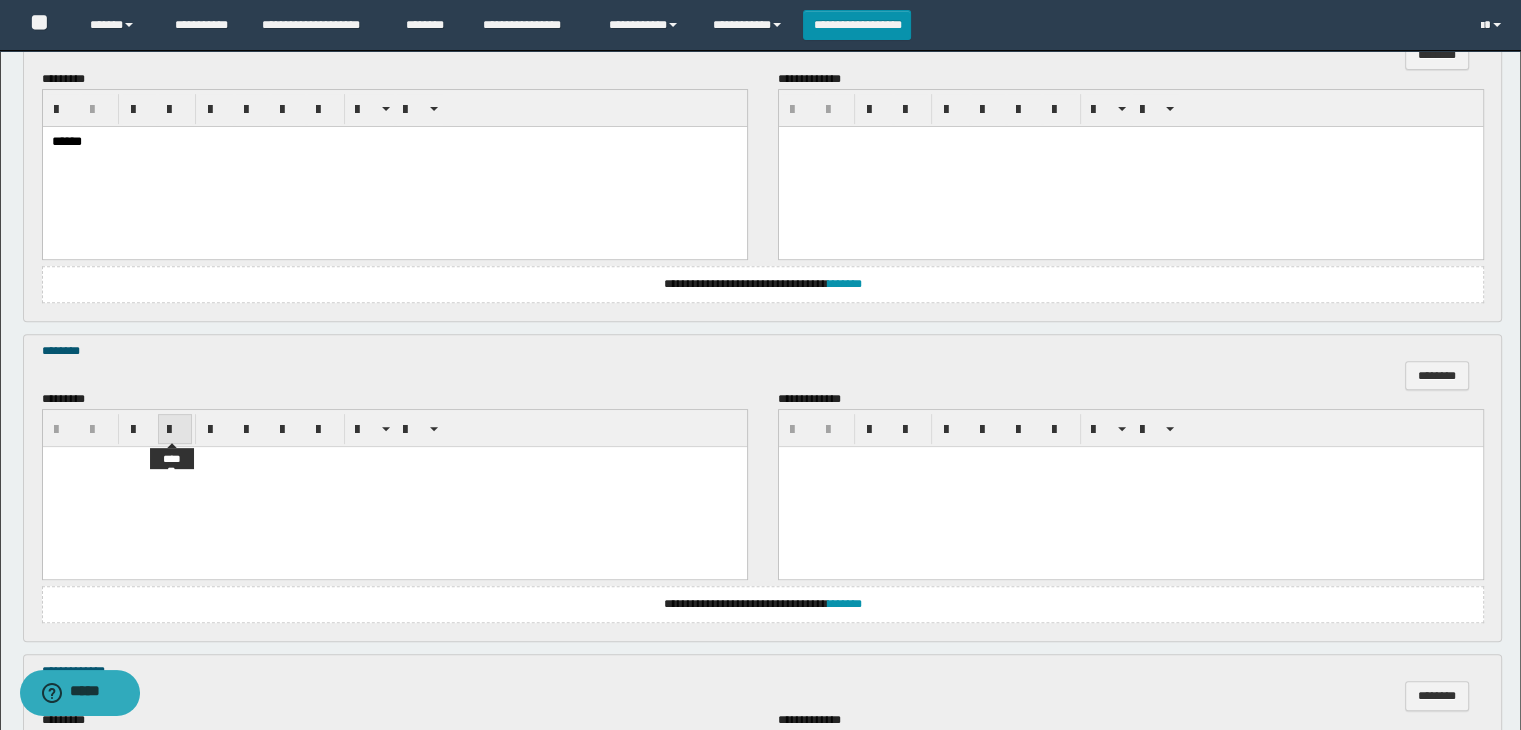 click at bounding box center (175, 429) 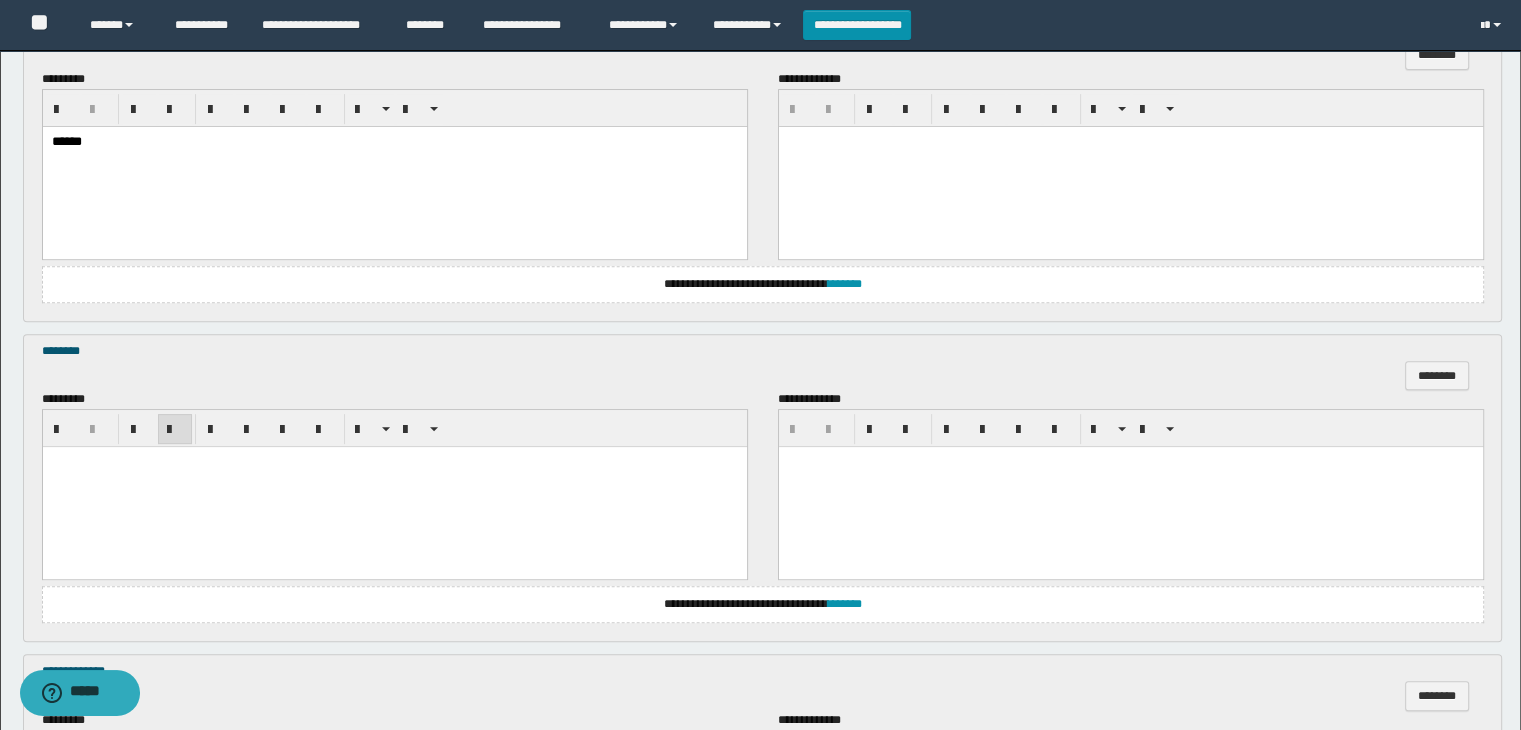 click on "﻿" at bounding box center (394, 462) 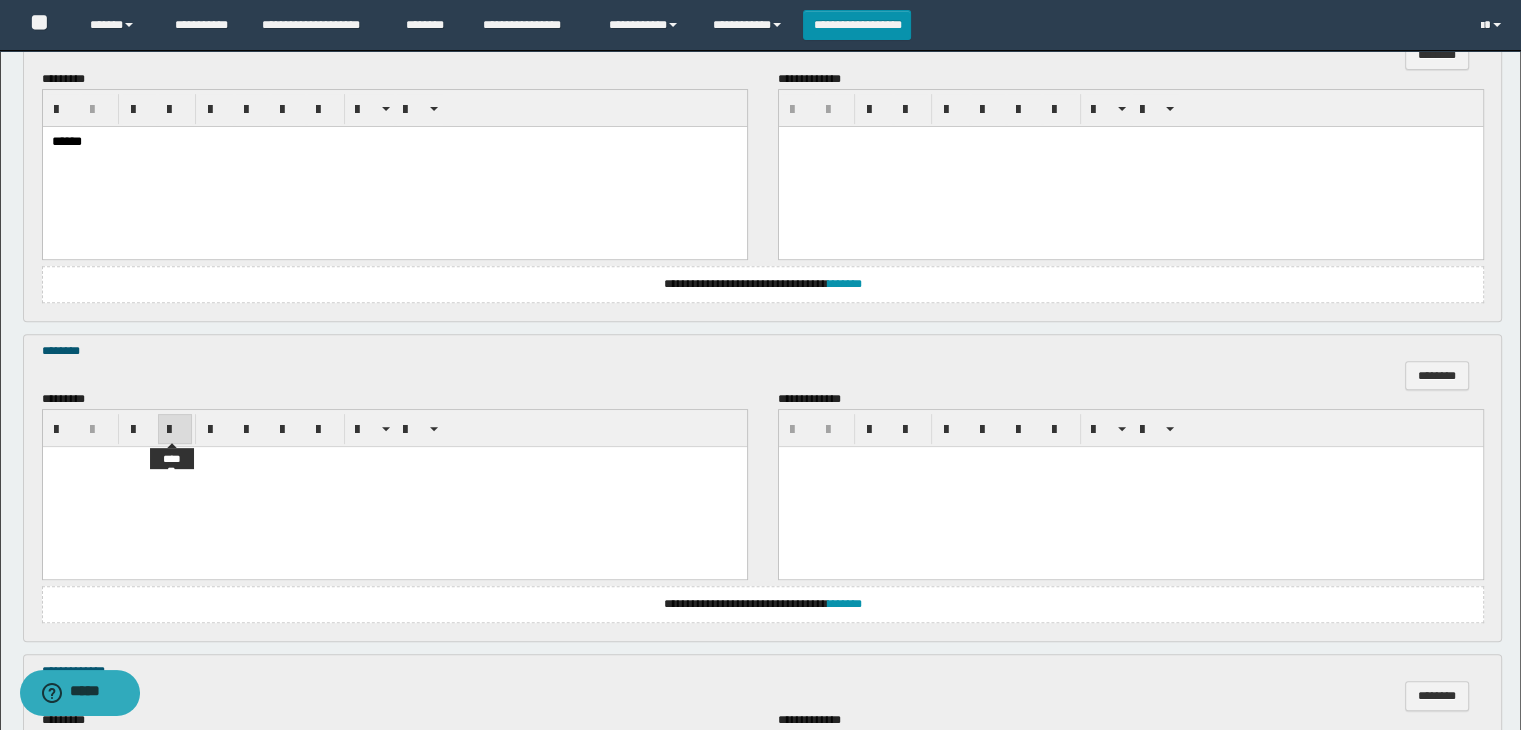 click at bounding box center (175, 430) 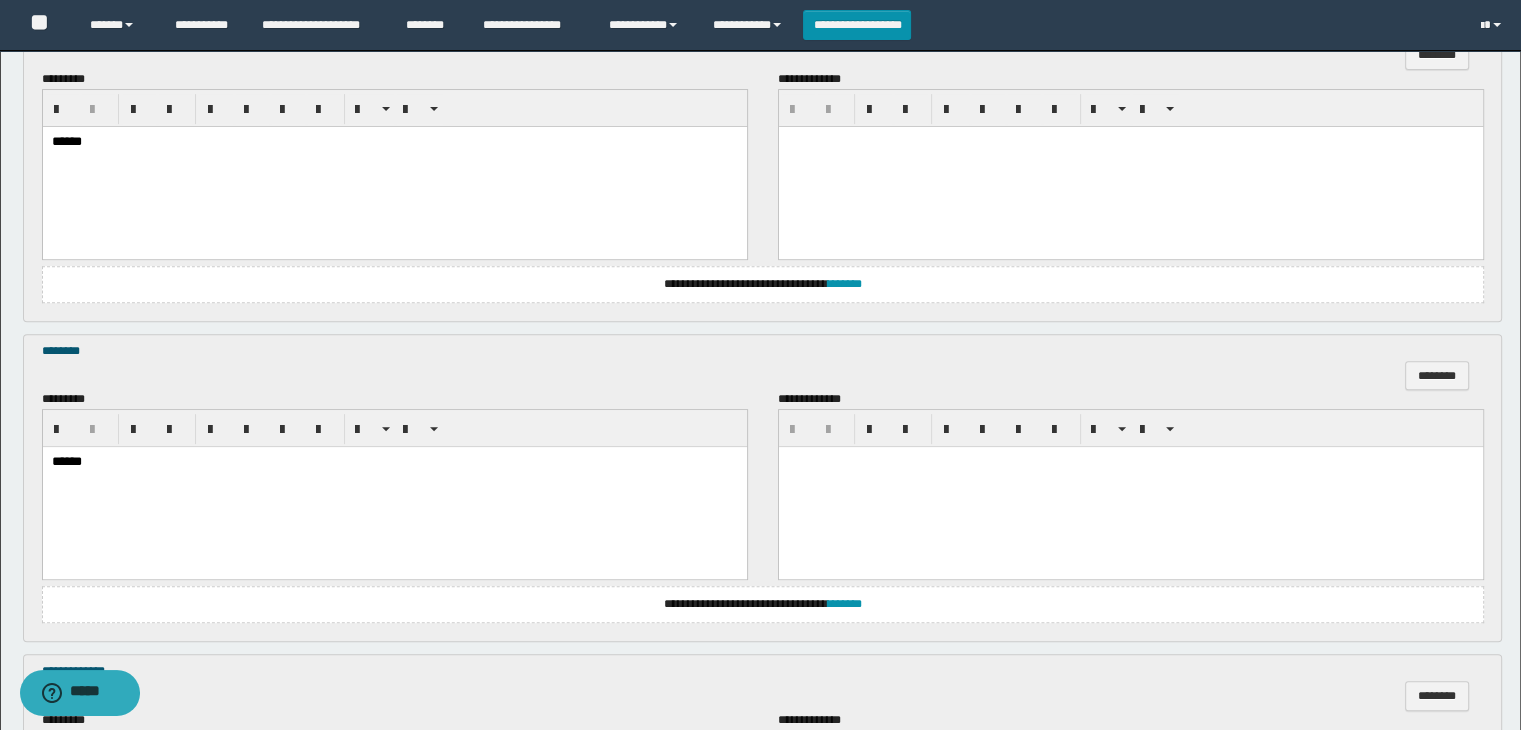 scroll, scrollTop: 1000, scrollLeft: 0, axis: vertical 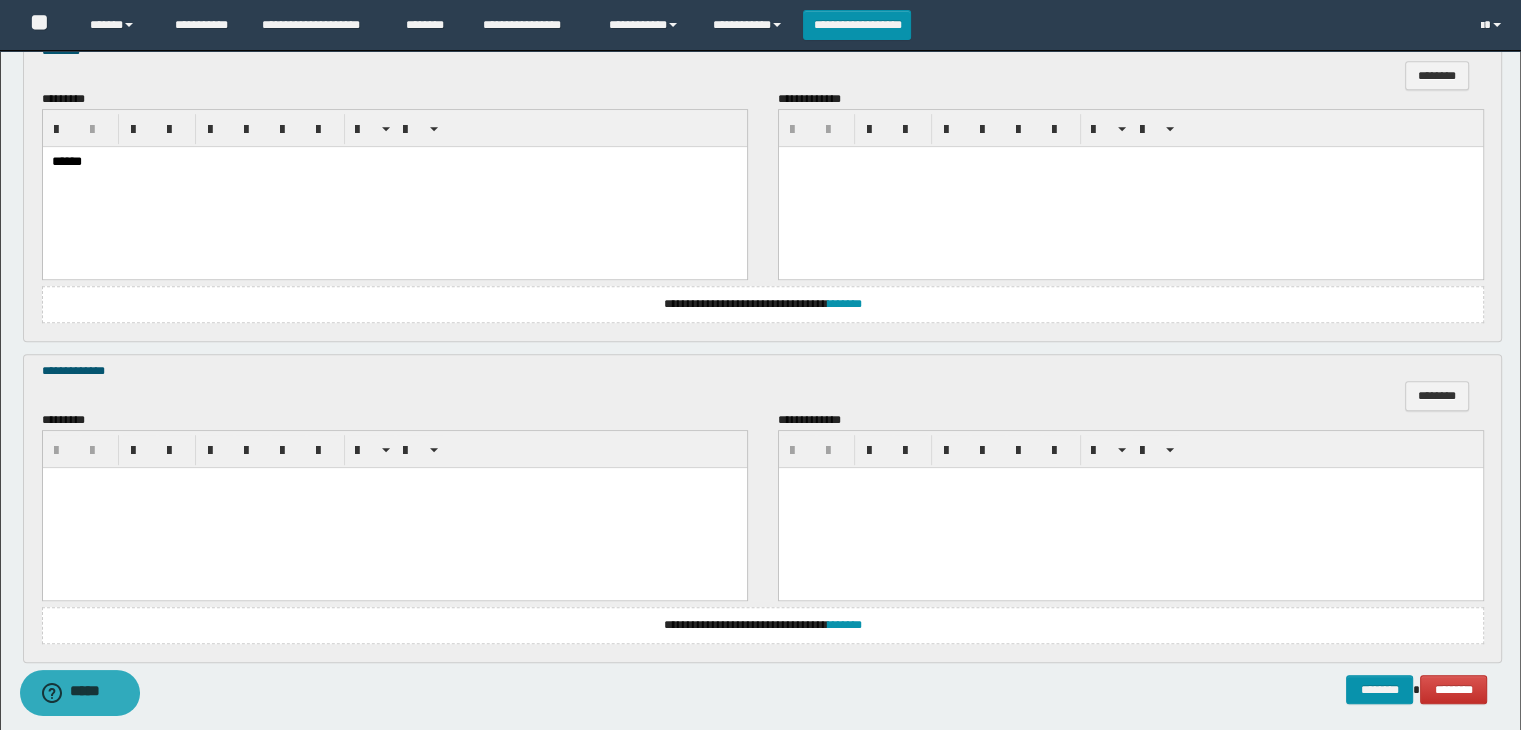 click at bounding box center (394, 482) 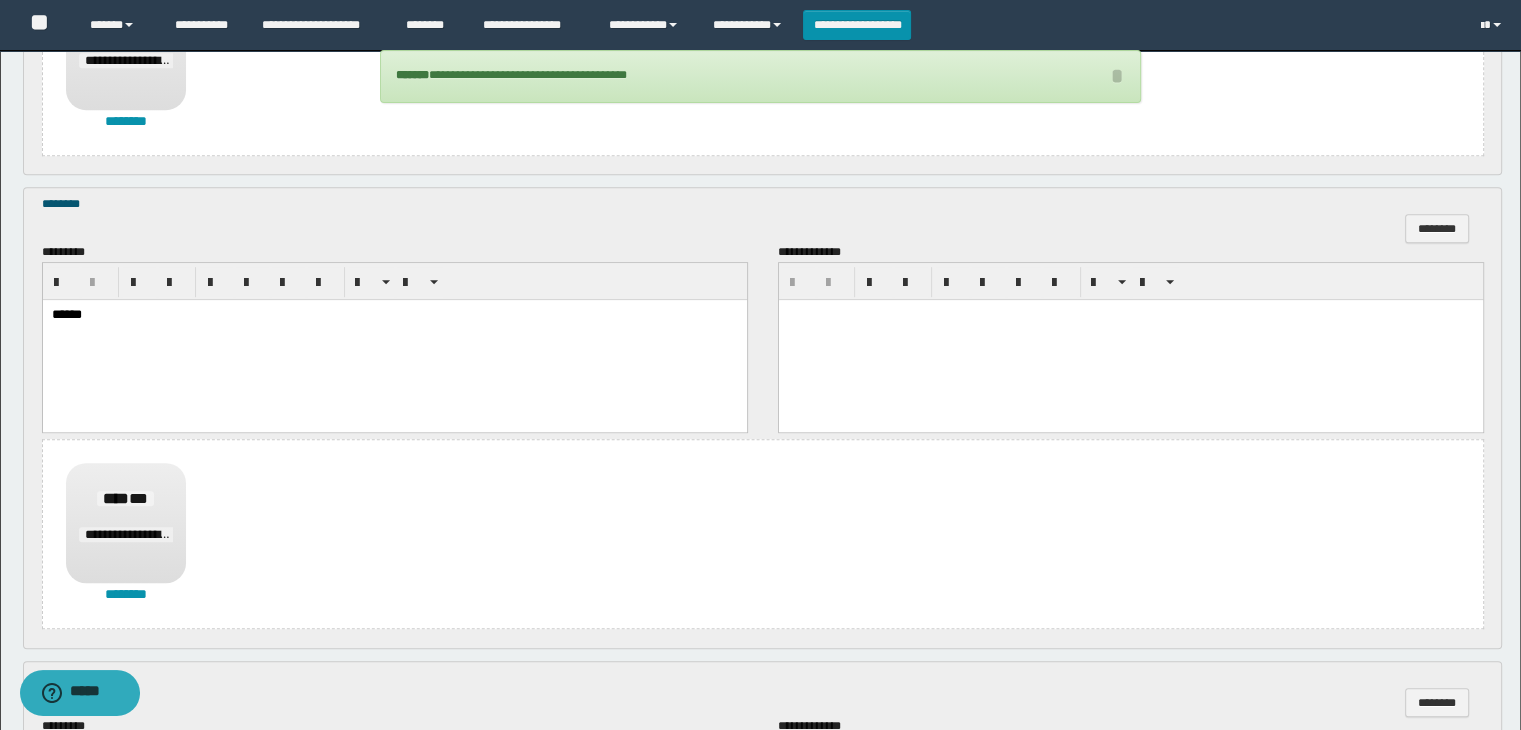 scroll, scrollTop: 1542, scrollLeft: 0, axis: vertical 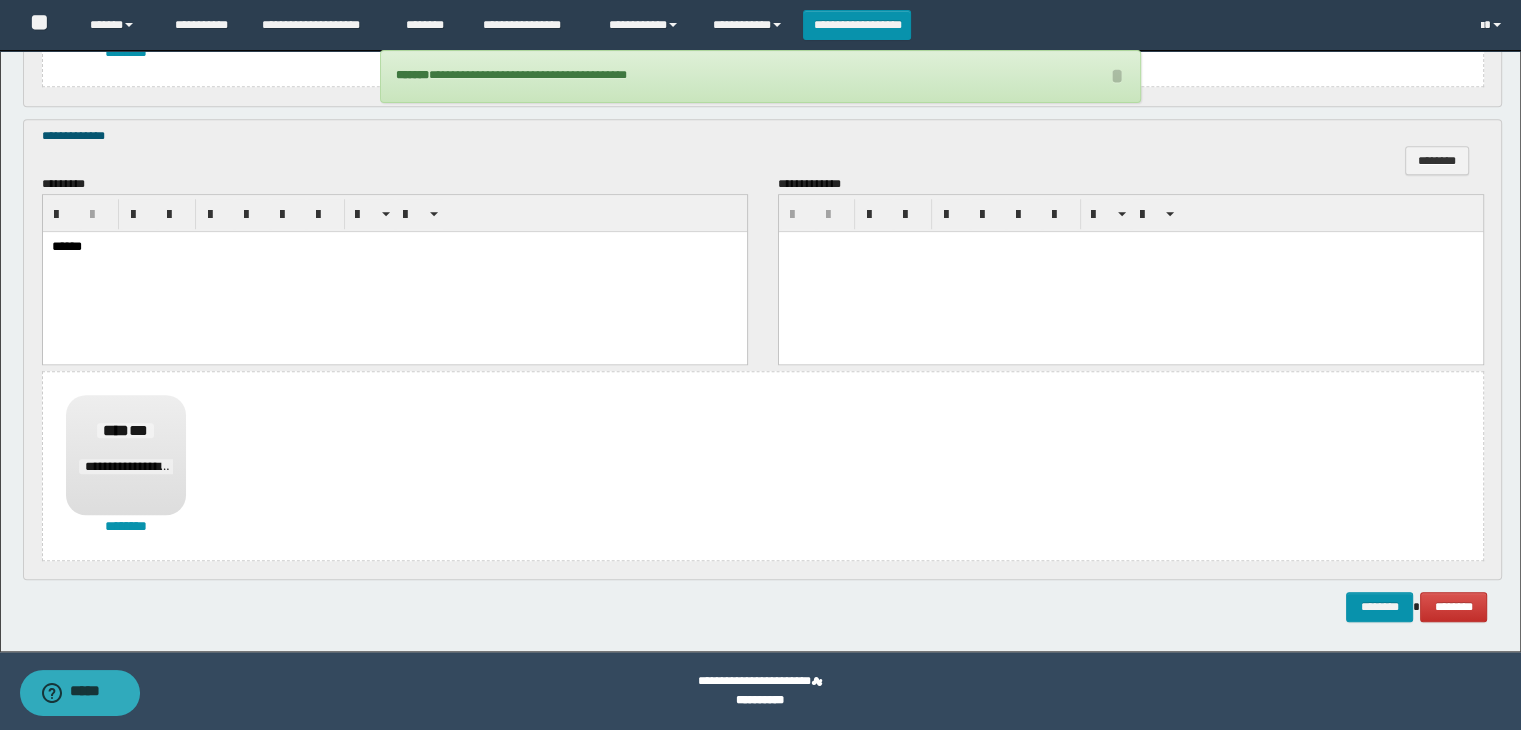click on "**********" at bounding box center (760, -420) 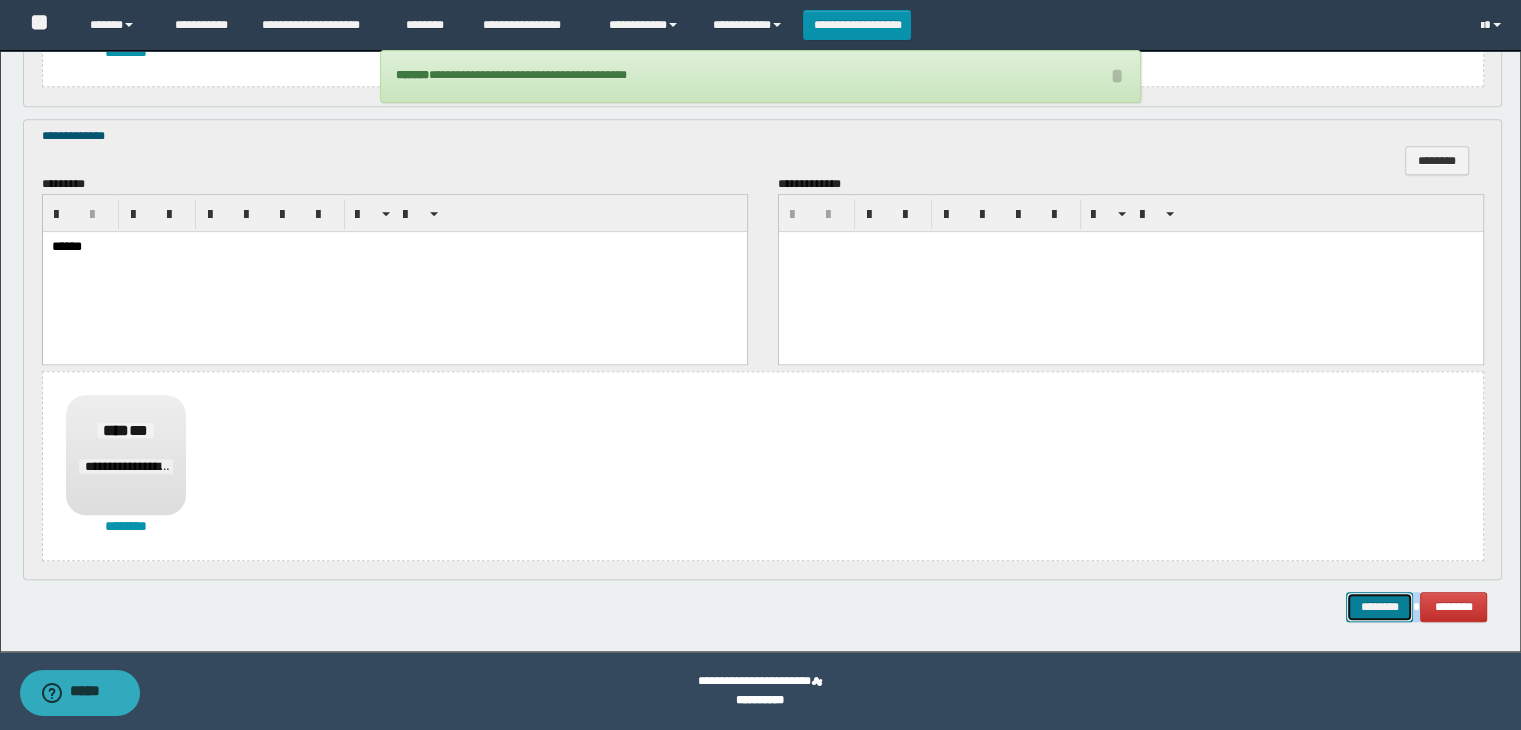 click on "********" at bounding box center [1379, 607] 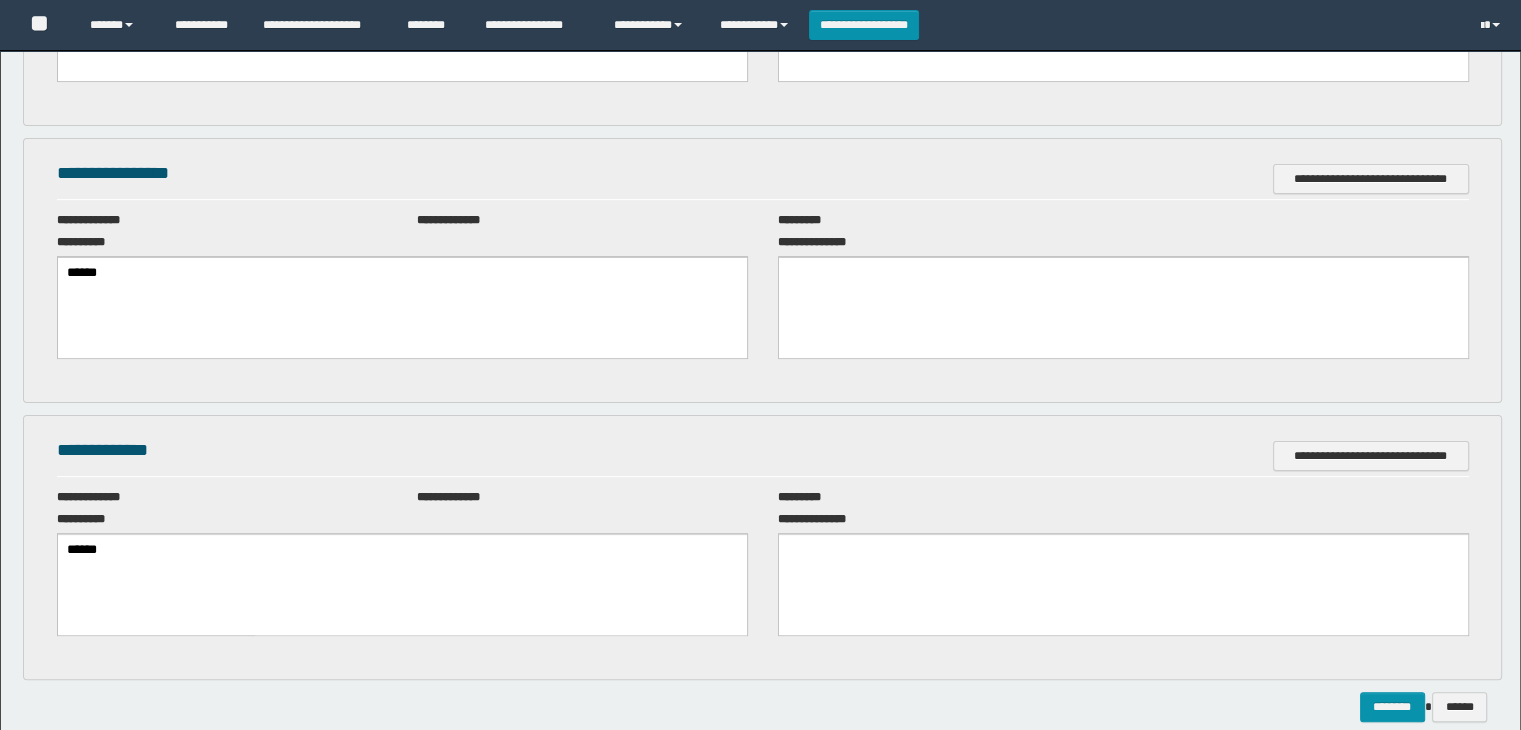 scroll, scrollTop: 0, scrollLeft: 0, axis: both 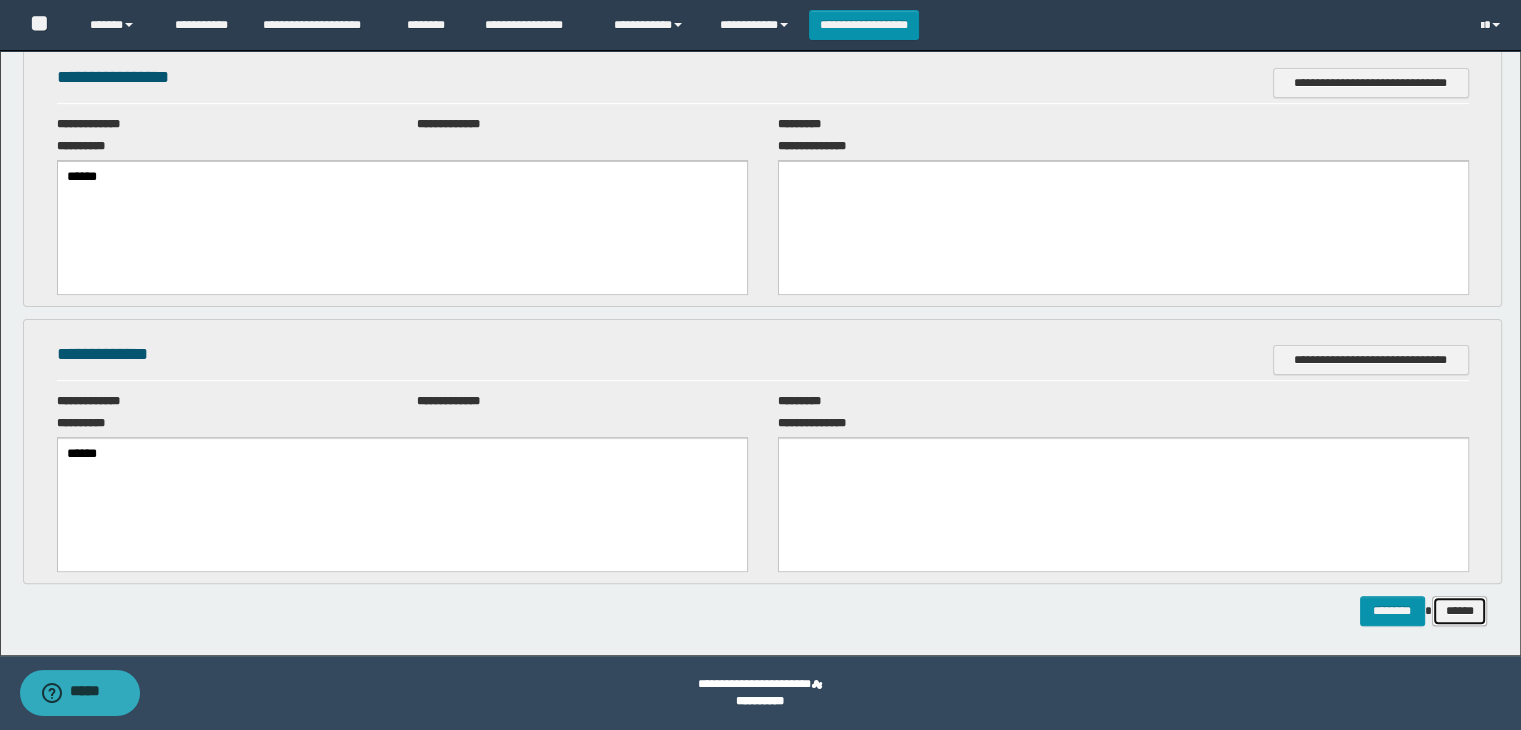 click on "******" at bounding box center [1460, 611] 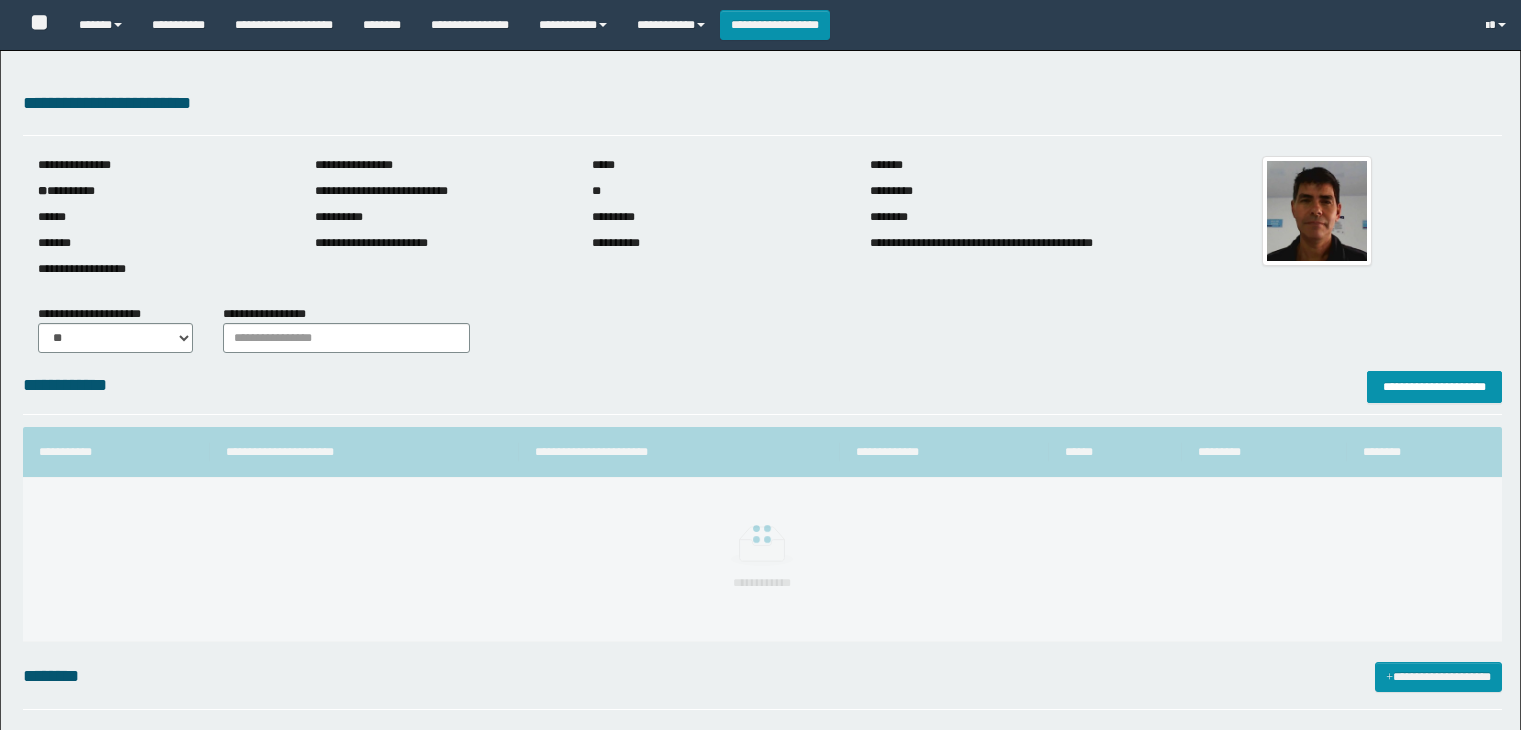 scroll, scrollTop: 0, scrollLeft: 0, axis: both 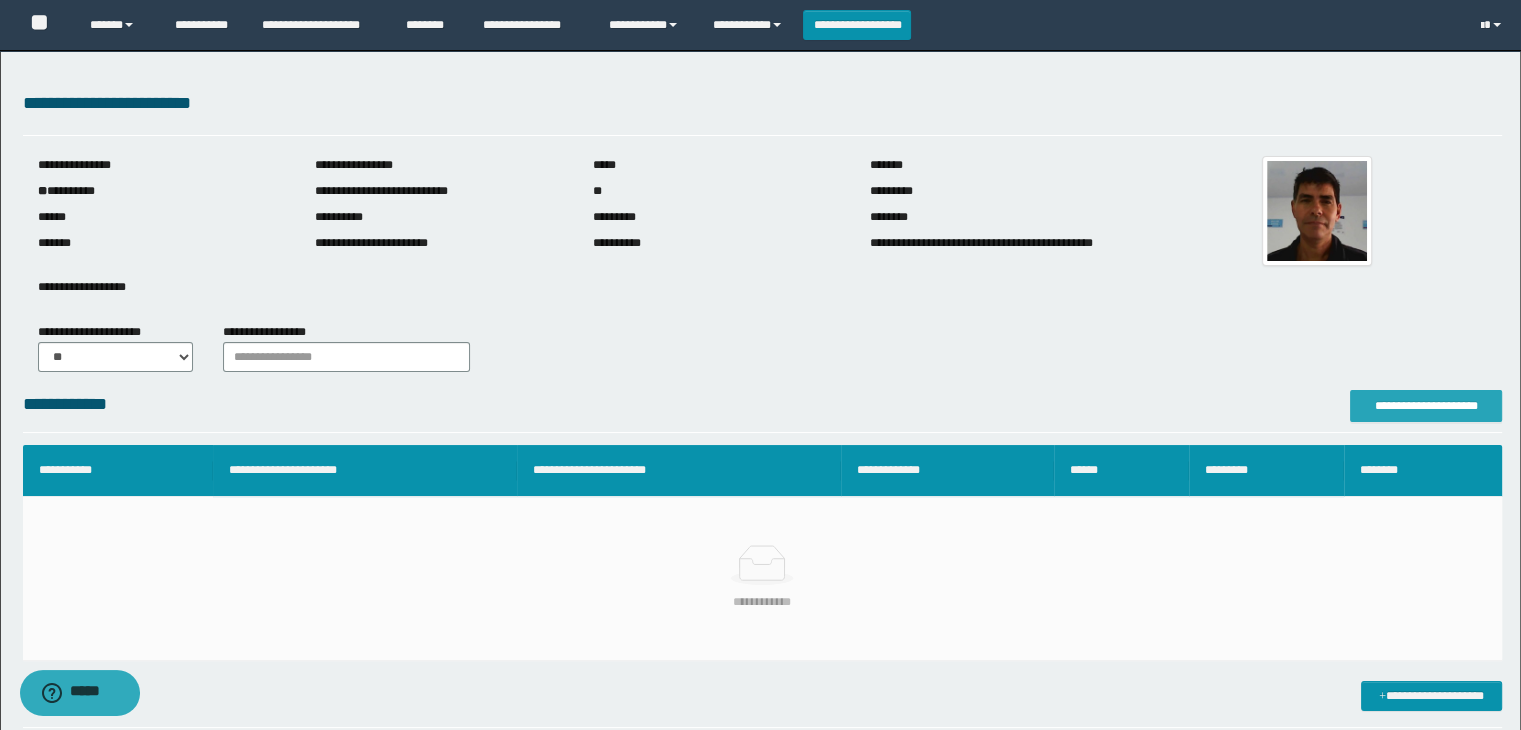 click on "**********" at bounding box center (1426, 406) 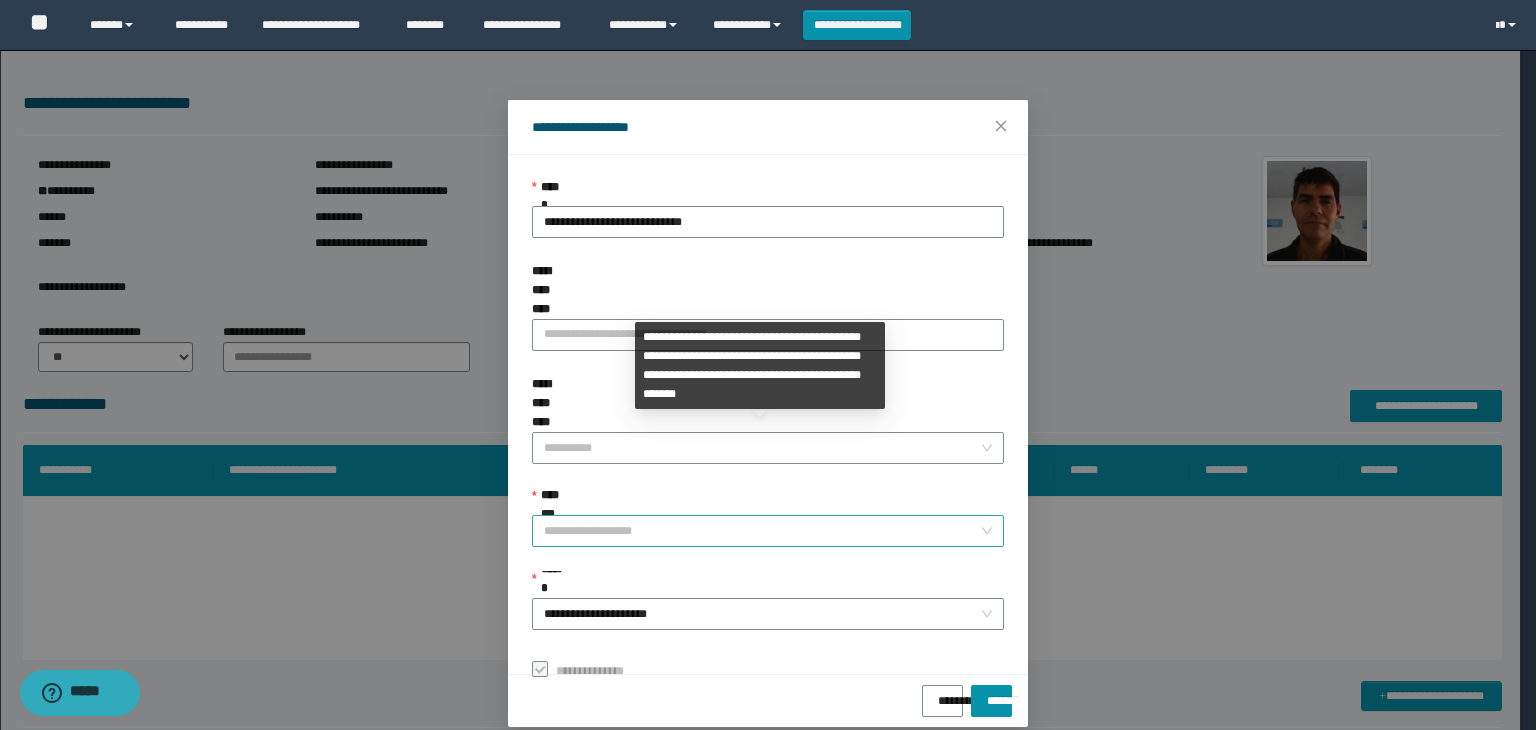 click on "**********" at bounding box center (768, 531) 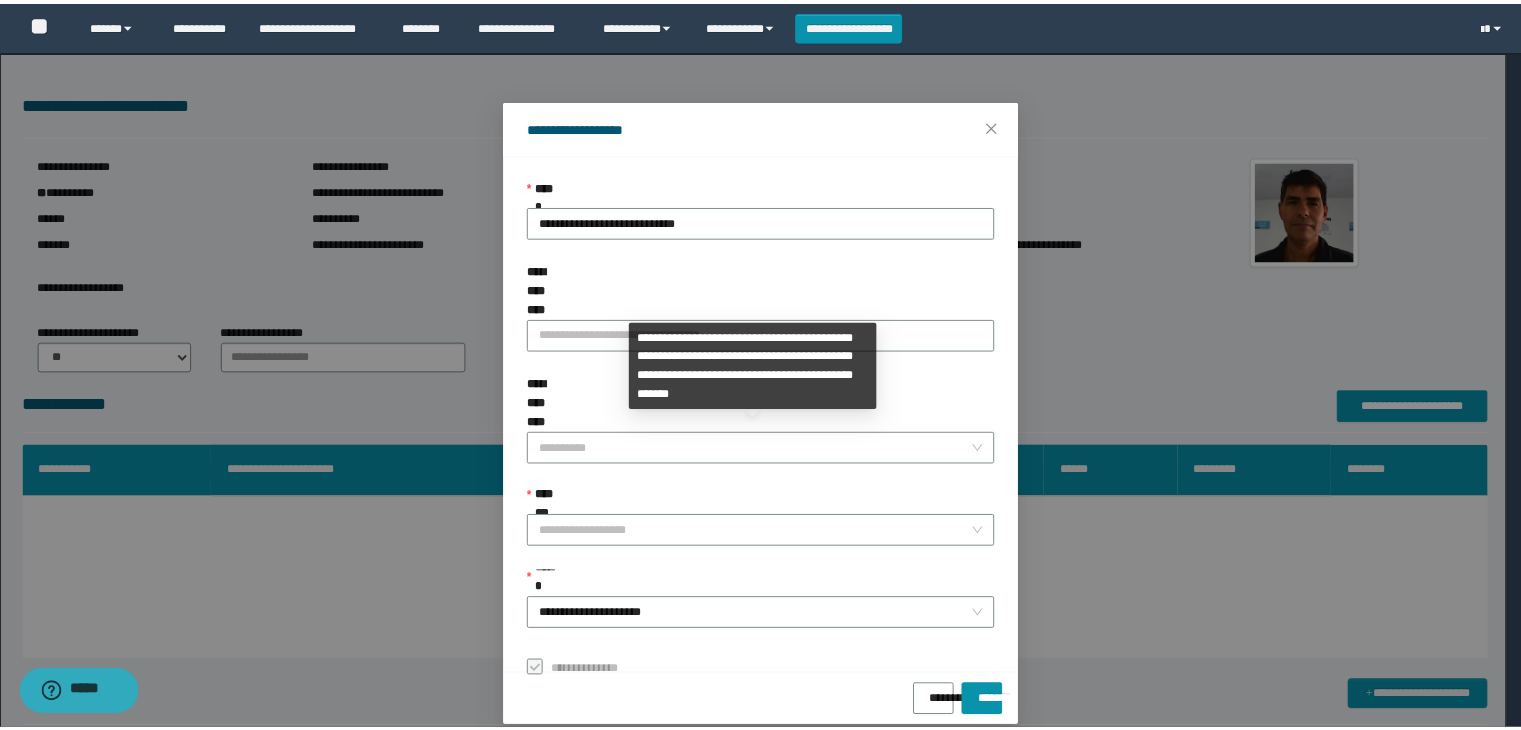 scroll, scrollTop: 192, scrollLeft: 0, axis: vertical 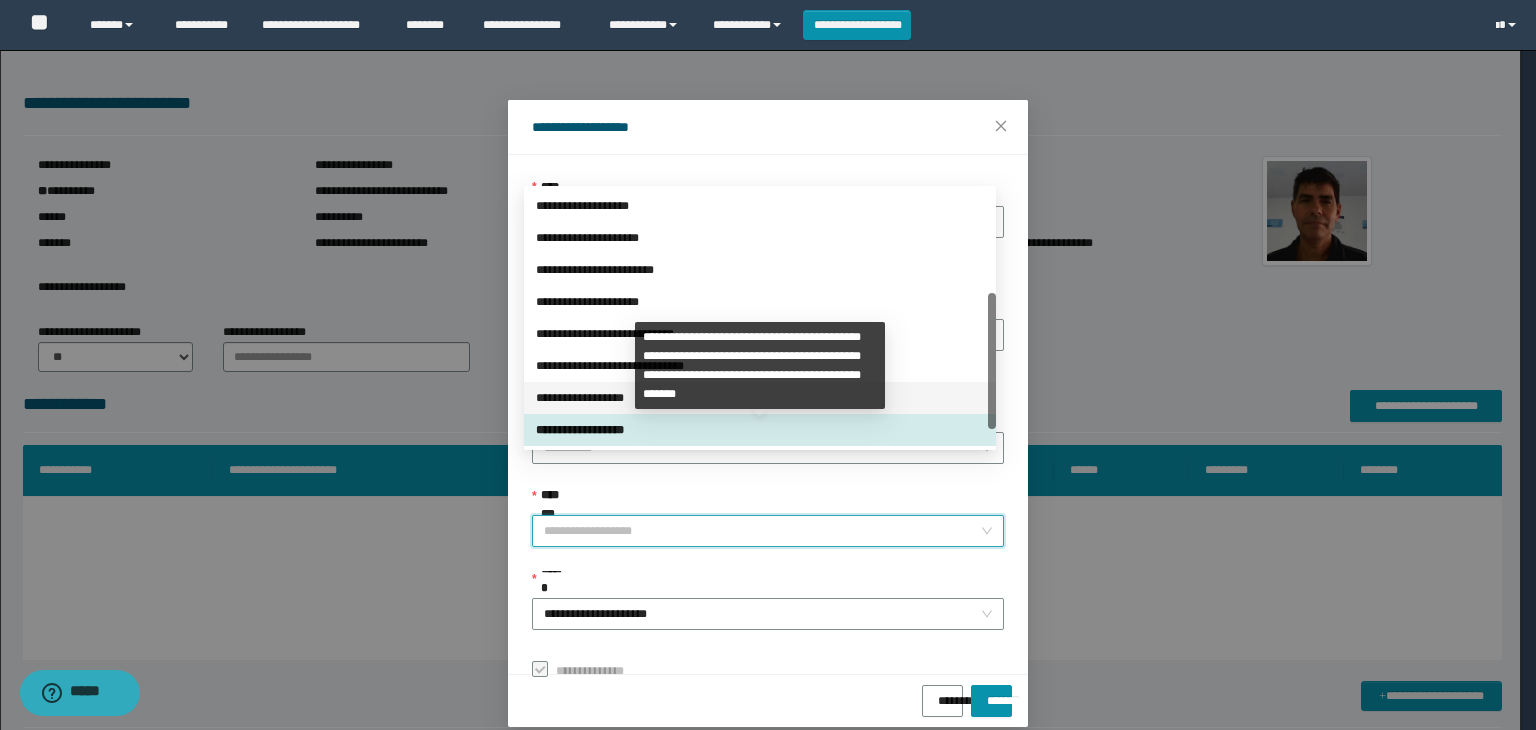 click on "**********" at bounding box center [760, 398] 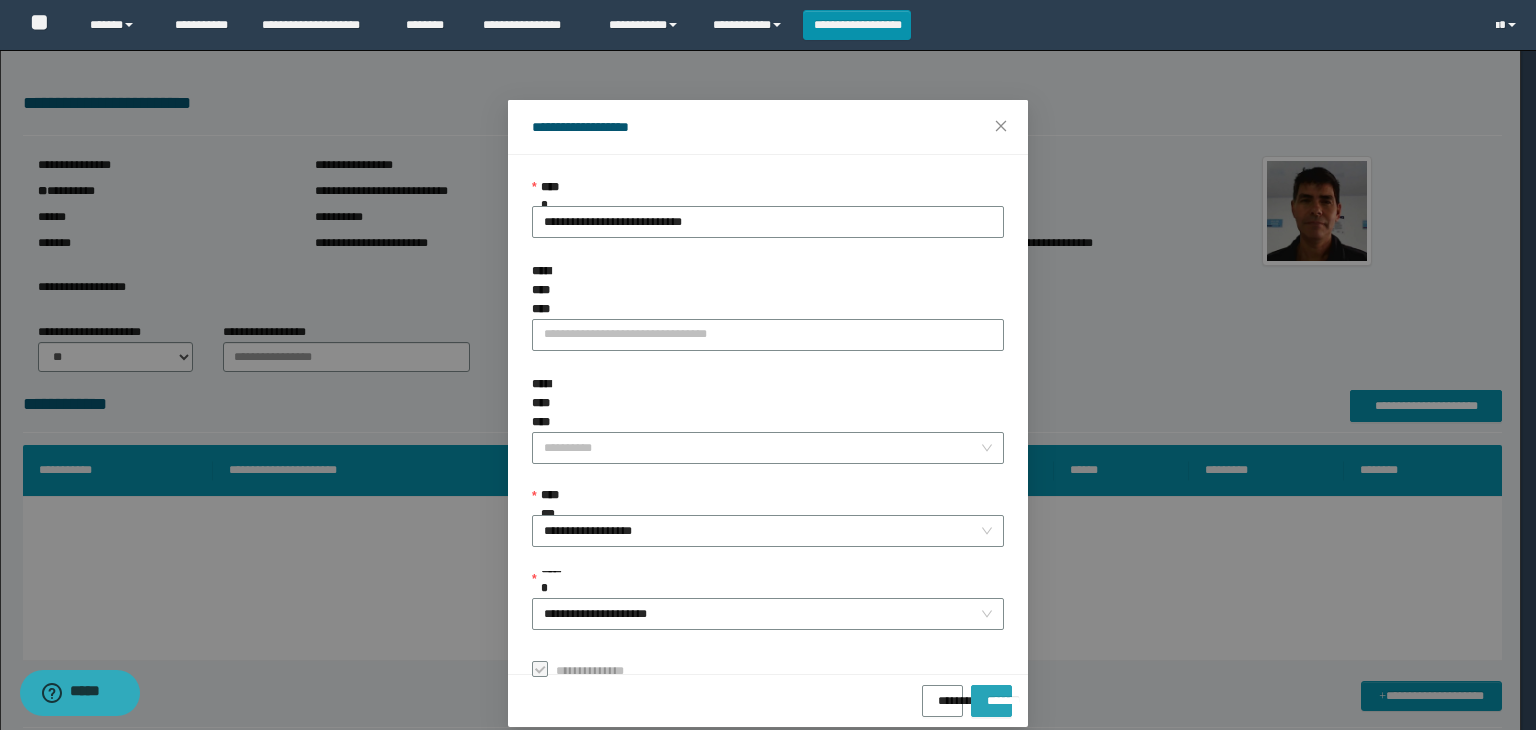 click on "*******" at bounding box center [991, 694] 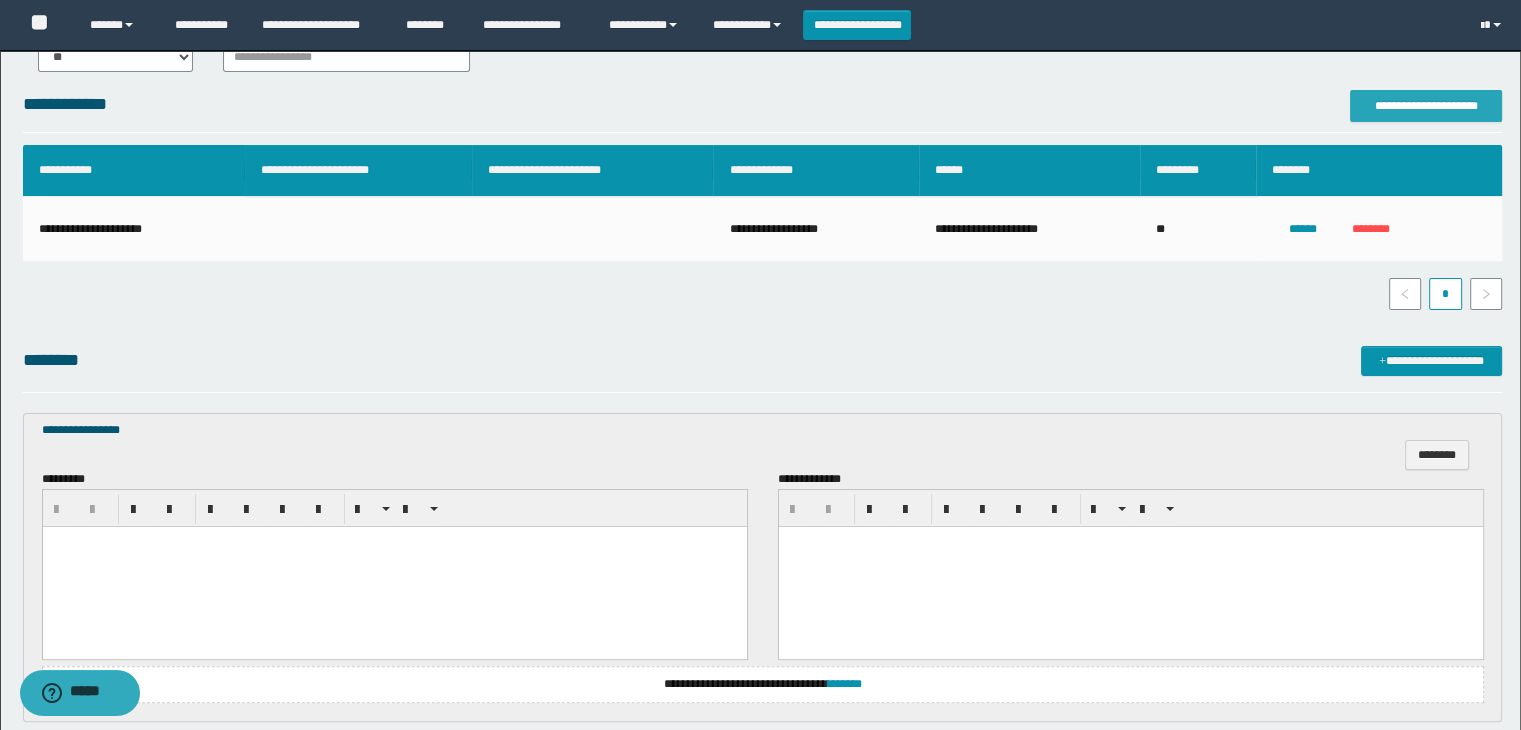 scroll, scrollTop: 400, scrollLeft: 0, axis: vertical 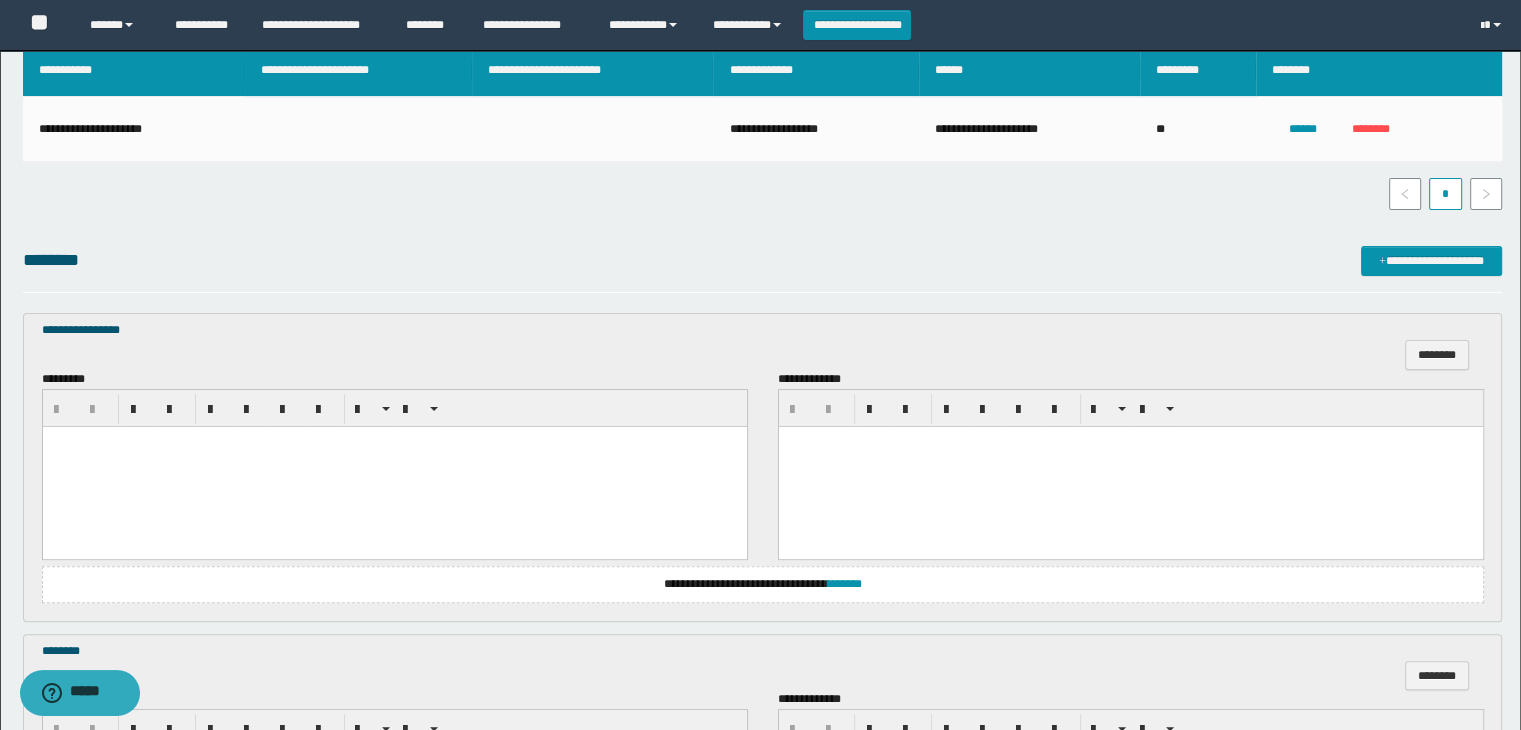 click at bounding box center [394, 466] 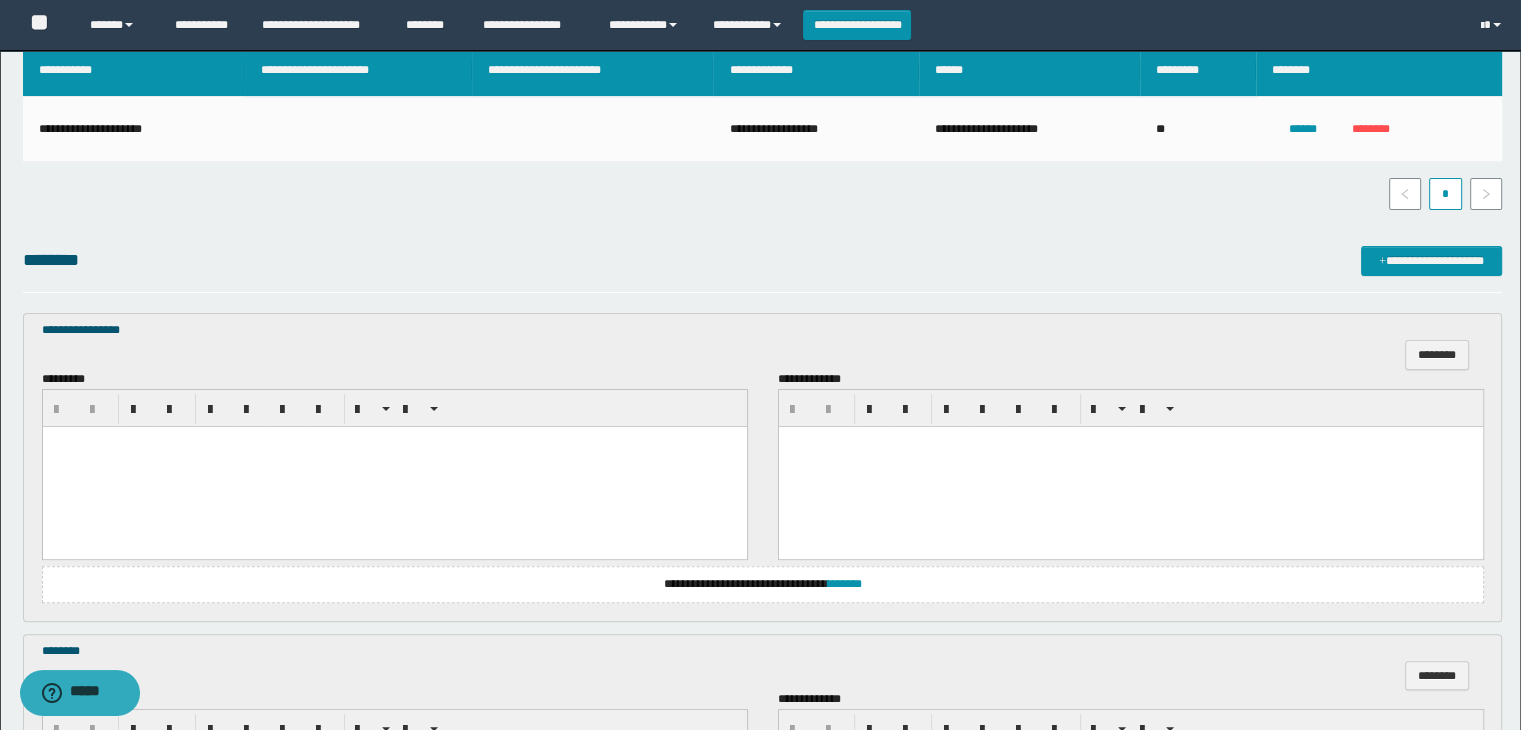 type 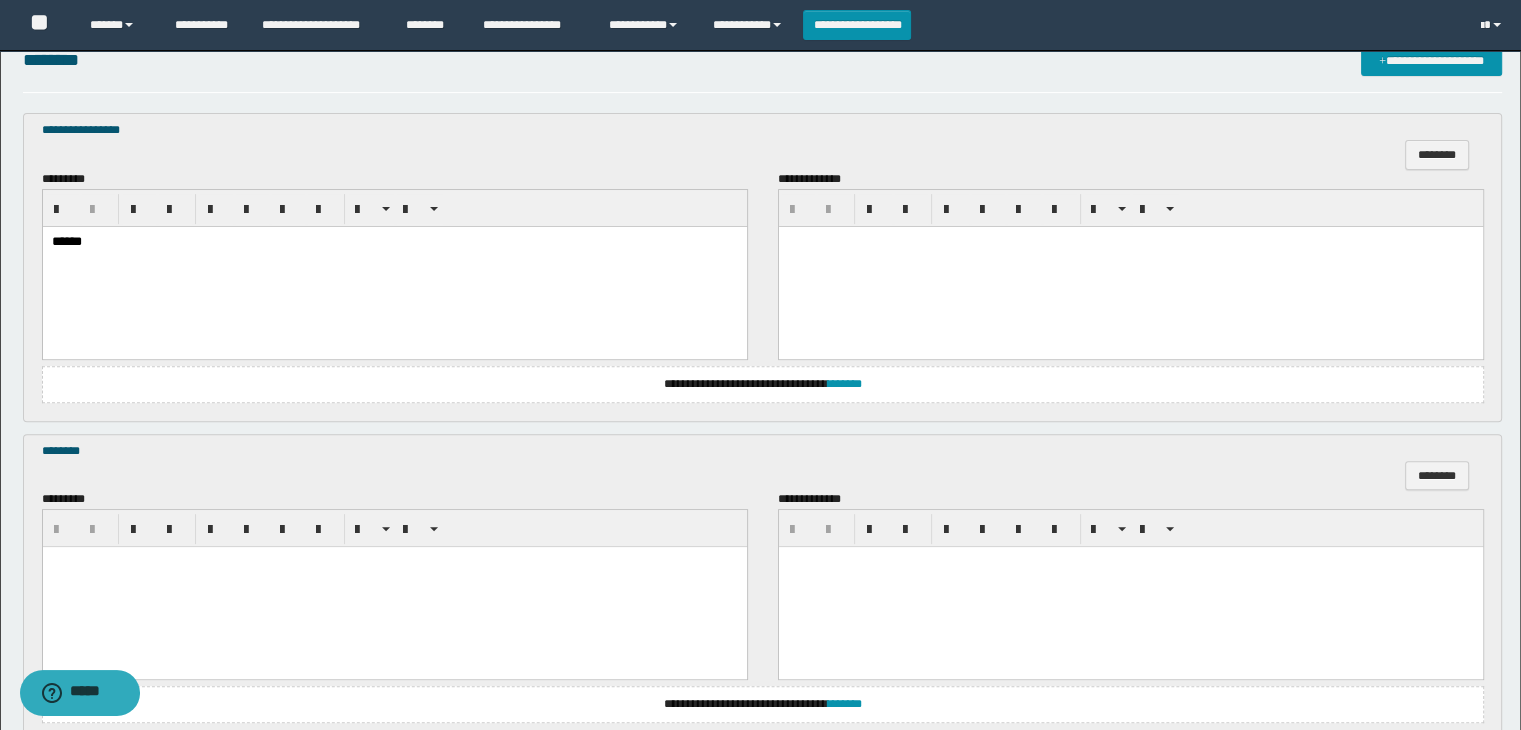 scroll, scrollTop: 700, scrollLeft: 0, axis: vertical 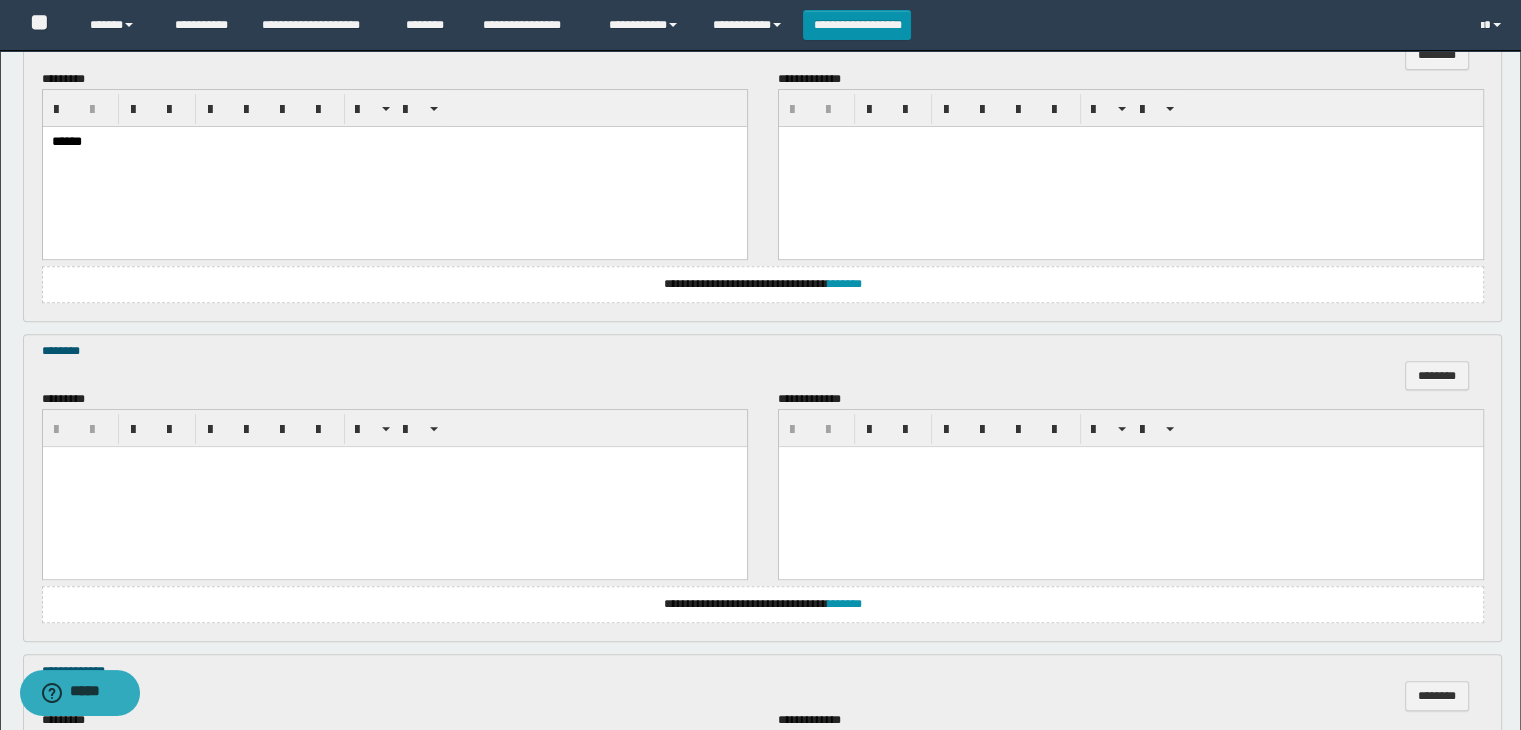 click at bounding box center (394, 487) 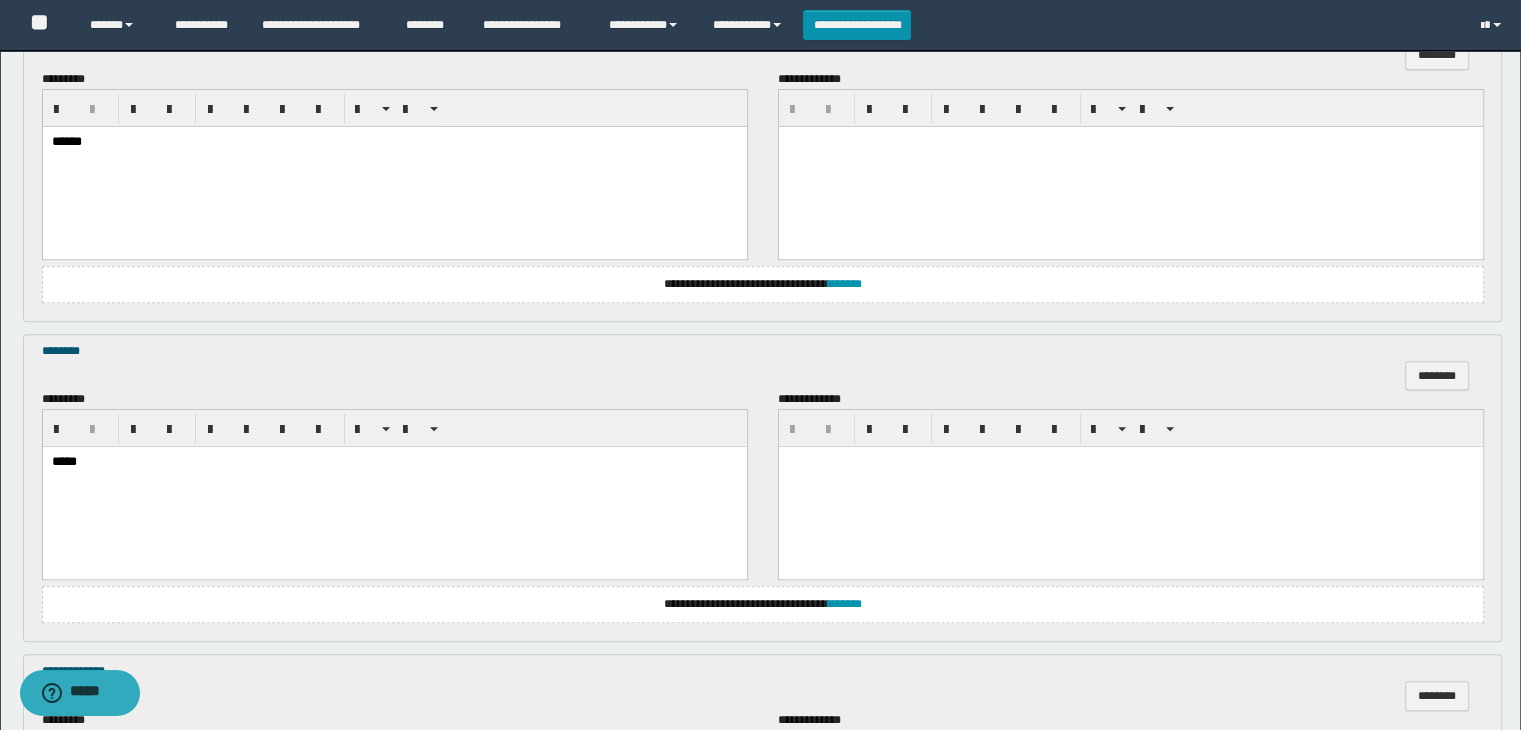 scroll, scrollTop: 1000, scrollLeft: 0, axis: vertical 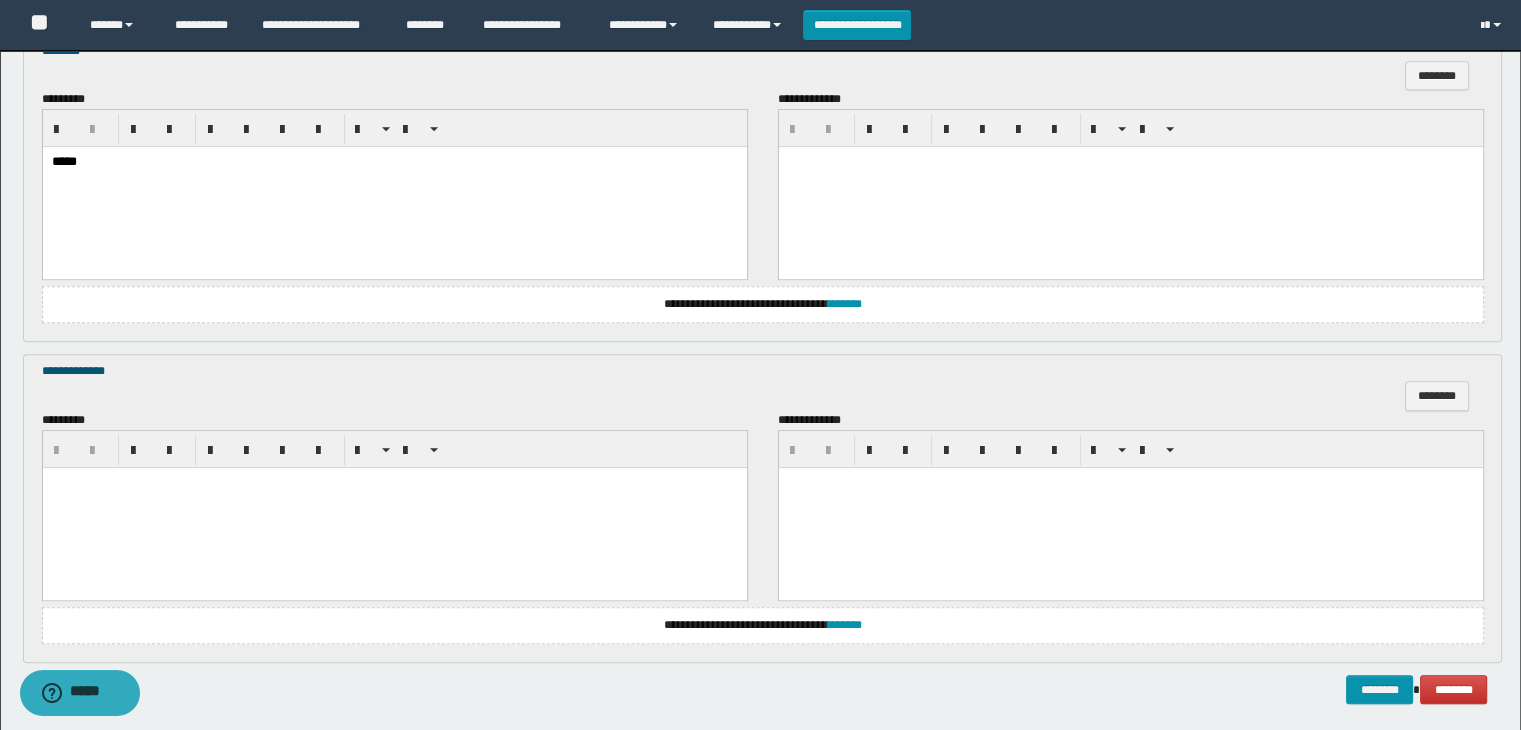 drag, startPoint x: 571, startPoint y: 537, endPoint x: 565, endPoint y: 510, distance: 27.658634 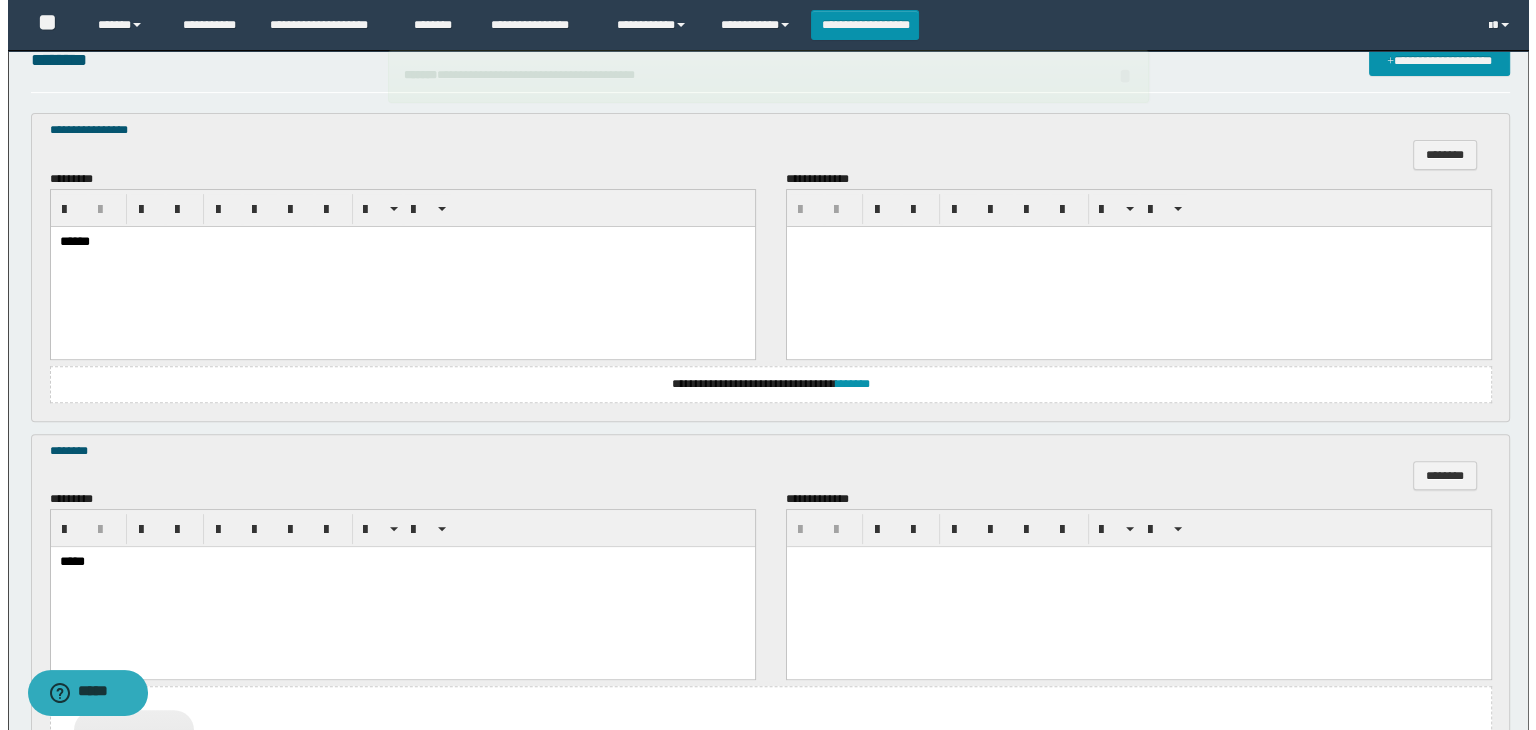 scroll, scrollTop: 400, scrollLeft: 0, axis: vertical 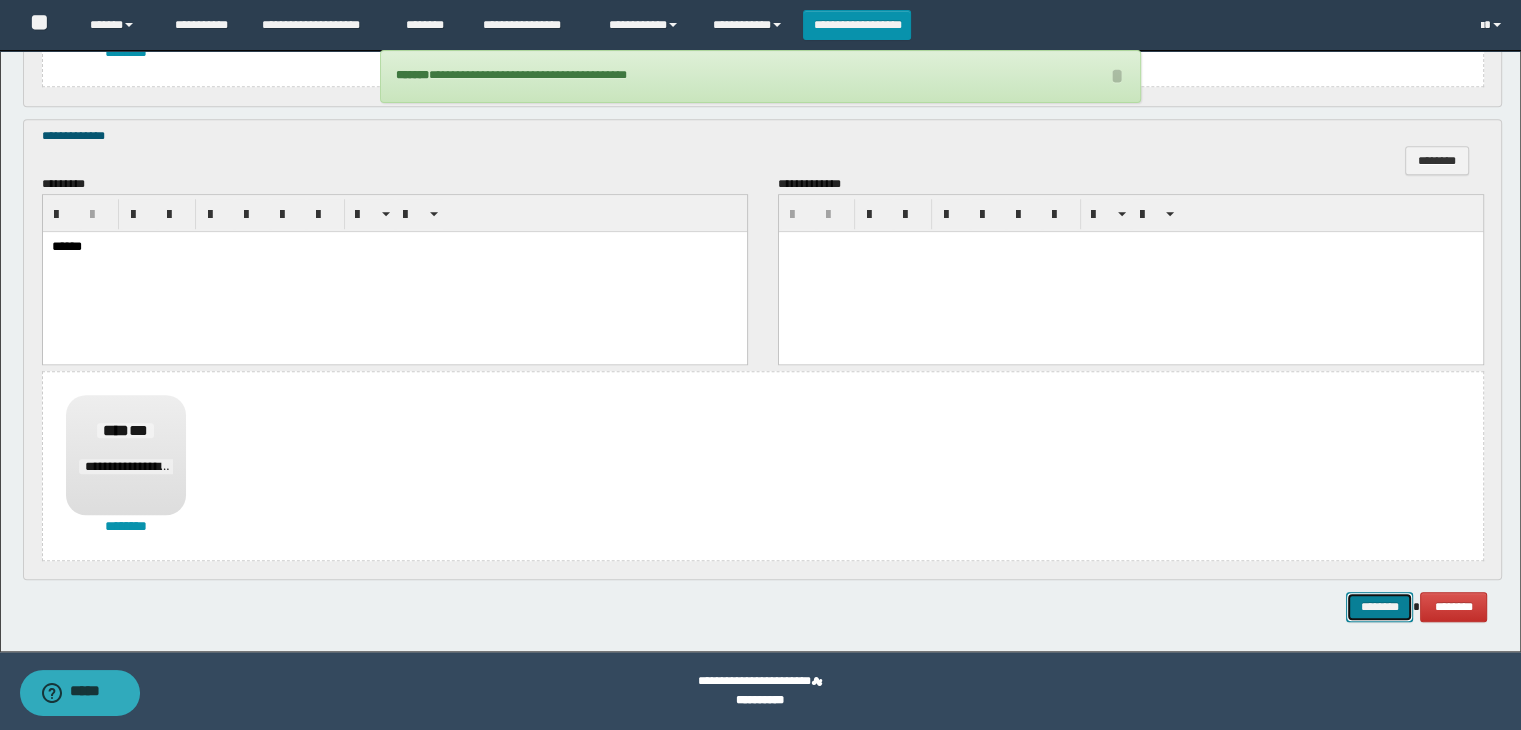 click on "********" at bounding box center [1379, 607] 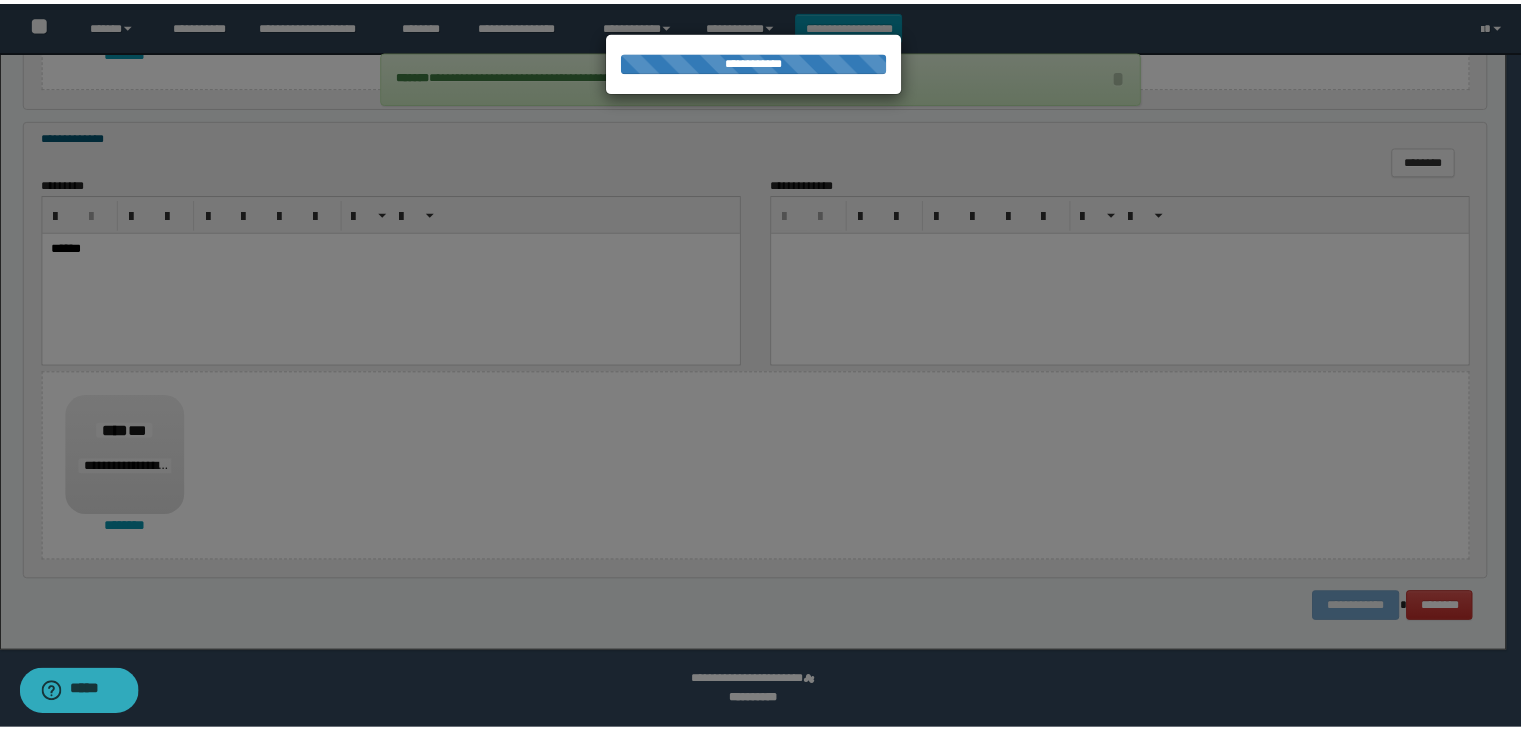 scroll, scrollTop: 0, scrollLeft: 0, axis: both 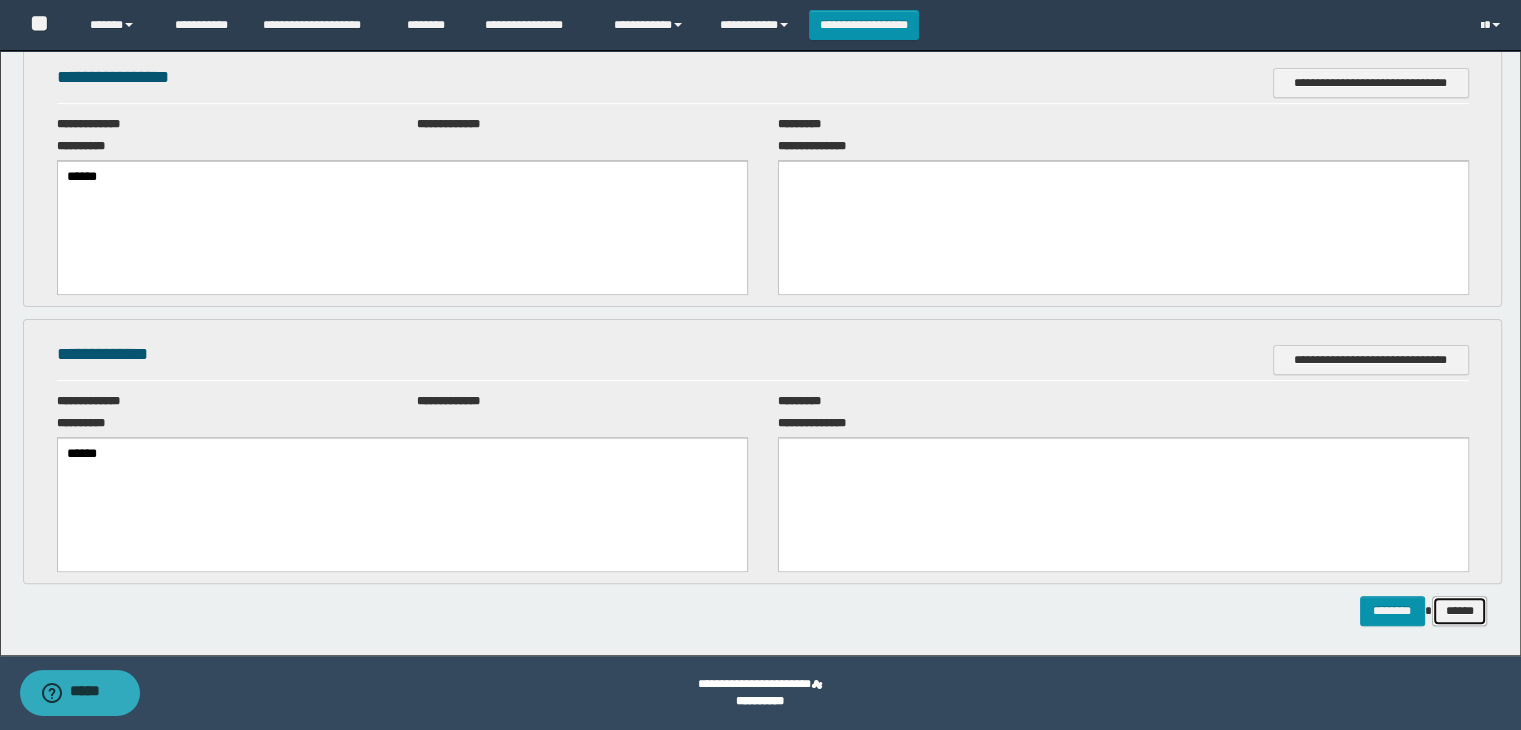 click on "******" at bounding box center (1460, 611) 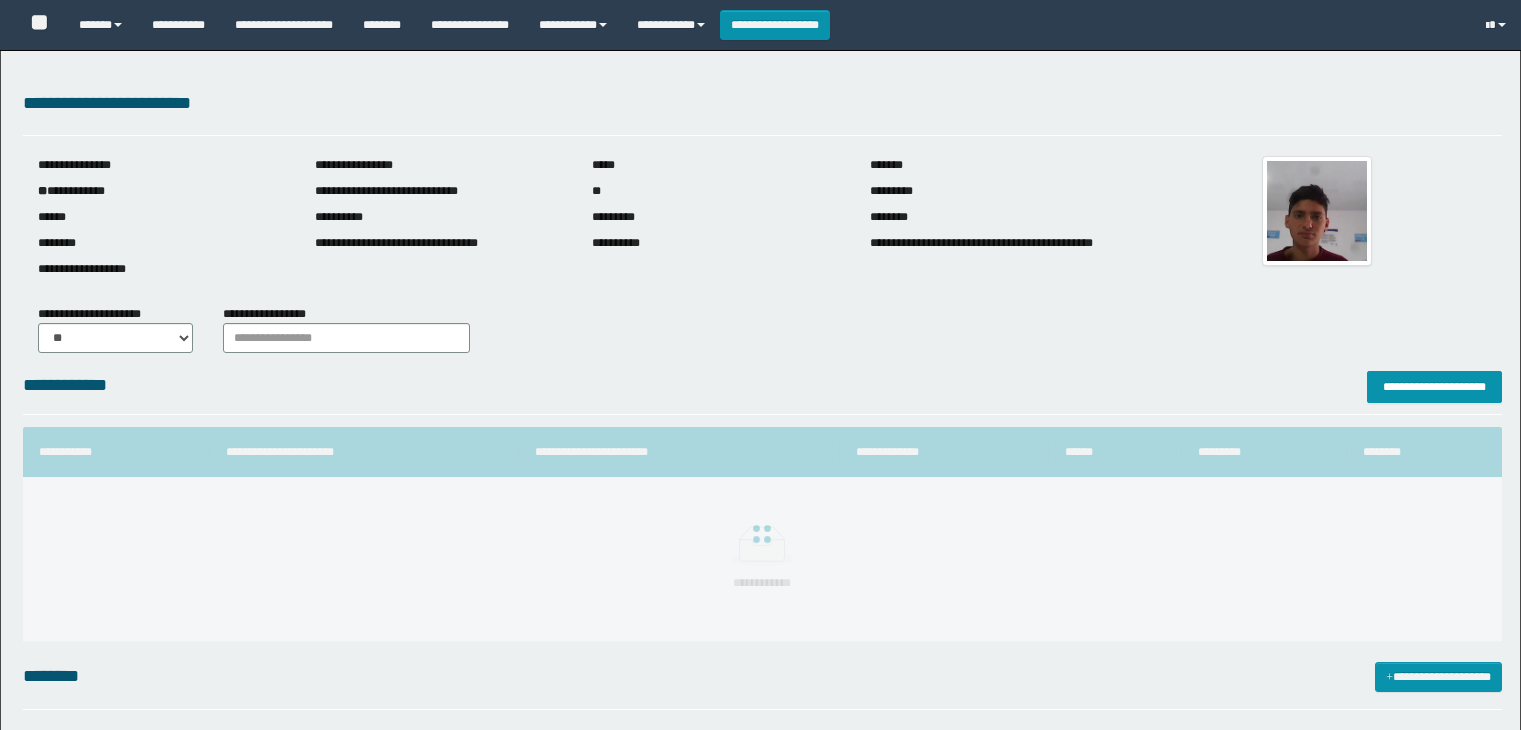 scroll, scrollTop: 0, scrollLeft: 0, axis: both 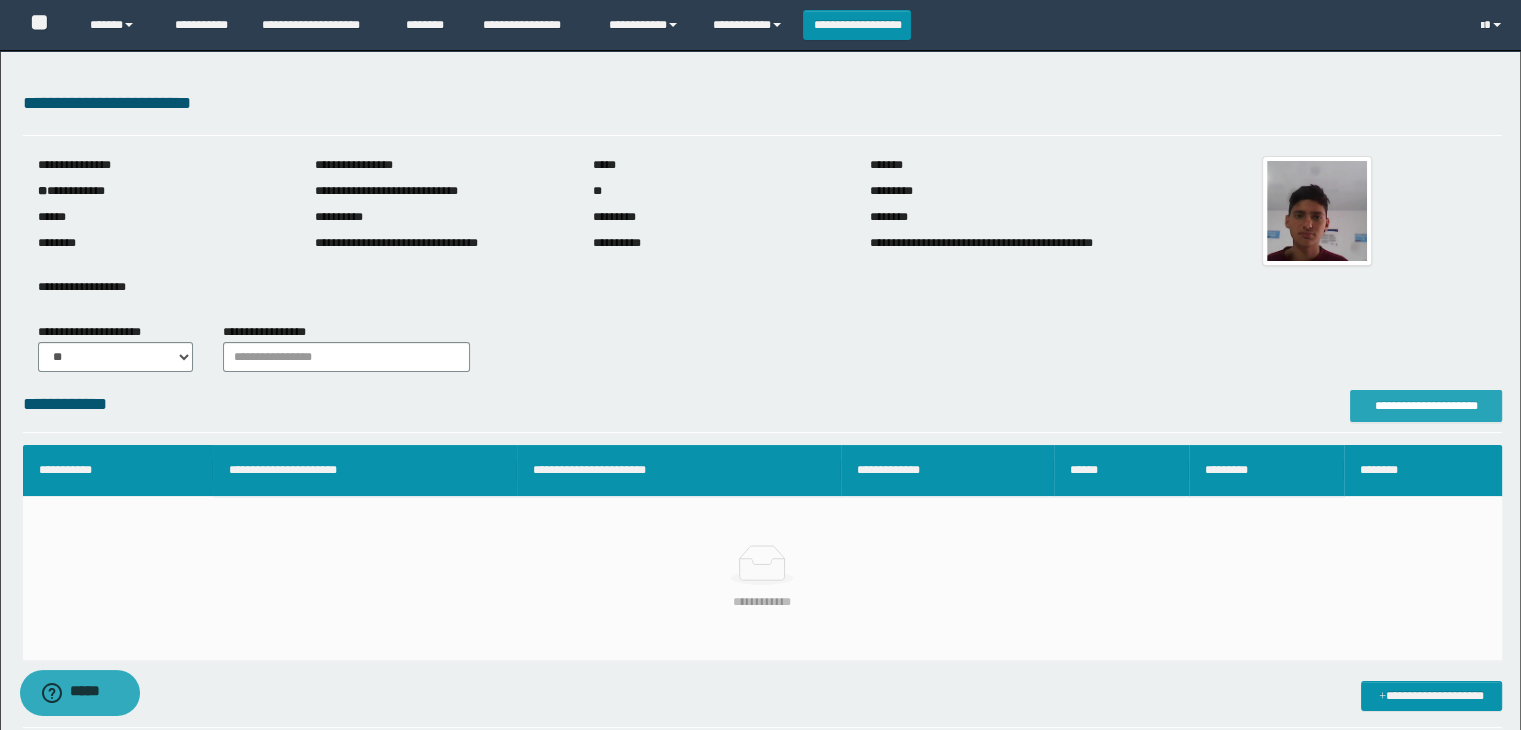 click on "**********" at bounding box center (1426, 406) 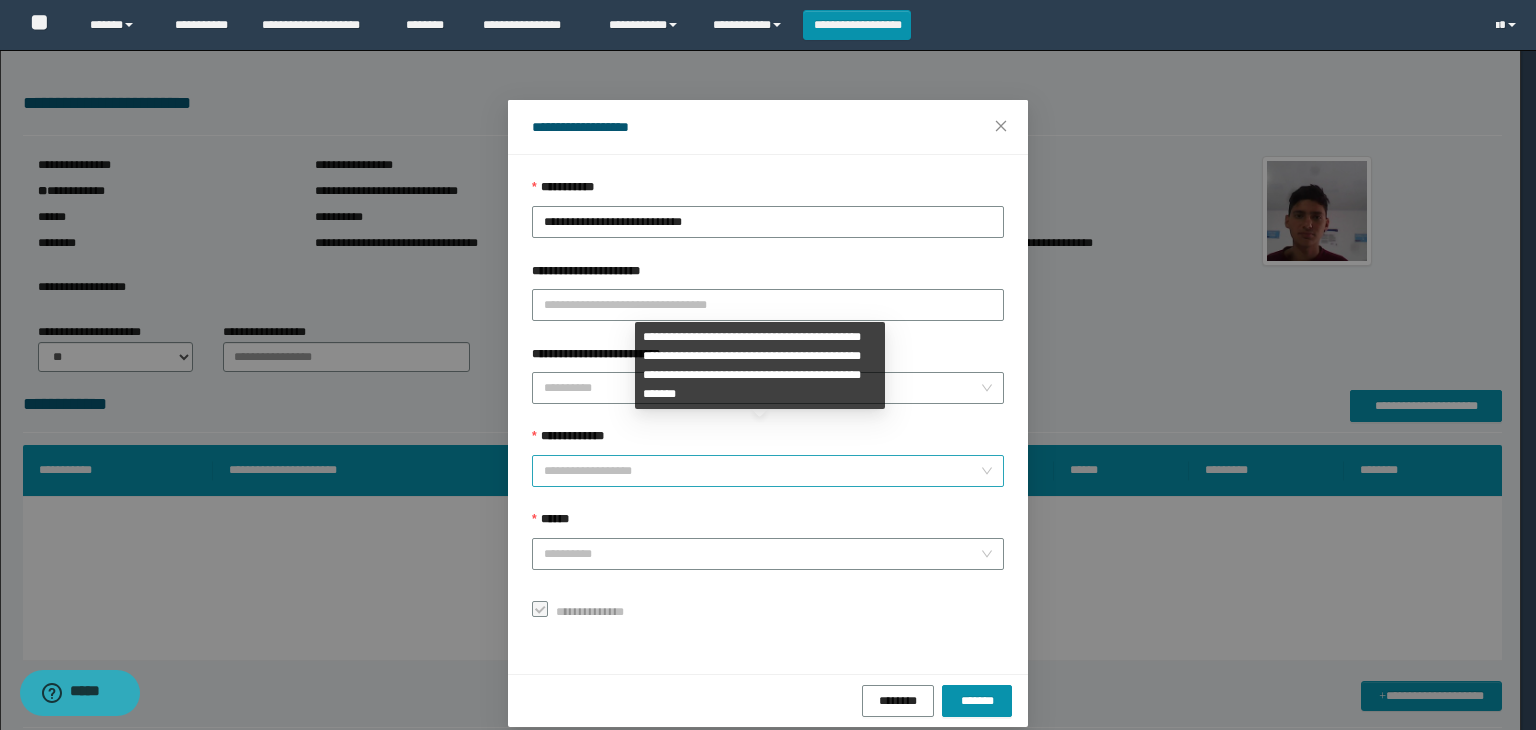 click on "**********" at bounding box center (768, 471) 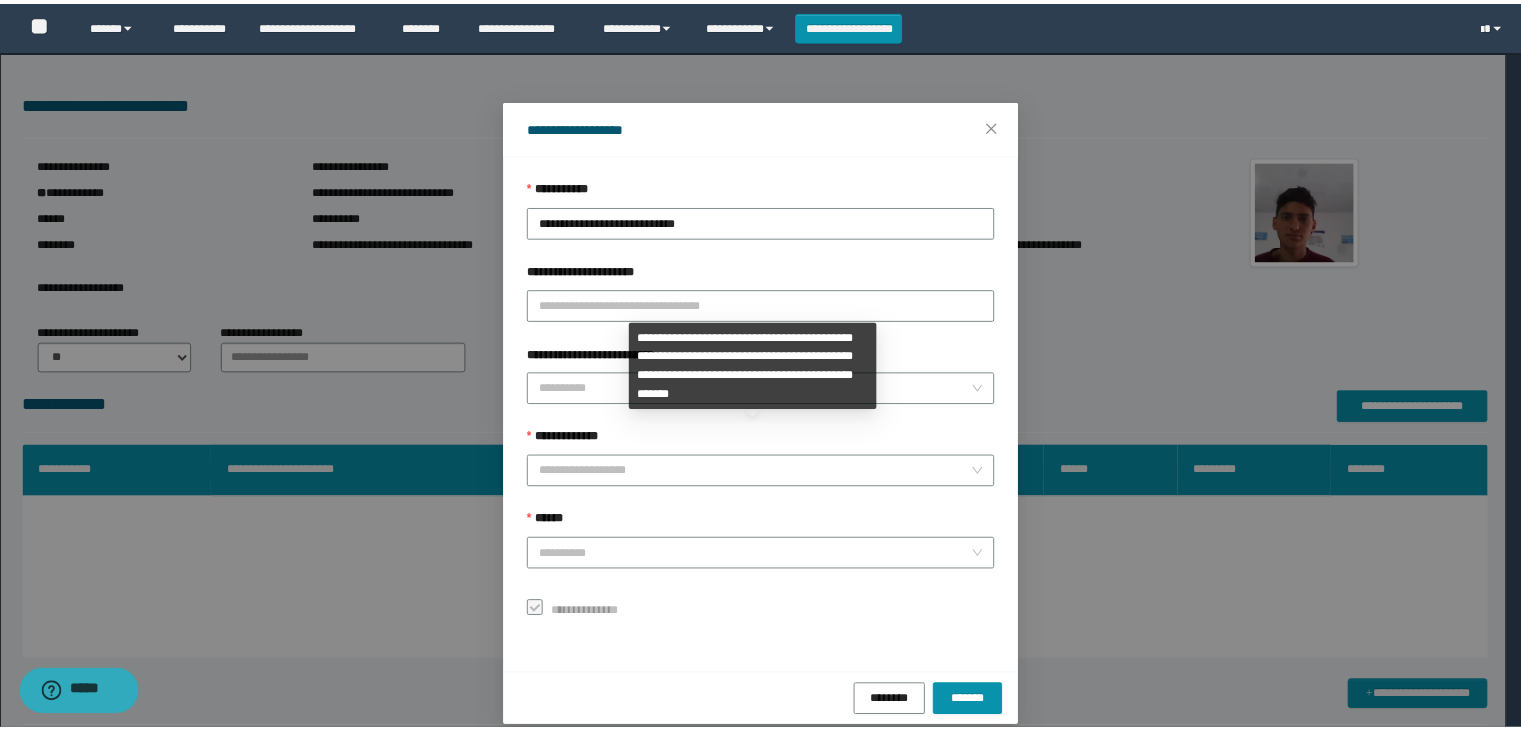 scroll, scrollTop: 192, scrollLeft: 0, axis: vertical 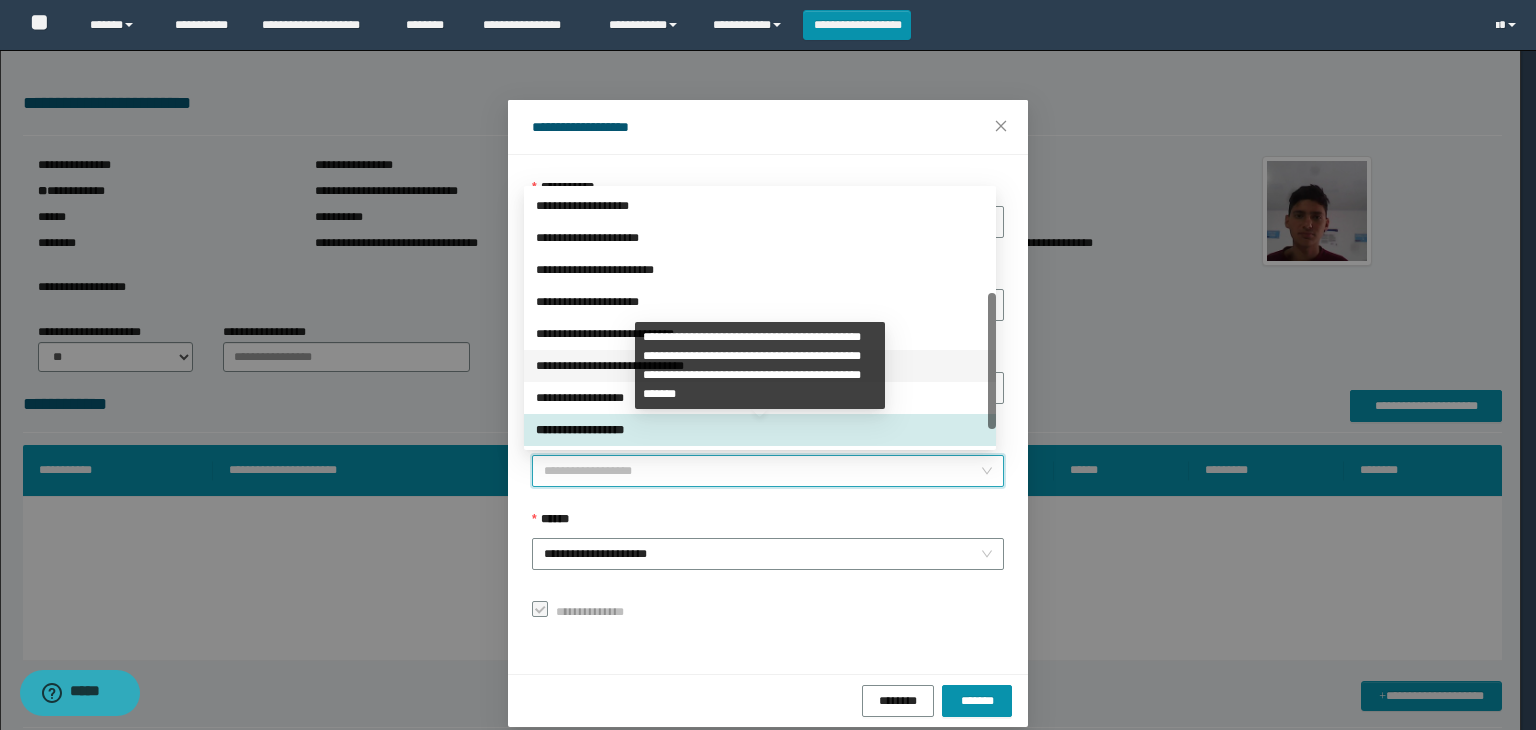 click on "**********" at bounding box center (760, 366) 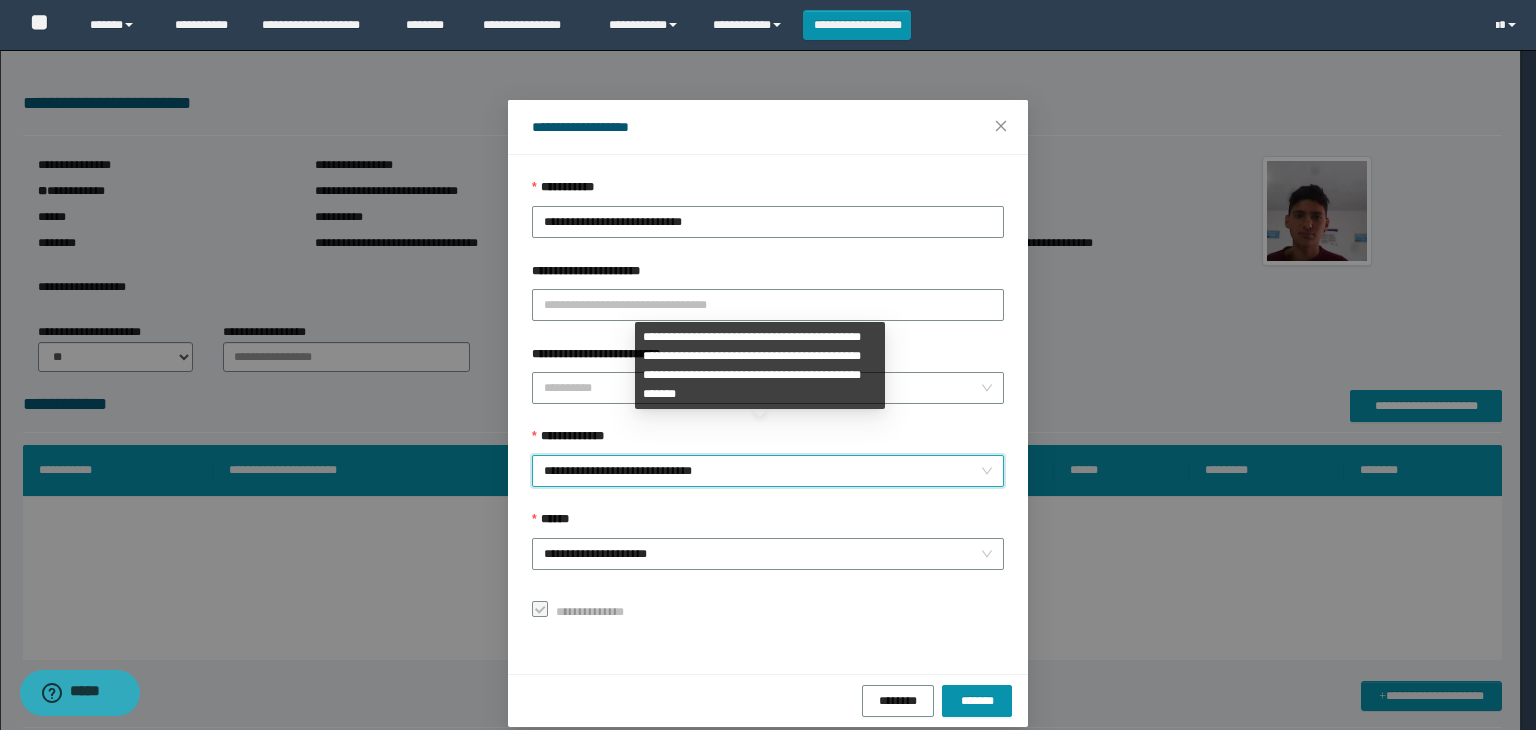 click on "**********" at bounding box center [768, 471] 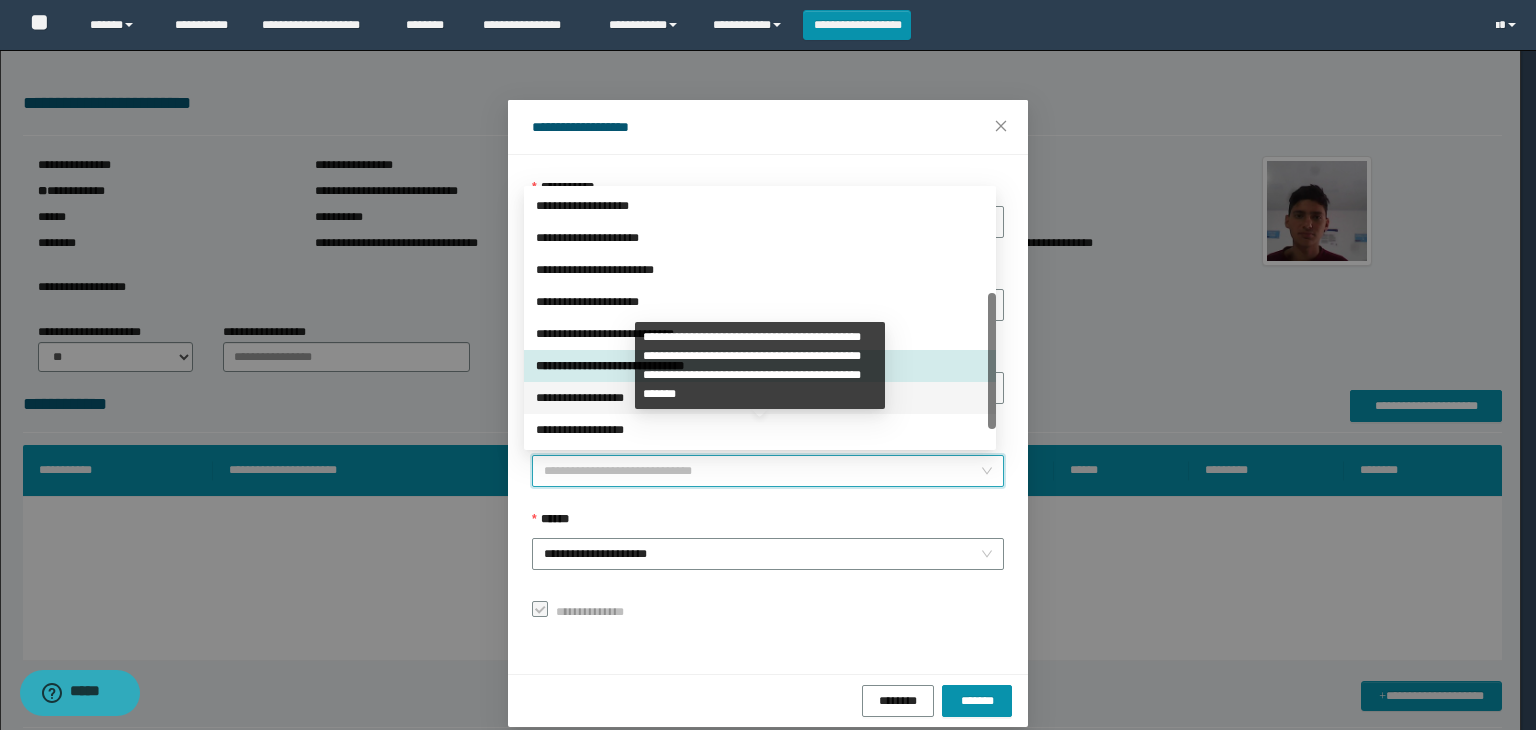 click on "**********" at bounding box center [760, 398] 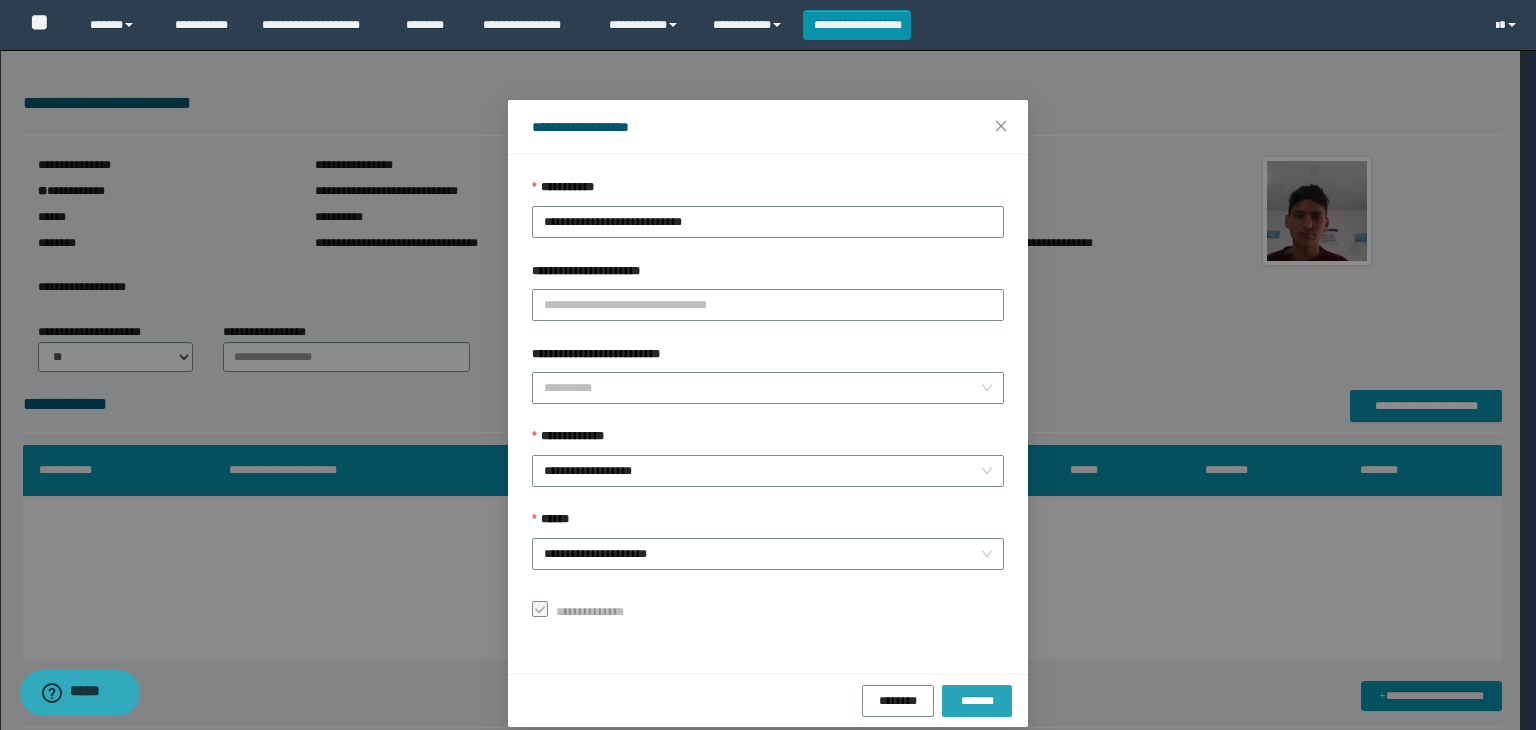 click on "*******" at bounding box center [977, 700] 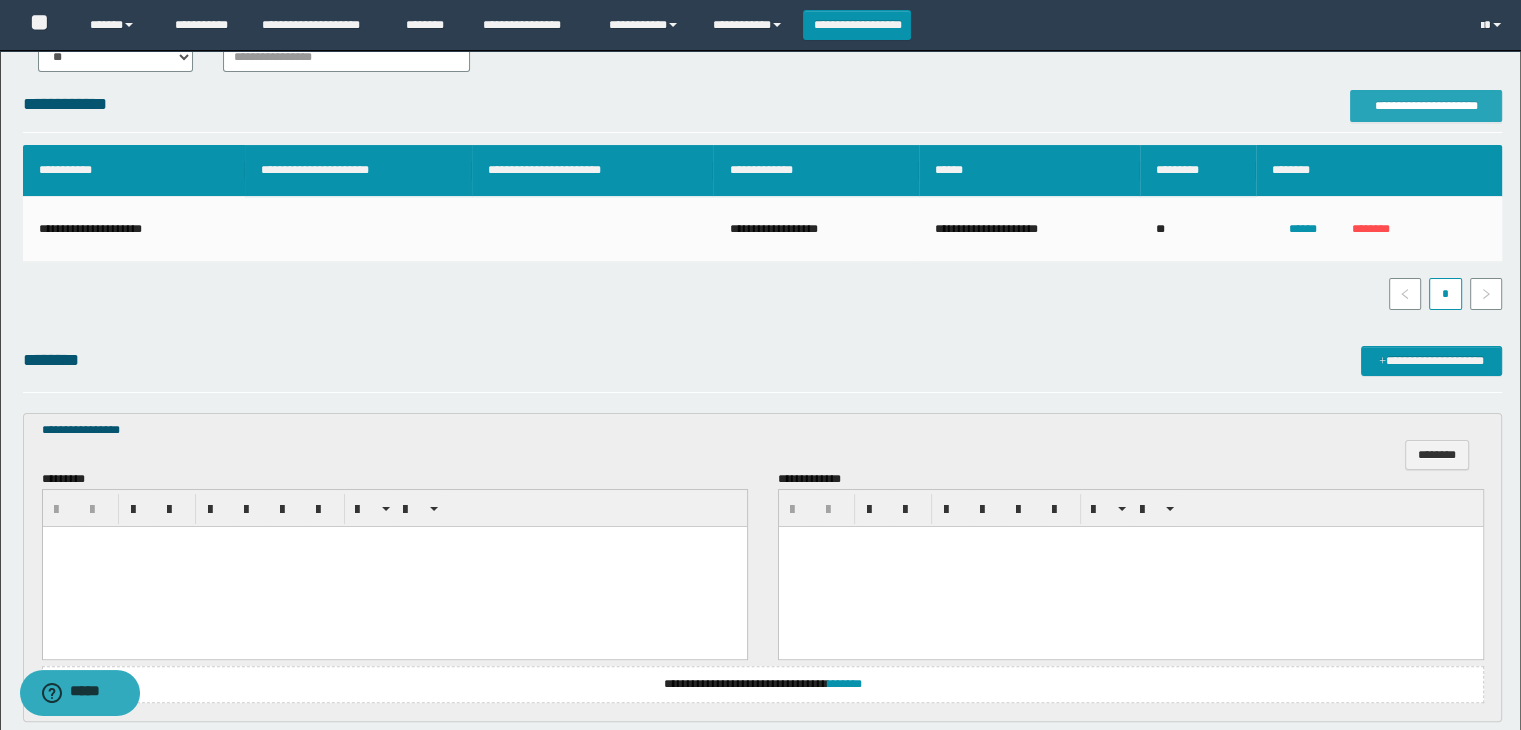 scroll, scrollTop: 600, scrollLeft: 0, axis: vertical 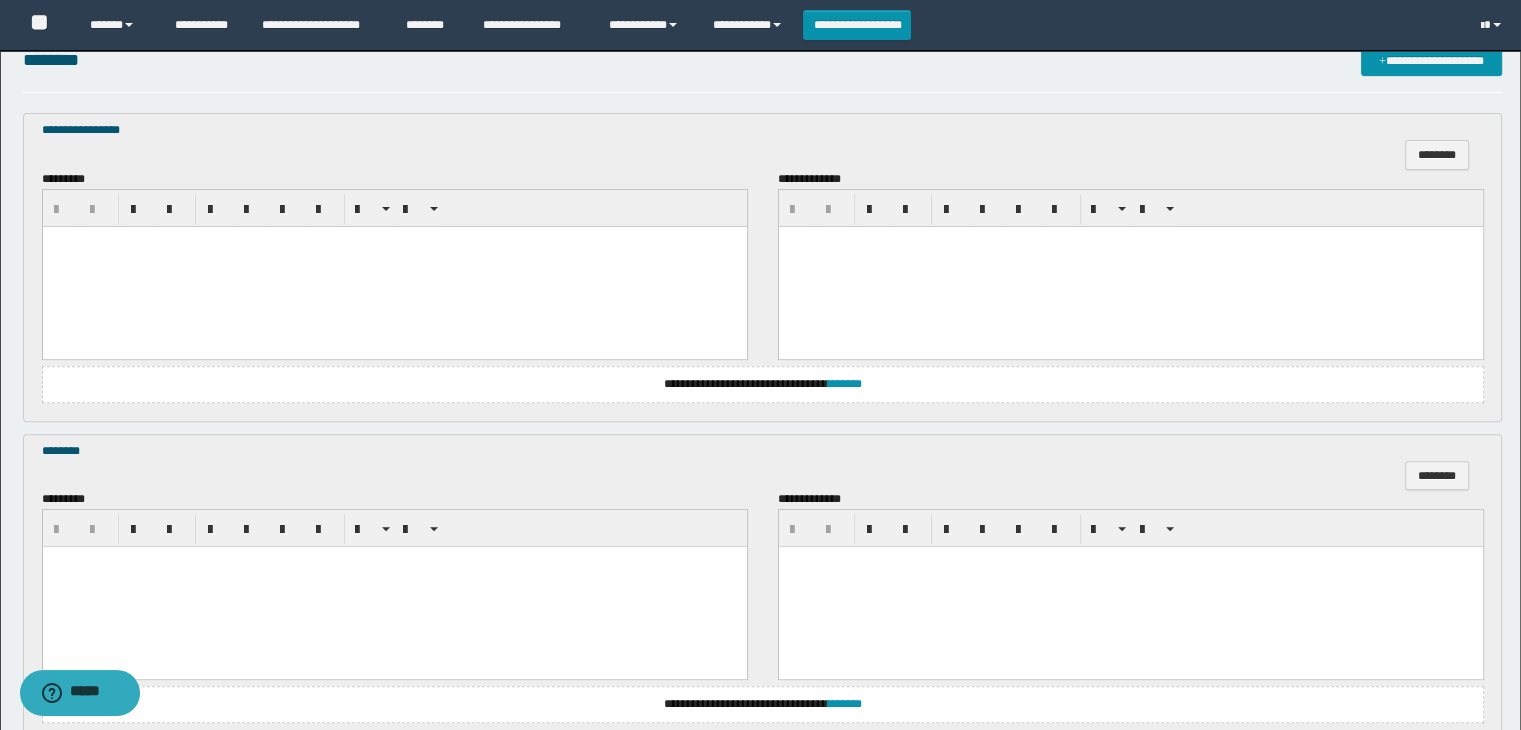 click at bounding box center (394, 266) 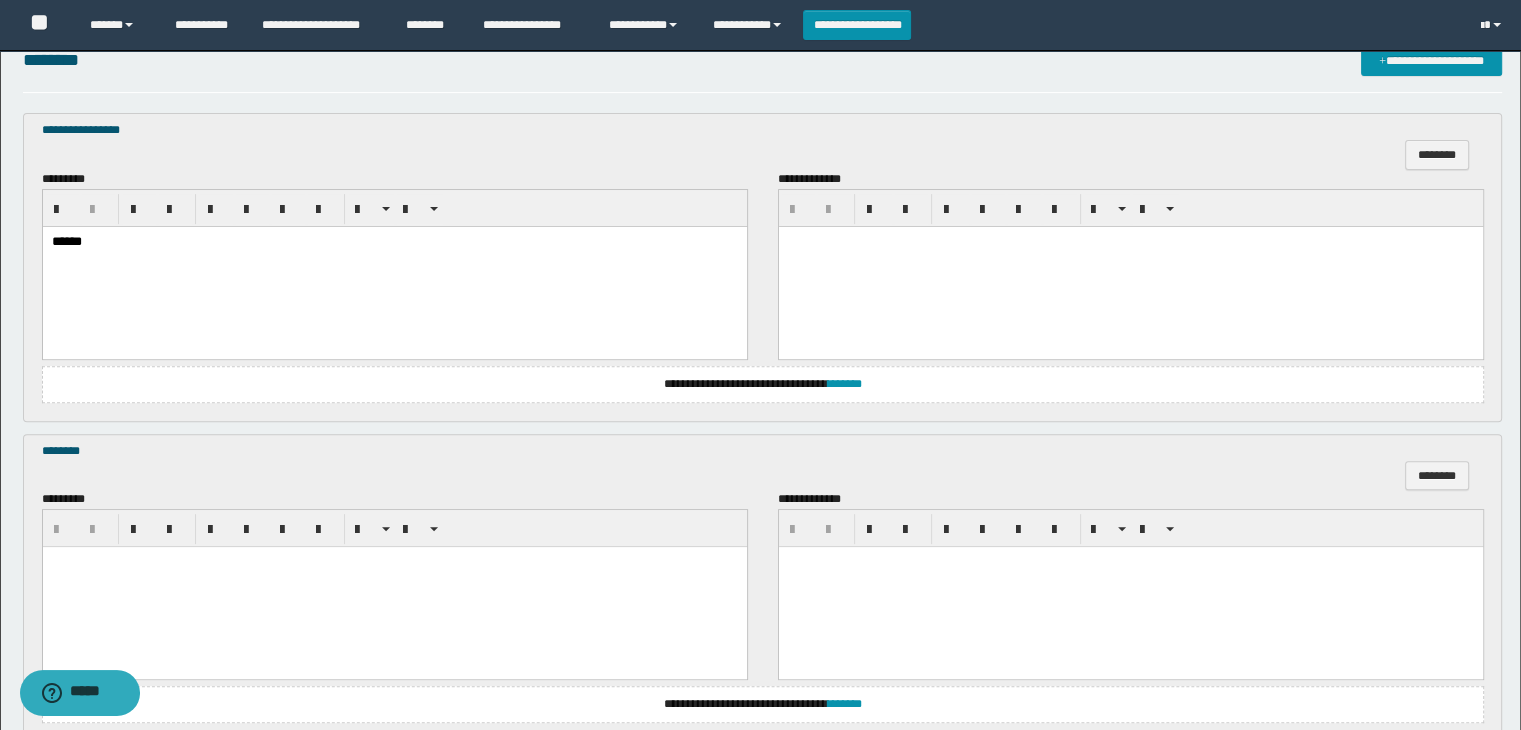 scroll, scrollTop: 900, scrollLeft: 0, axis: vertical 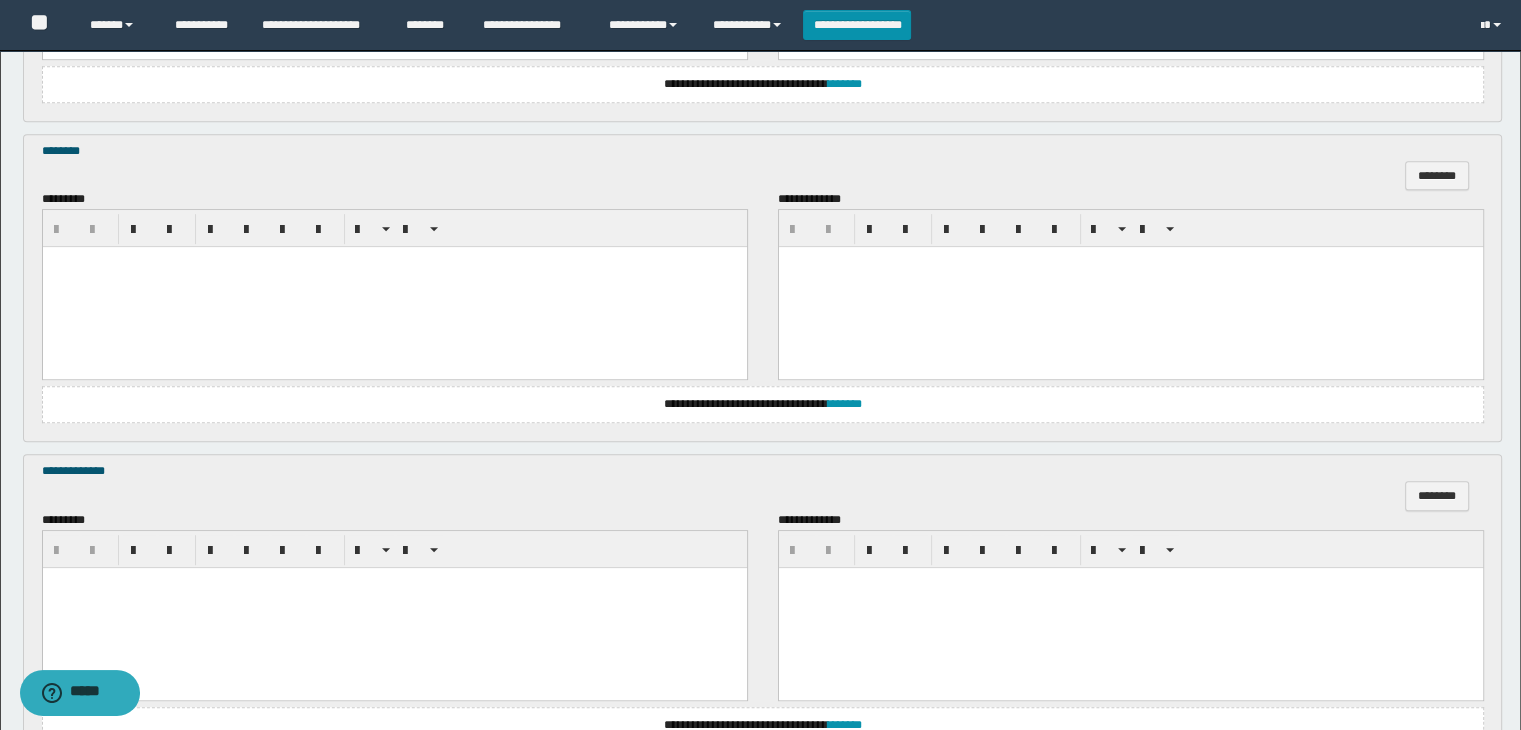 click at bounding box center (394, 287) 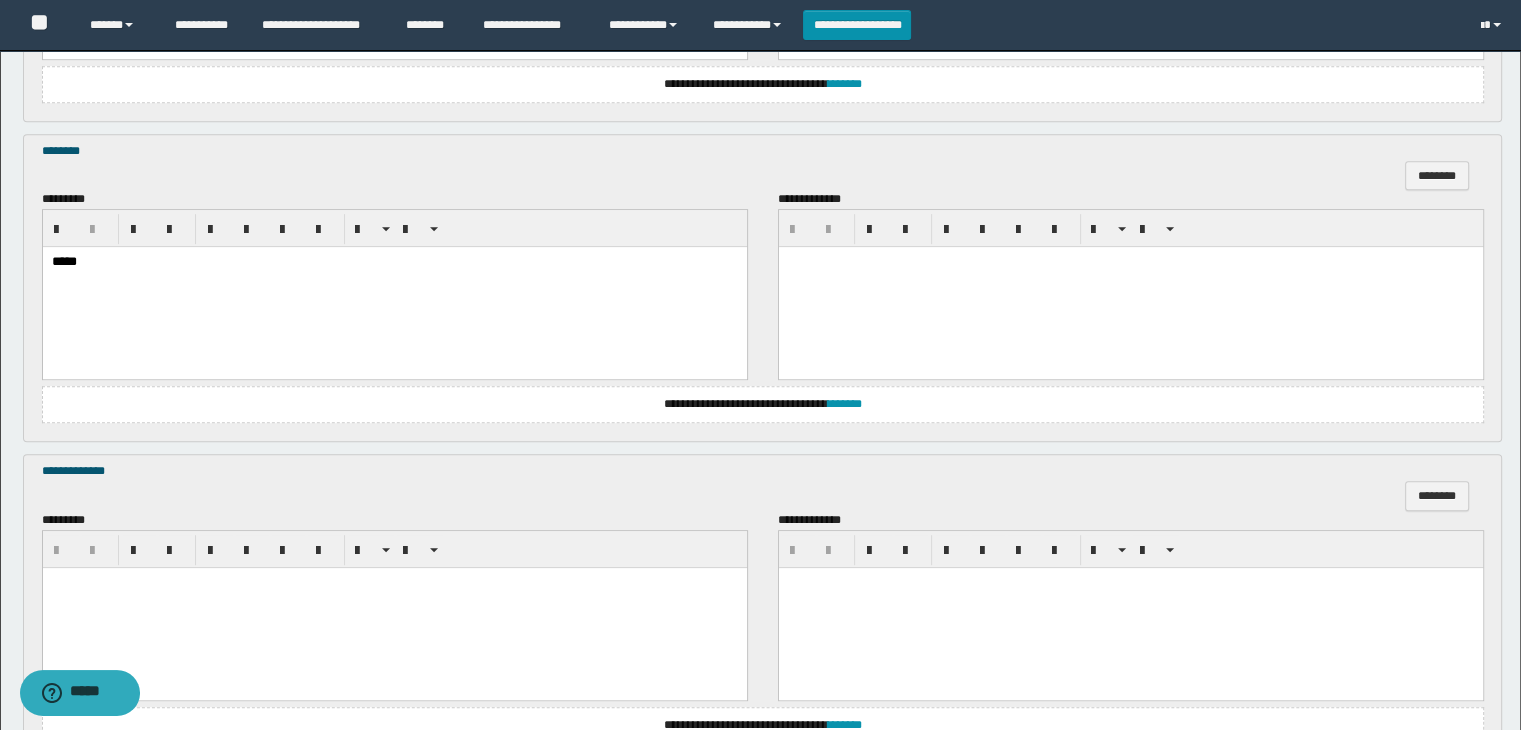 scroll, scrollTop: 1082, scrollLeft: 0, axis: vertical 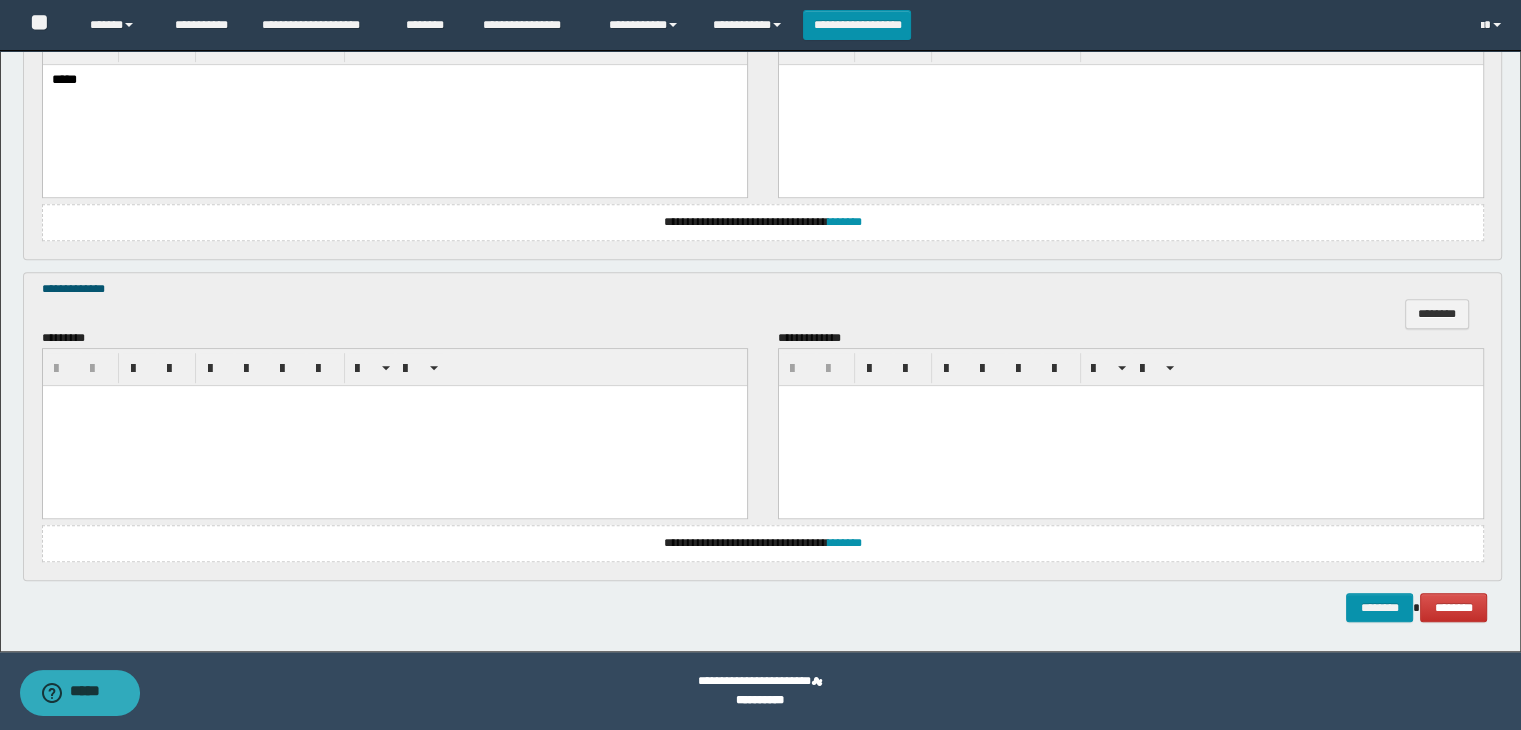 click at bounding box center (394, 425) 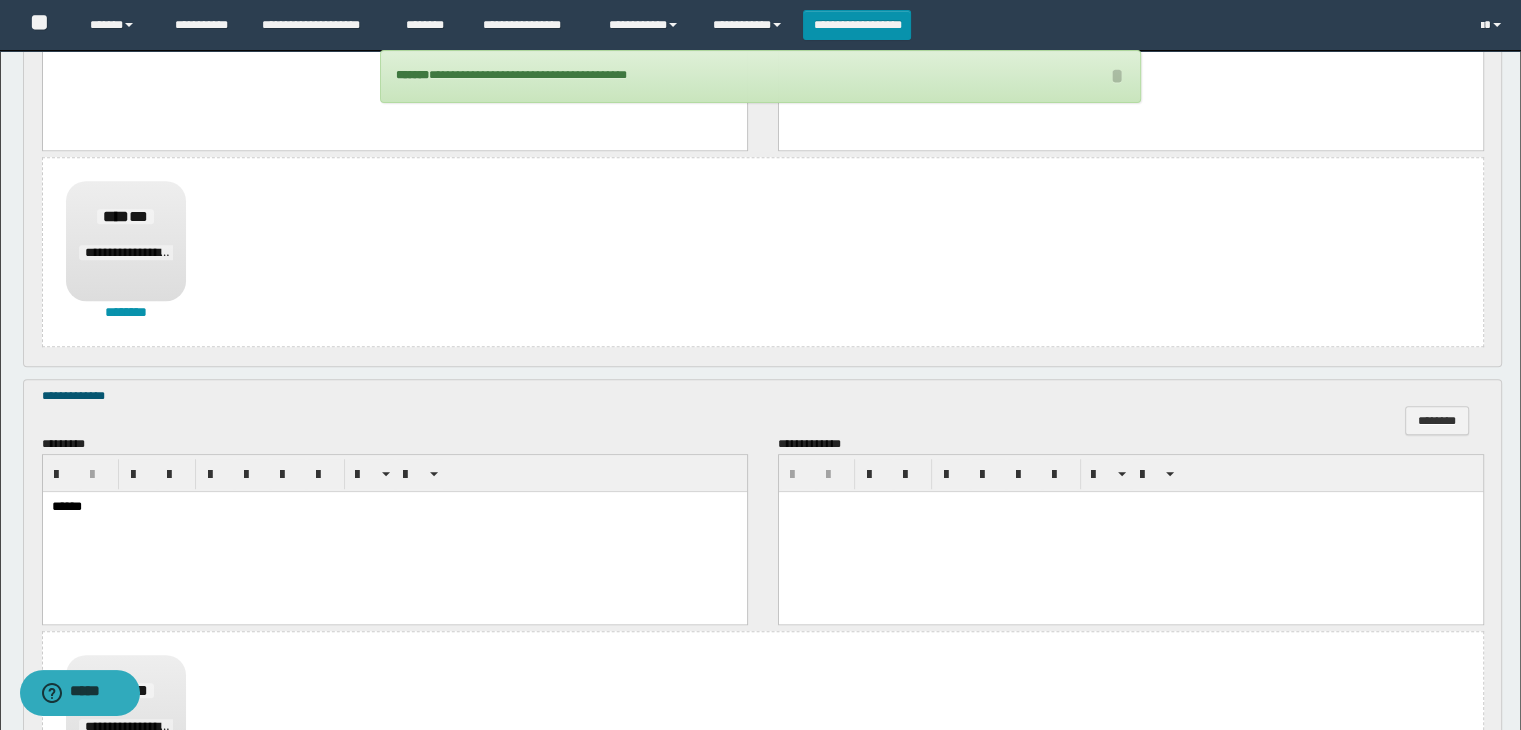scroll, scrollTop: 1542, scrollLeft: 0, axis: vertical 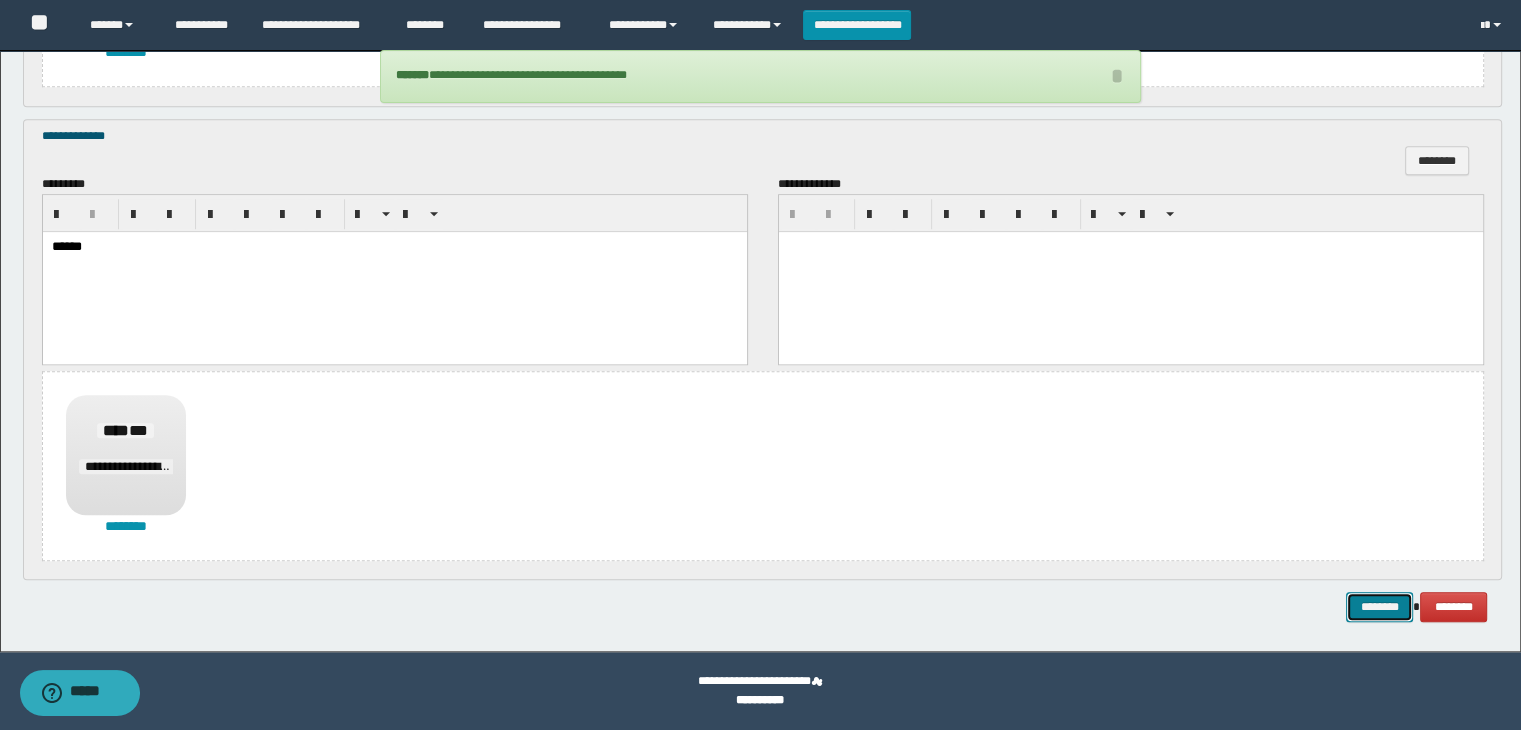 click on "********" at bounding box center [1379, 607] 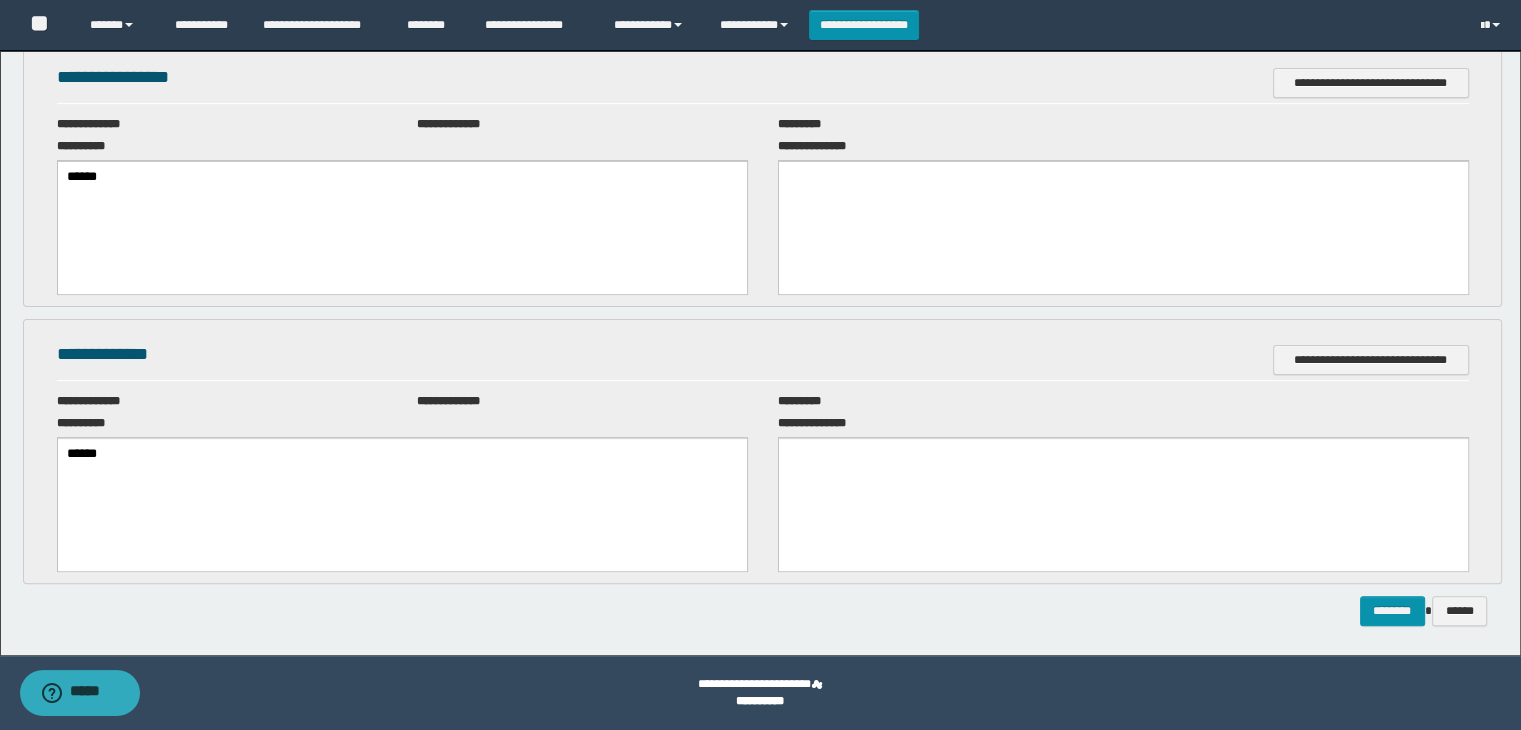 scroll, scrollTop: 0, scrollLeft: 0, axis: both 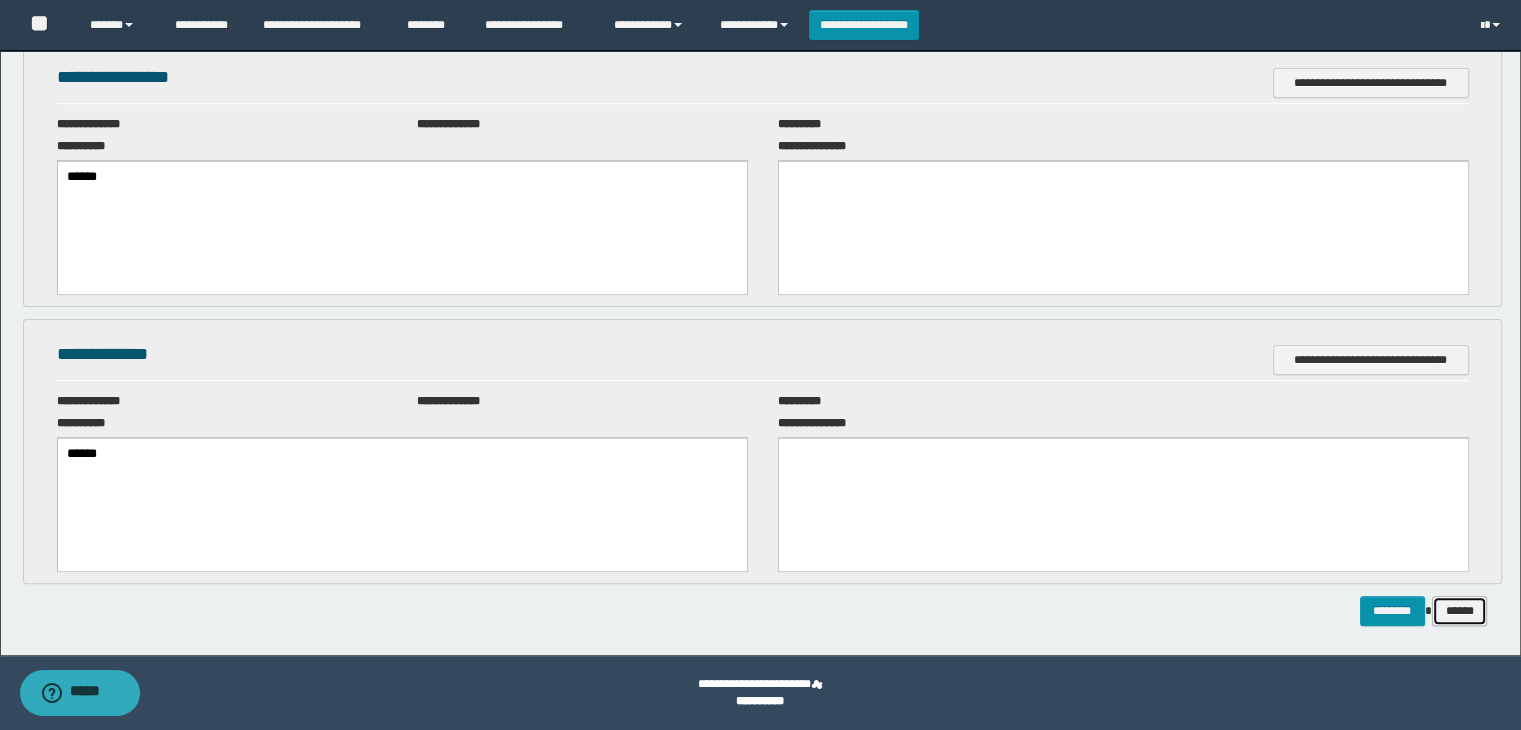 click on "******" at bounding box center [1460, 611] 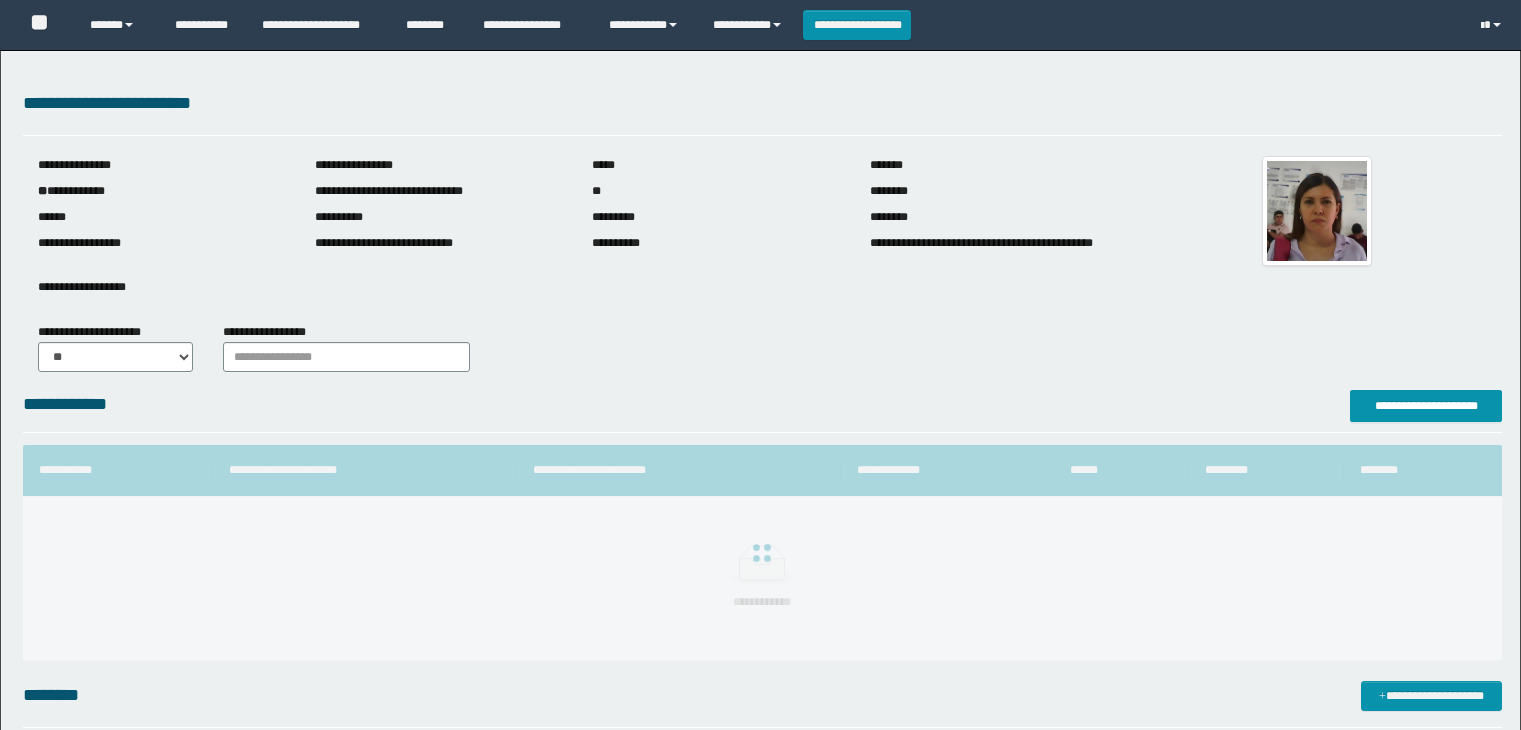 scroll, scrollTop: 0, scrollLeft: 0, axis: both 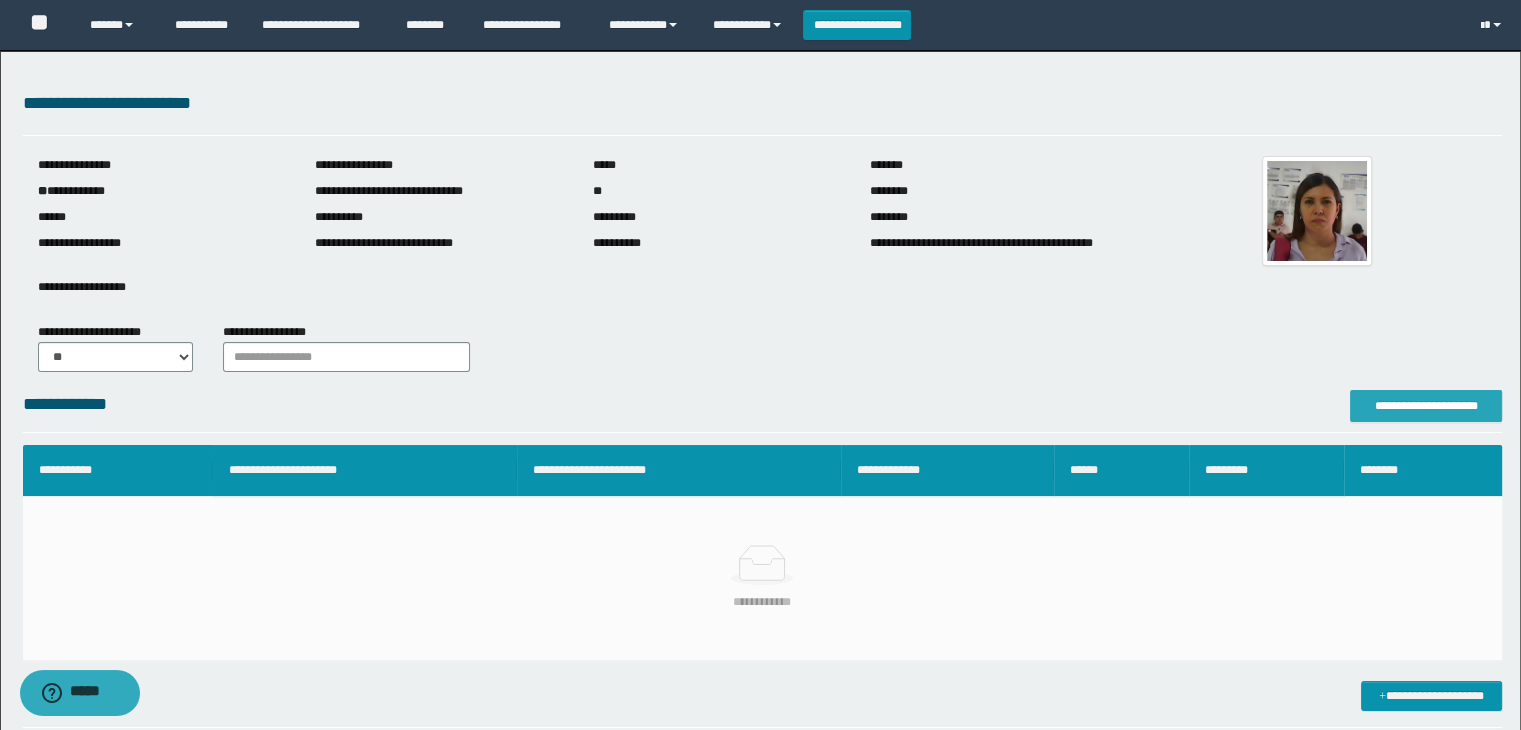 click on "**********" at bounding box center [1426, 406] 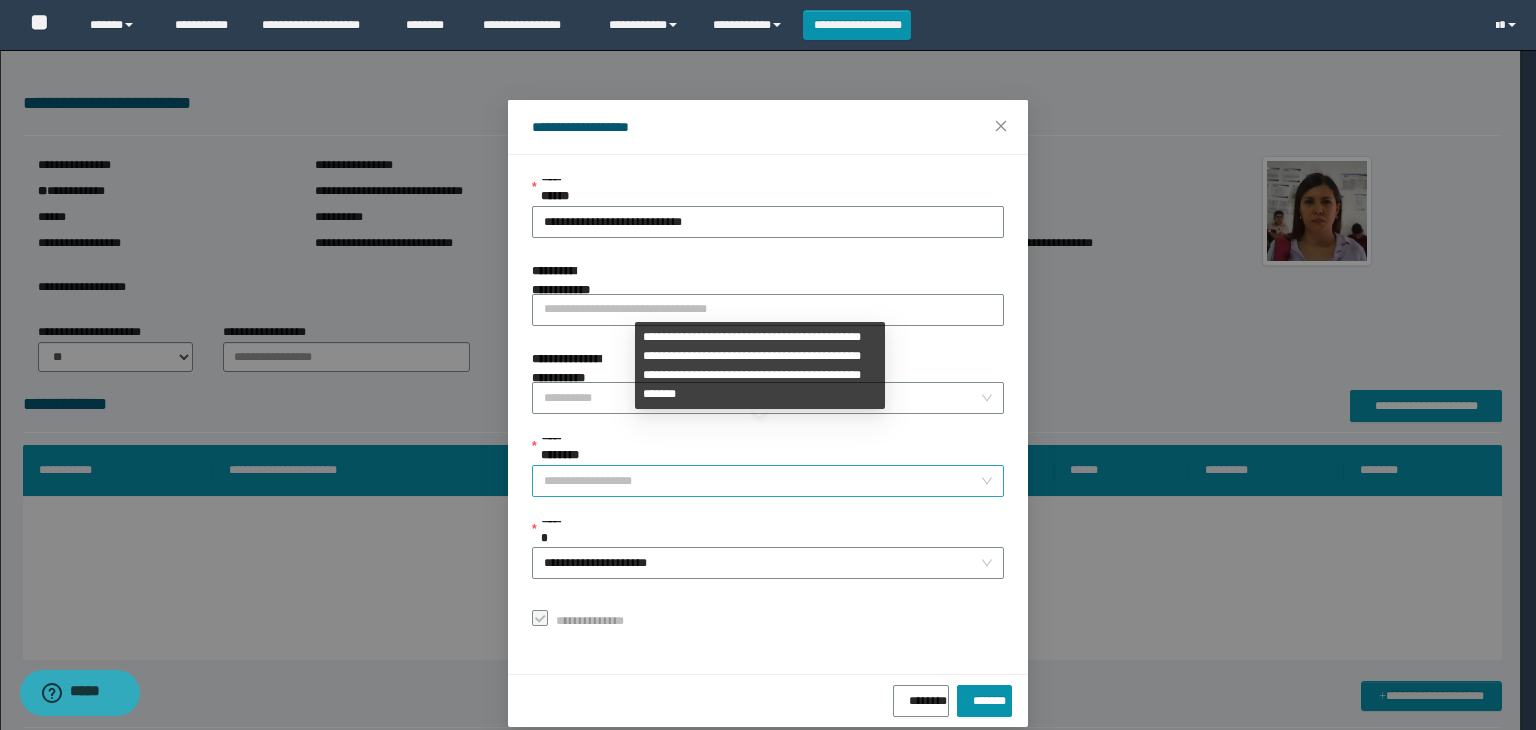 click on "**********" at bounding box center (768, 481) 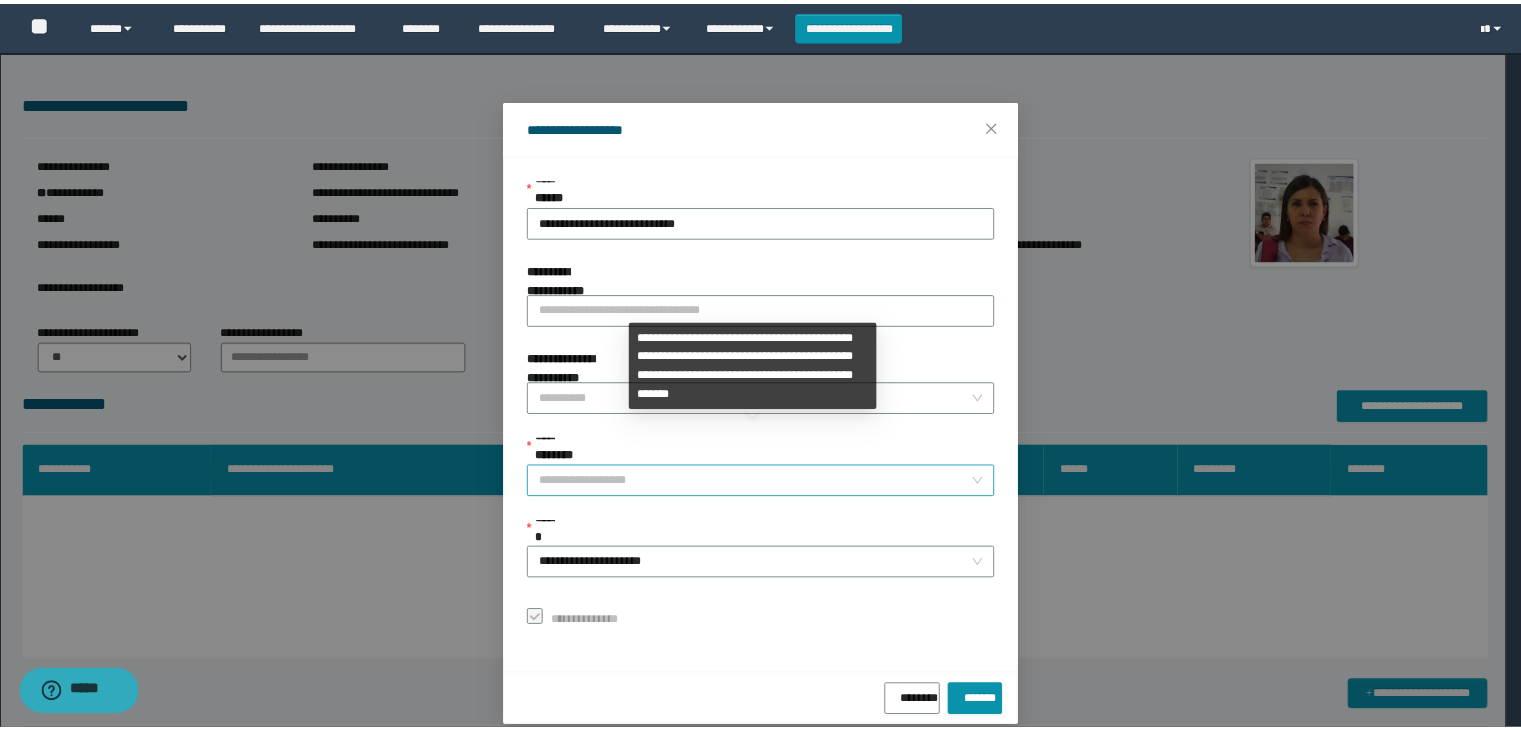 scroll, scrollTop: 192, scrollLeft: 0, axis: vertical 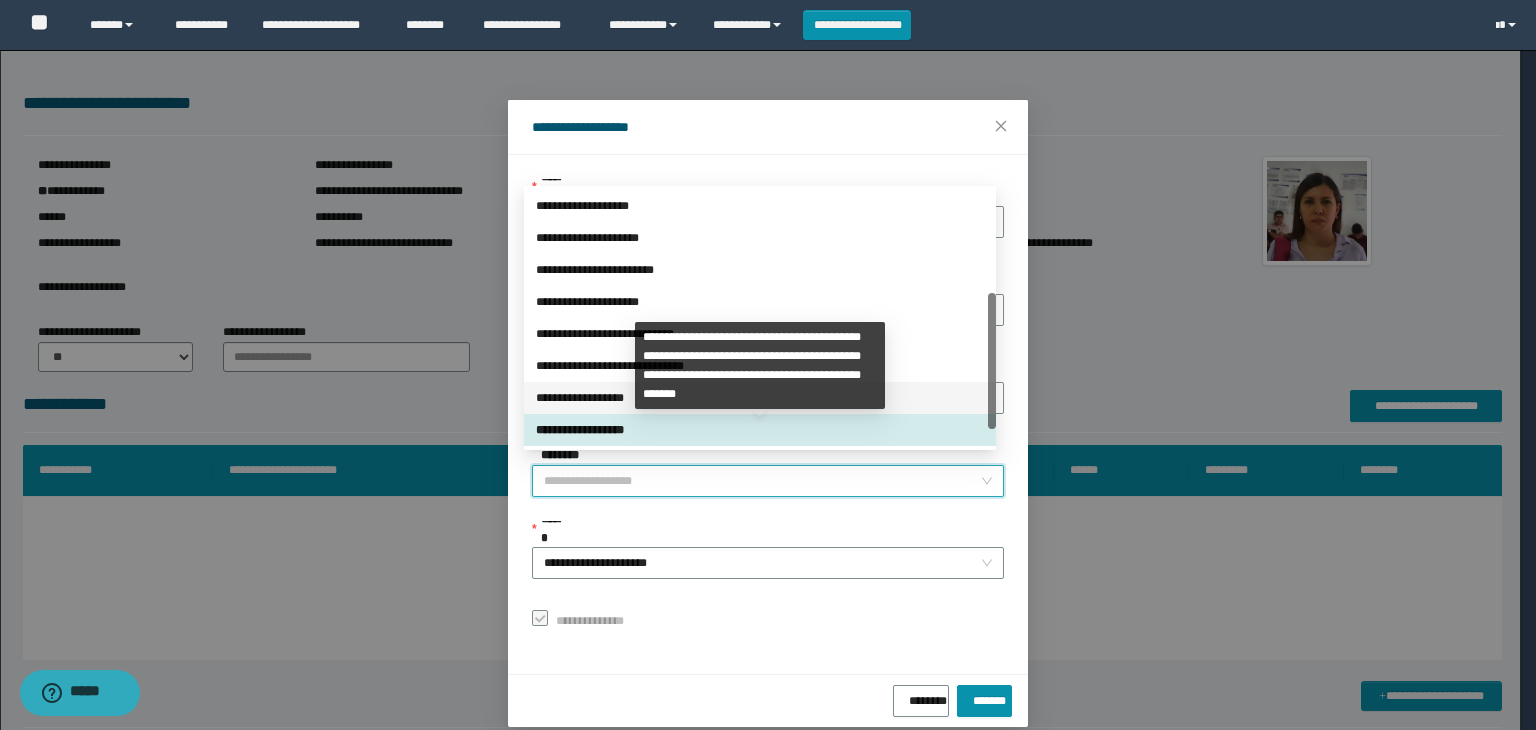 click on "**********" at bounding box center [760, 398] 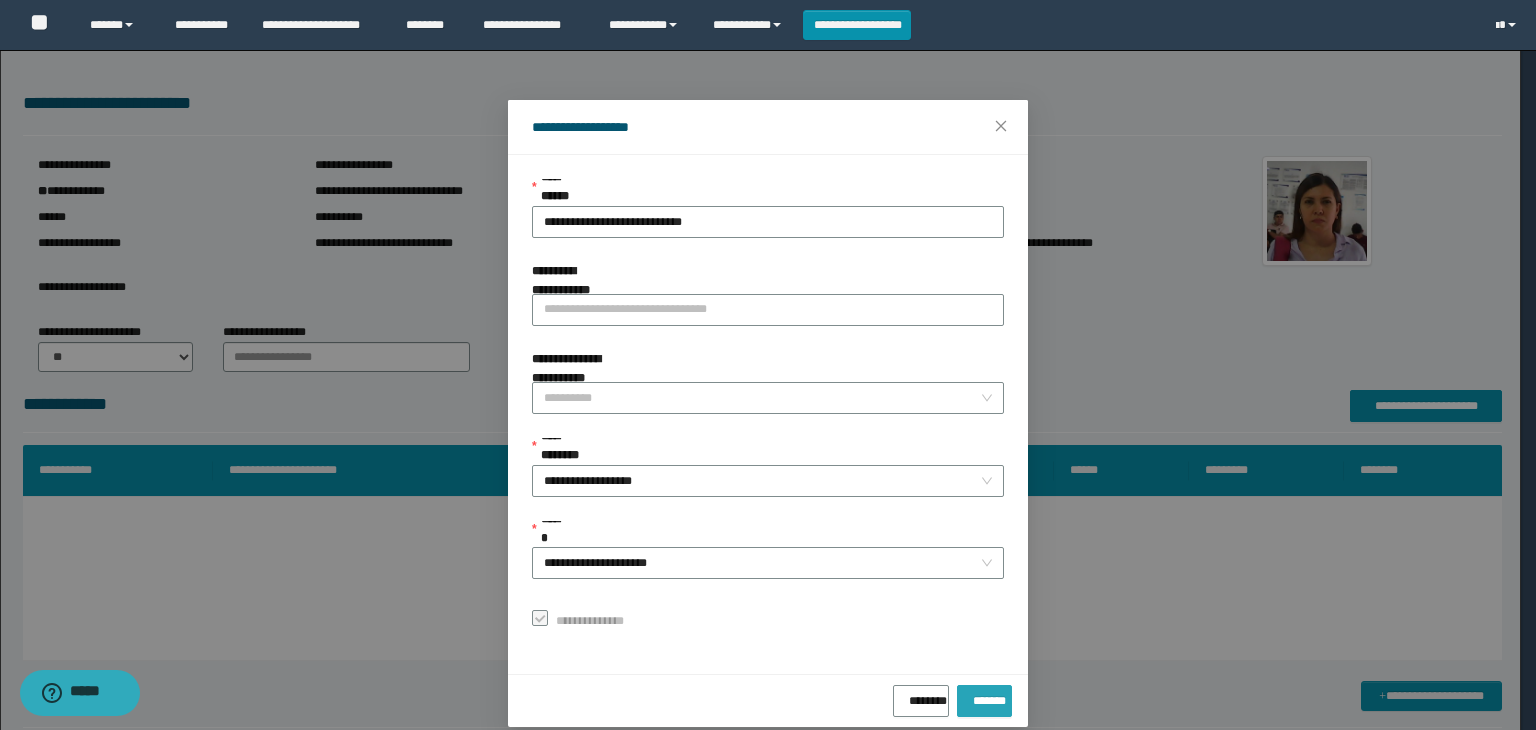 click on "*******" at bounding box center [984, 701] 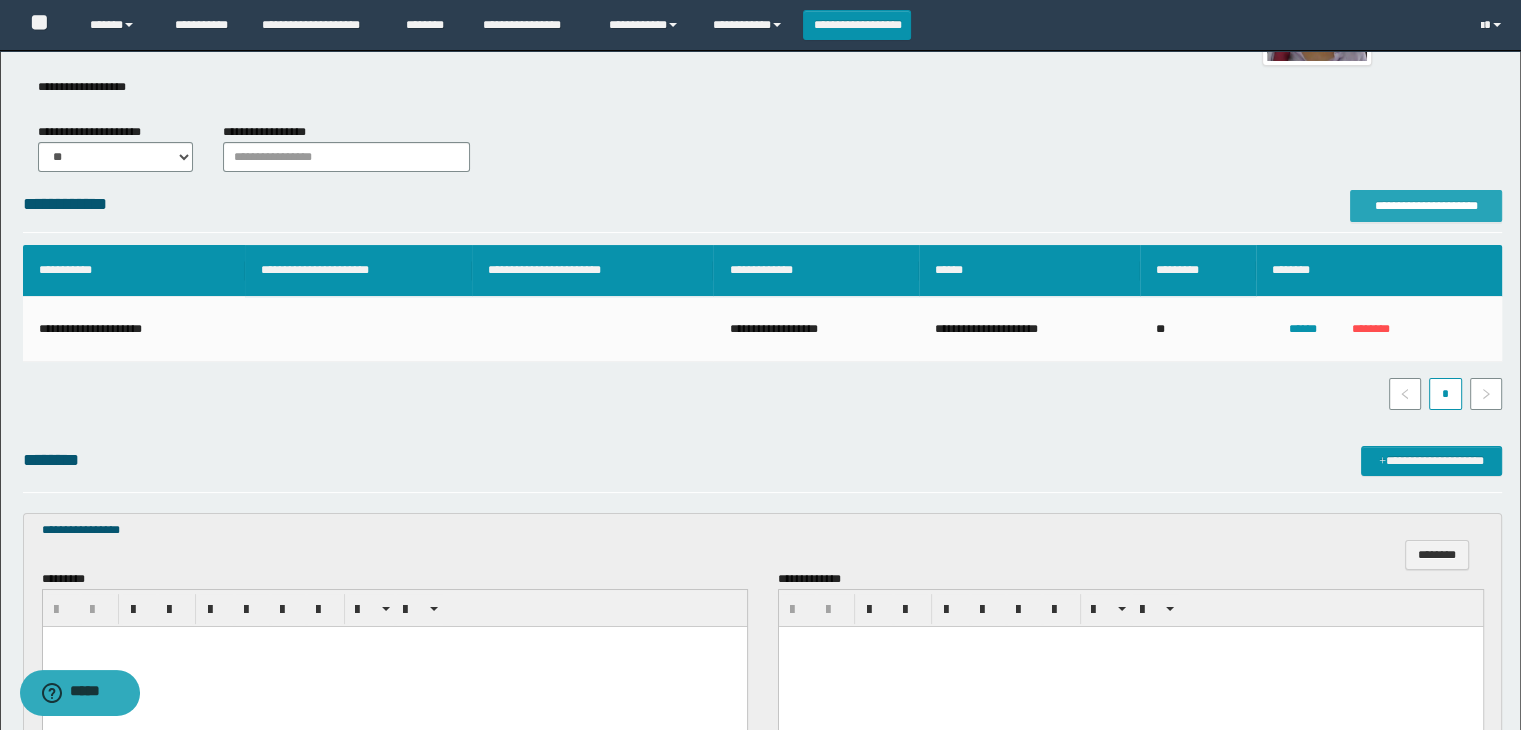 scroll, scrollTop: 500, scrollLeft: 0, axis: vertical 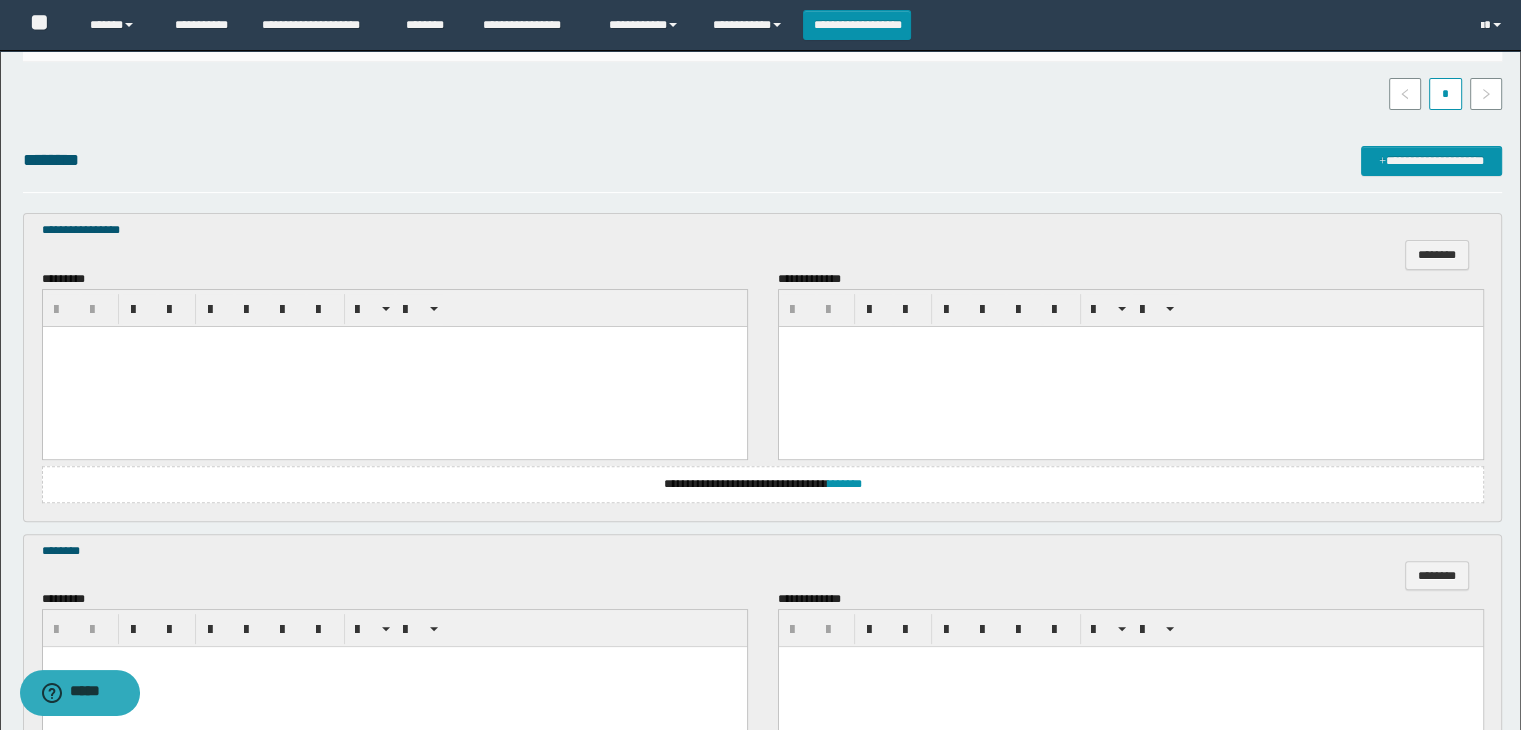 click at bounding box center (394, 366) 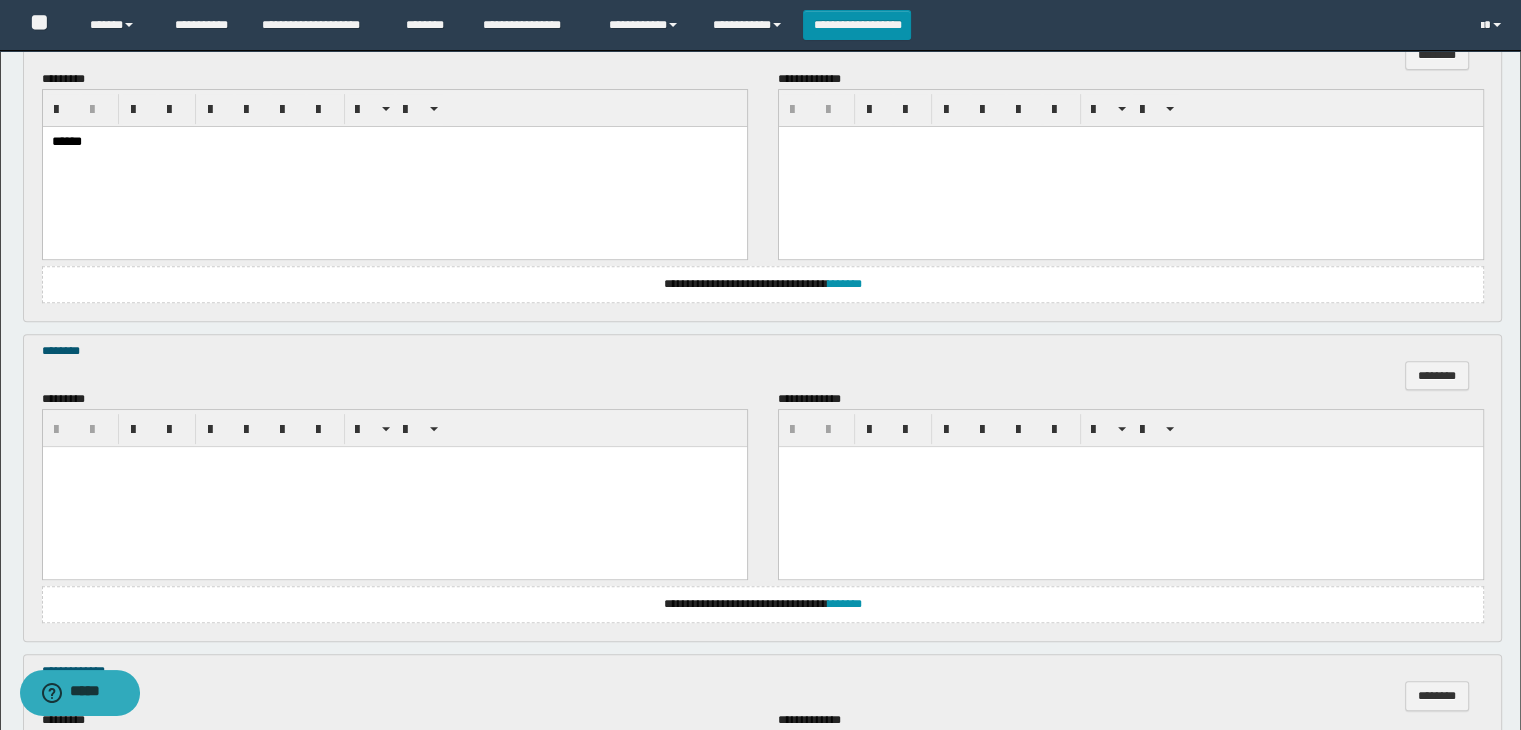 scroll, scrollTop: 800, scrollLeft: 0, axis: vertical 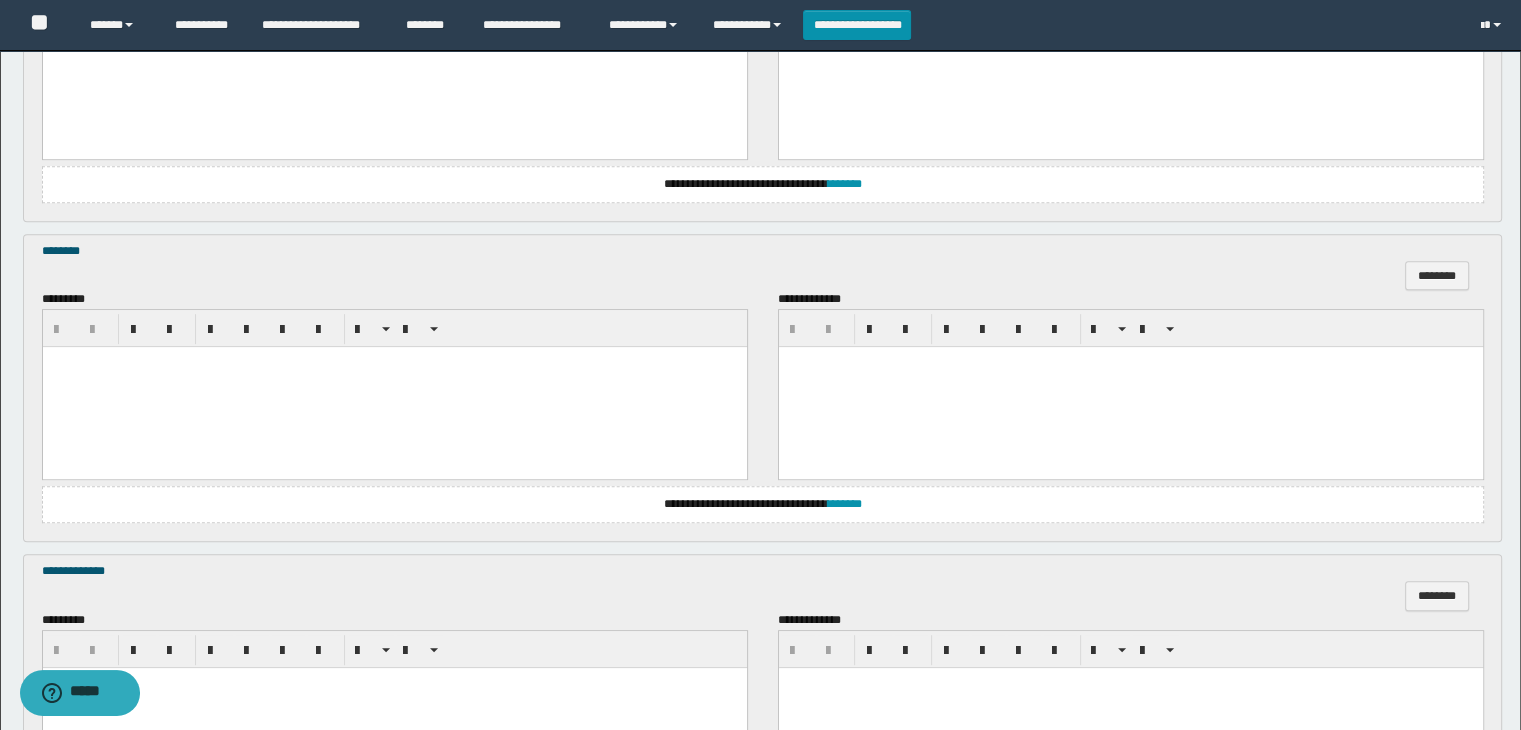 click at bounding box center [394, 387] 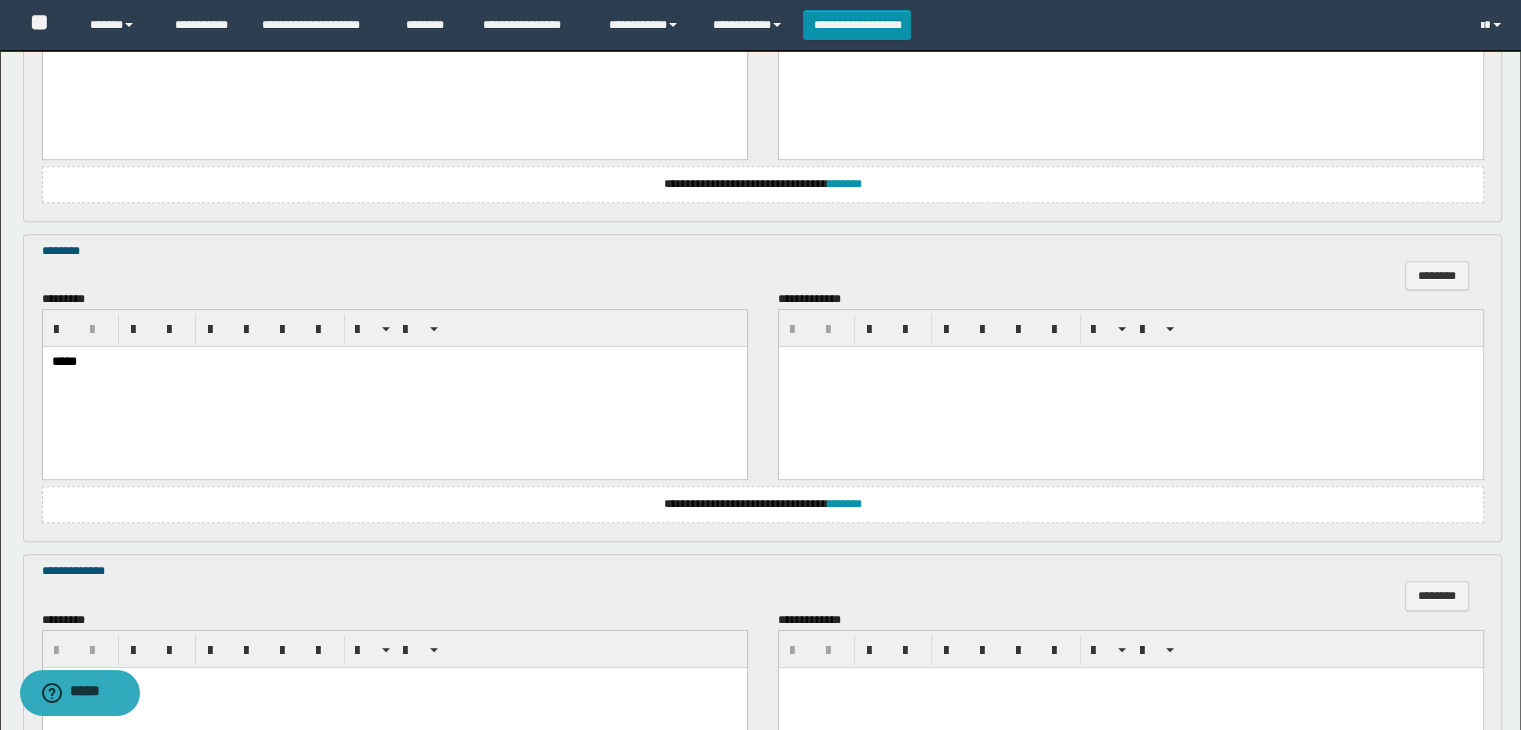scroll, scrollTop: 1082, scrollLeft: 0, axis: vertical 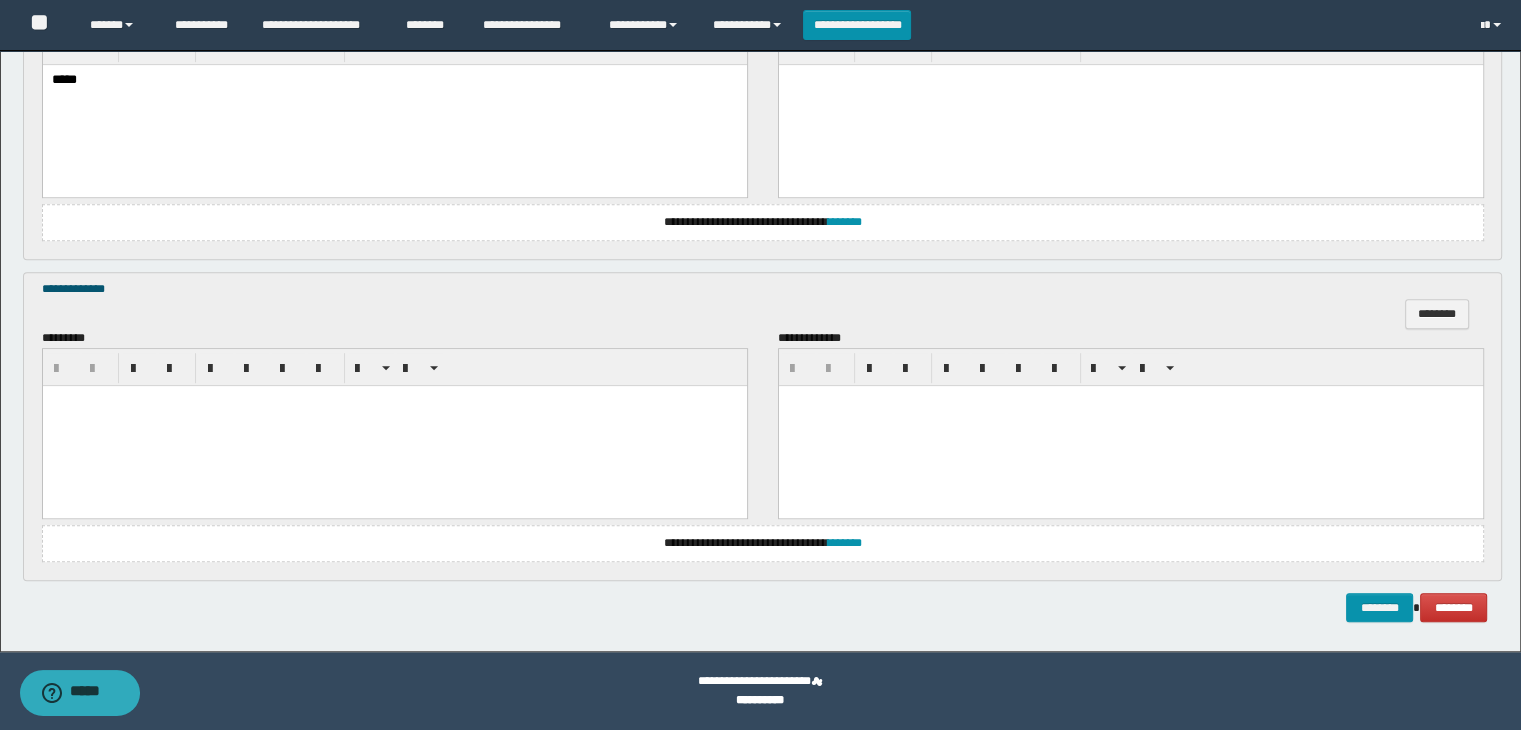 click at bounding box center [394, 425] 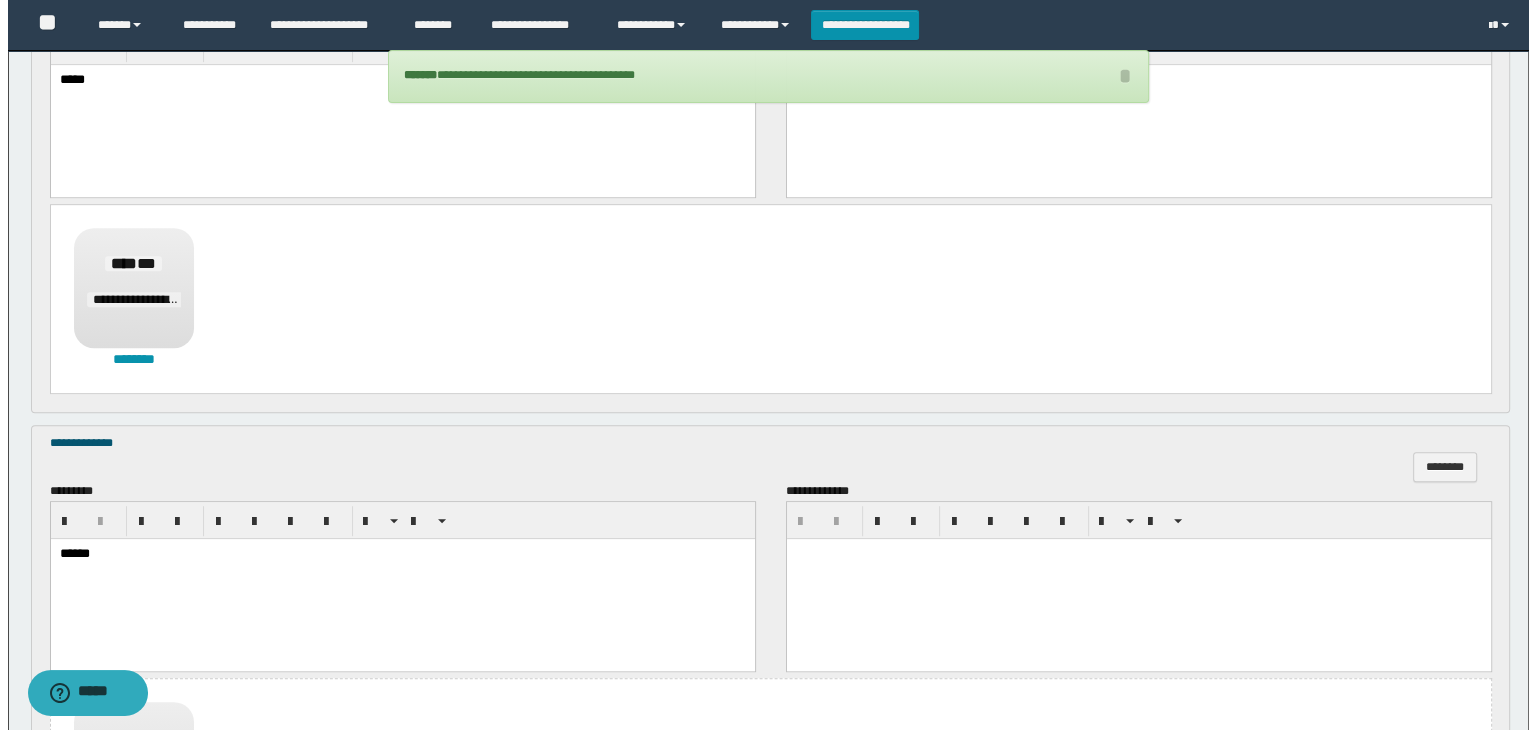 scroll, scrollTop: 682, scrollLeft: 0, axis: vertical 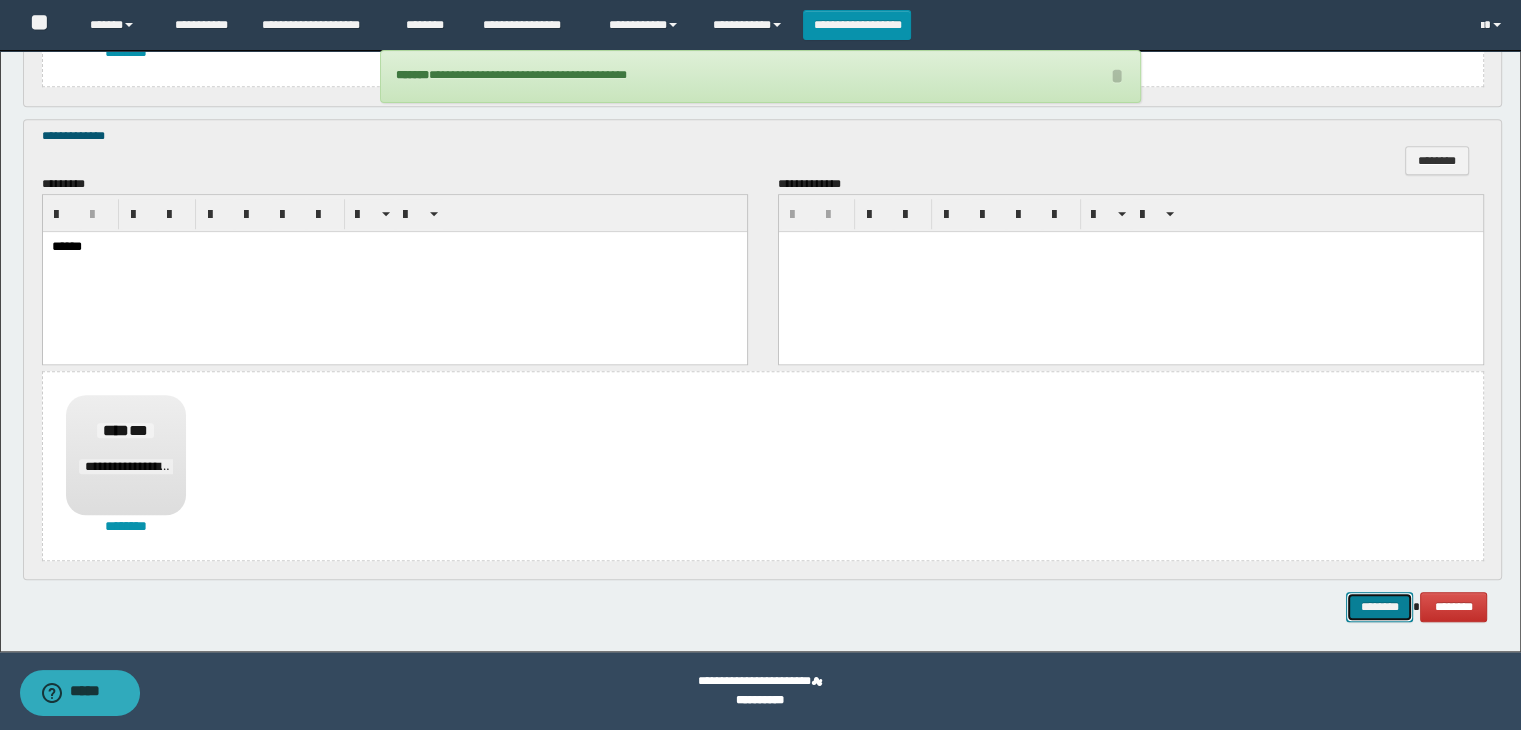click on "********" at bounding box center [1379, 607] 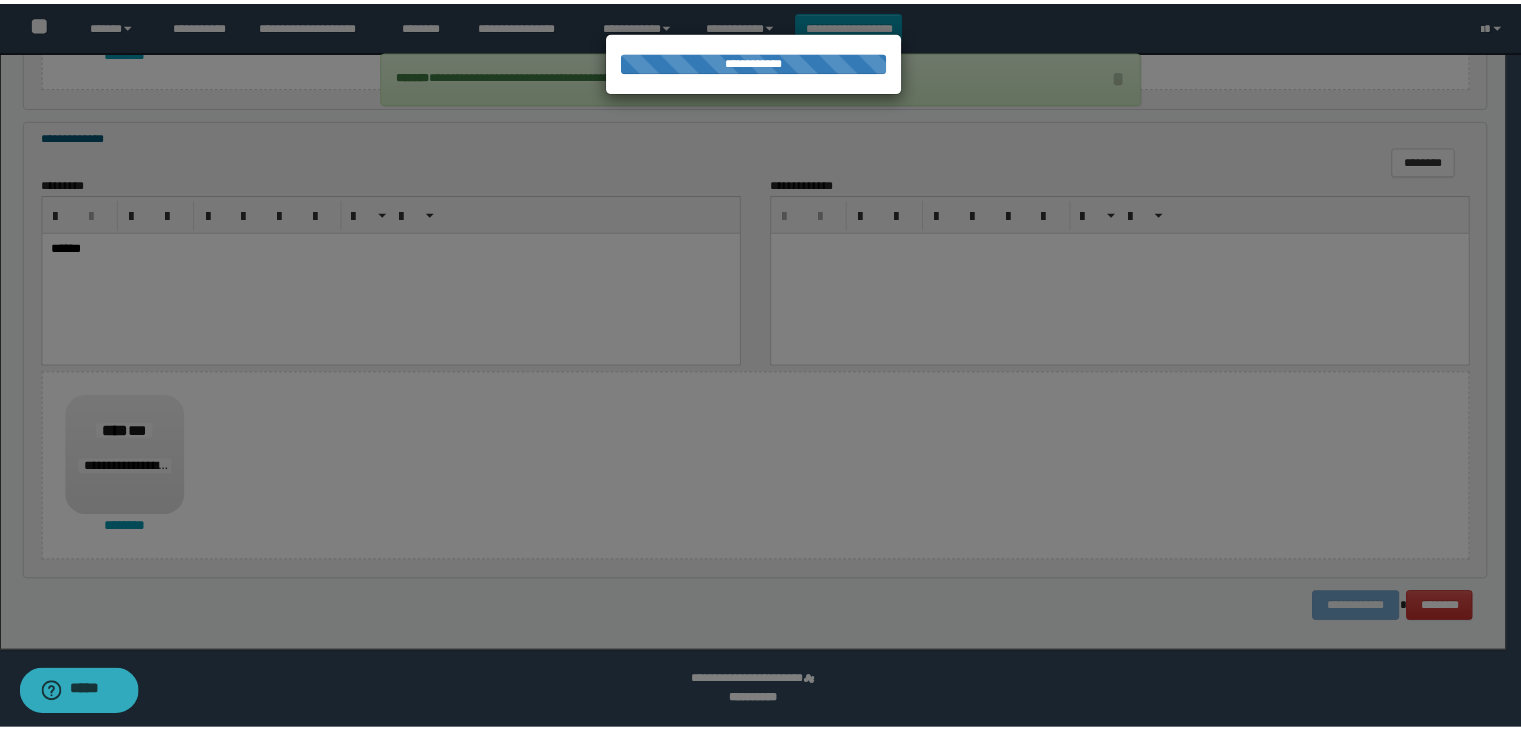 scroll, scrollTop: 0, scrollLeft: 0, axis: both 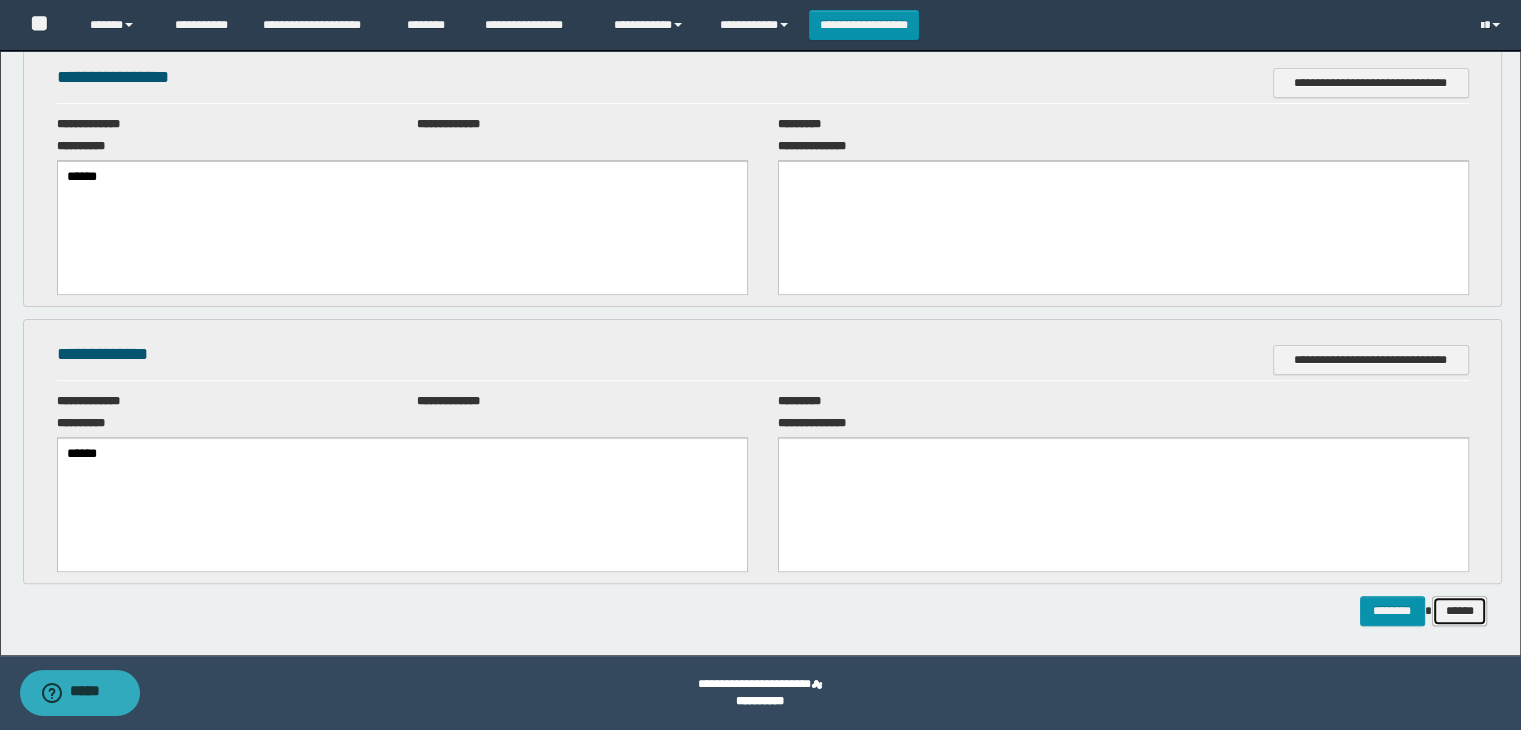 click on "******" at bounding box center (1460, 611) 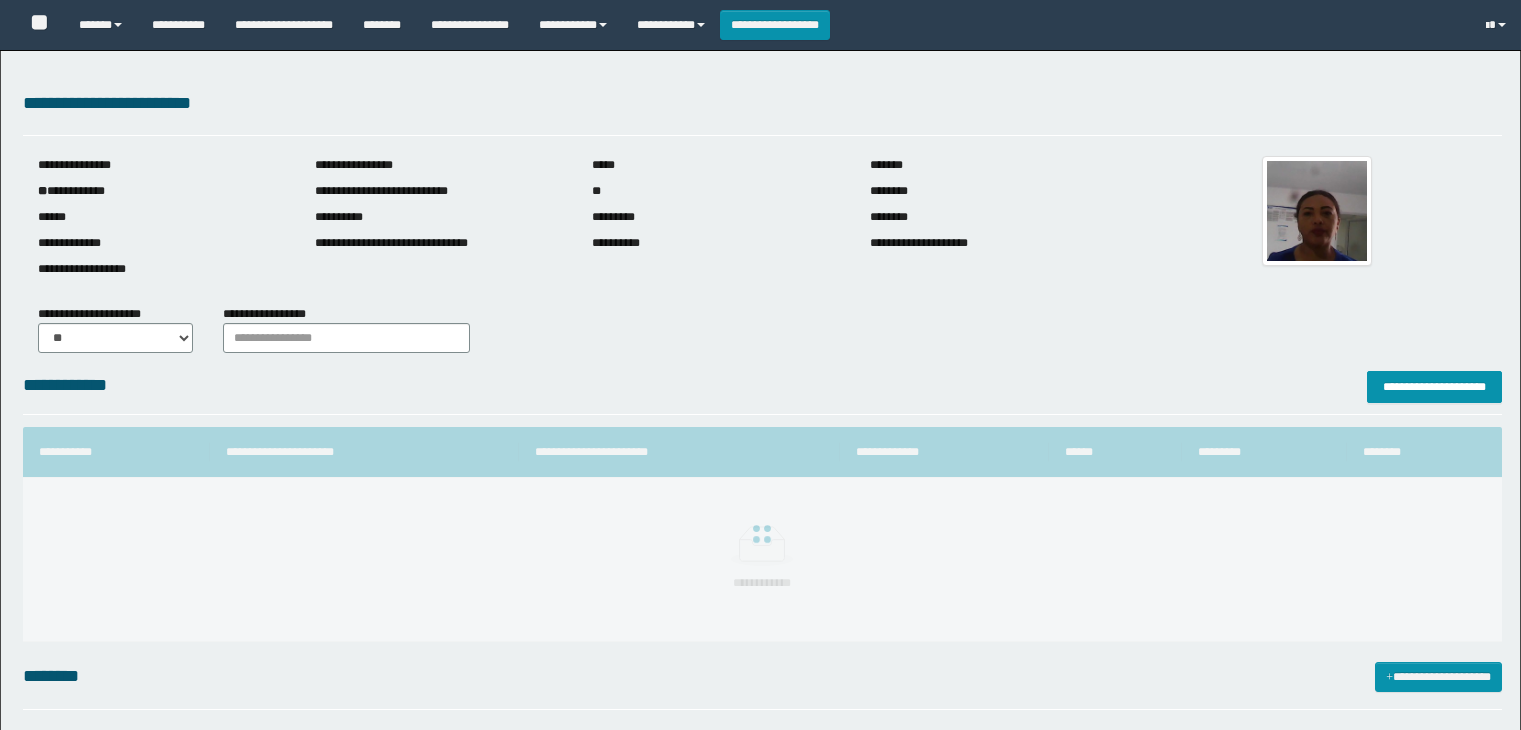 scroll, scrollTop: 0, scrollLeft: 0, axis: both 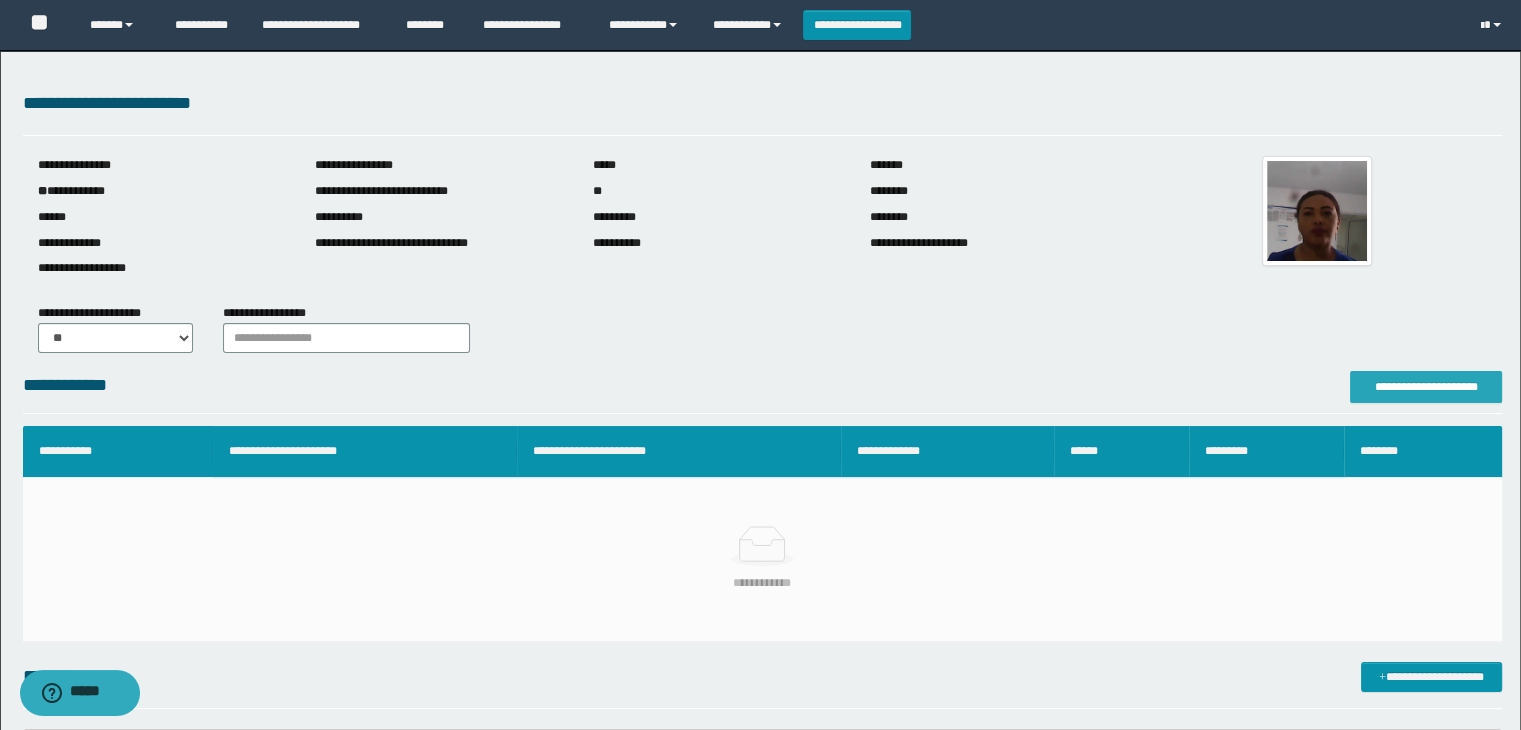 click on "**********" at bounding box center (1426, 387) 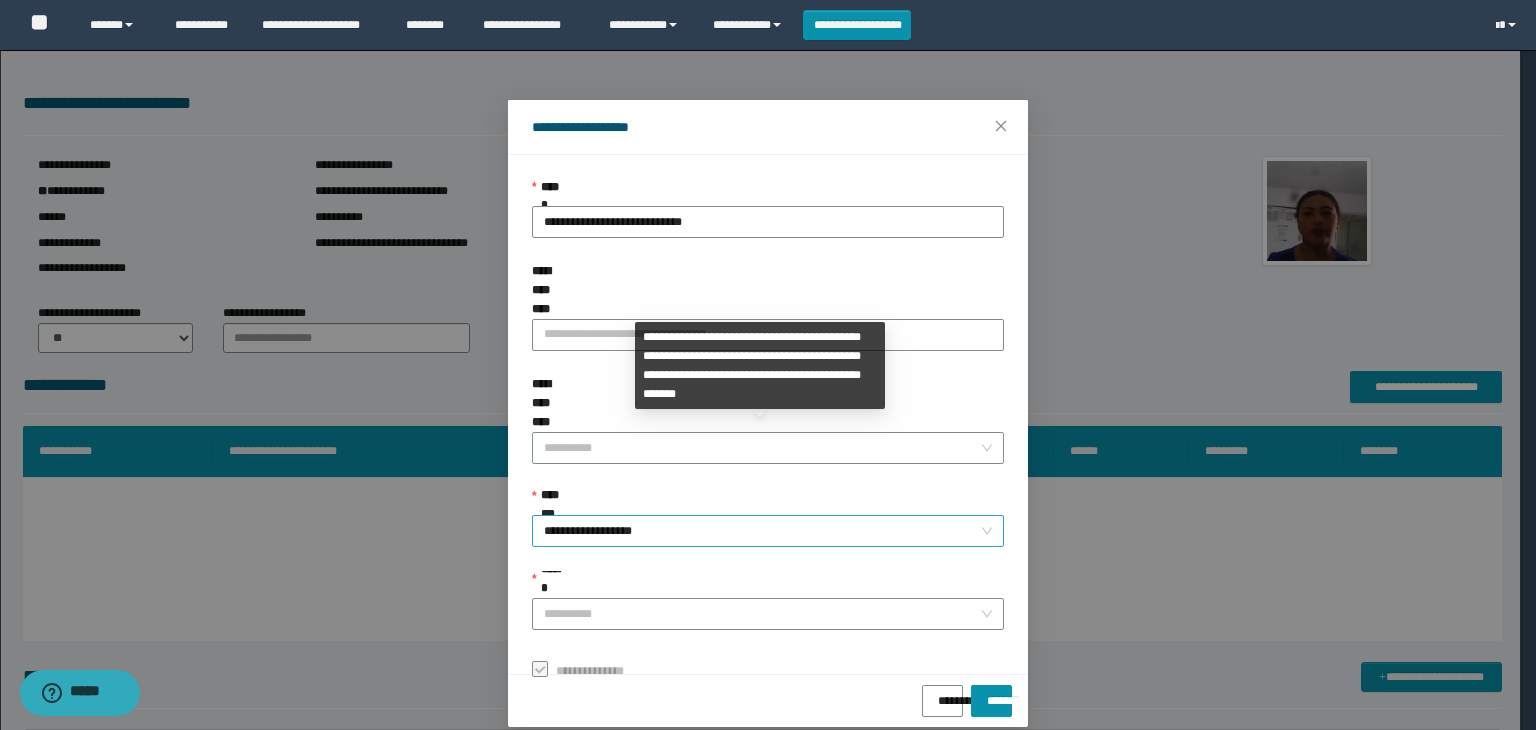 click on "**********" at bounding box center (768, 531) 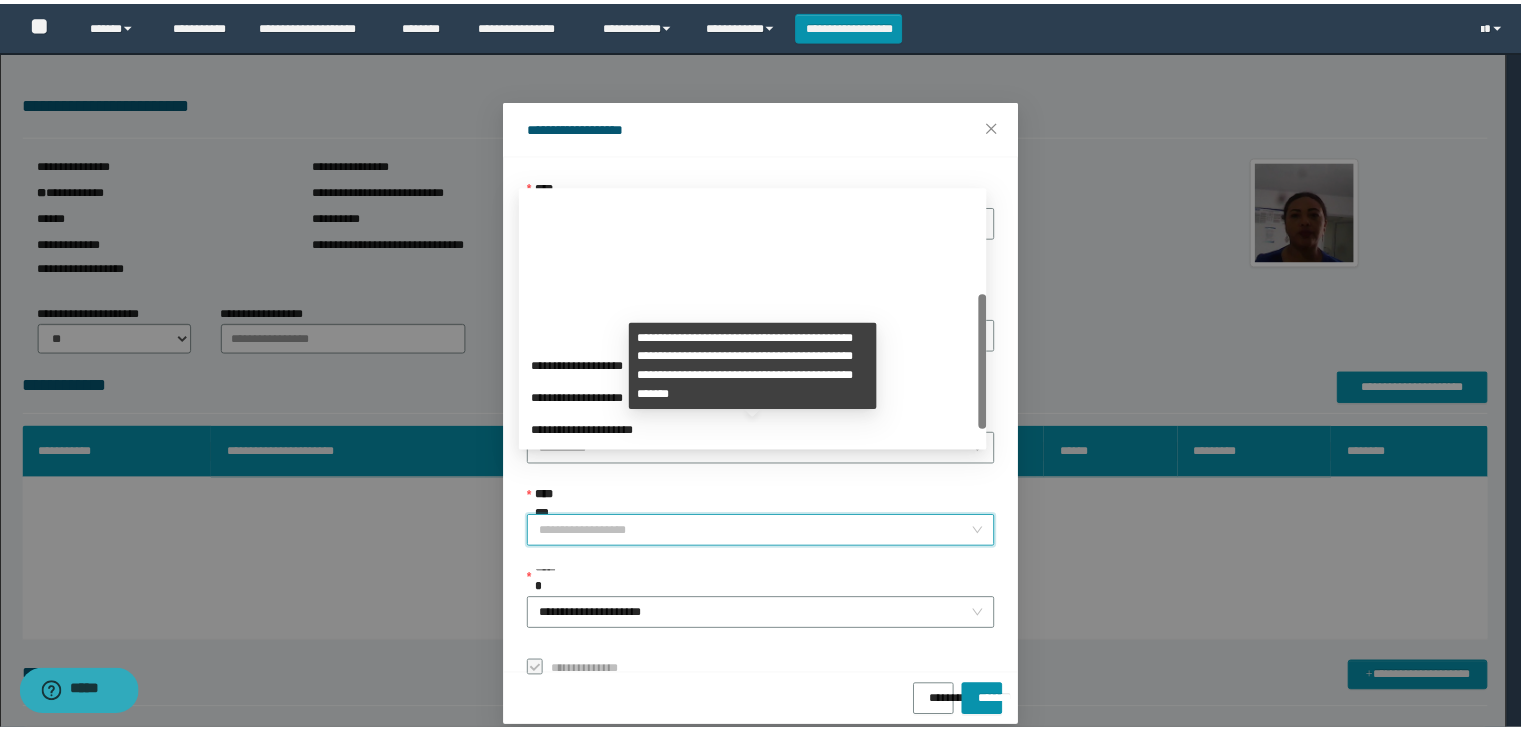 scroll, scrollTop: 192, scrollLeft: 0, axis: vertical 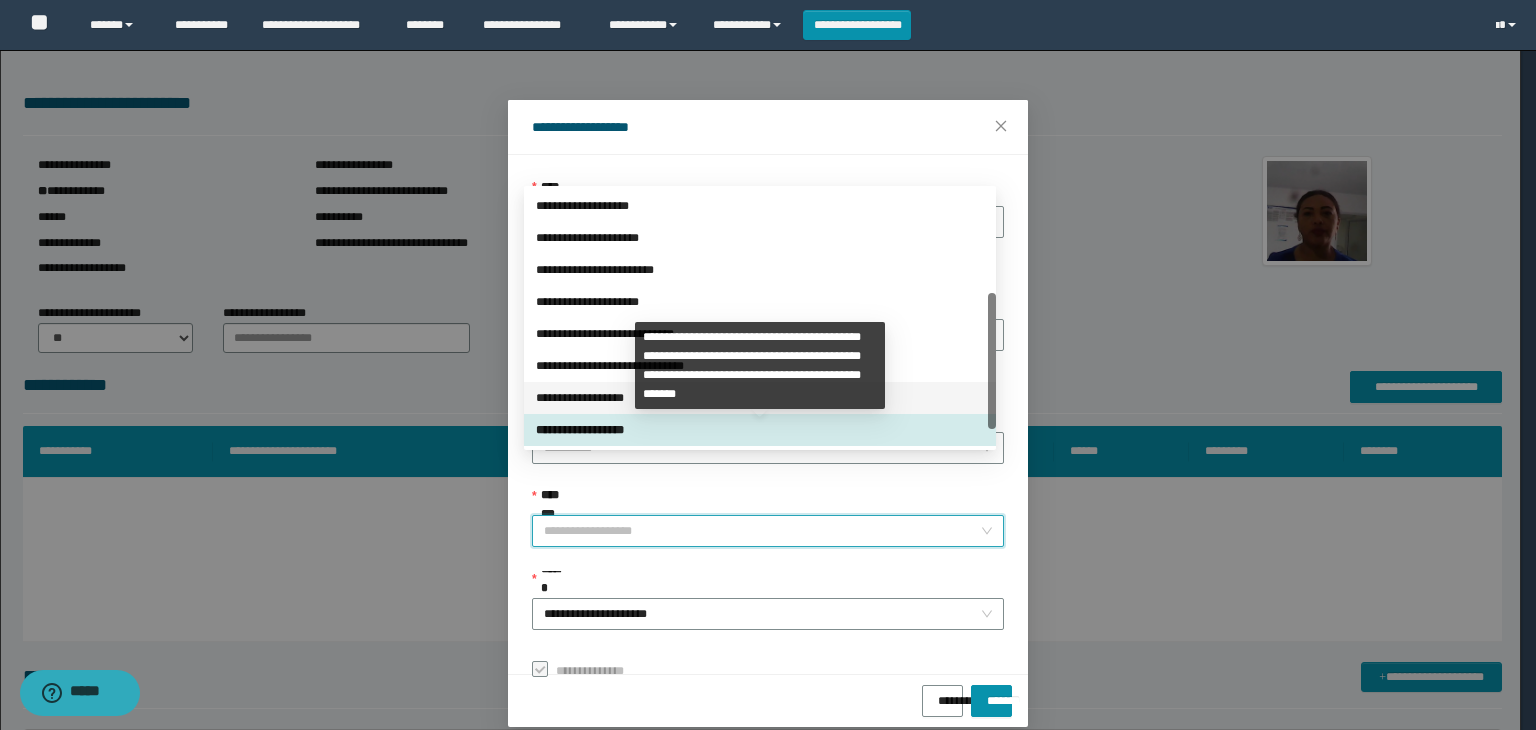click on "**********" at bounding box center [760, 398] 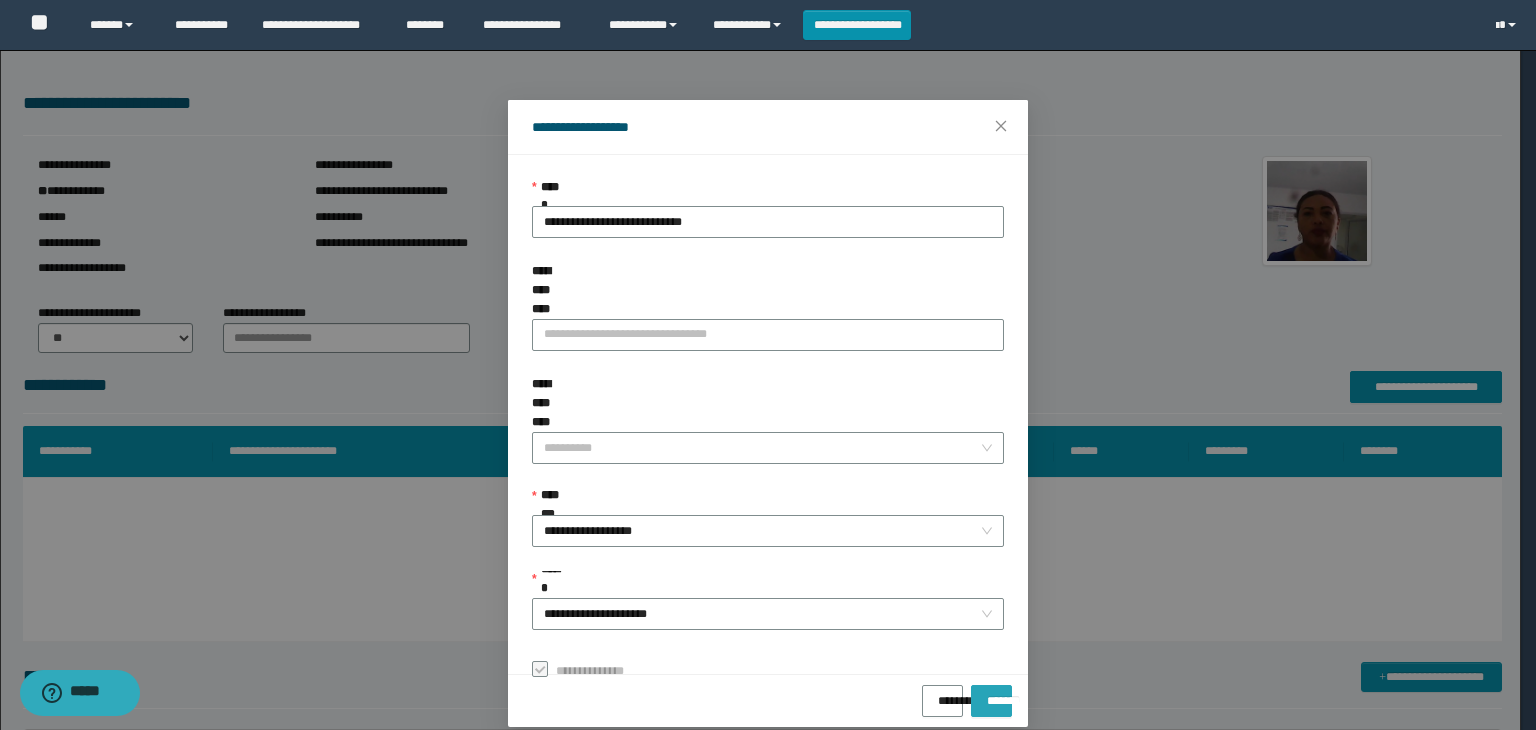 click on "*******" at bounding box center [991, 694] 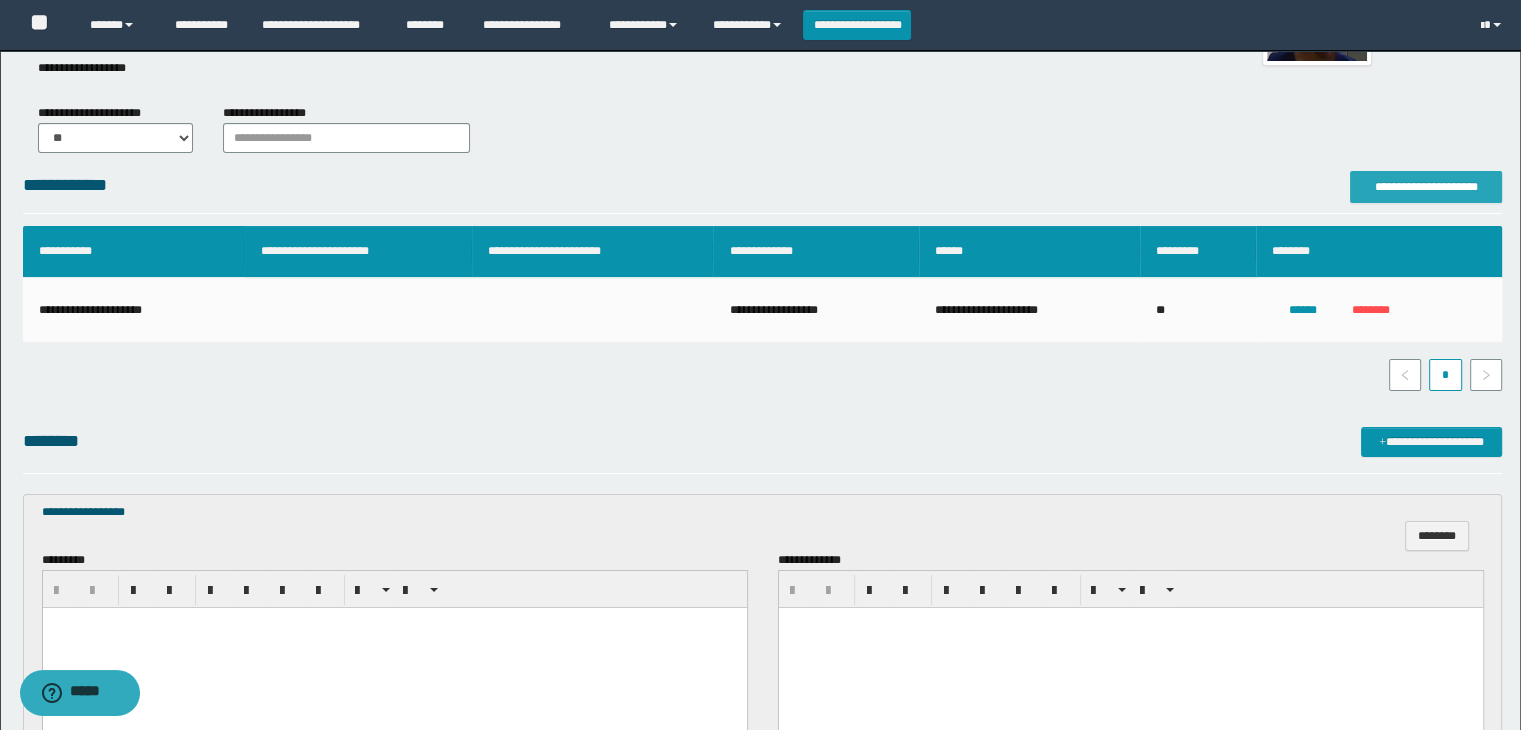 scroll, scrollTop: 422, scrollLeft: 0, axis: vertical 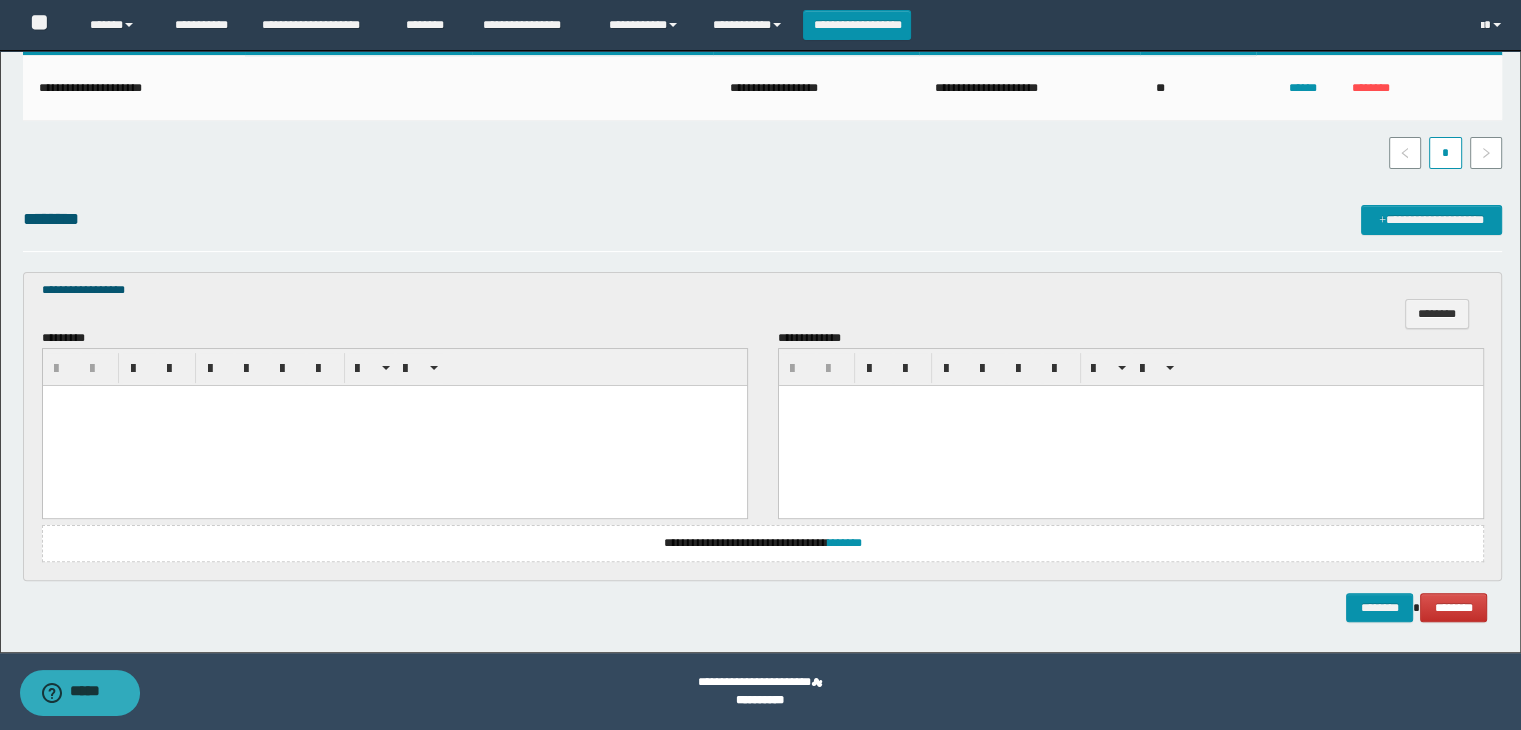 click at bounding box center [394, 400] 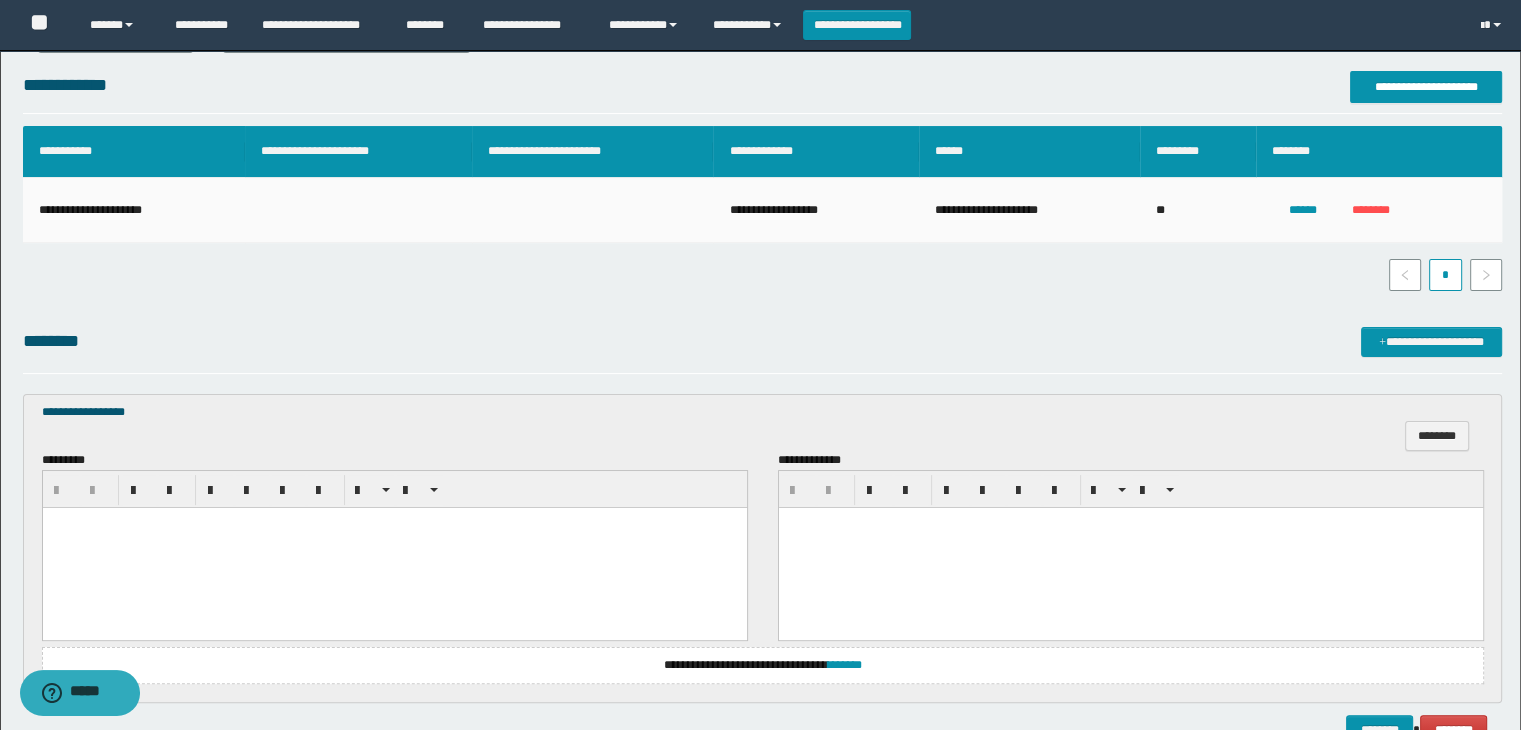 scroll, scrollTop: 422, scrollLeft: 0, axis: vertical 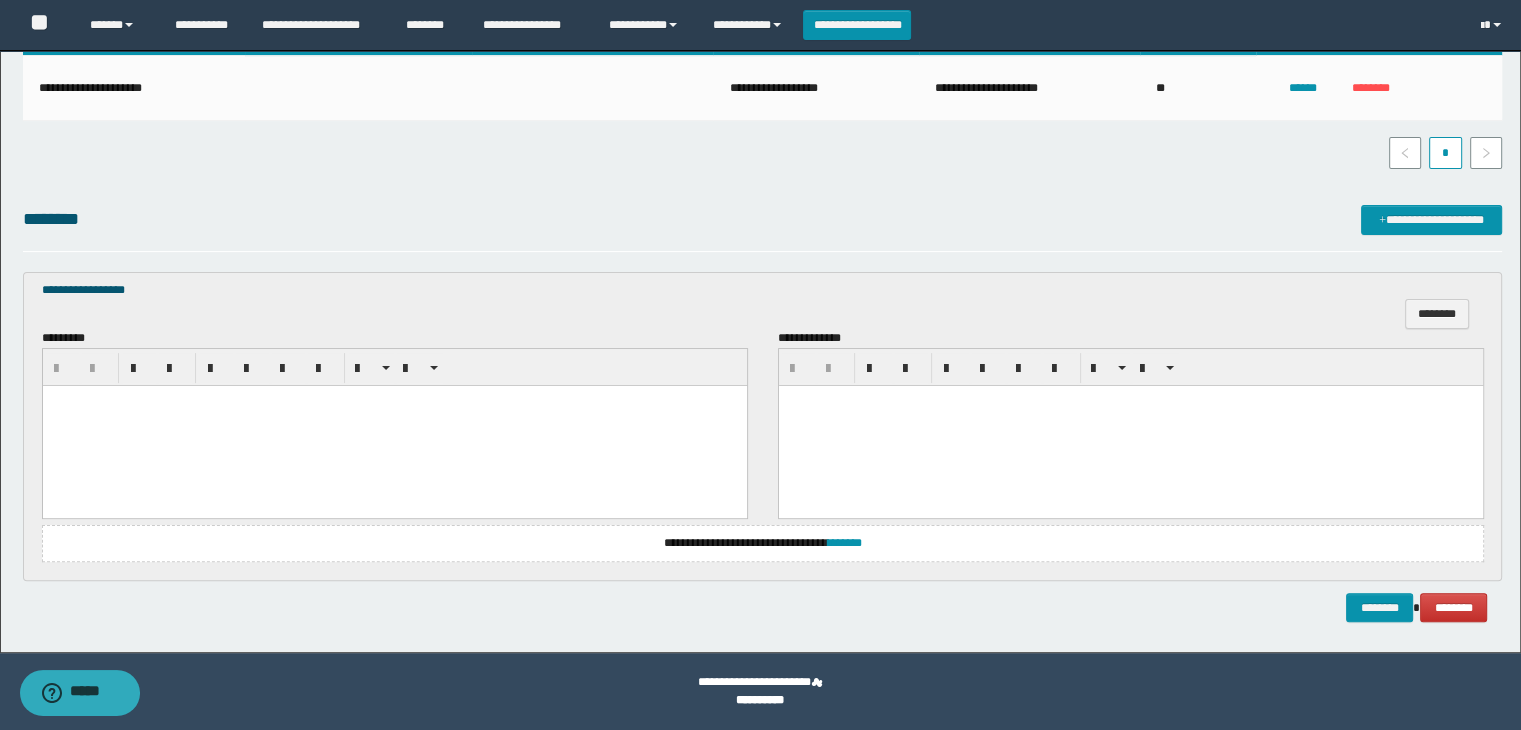 click at bounding box center (394, 425) 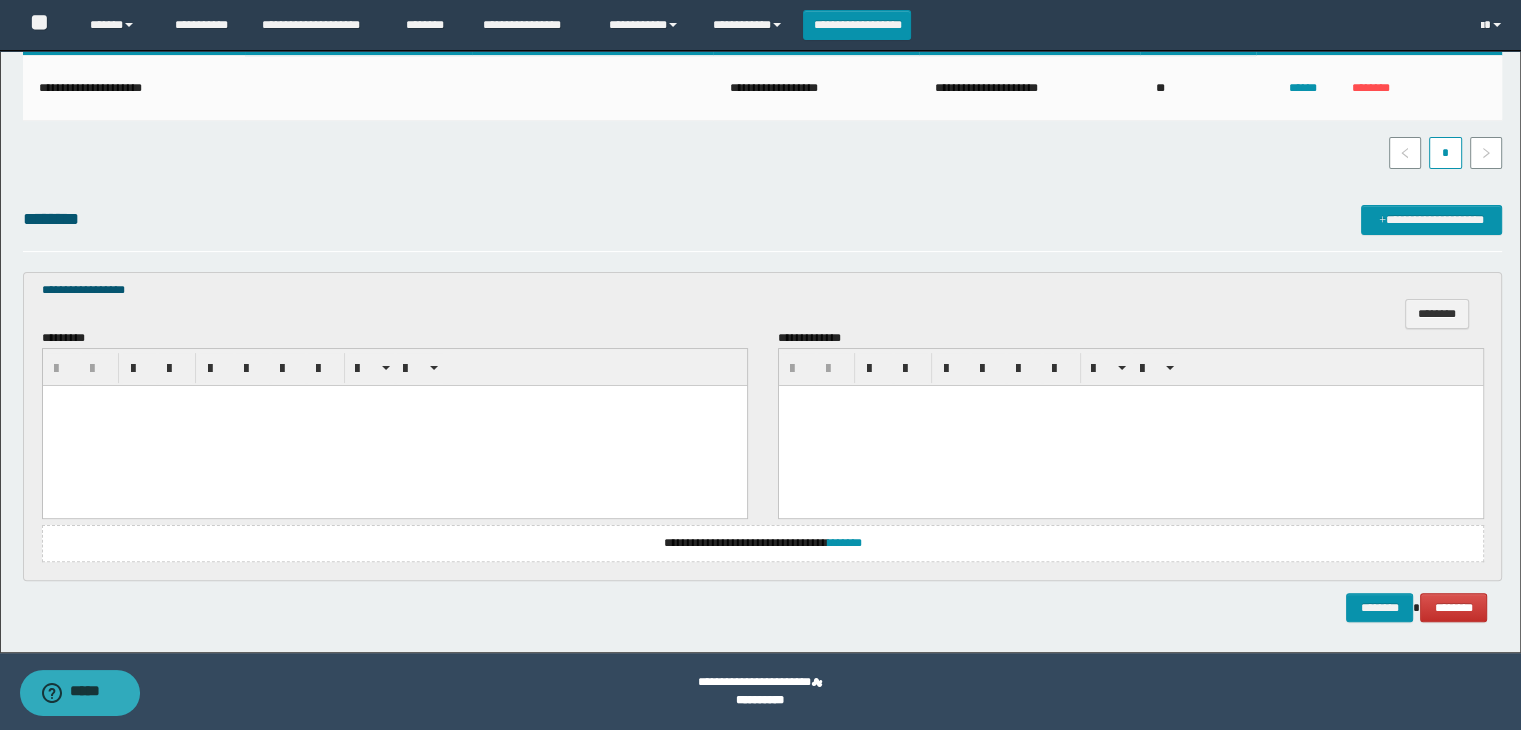 type 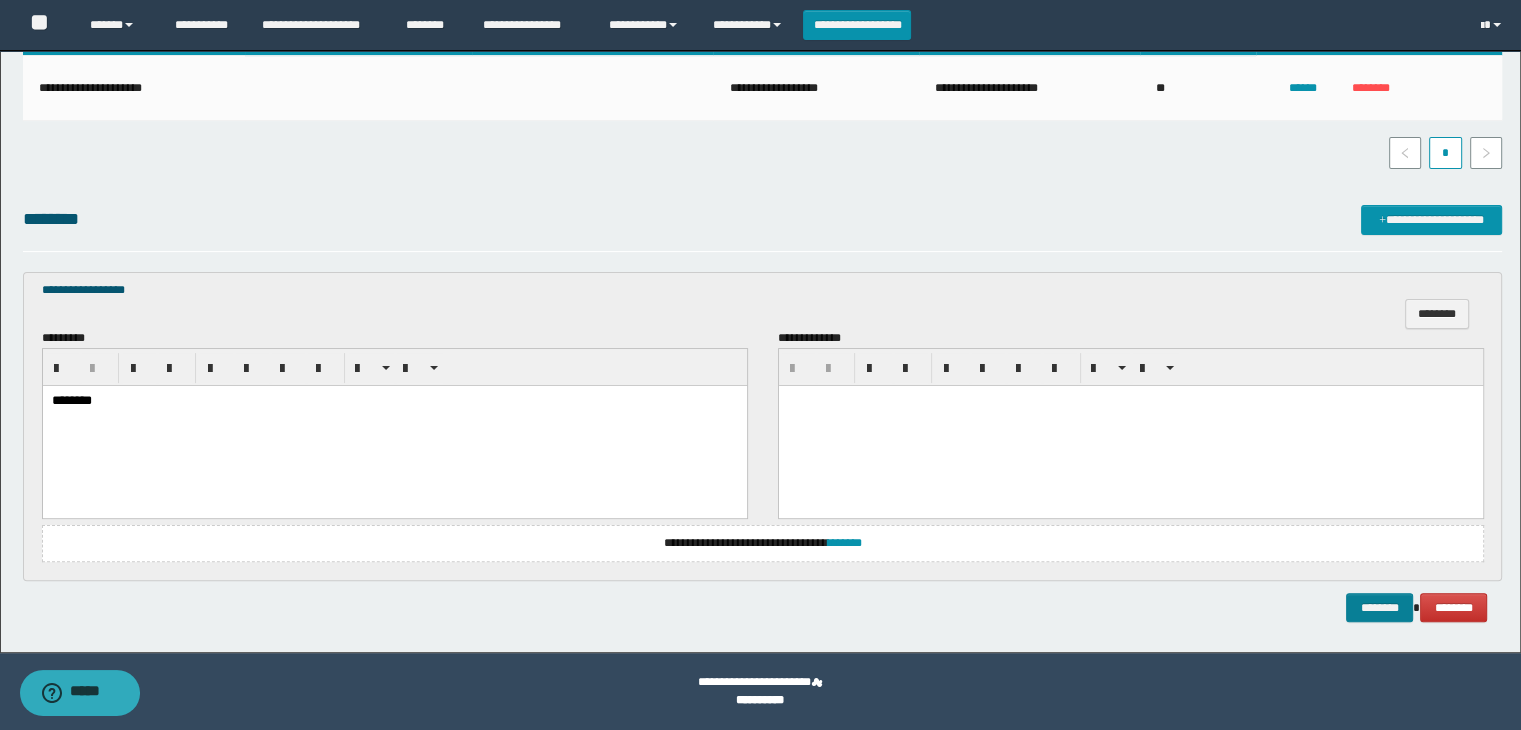 click on "********" at bounding box center (1379, 608) 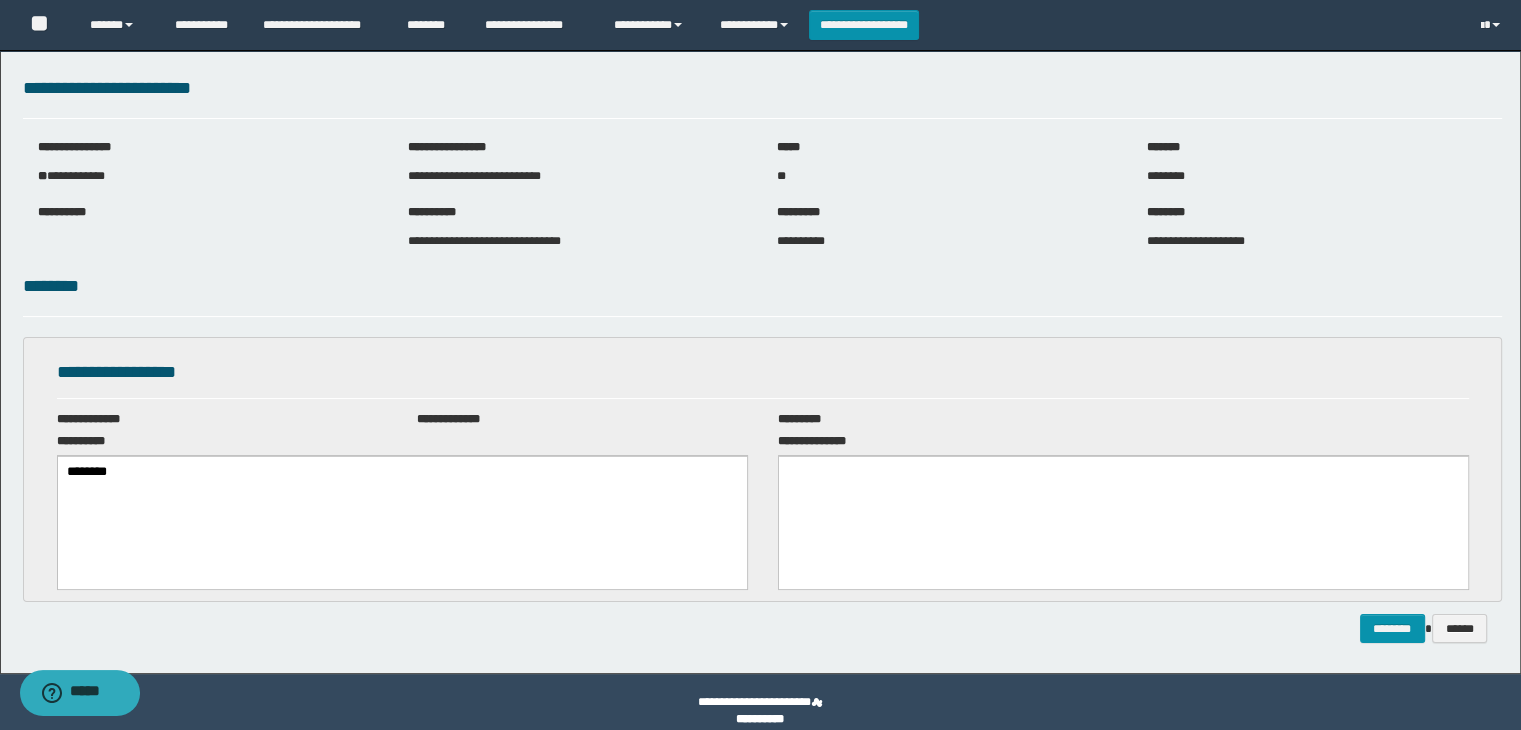 scroll, scrollTop: 0, scrollLeft: 0, axis: both 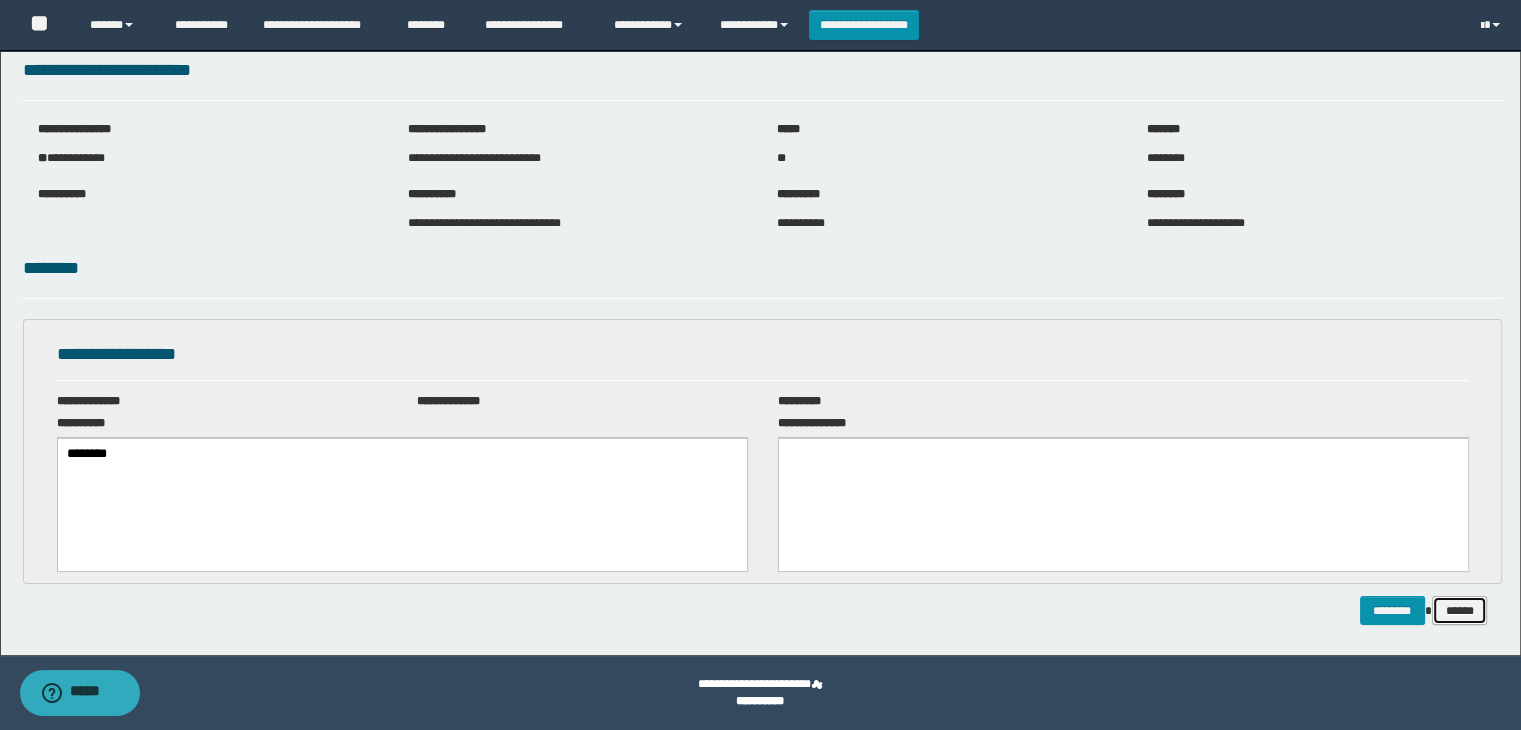 click on "******" at bounding box center (1460, 611) 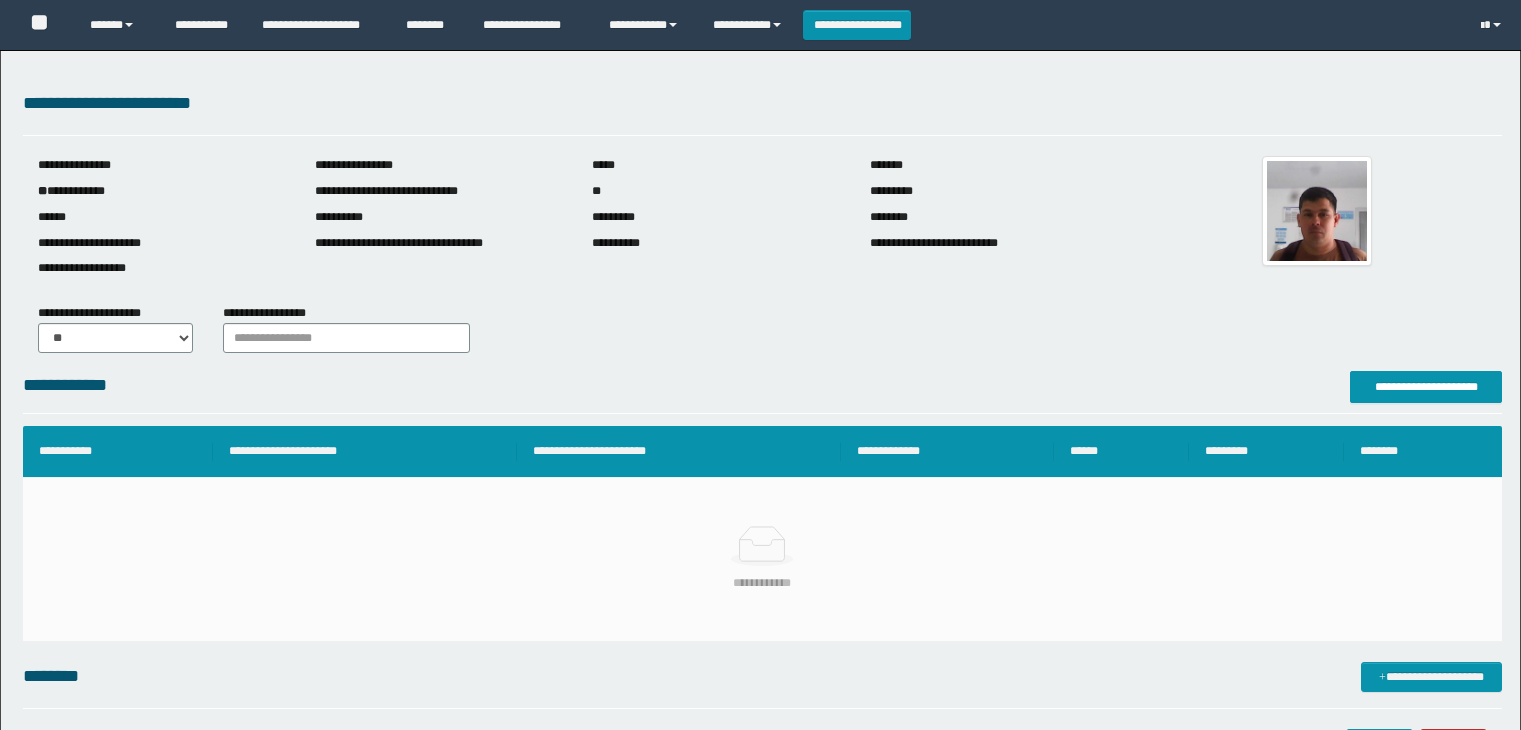 scroll, scrollTop: 0, scrollLeft: 0, axis: both 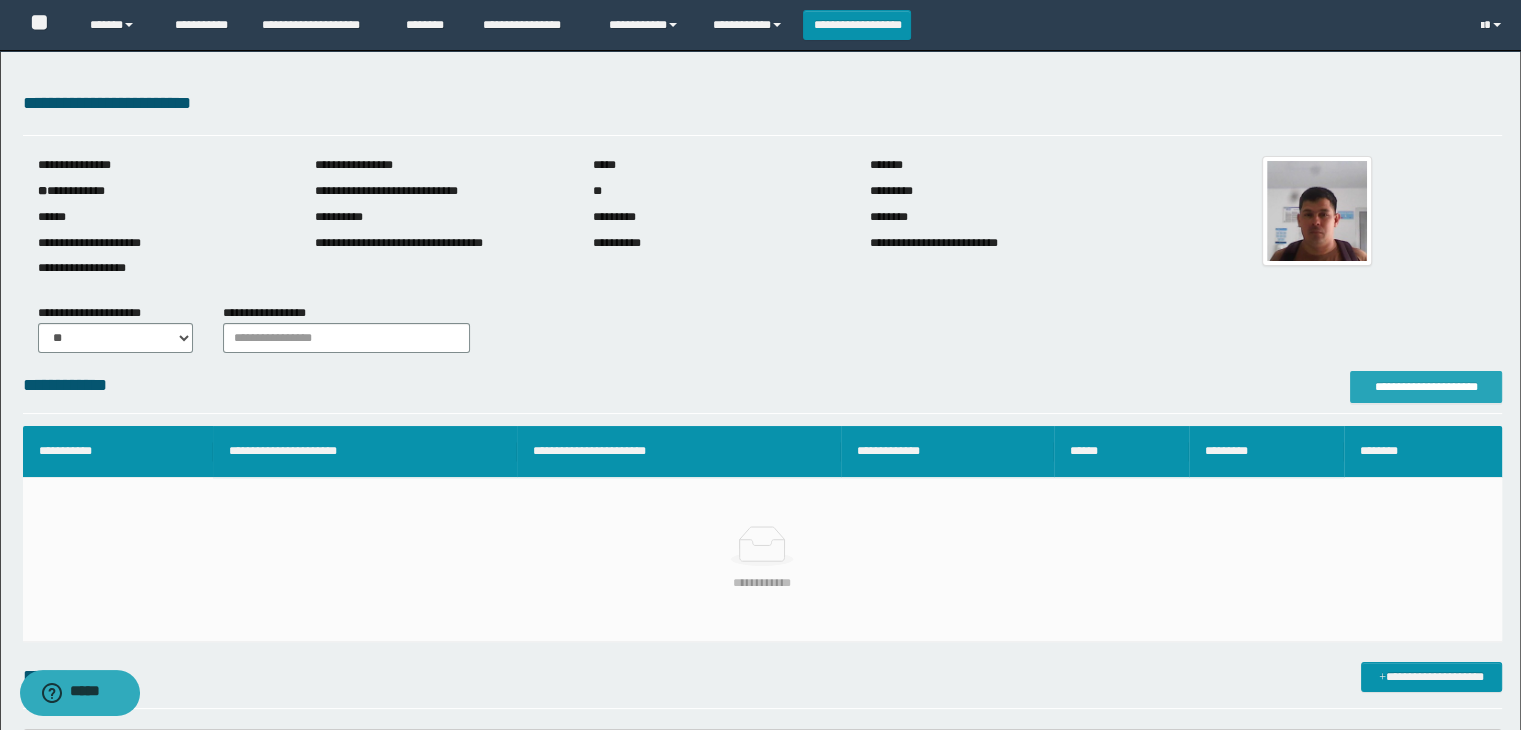 click on "**********" at bounding box center [1426, 387] 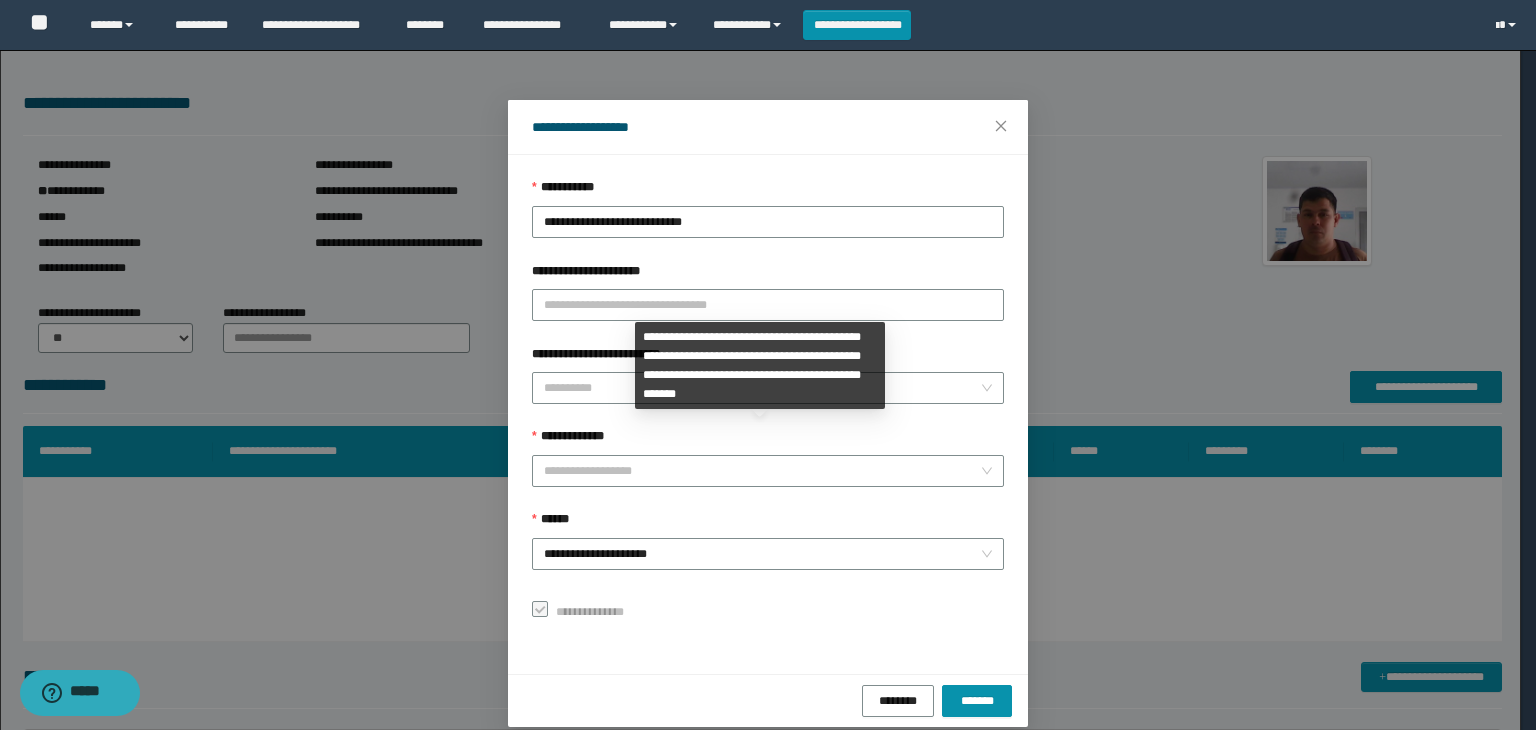 click on "**********" at bounding box center (768, 471) 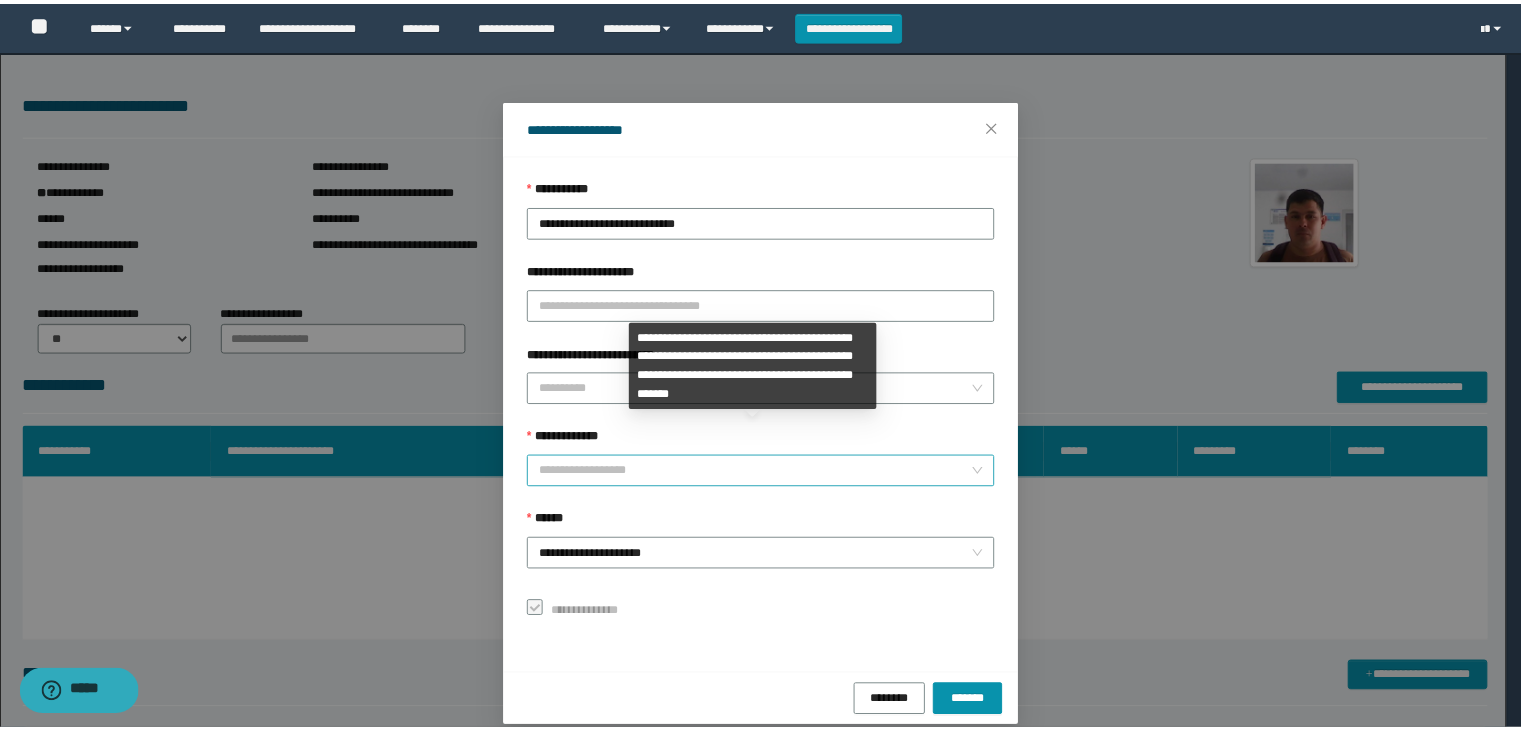 scroll, scrollTop: 192, scrollLeft: 0, axis: vertical 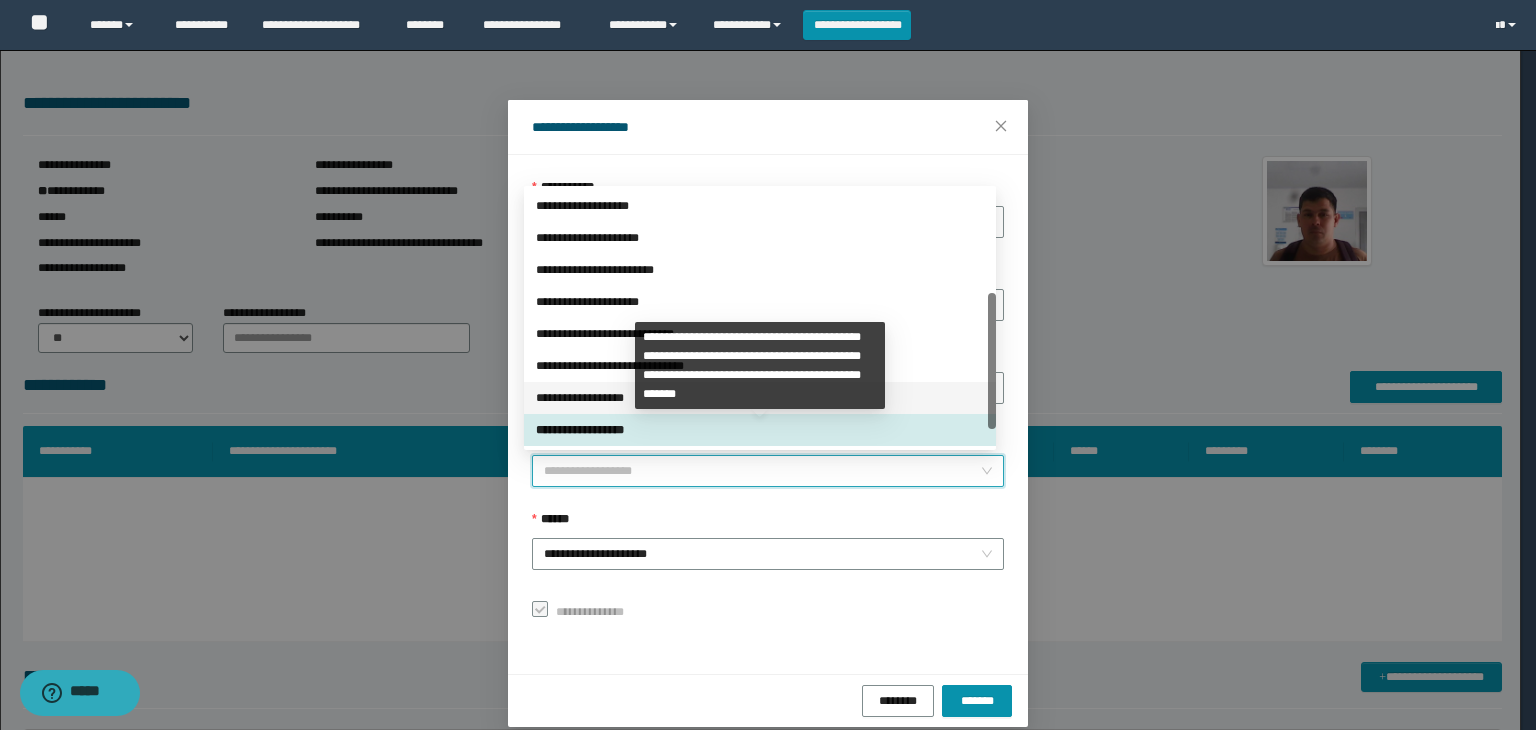 click on "**********" at bounding box center [760, 398] 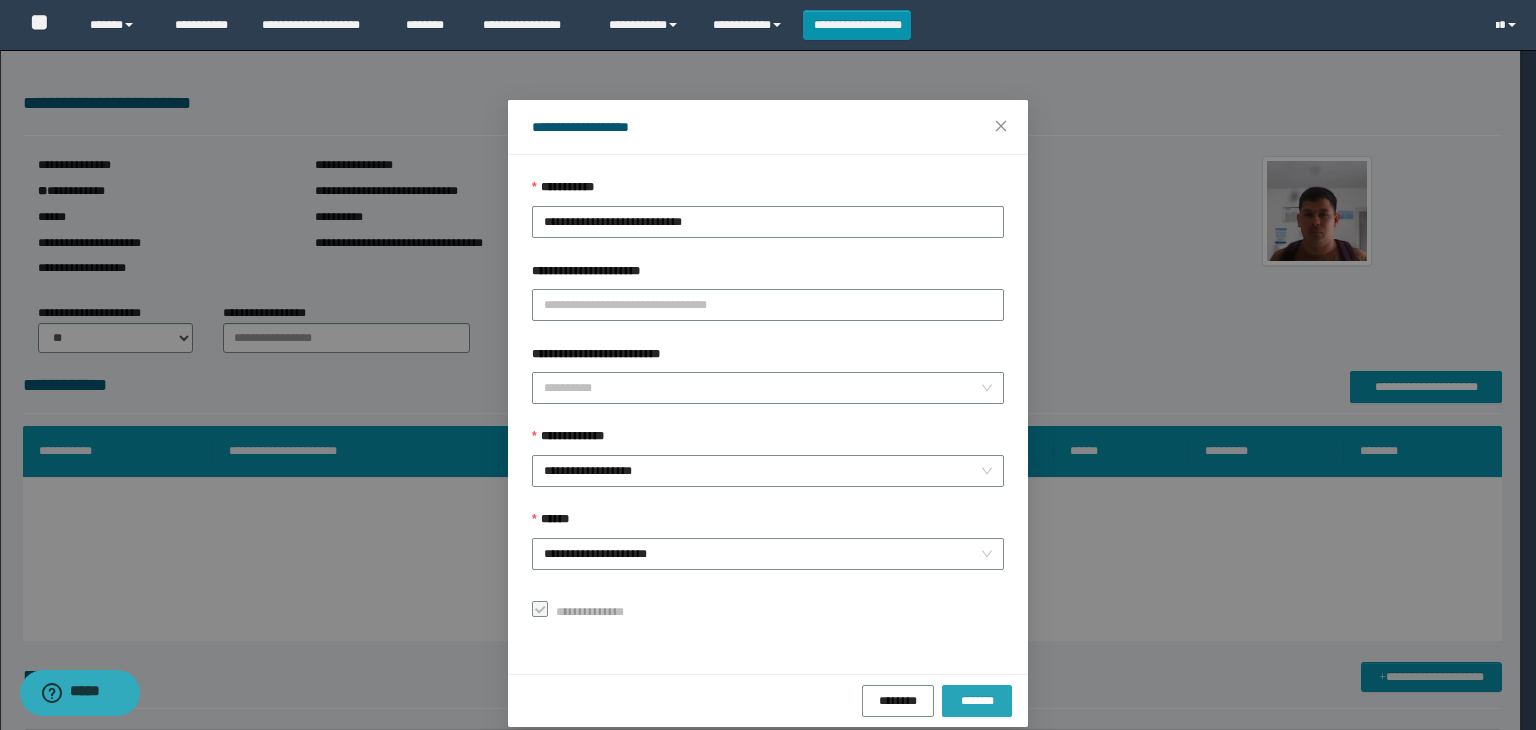 click on "*******" at bounding box center (977, 701) 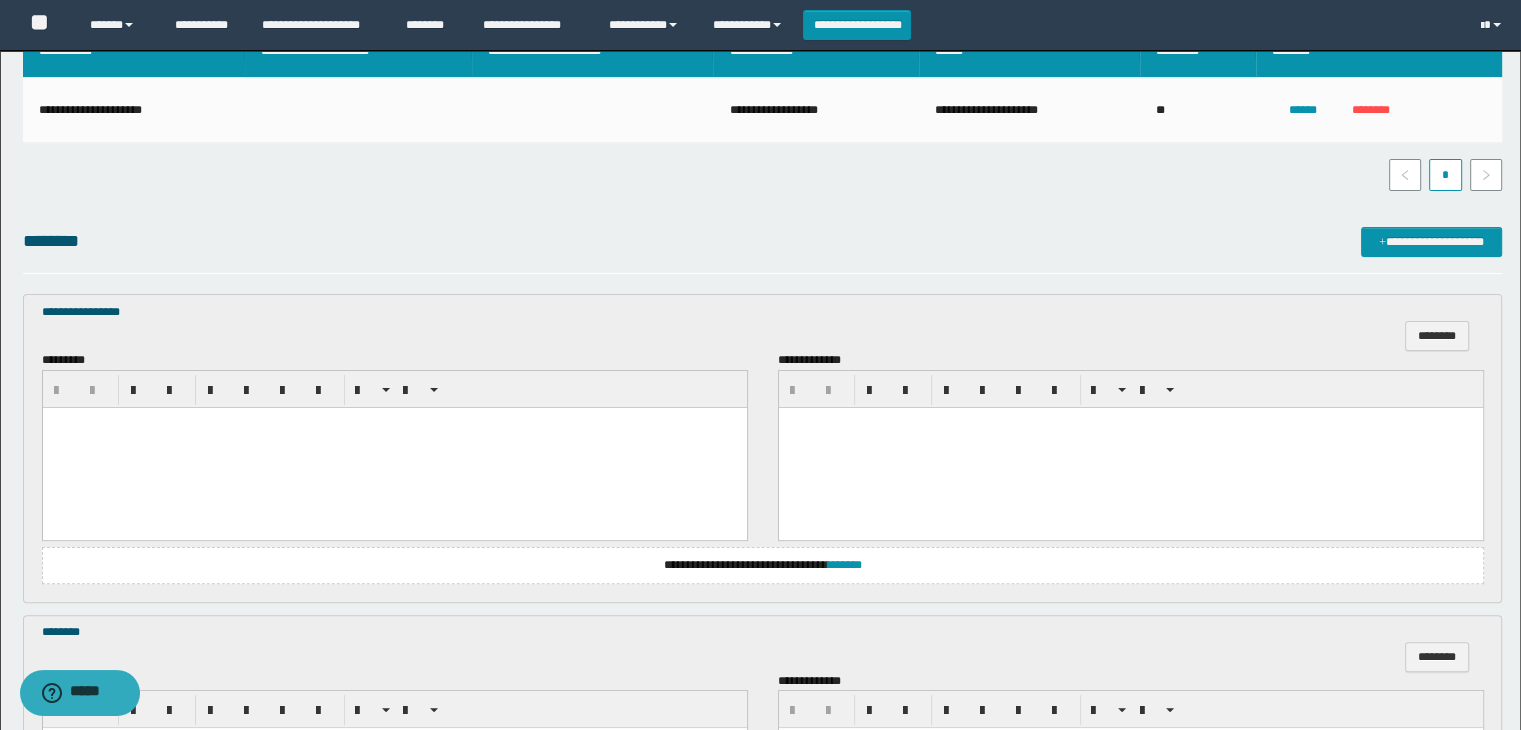 scroll, scrollTop: 500, scrollLeft: 0, axis: vertical 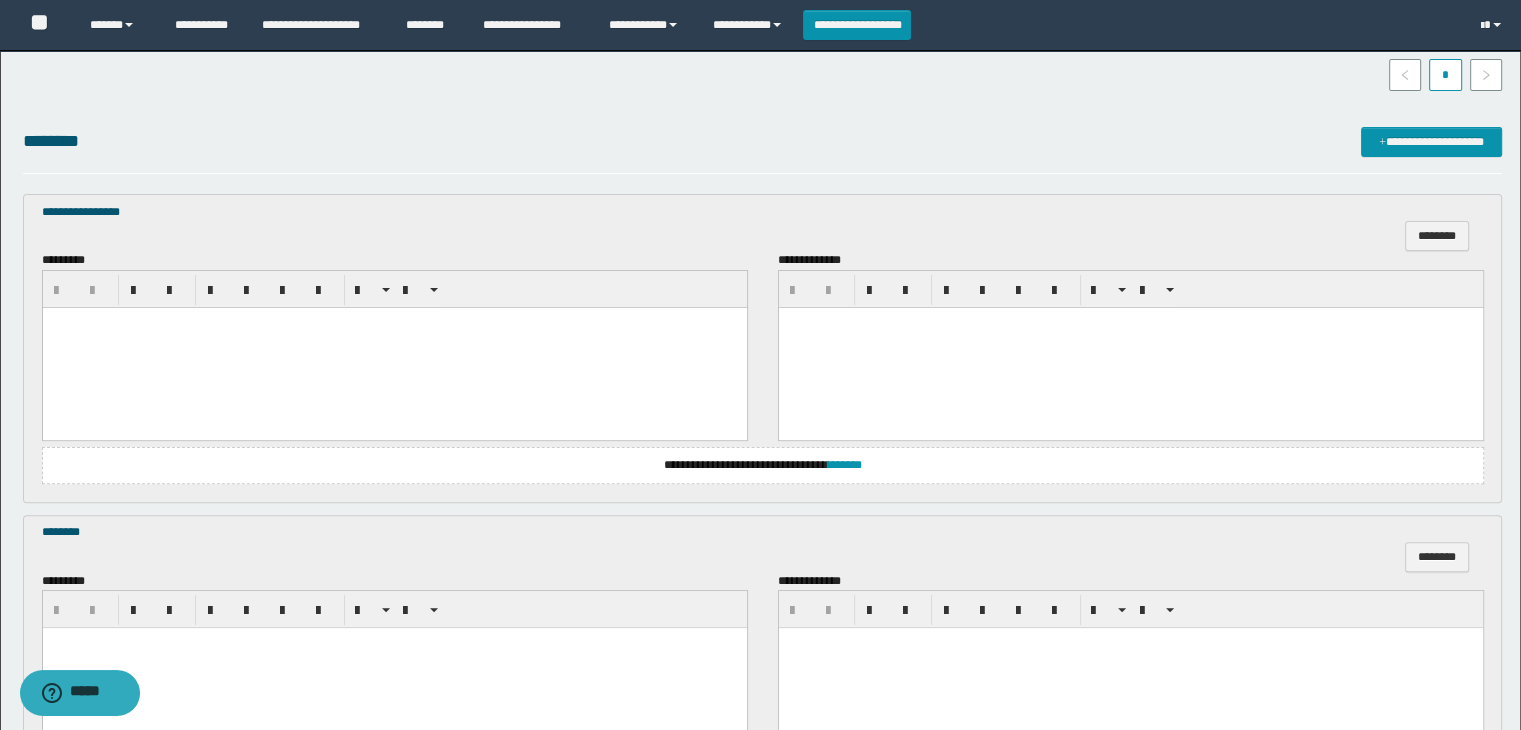 click at bounding box center [394, 347] 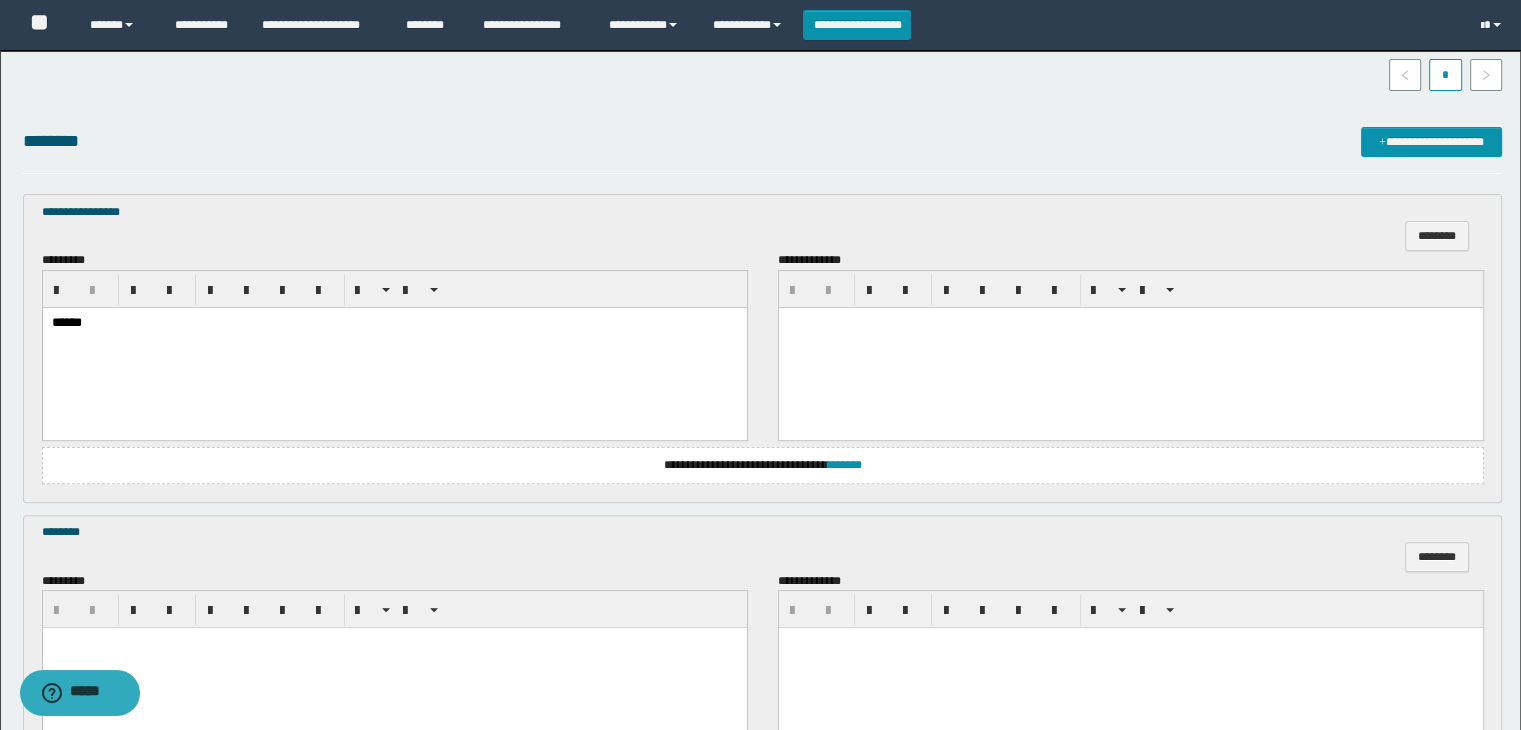 scroll, scrollTop: 800, scrollLeft: 0, axis: vertical 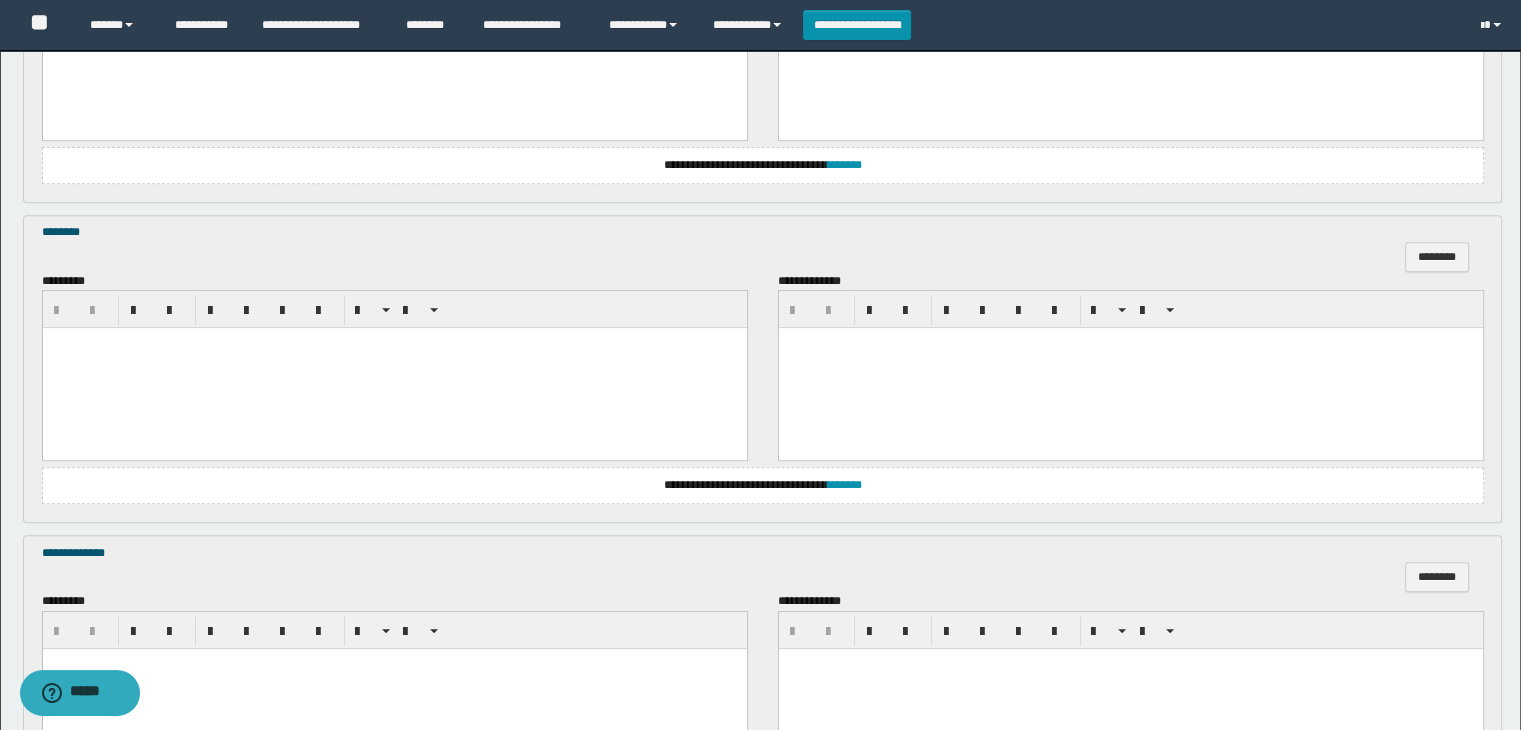 click at bounding box center [394, 368] 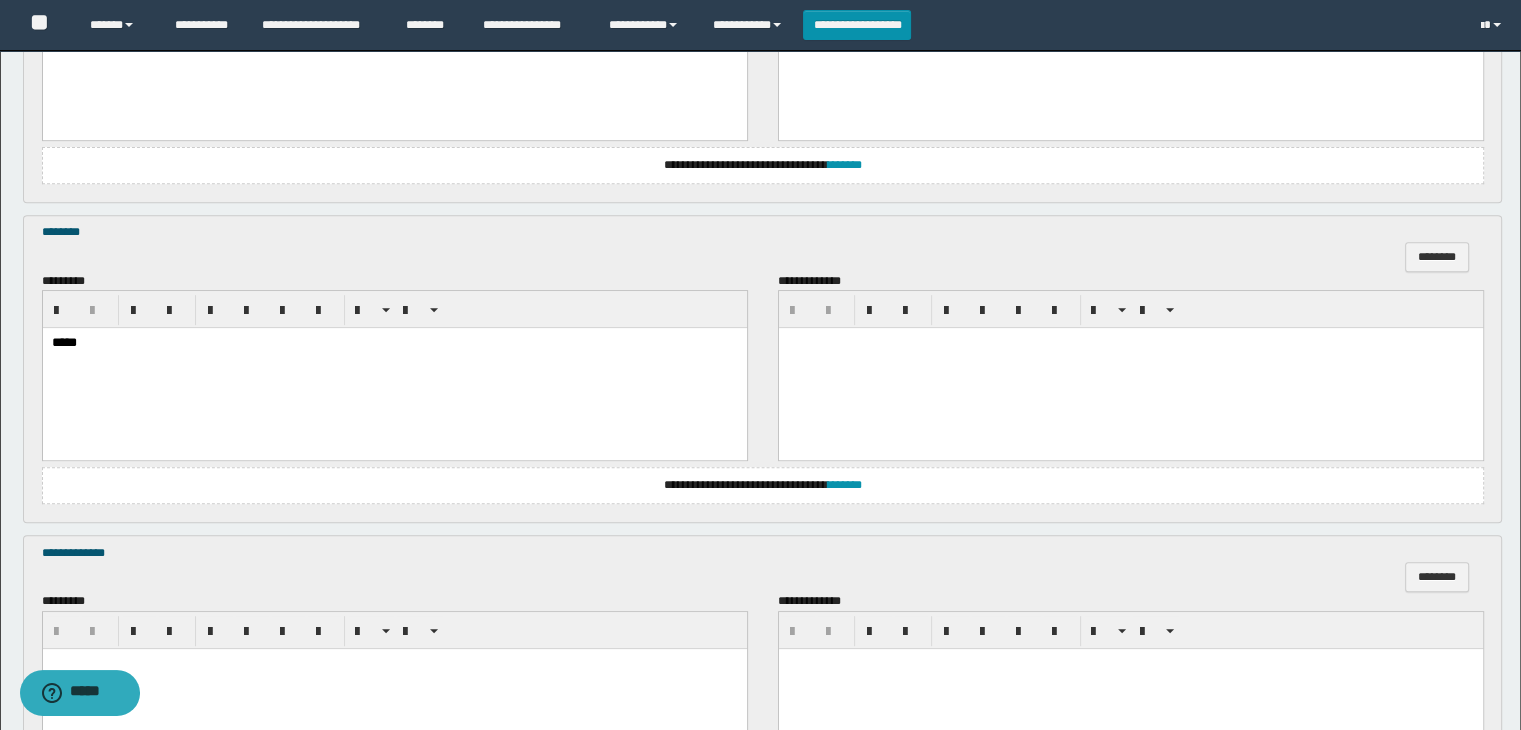 scroll, scrollTop: 1064, scrollLeft: 0, axis: vertical 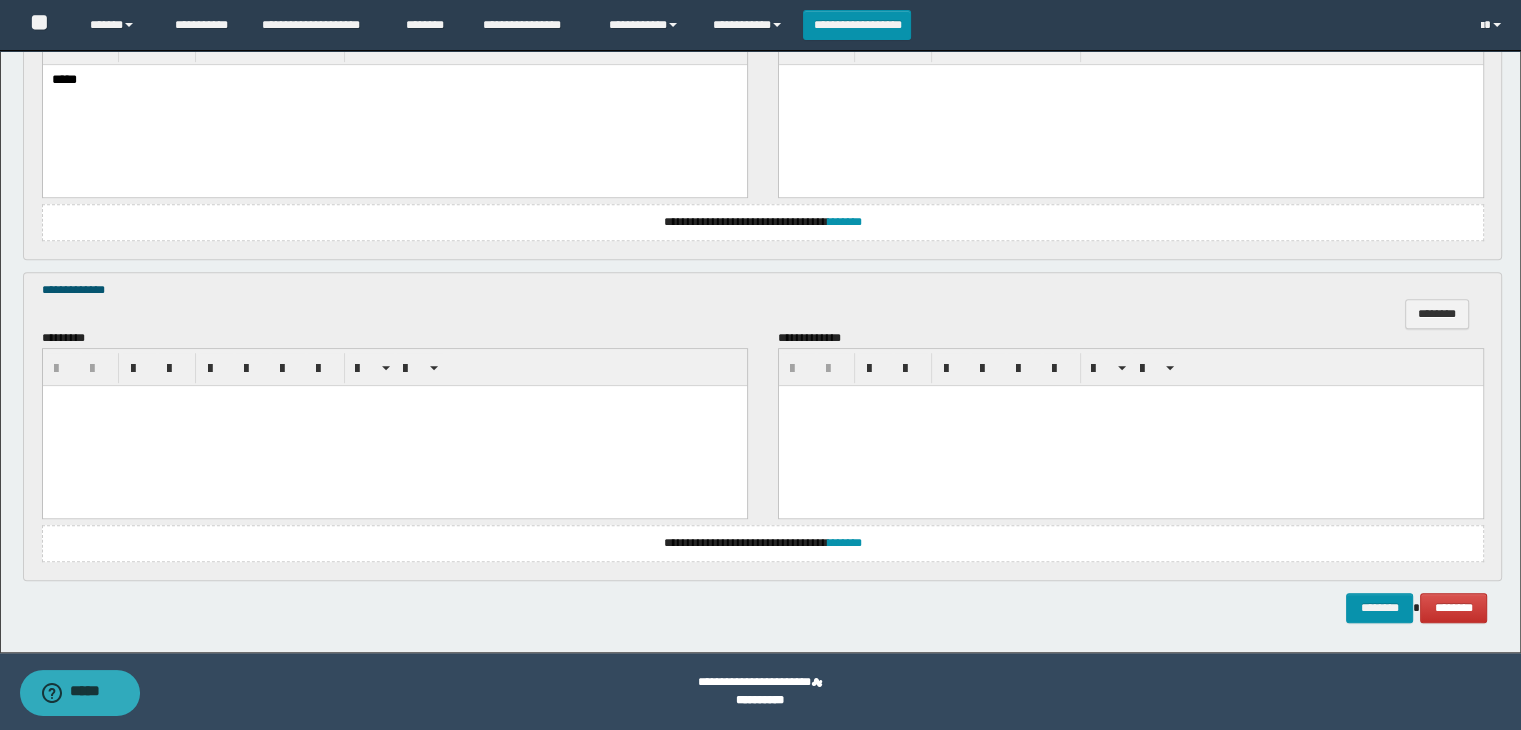 click at bounding box center [394, 425] 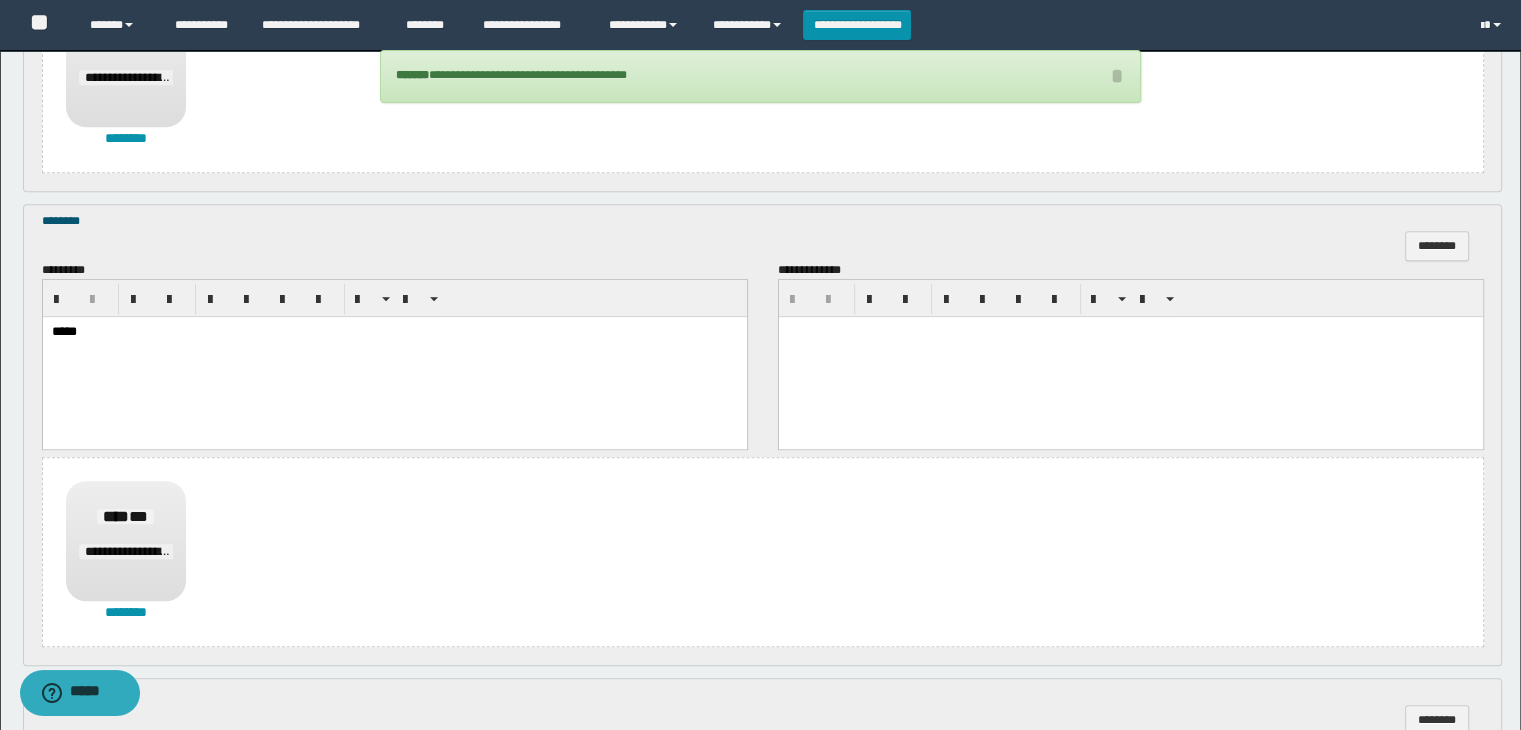 scroll, scrollTop: 1523, scrollLeft: 0, axis: vertical 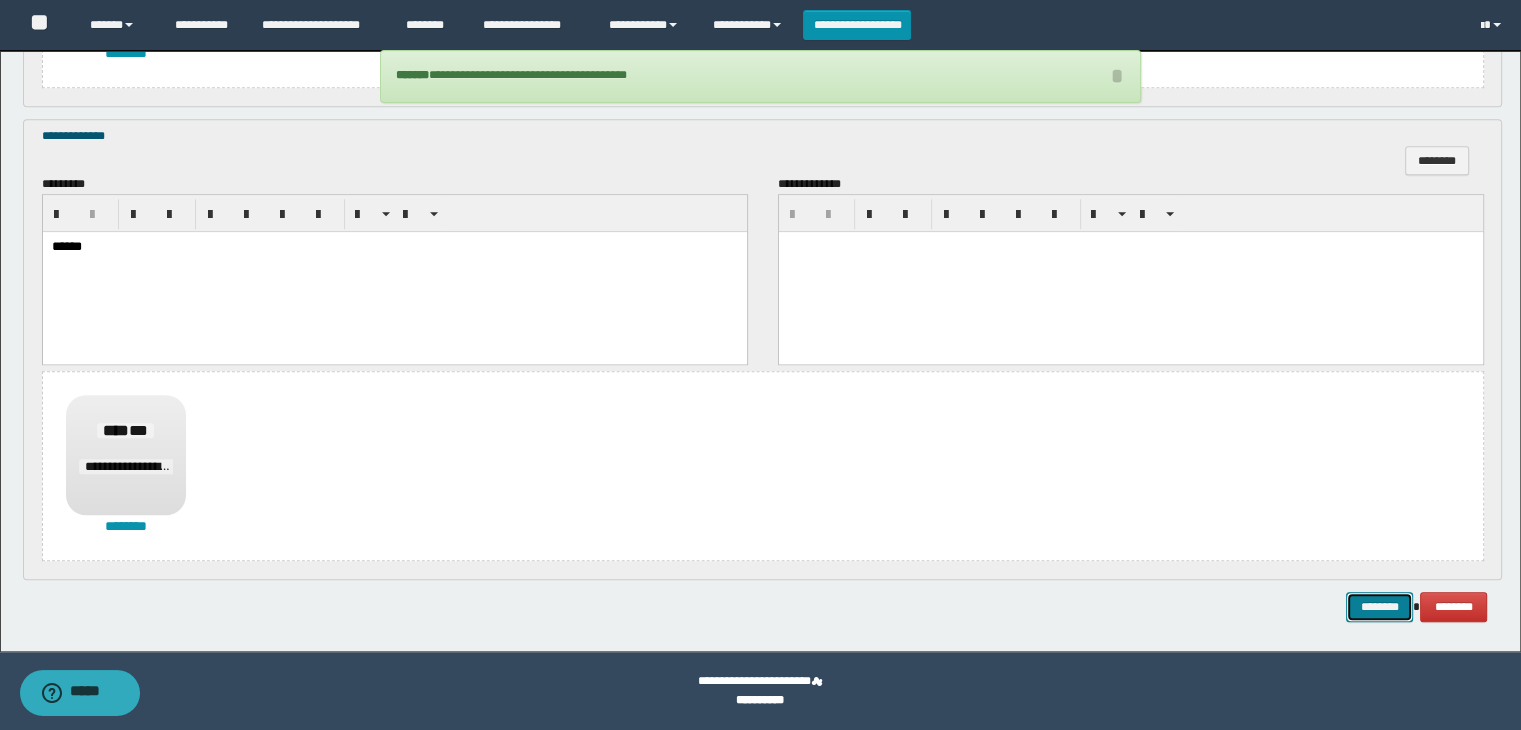 click on "********" at bounding box center [1379, 607] 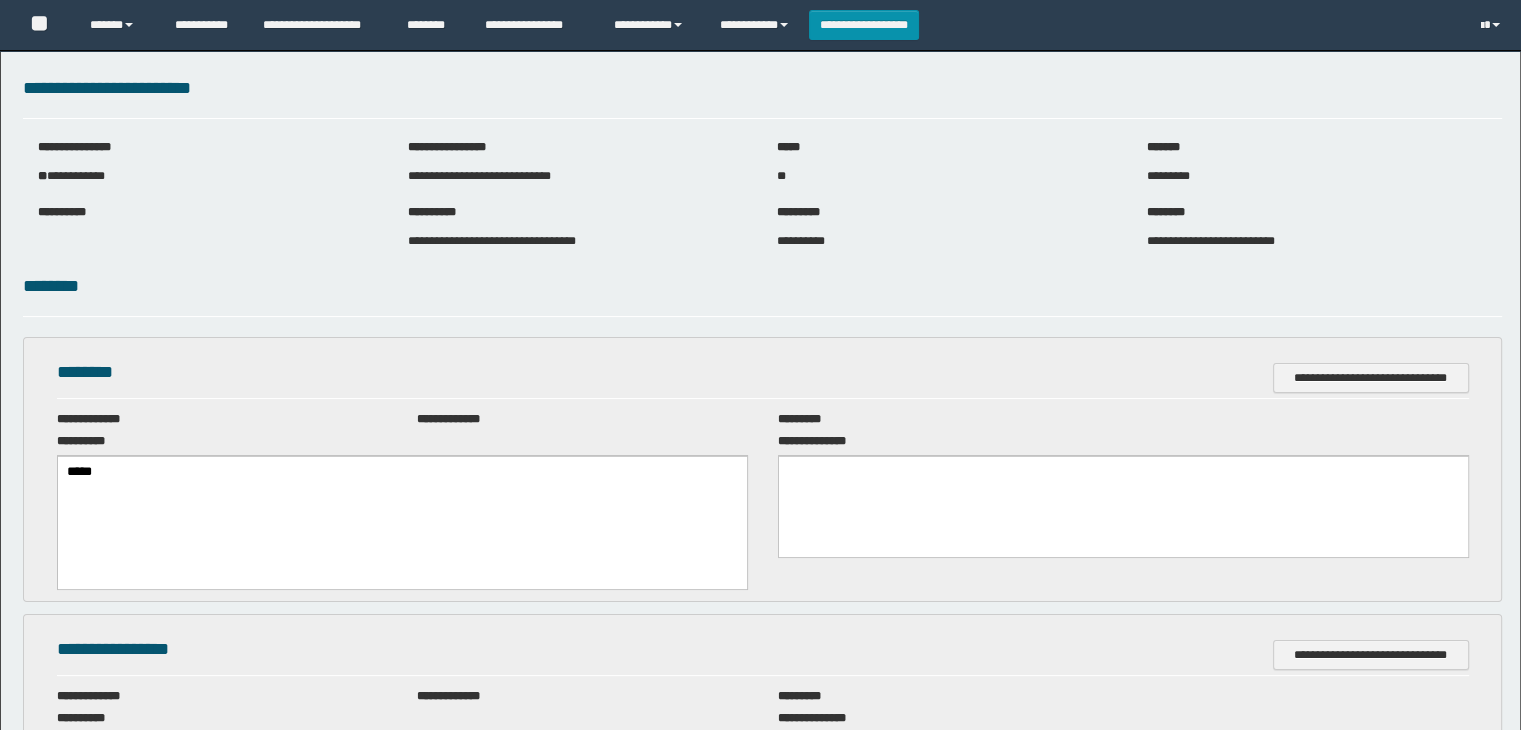 scroll, scrollTop: 0, scrollLeft: 0, axis: both 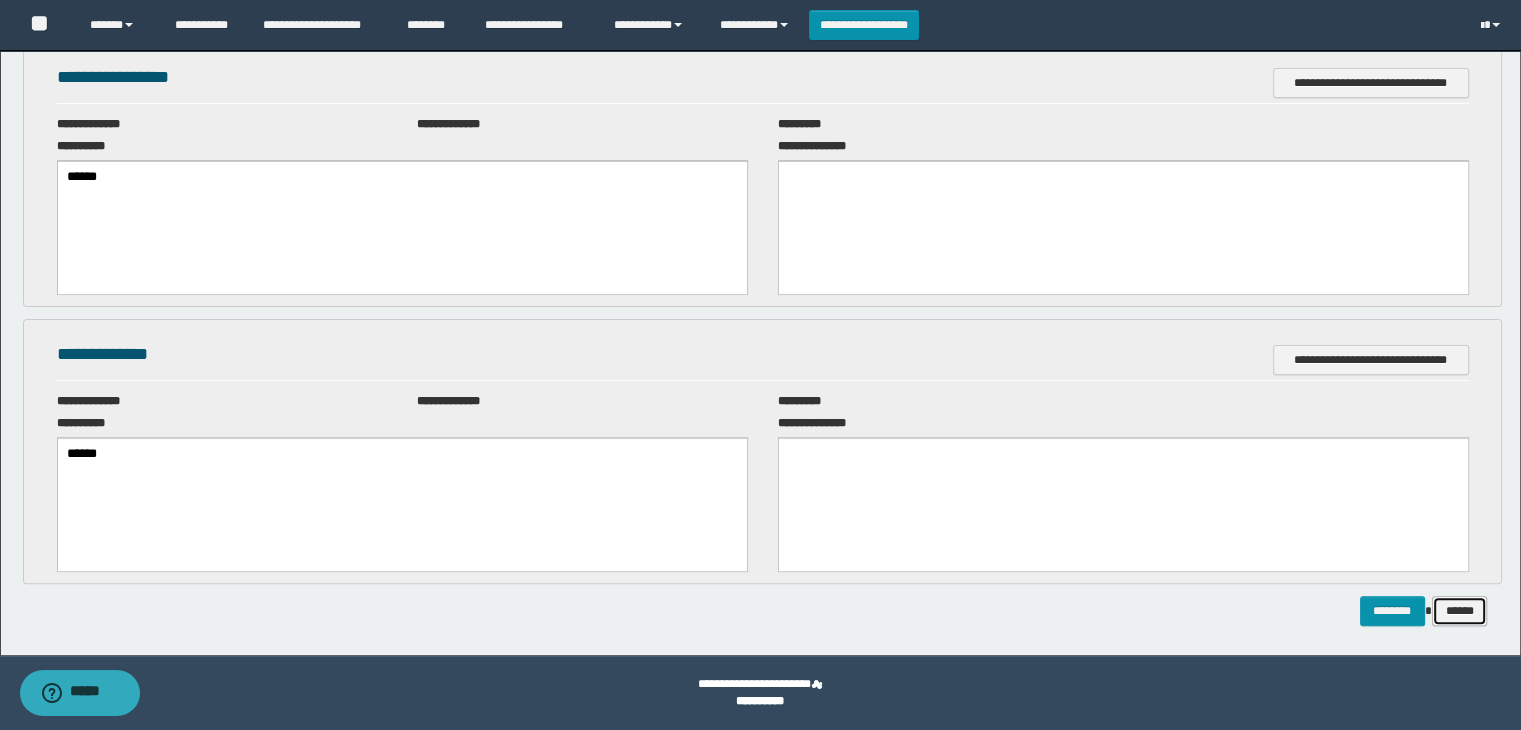 click on "******" at bounding box center (1460, 611) 